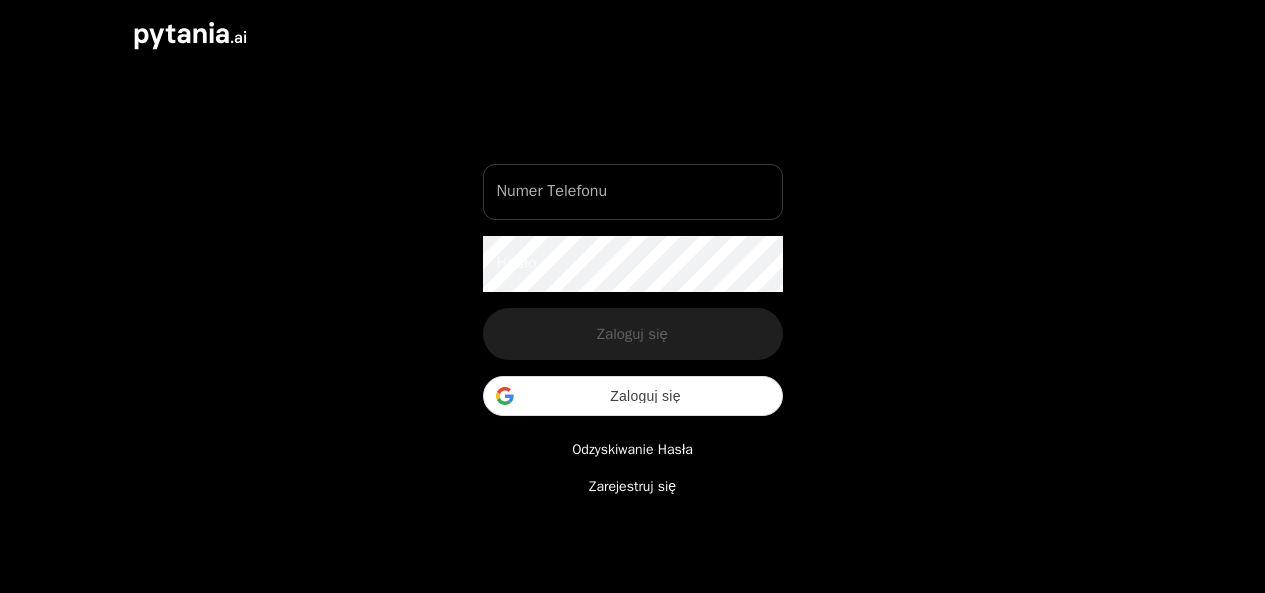 scroll, scrollTop: 0, scrollLeft: 0, axis: both 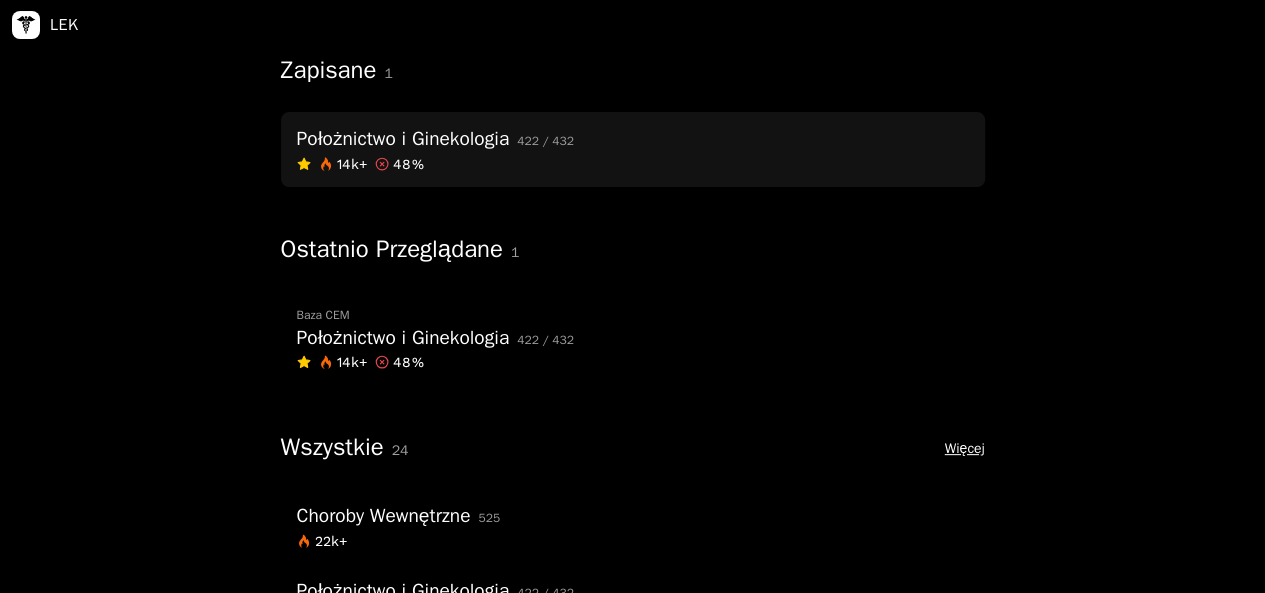 click on "Położnictwo i Ginekologia" at bounding box center [403, 139] 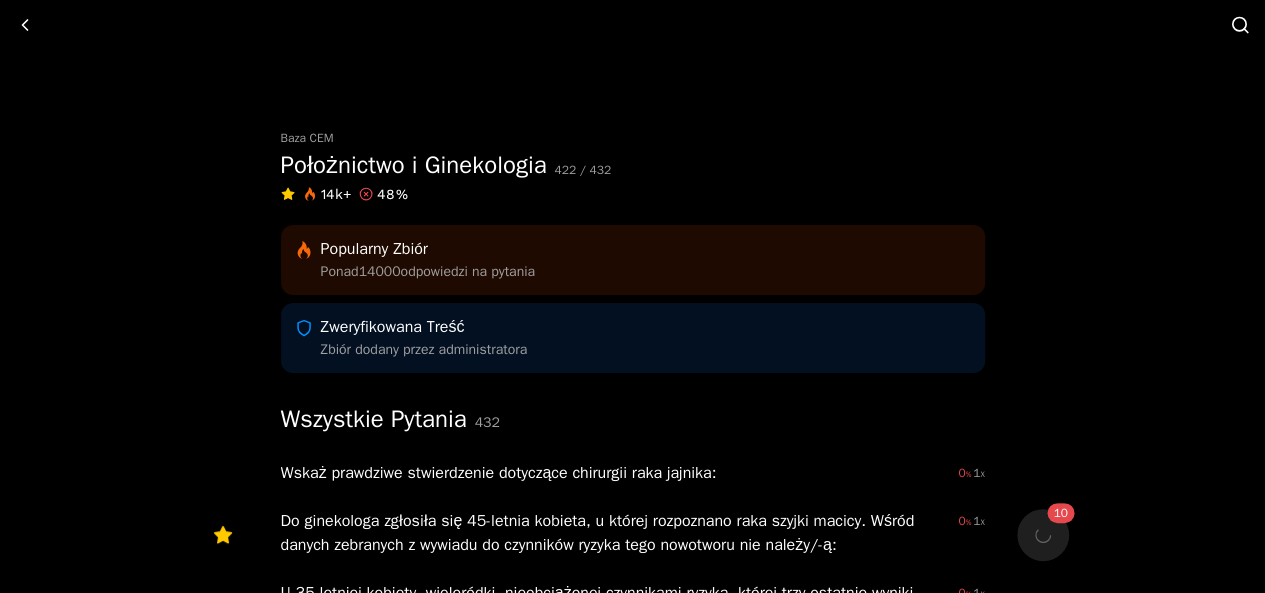 scroll, scrollTop: 86, scrollLeft: 0, axis: vertical 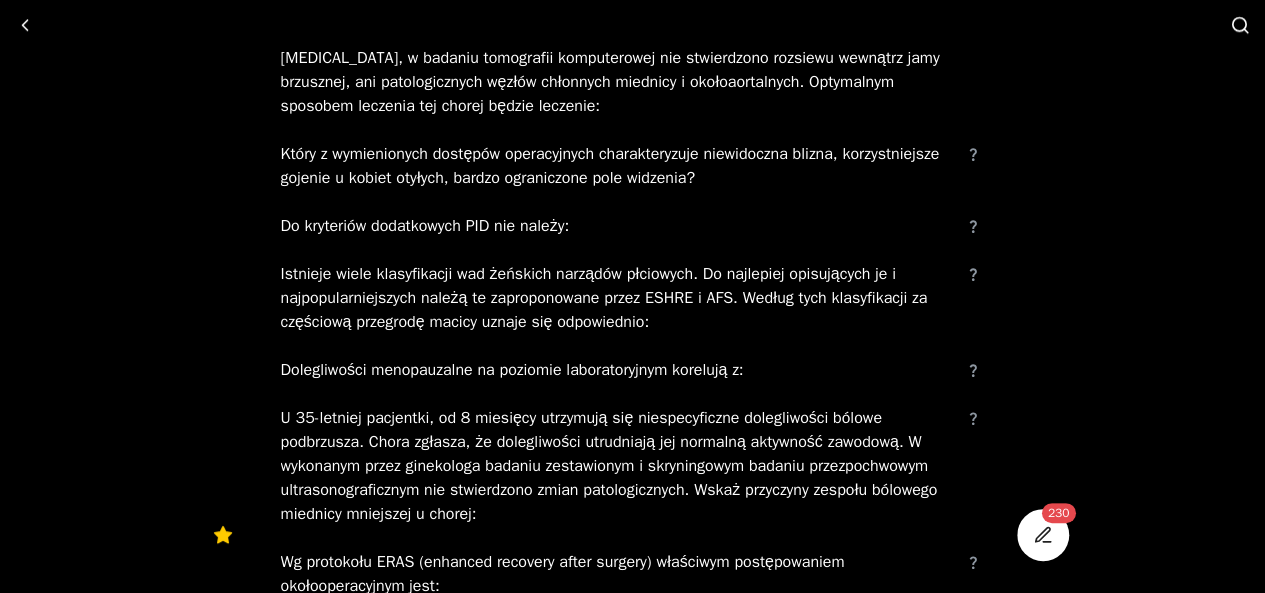click on "Wskaż prawdziwe stwierdzenie dotyczące potworniaka niedojrzałego:" at bounding box center [604, -230] 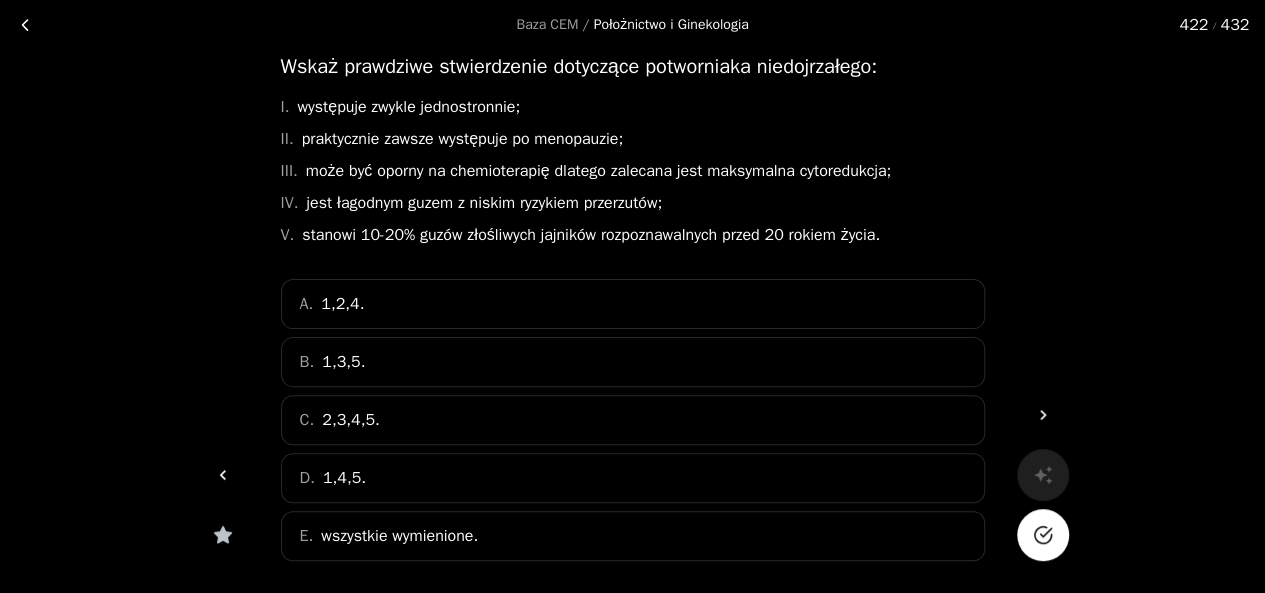 scroll, scrollTop: 102, scrollLeft: 0, axis: vertical 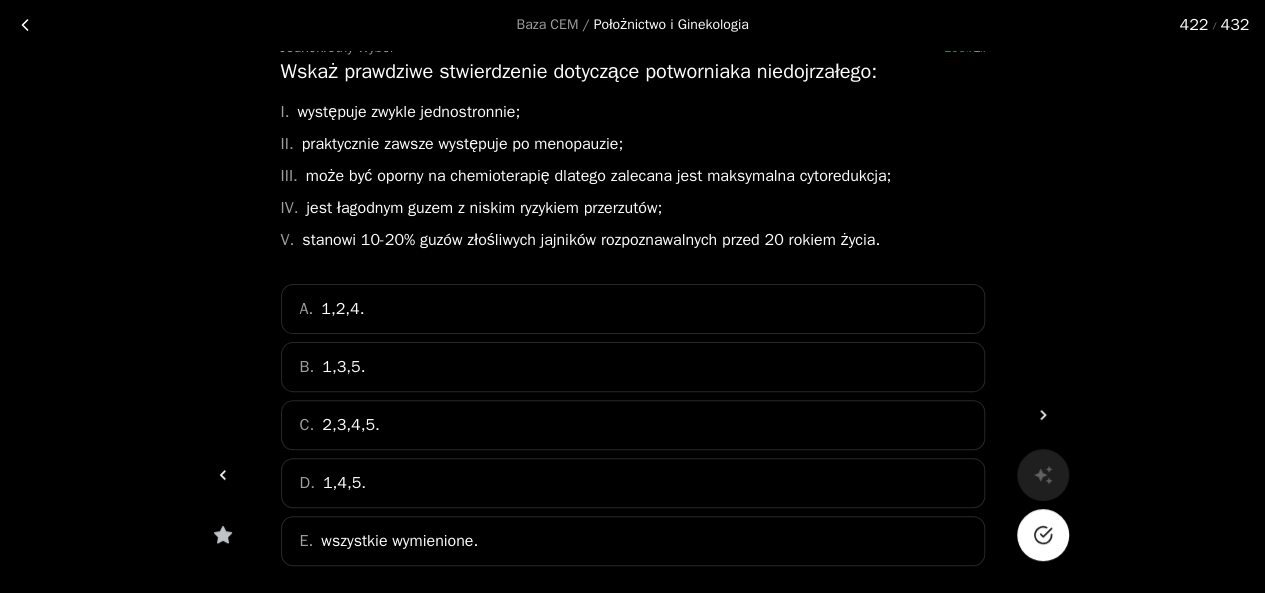 click on "D.   1,4,5." at bounding box center [633, 483] 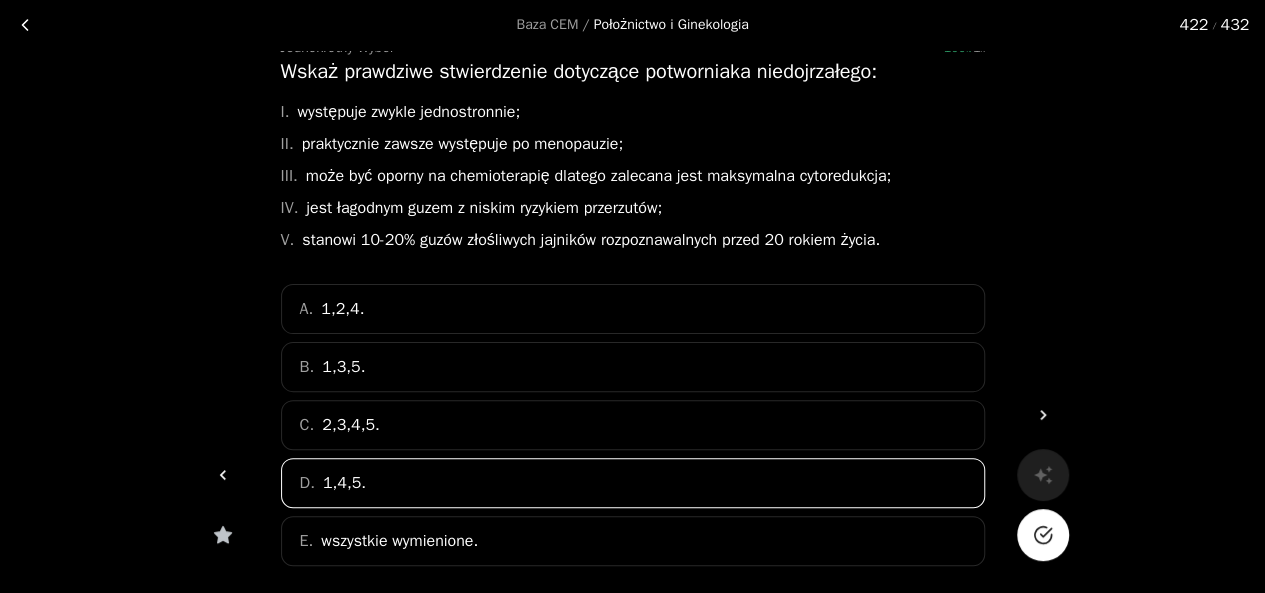 click at bounding box center (1043, 535) 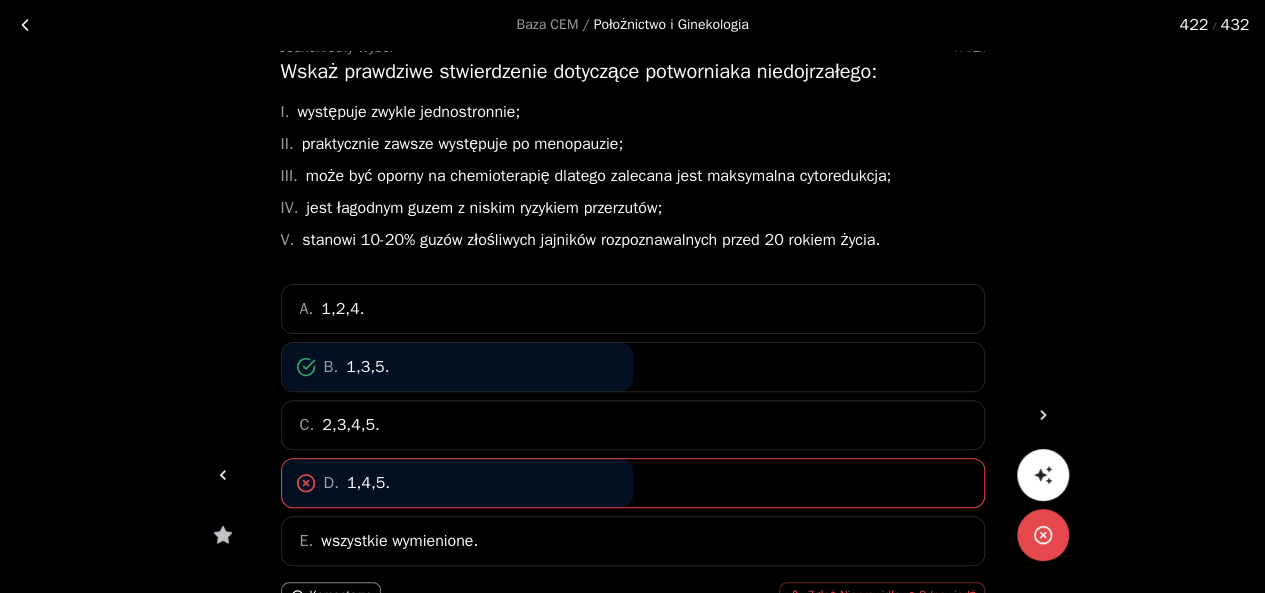 click 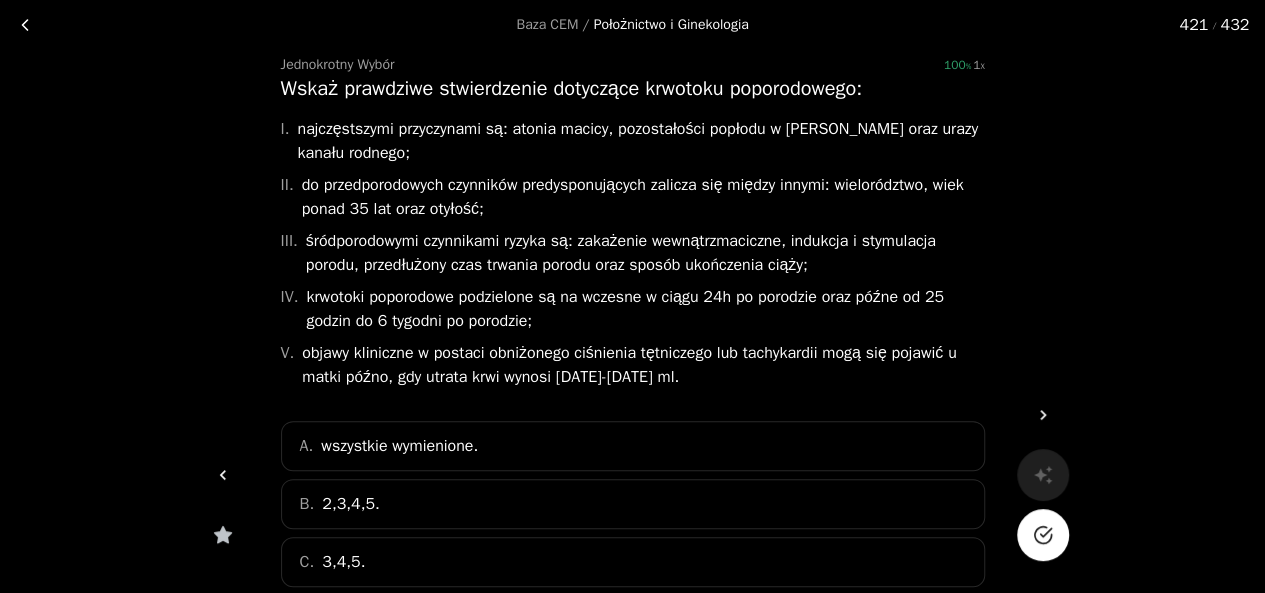 scroll, scrollTop: 91, scrollLeft: 0, axis: vertical 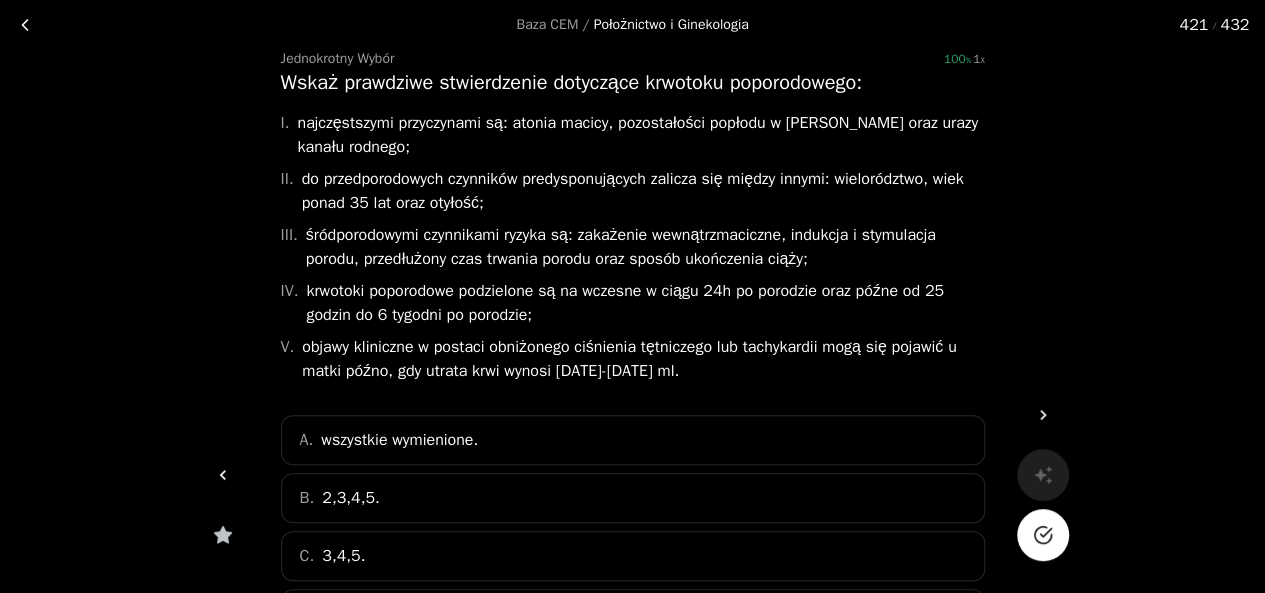 click on "C.   3,4,5." at bounding box center (633, 556) 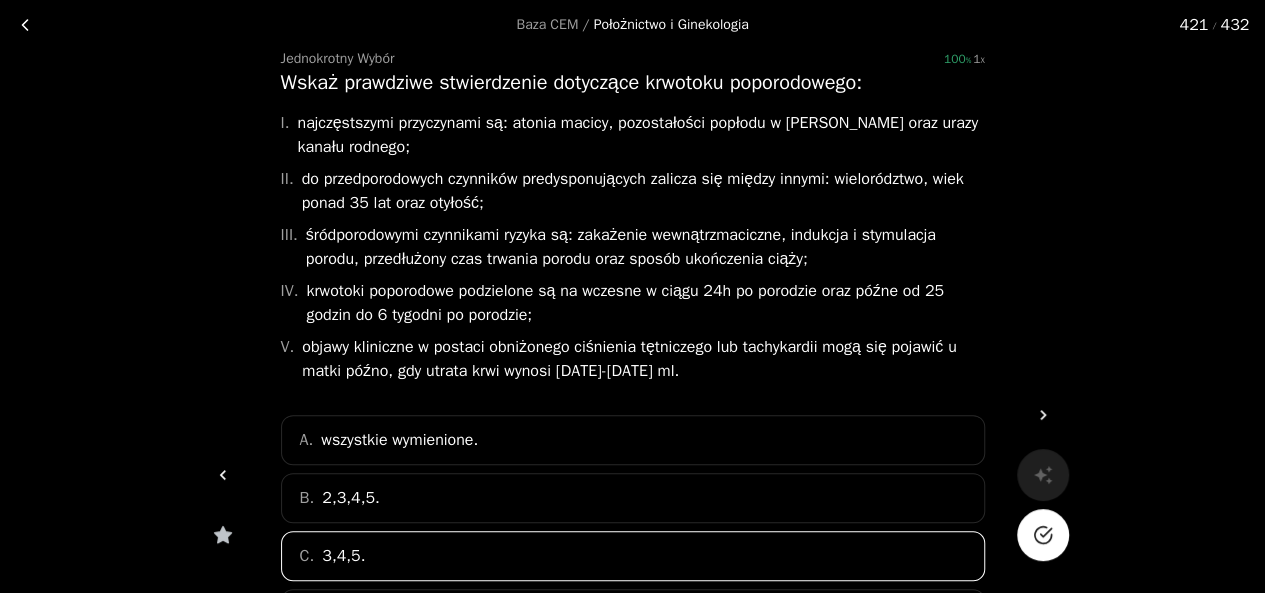click 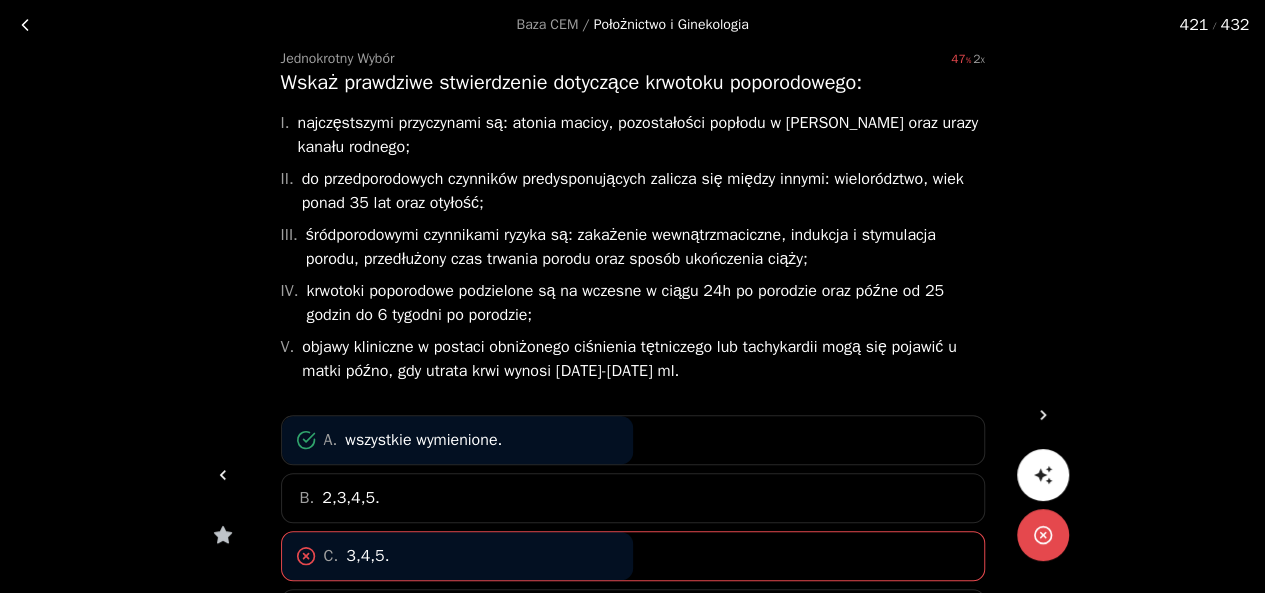 drag, startPoint x: 1260, startPoint y: 362, endPoint x: 1252, endPoint y: 339, distance: 24.351591 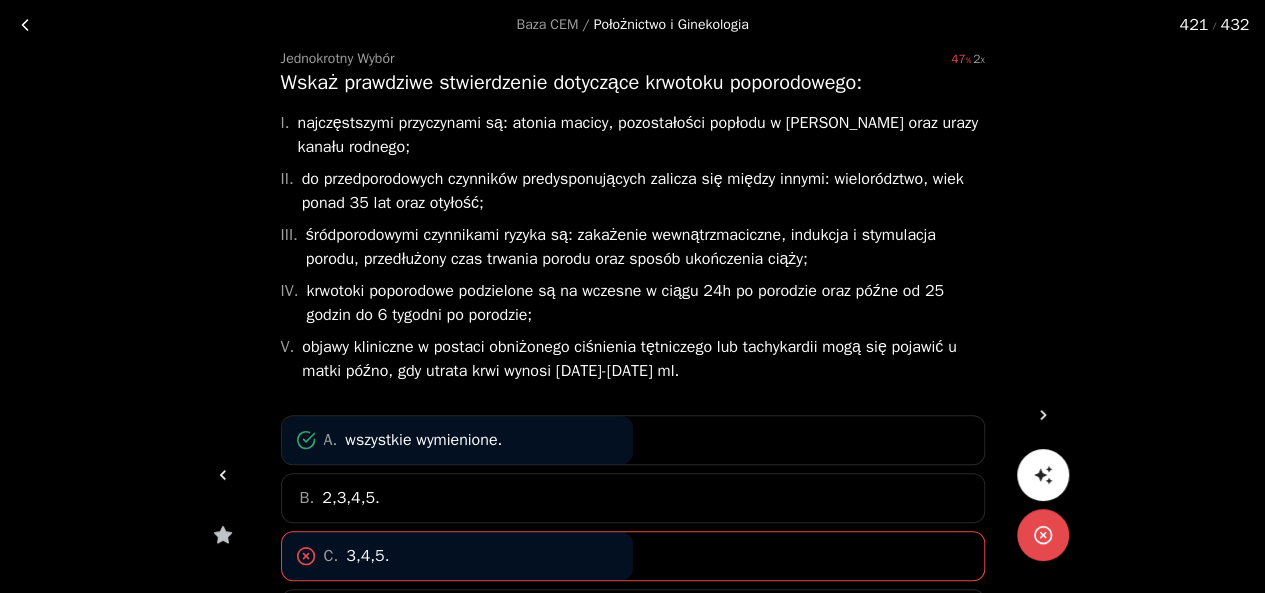 click on "Baza CEM  /  Położnictwo i Ginekologia 421 / 432 Jednokrotny Wybór 47 2 Wskaż prawdziwe stwierdzenie dotyczące krwotoku poporodowego: I.  najczęstszymi przyczynami są: atonia macicy, pozostałości popłodu w jamie macicy oraz urazy kanału rodnego; II.  do przedporodowych czynników predysponujących zalicza się między innymi: wielorództwo, wiek ponad 35 lat oraz otyłość; III.  śródporodowymi czynnikami ryzyka są: zakażenie wewnątrzmaciczne, indukcja i stymulacja porodu, przedłużony czas trwania porodu oraz sposób ukończenia ciąży; IV.  krwotoki poporodowe podzielone są na wczesne w ciągu 24h po porodzie oraz późne od 25 godzin do 6 tygodni po porodzie; V.  objawy kliniczne w postaci obniżonego ciśnienia tętniczego lub tachykardii mogą się pojawić u matki późno, gdy utrata krwi wynosi [DATE]-[DATE] ml. A.   wszystkie wymienione.	 B.   2,3,4,5.	 C.   3,4,5.	 D.   1,4,5.	 E.   1,2,3. Komentarze Zgłoś Nieprawidłową Odpowiedź *" at bounding box center [632, 429] 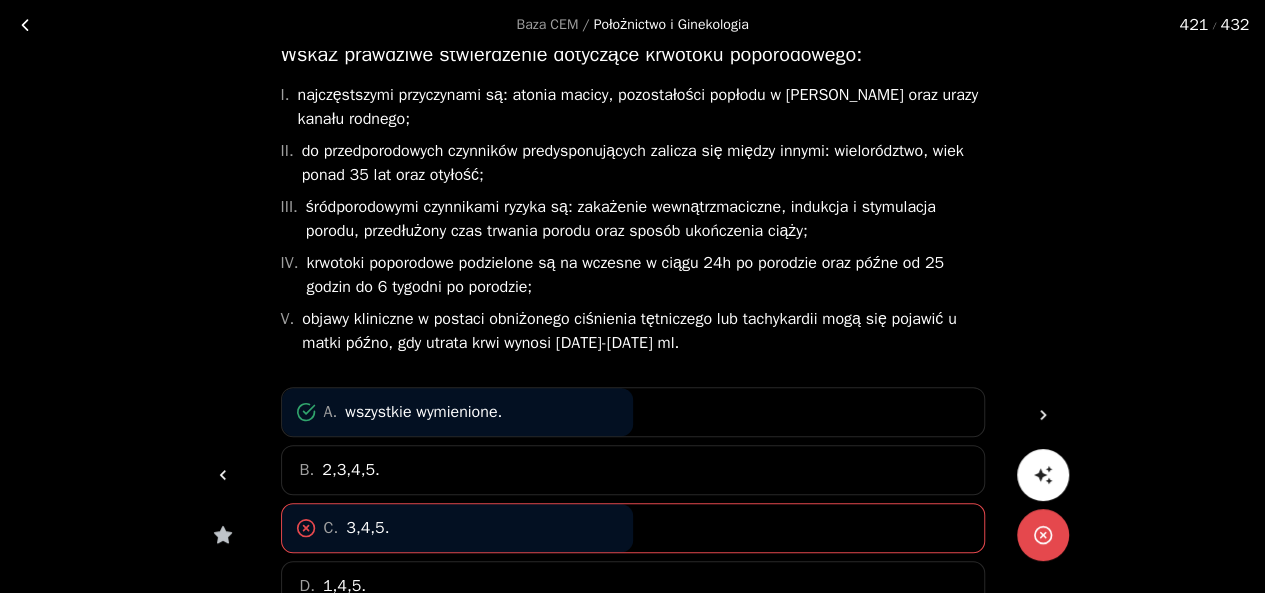 scroll, scrollTop: 120, scrollLeft: 0, axis: vertical 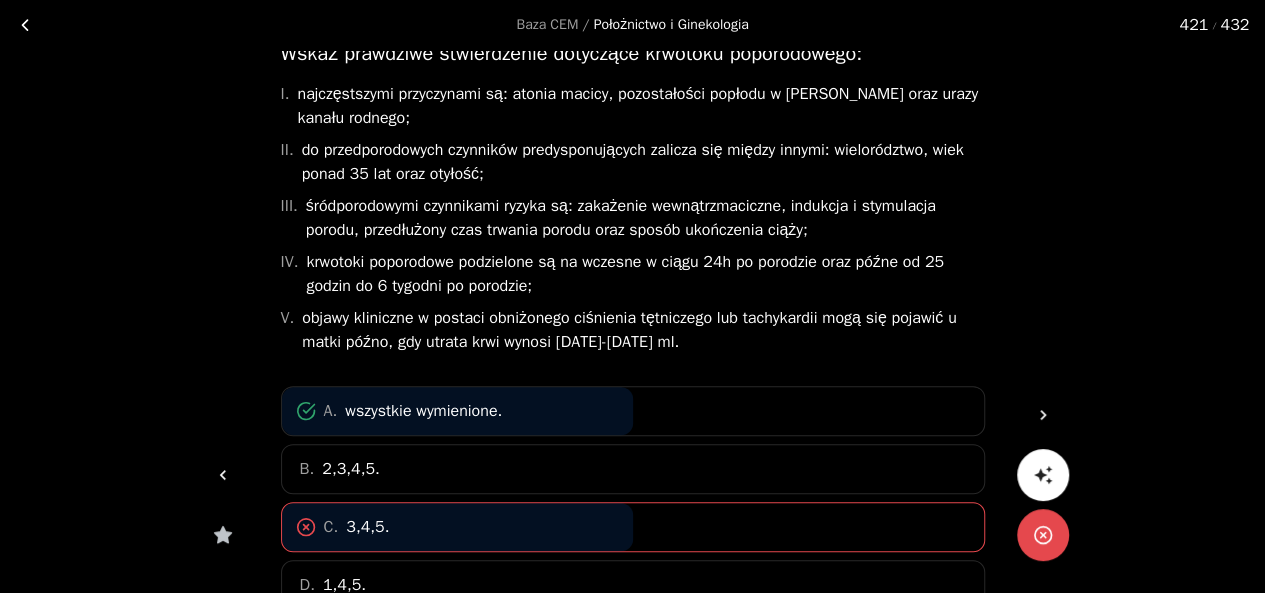 click 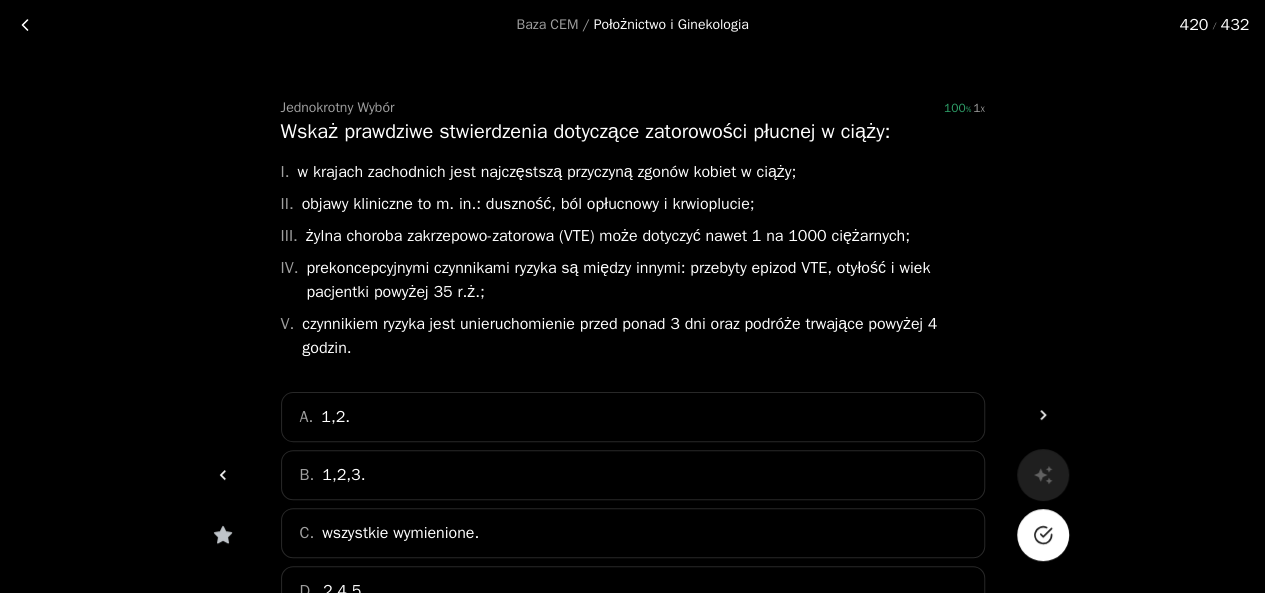 scroll, scrollTop: 44, scrollLeft: 0, axis: vertical 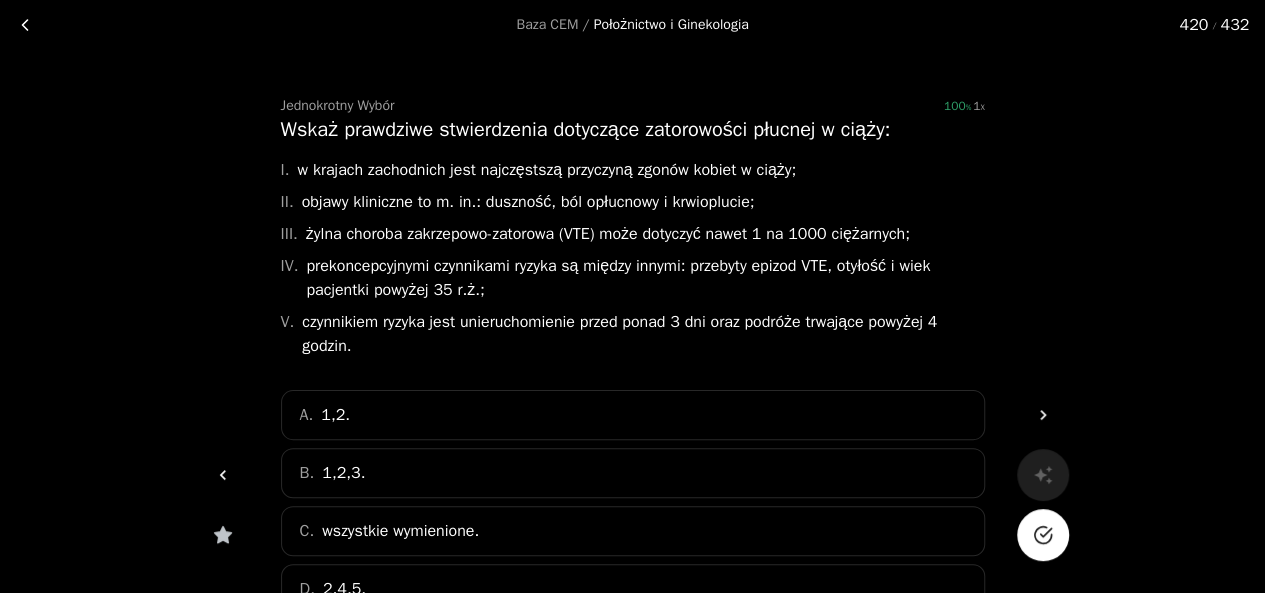 click on "C.   wszystkie wymienione." at bounding box center [633, 531] 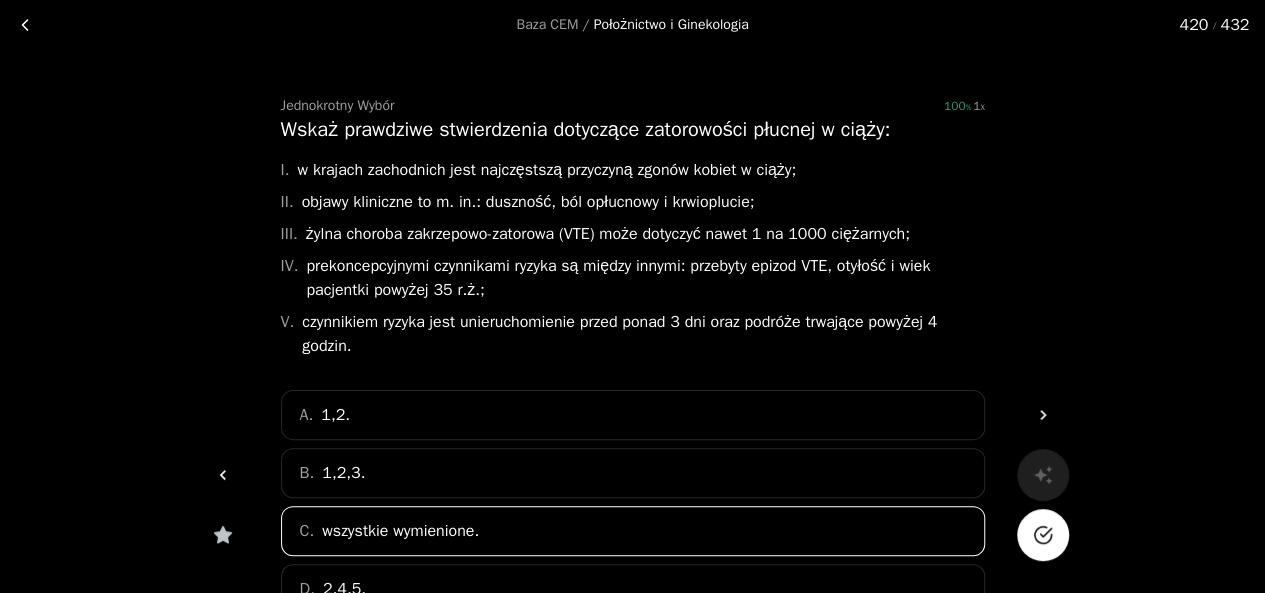 click at bounding box center [1043, 535] 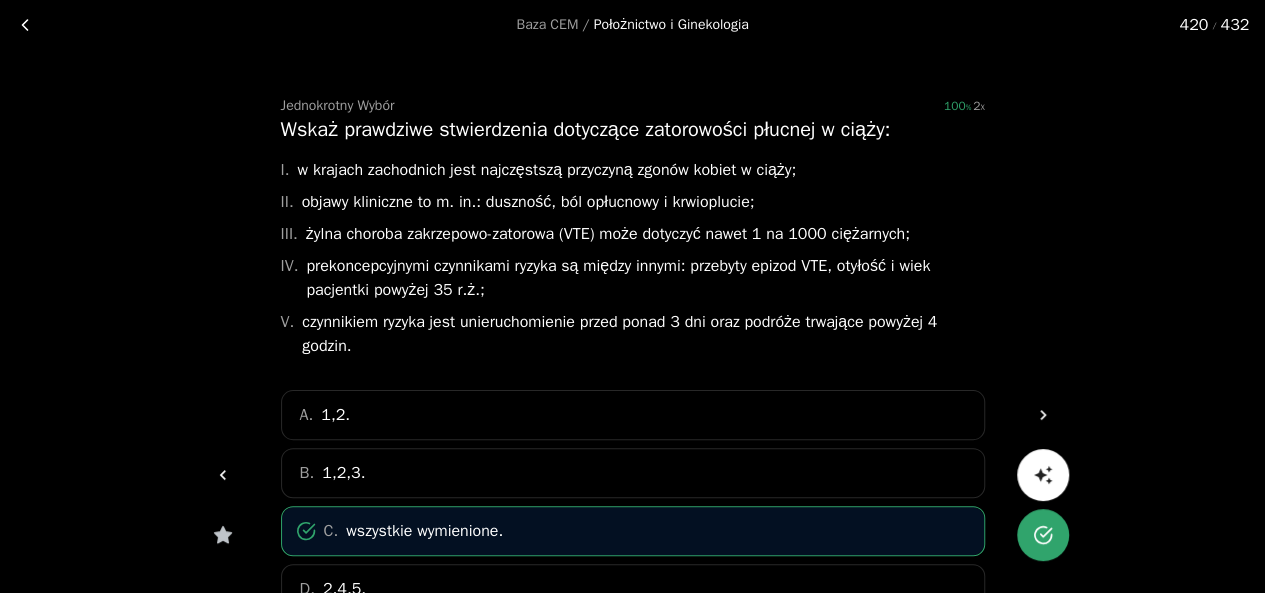 click at bounding box center [223, 475] 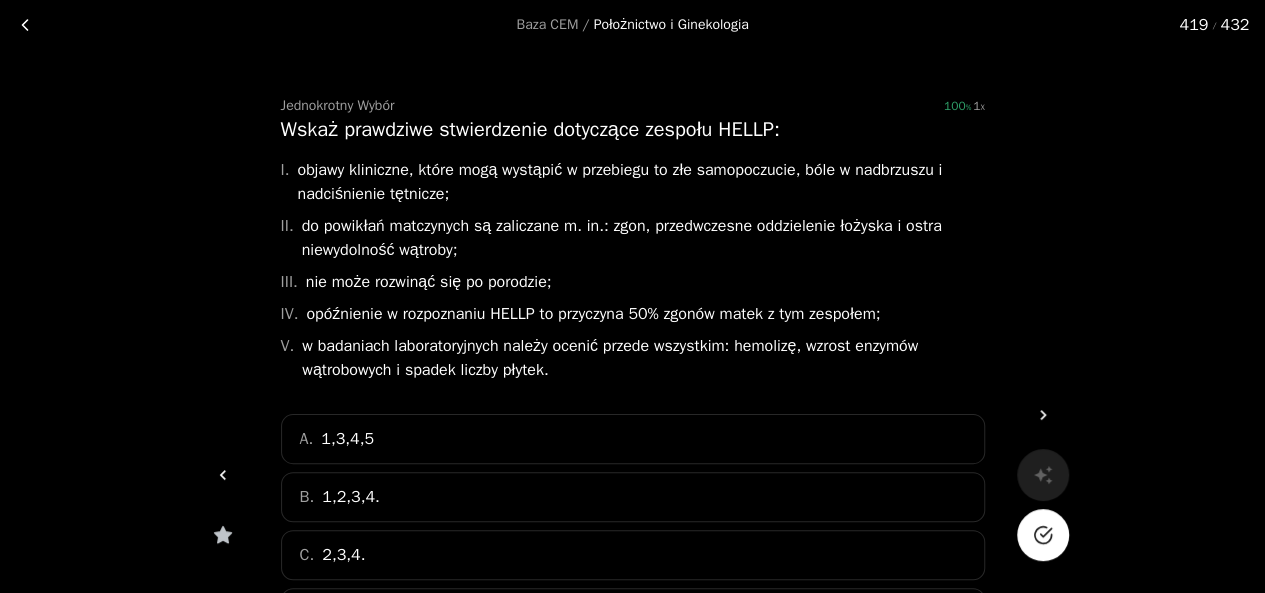 click on "B.   1,2,3,4." at bounding box center [633, 497] 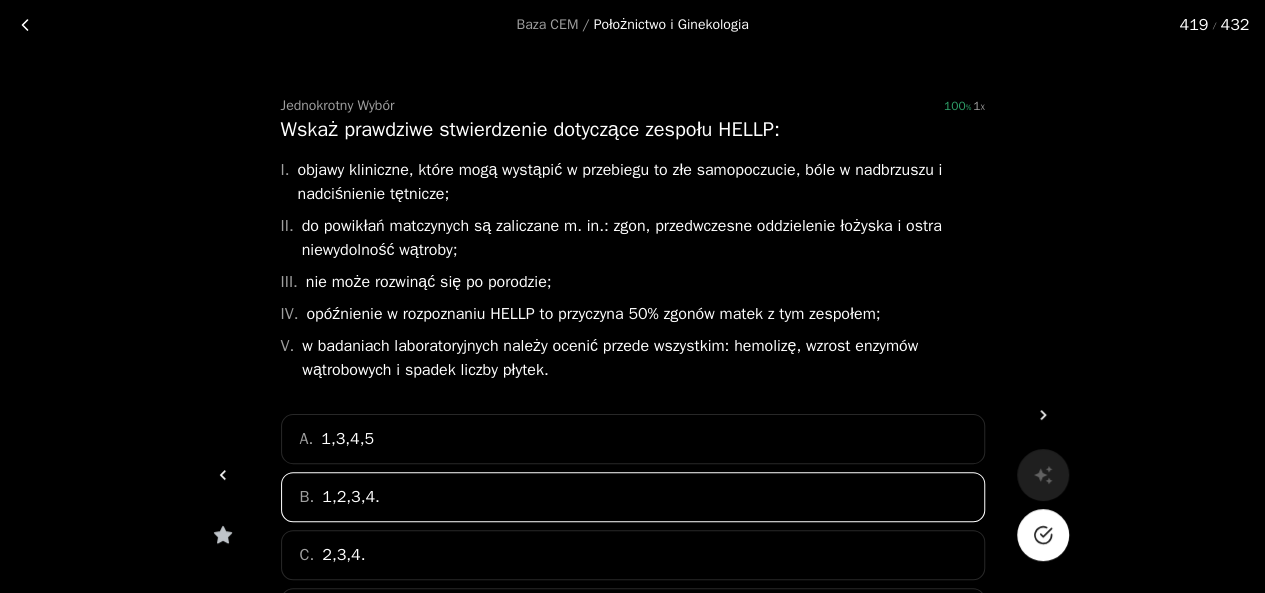 click at bounding box center [1043, 535] 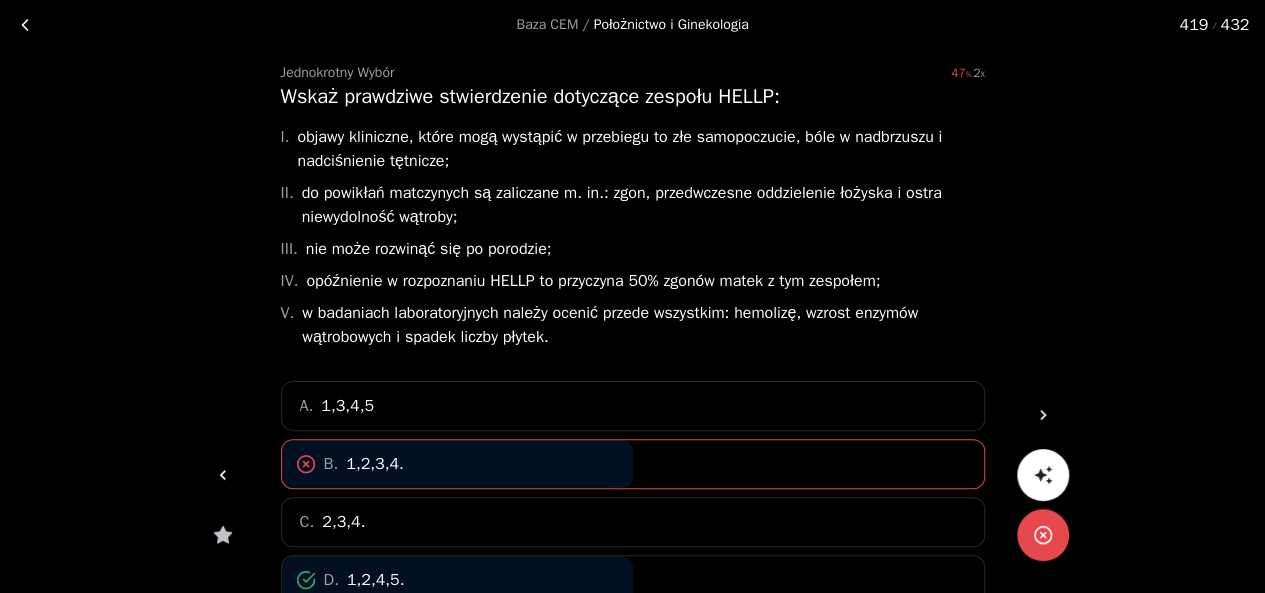 scroll, scrollTop: 78, scrollLeft: 0, axis: vertical 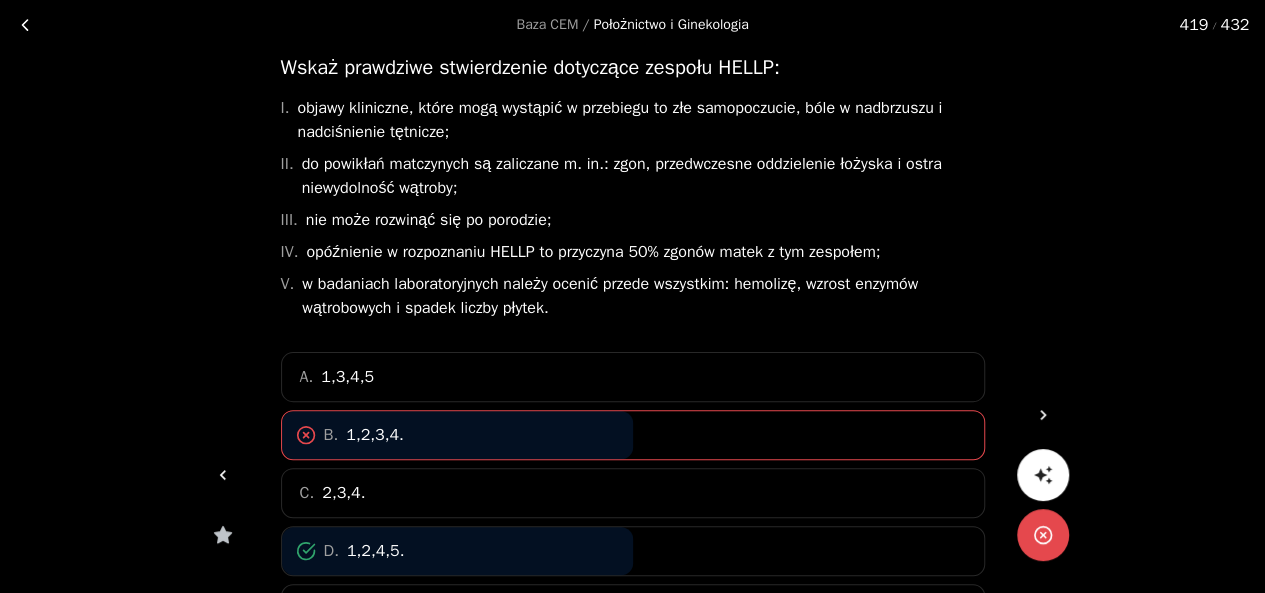 click 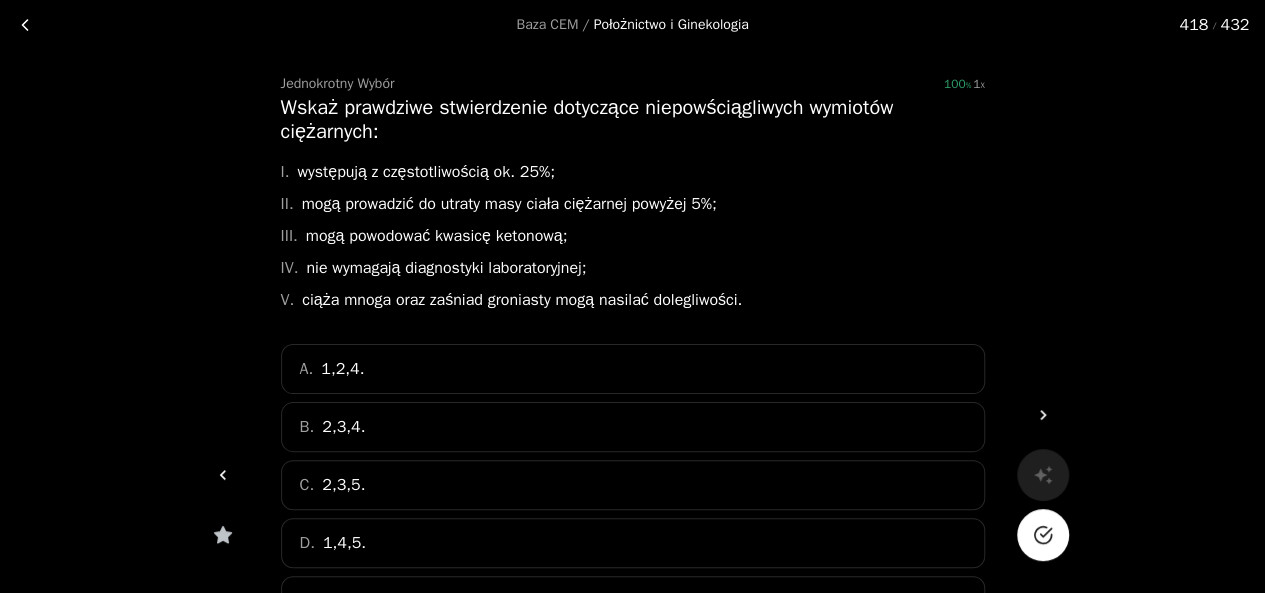 scroll, scrollTop: 73, scrollLeft: 0, axis: vertical 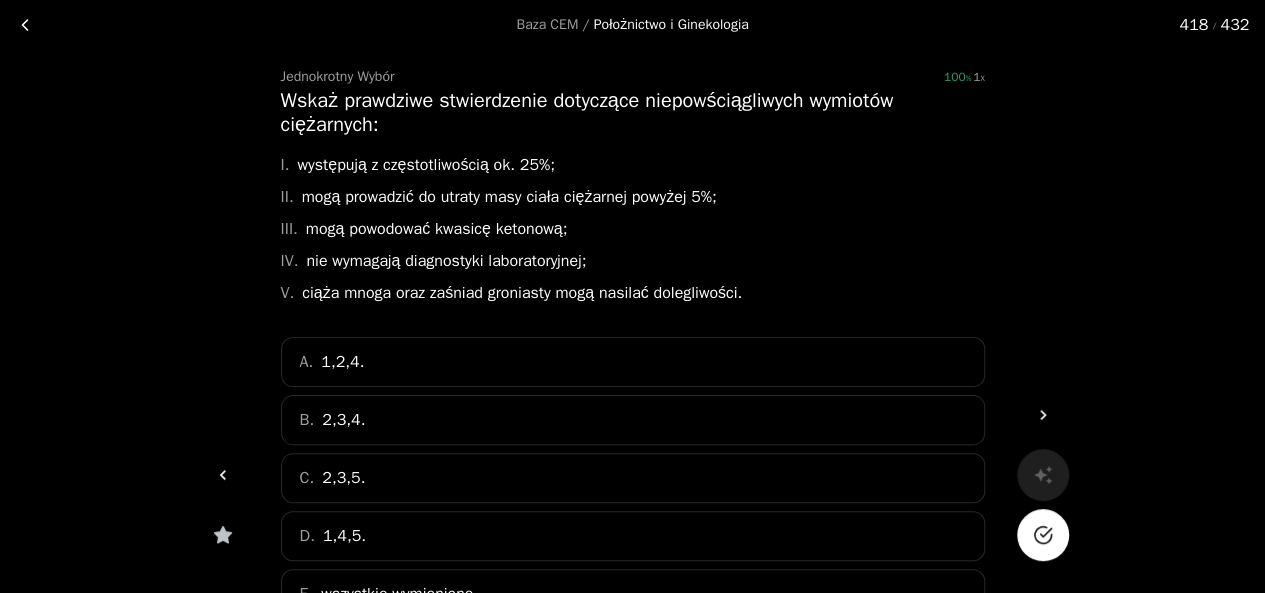click on "A.   1,2,4.	 B.   2,3,4.	 C.   2,3,5.	 D.   1,4,5.	 E.   wszystkie wymienione." at bounding box center (633, 478) 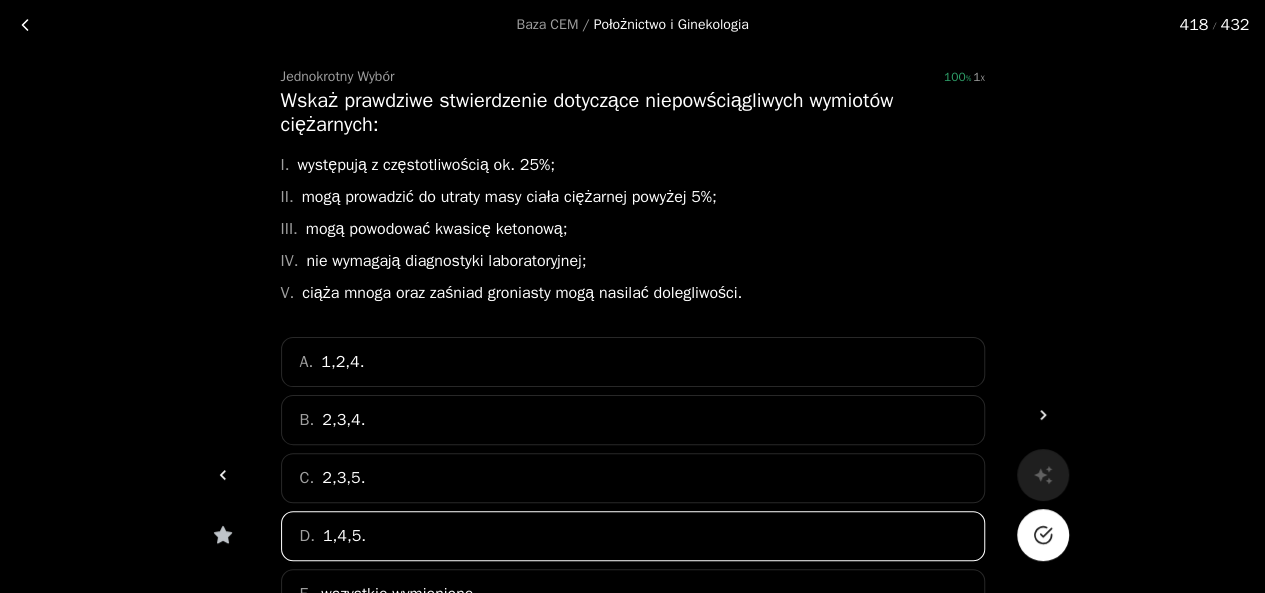 click on "Jednokrotny Wybór 100 1 Wskaż prawdziwe stwierdzenie dotyczące niepowściągliwych wymiotów ciężarnych: I.  występują z częstotliwością ok. 25%; II.  mogą prowadzić do utraty masy ciała ciężarnej powyżej 5%; III.  mogą powodować kwasicę ketonową; IV.  nie wymagają diagnostyki laboratoryjnej; V.  ciąża mnoga oraz zaśniad groniasty mogą nasilać dolegliwości. A.   1,2,4.	 B.   2,3,4.	 C.   2,3,5.	 D.   1,4,5.	 E.   wszystkie wymienione." at bounding box center [633, 383] 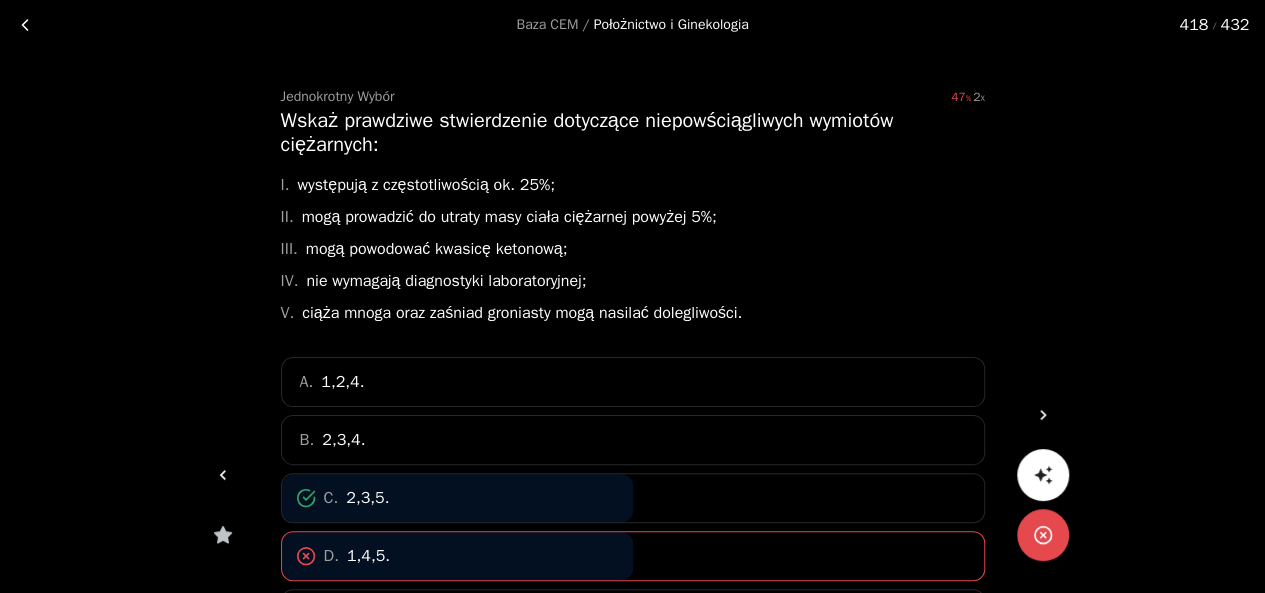 scroll, scrollTop: 59, scrollLeft: 0, axis: vertical 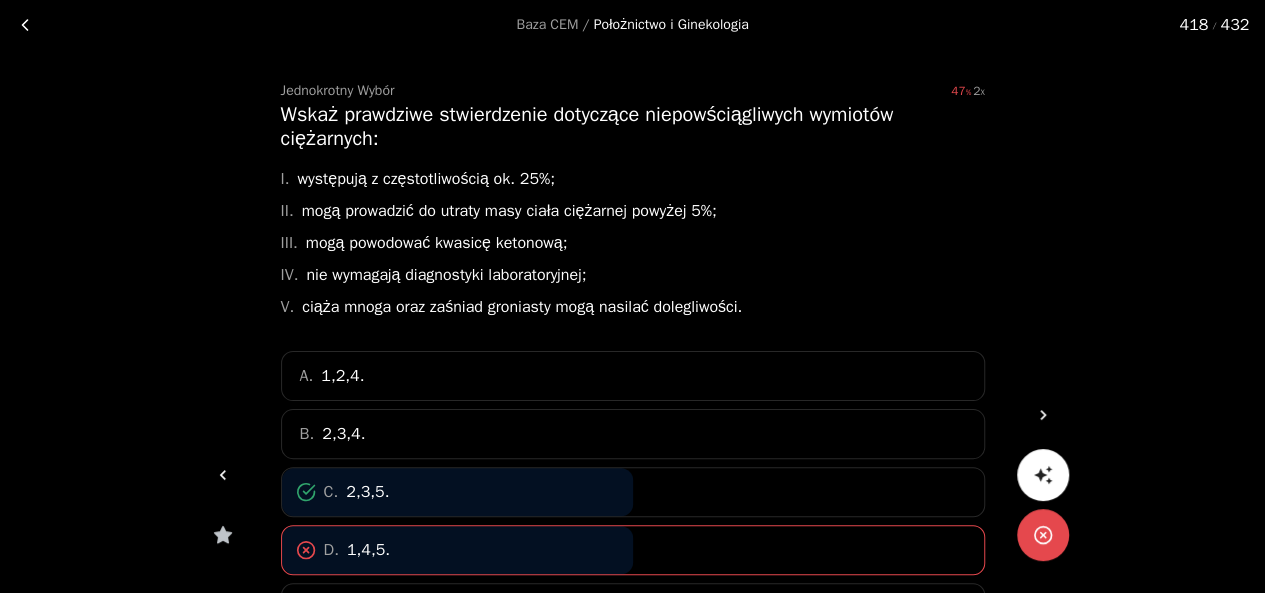 click 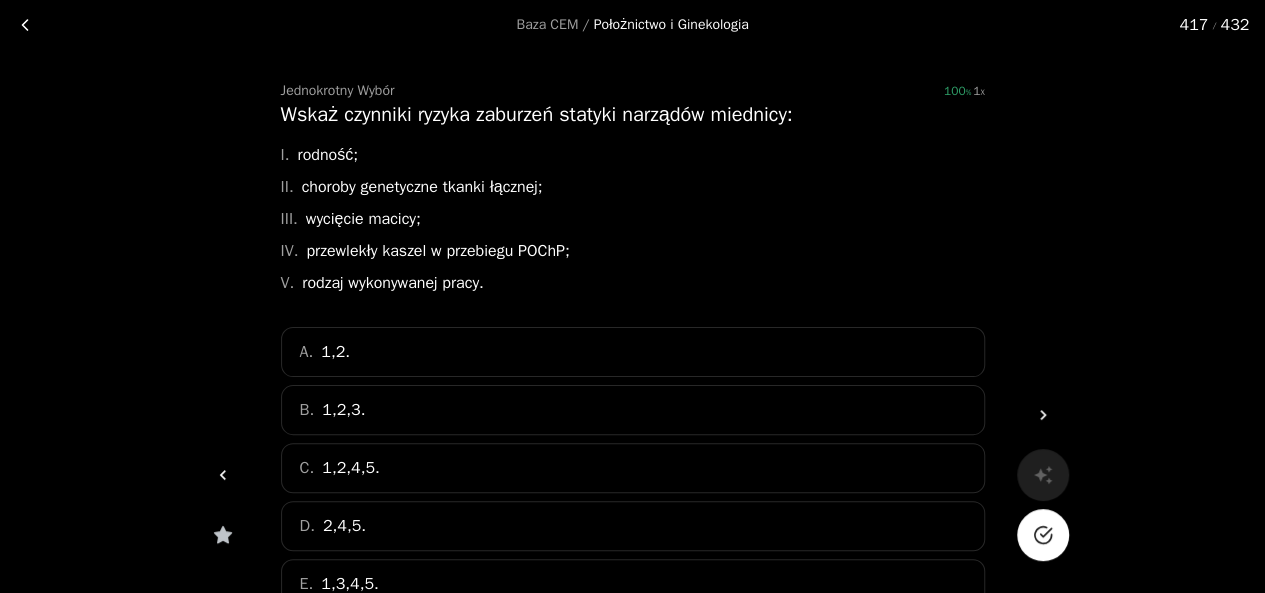 click on "D.   2,4,5." at bounding box center [633, 526] 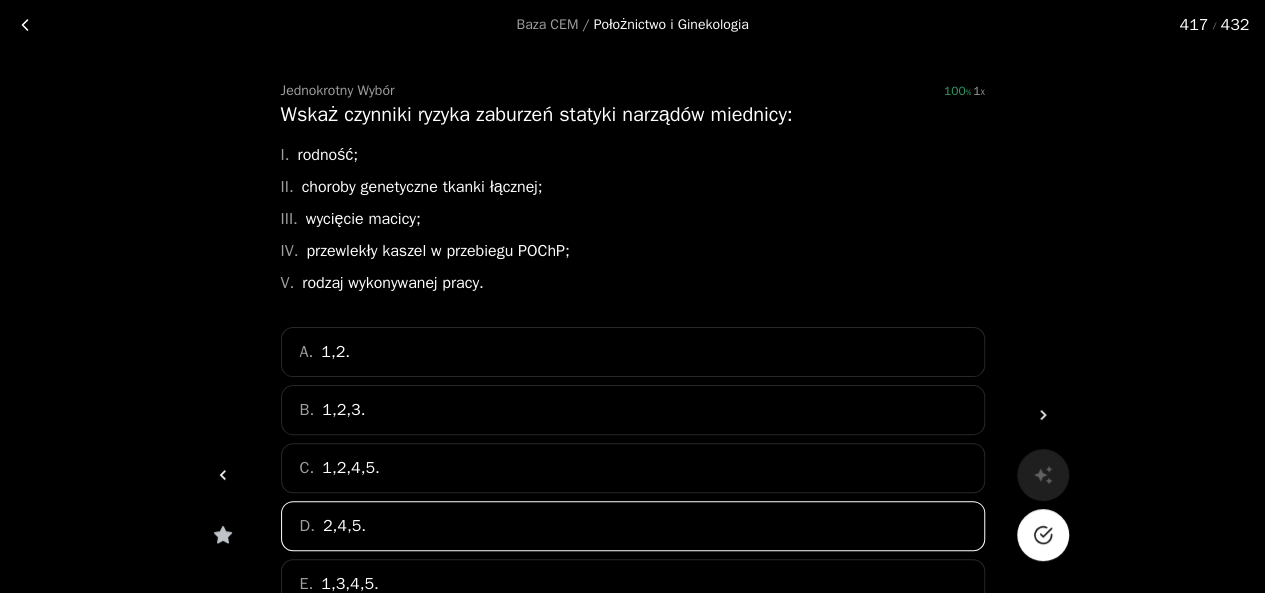 click 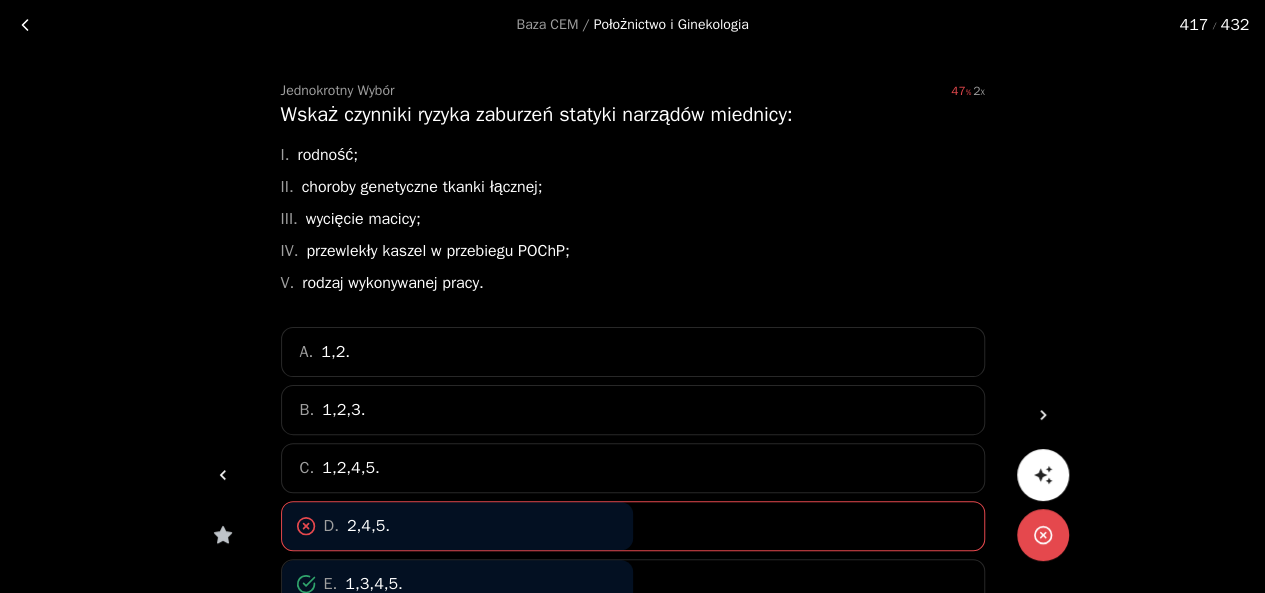 click 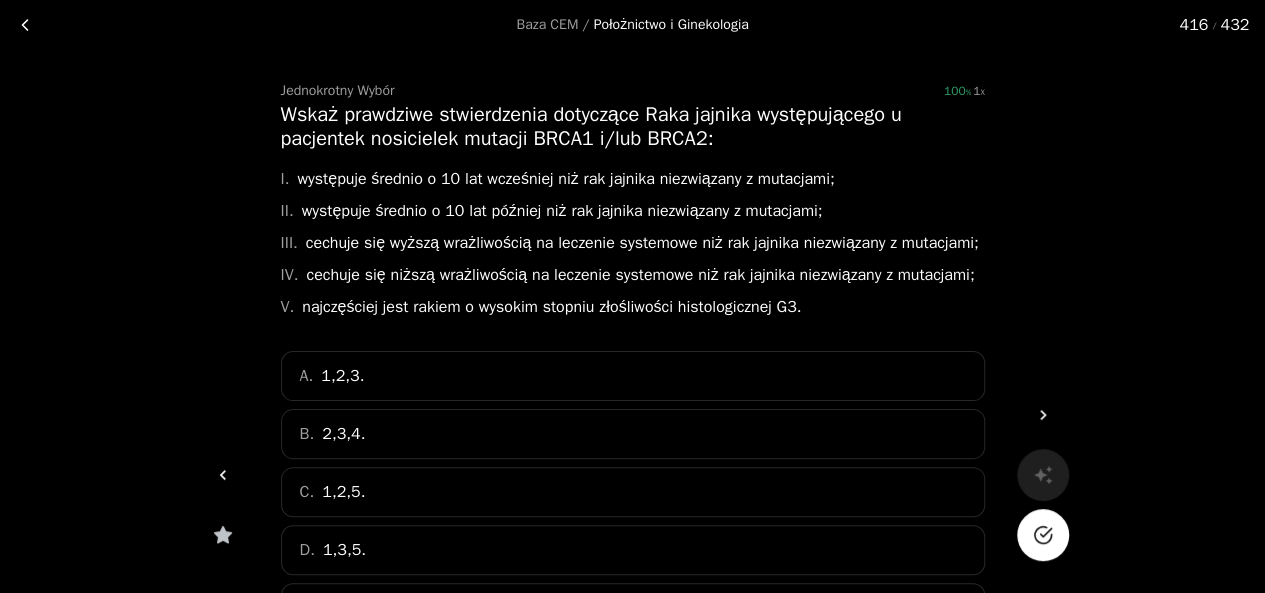 click on "D.   1,3,5." at bounding box center (633, 550) 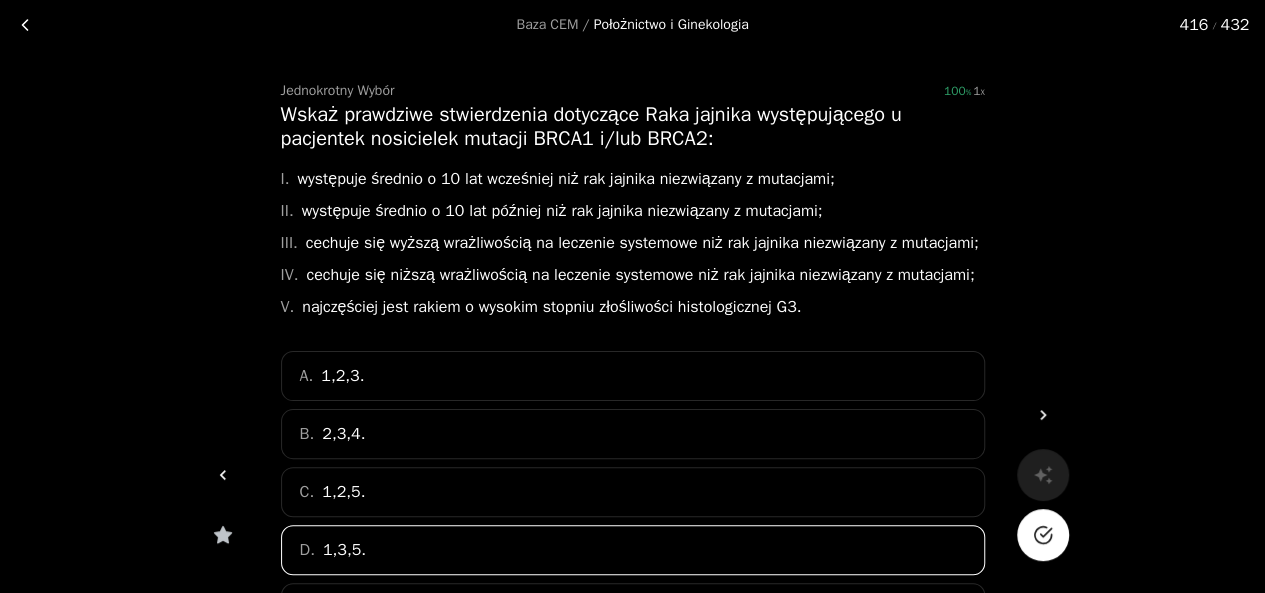 click 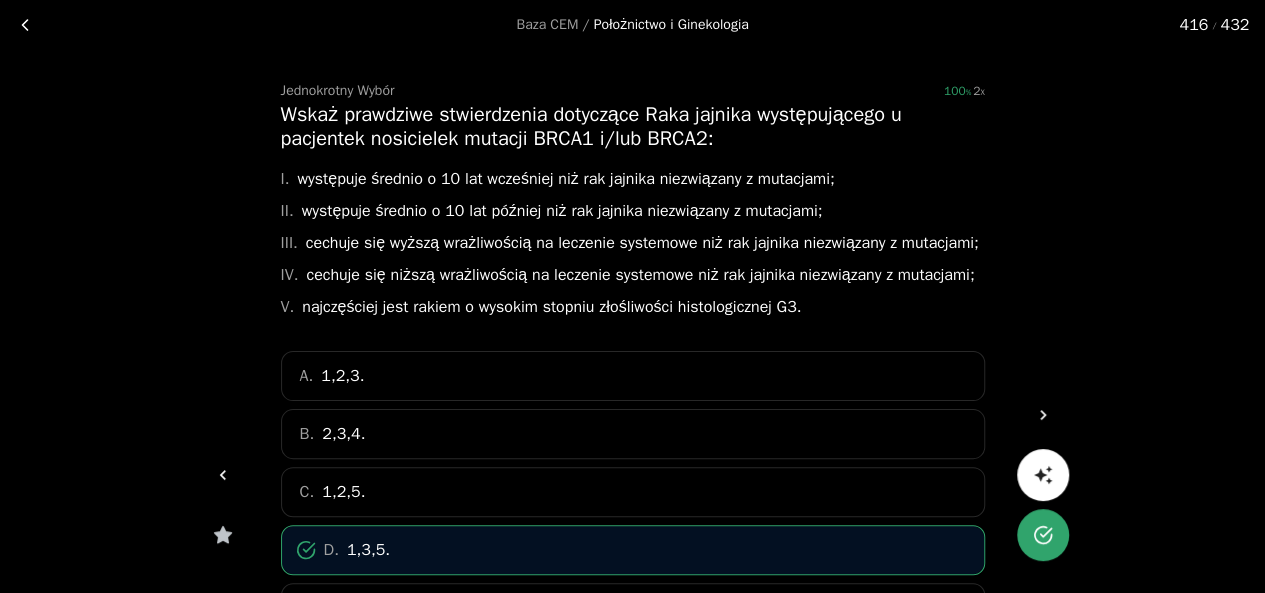 click 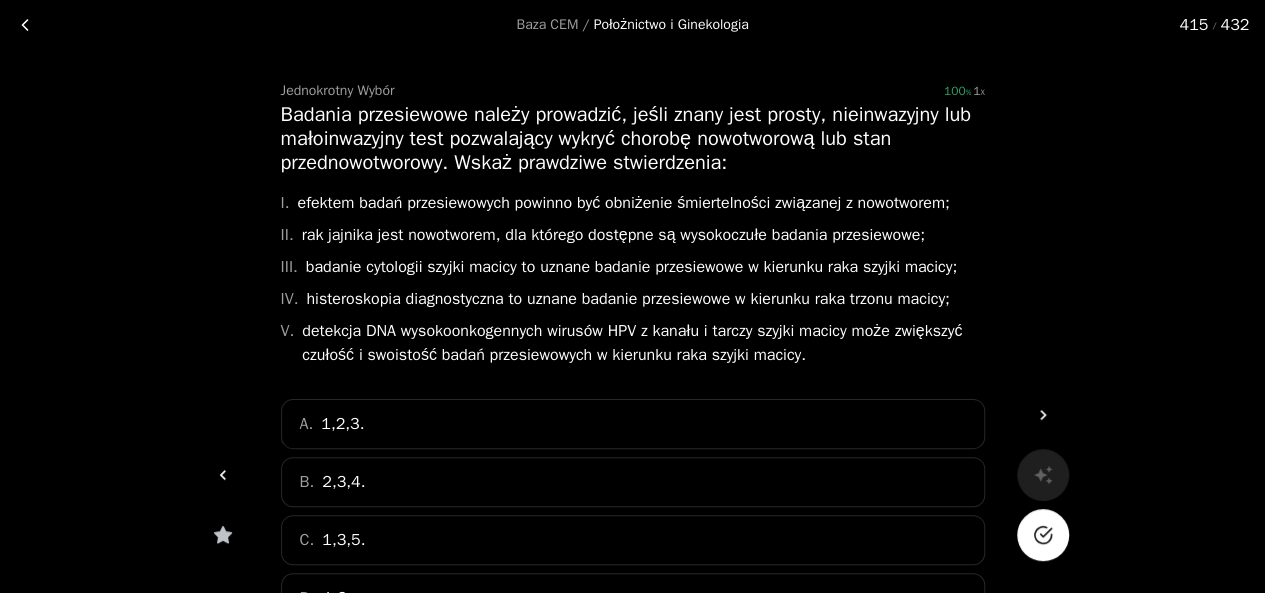 click on "C.   1,3,5." at bounding box center (633, 540) 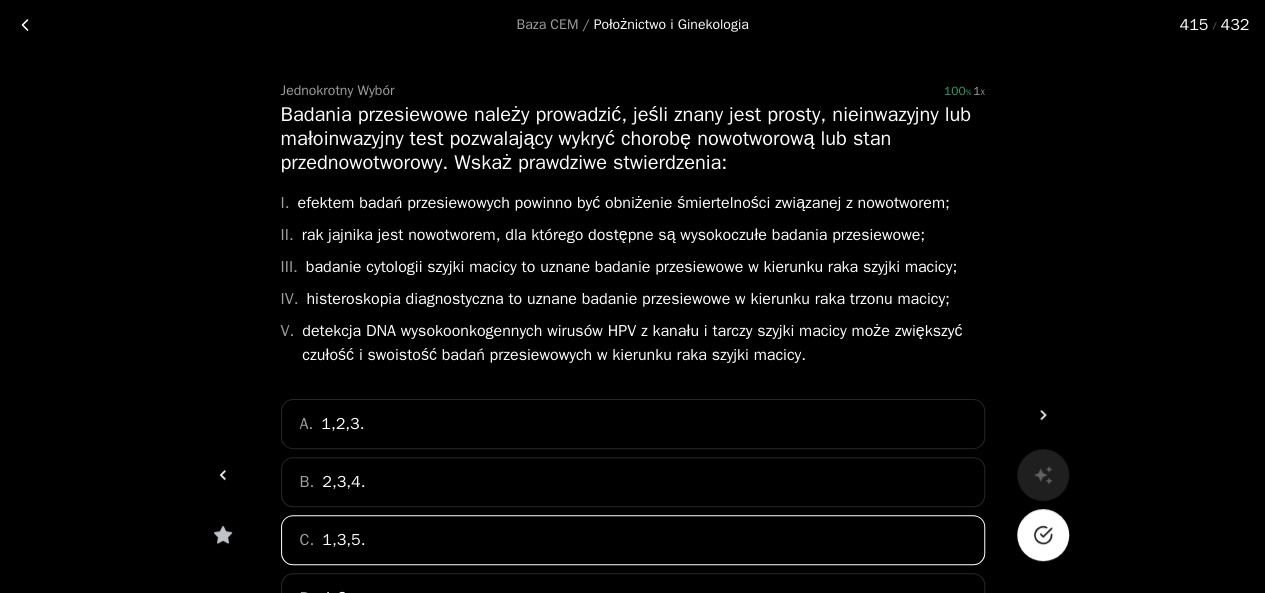 click 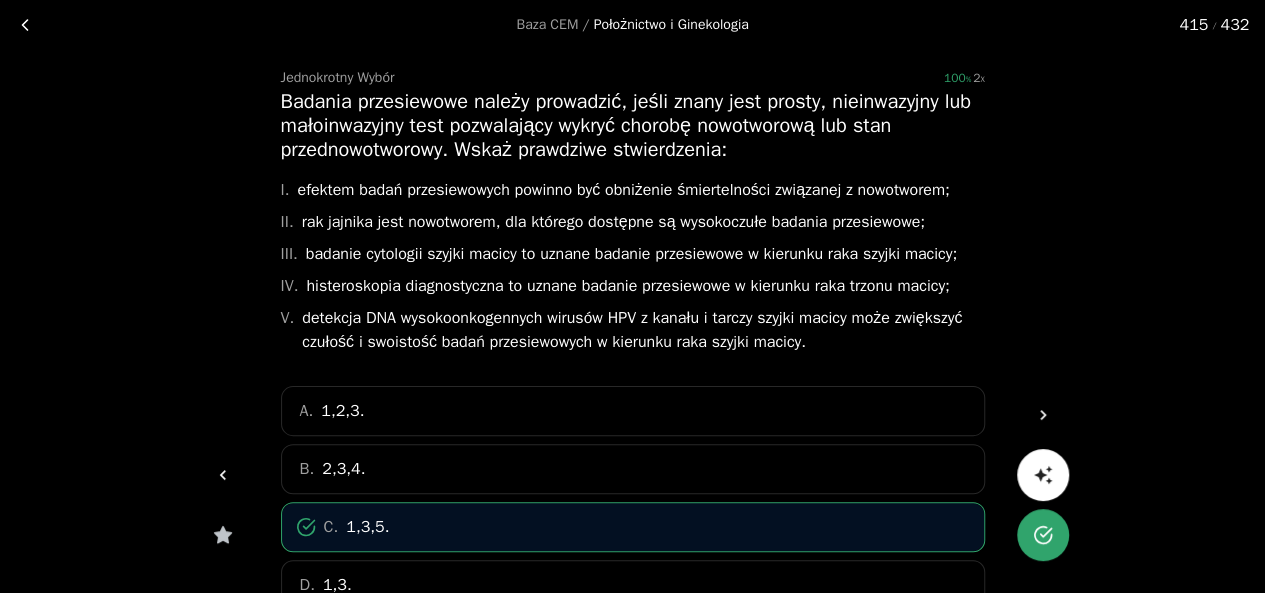scroll, scrollTop: 75, scrollLeft: 0, axis: vertical 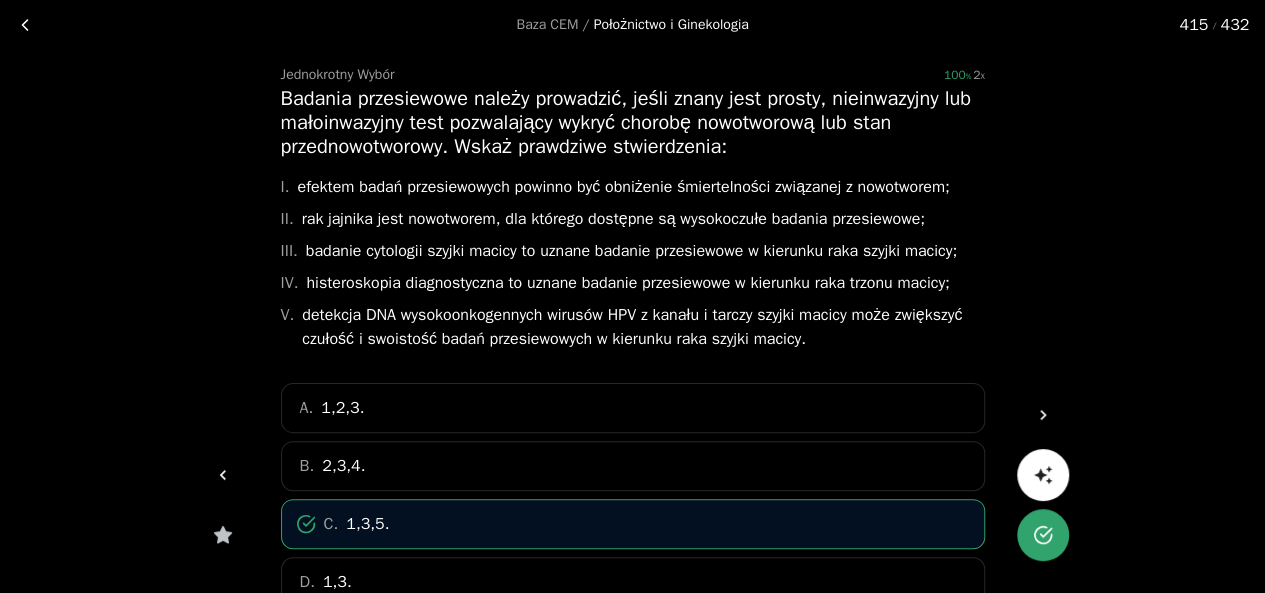 click 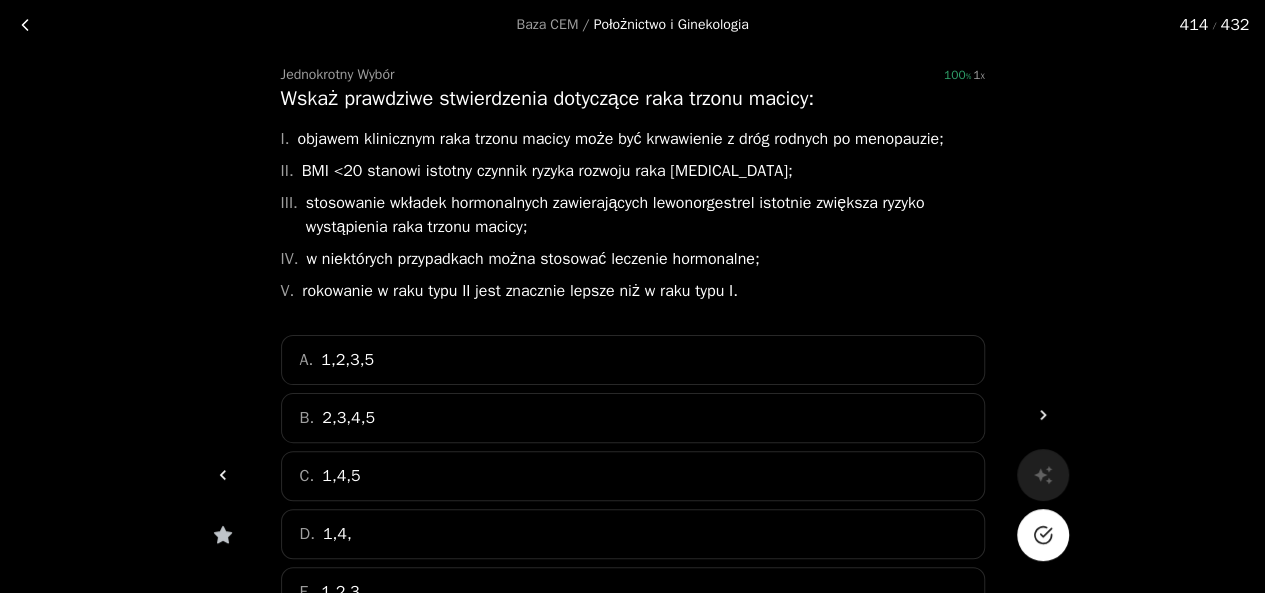 click on "C.   1,4,5" at bounding box center (633, 476) 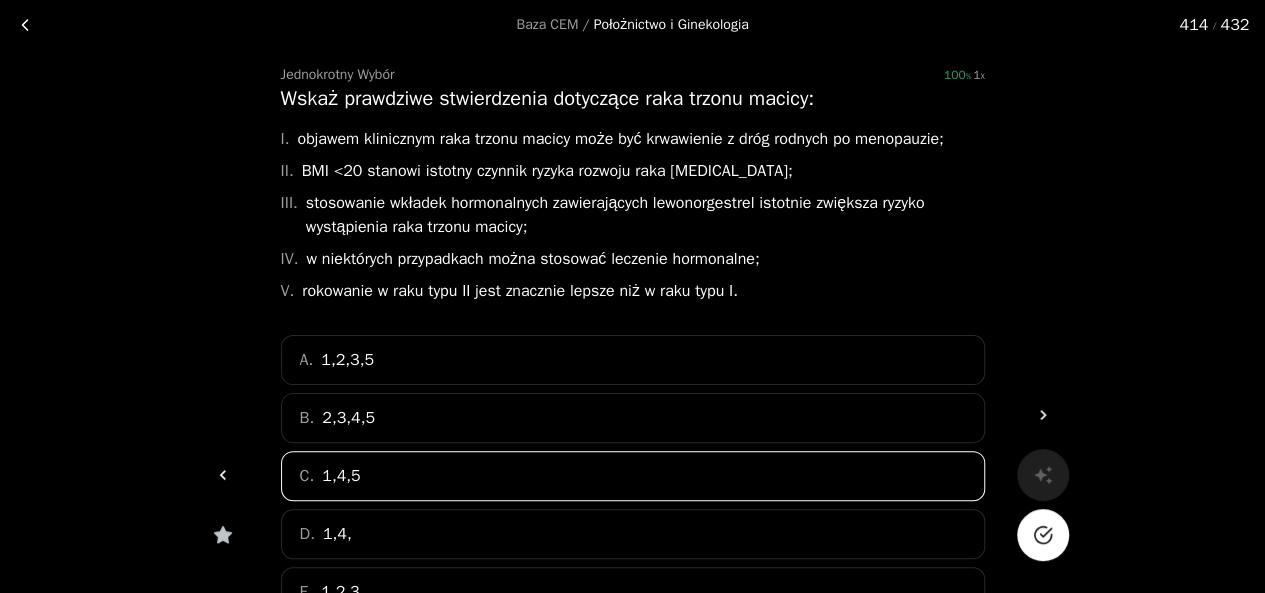 click 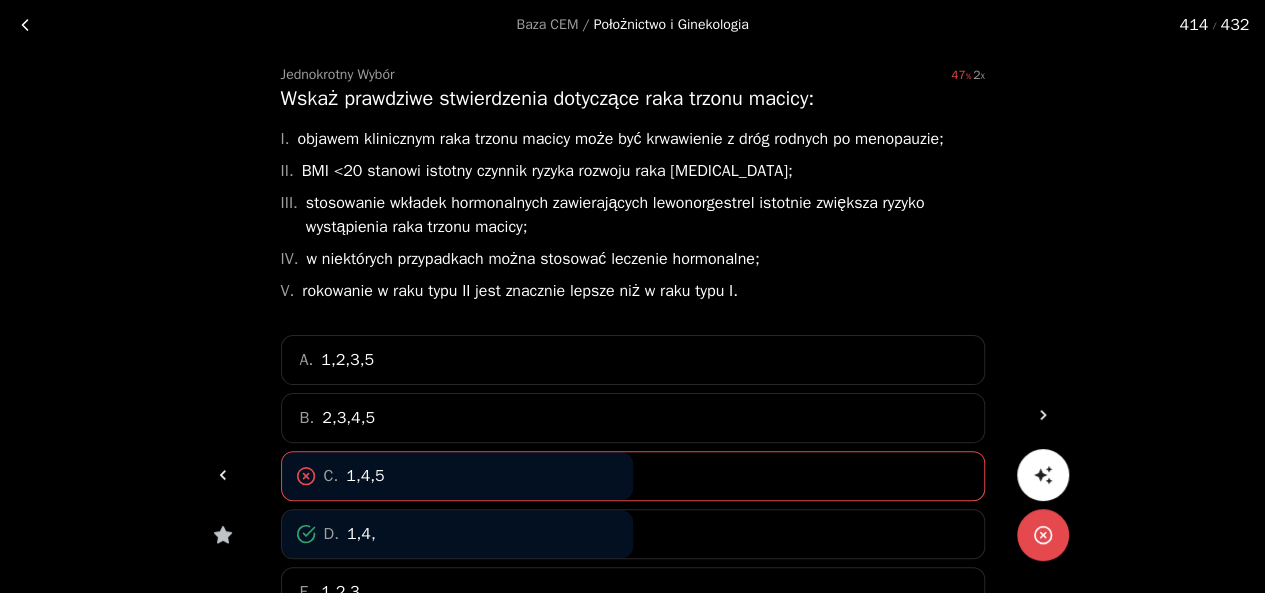 click at bounding box center [223, 475] 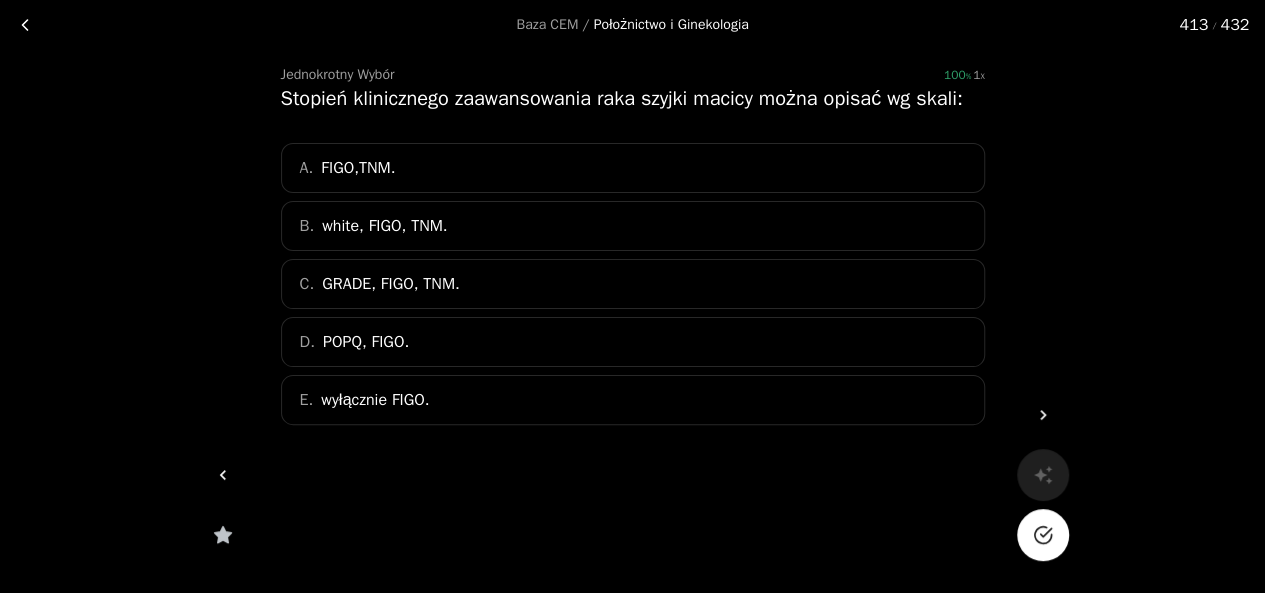 scroll, scrollTop: 73, scrollLeft: 0, axis: vertical 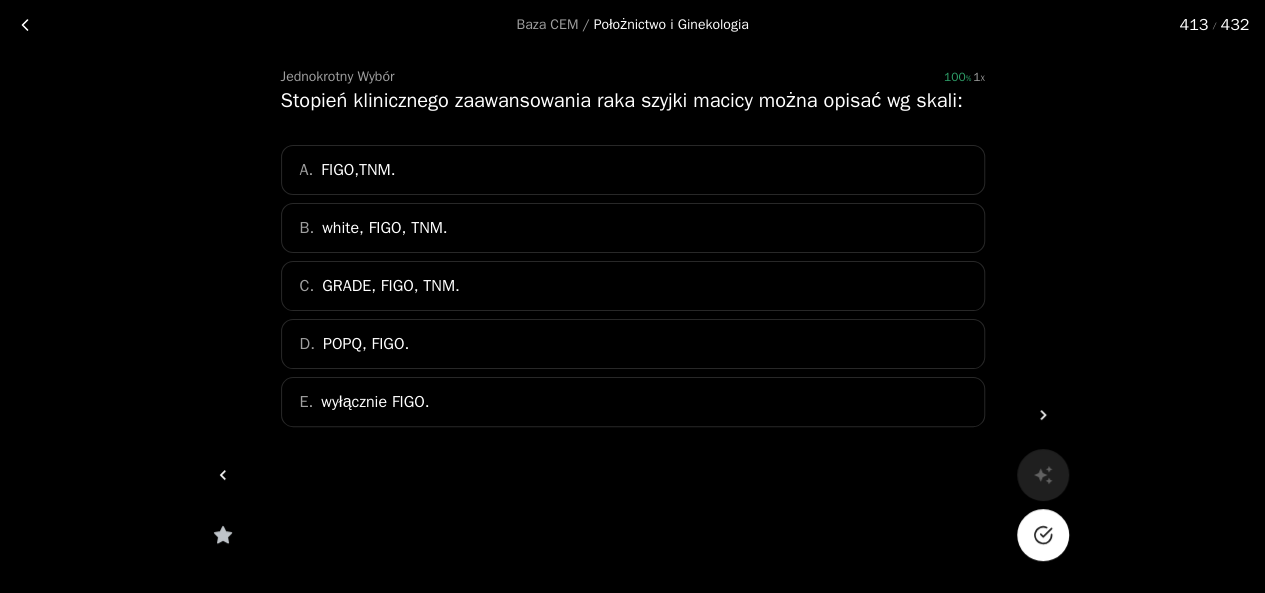 click on "[PERSON_NAME][GEOGRAPHIC_DATA],TNM." at bounding box center [633, 170] 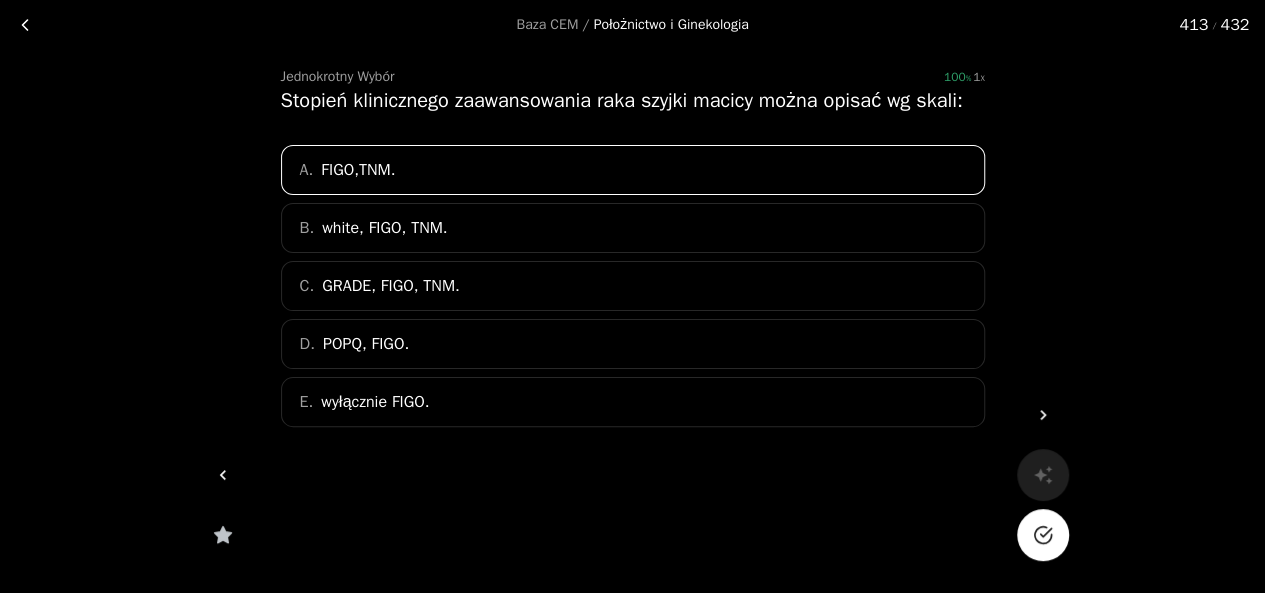 click at bounding box center [1043, 535] 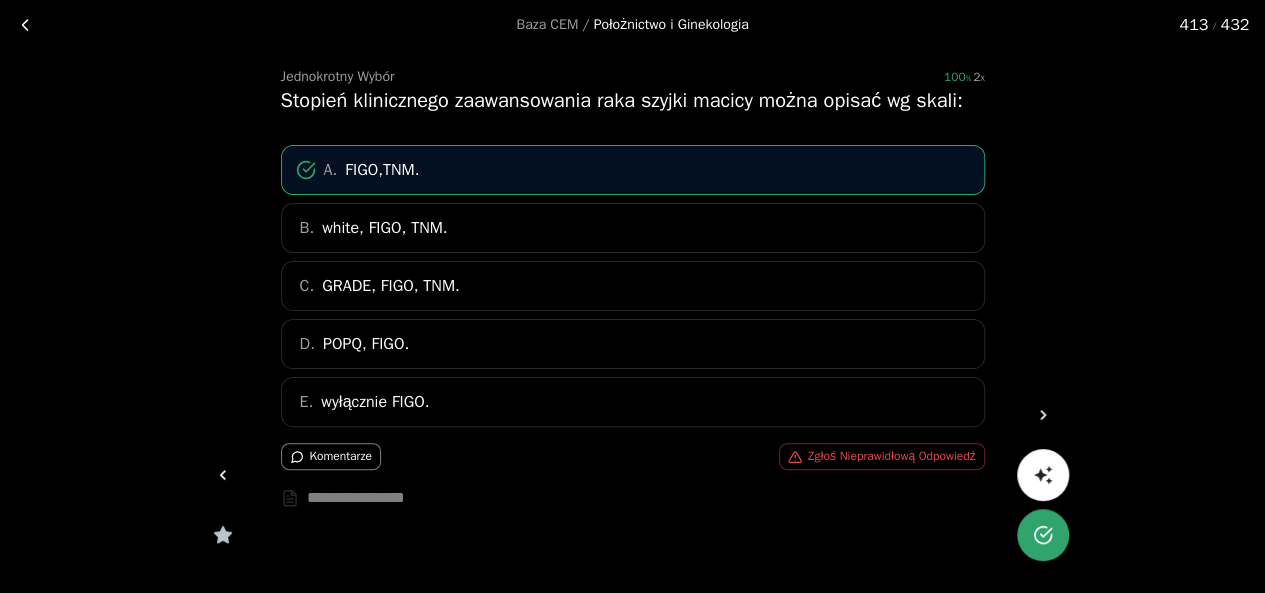 click at bounding box center (223, 475) 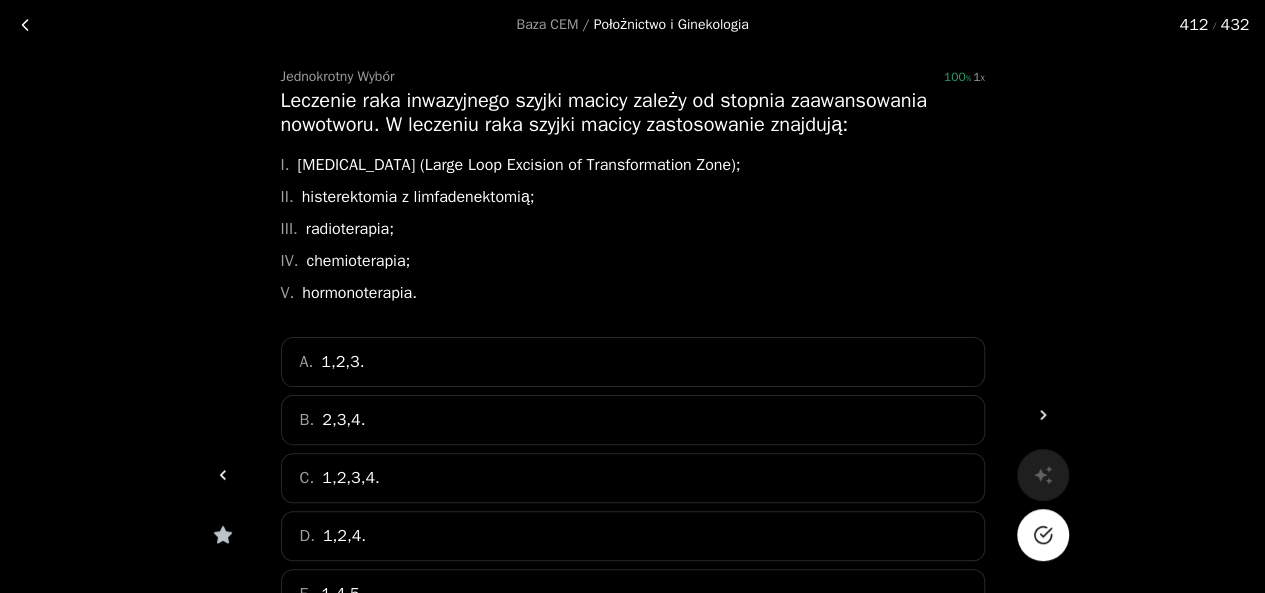 click on "D.   1,2,4." at bounding box center [633, 536] 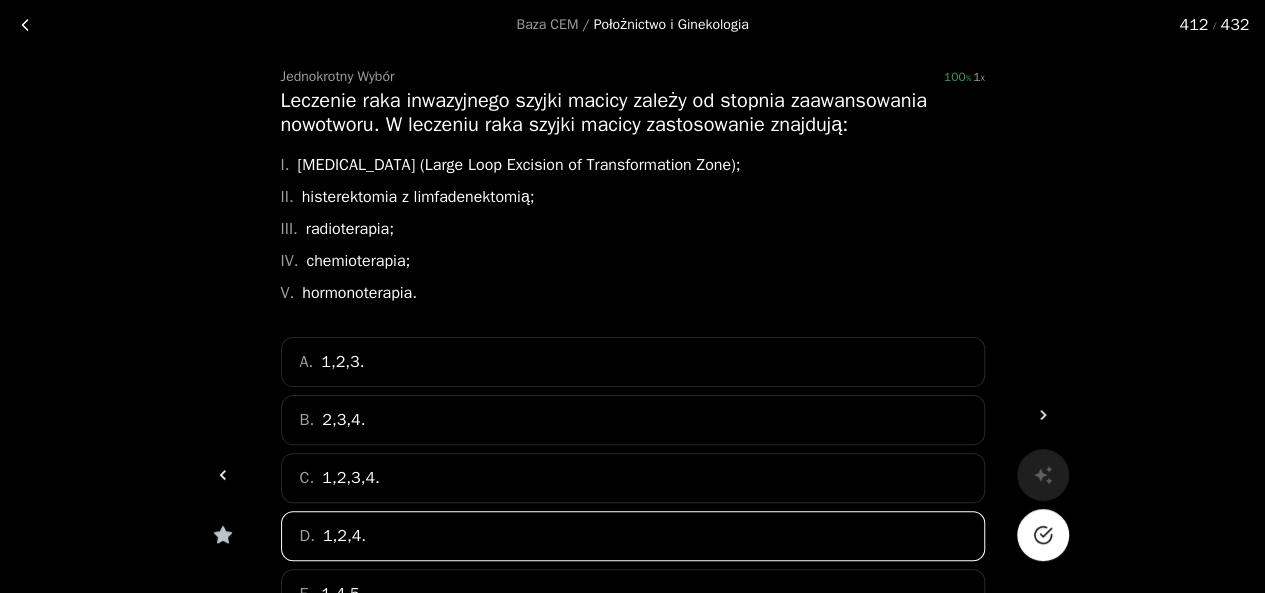 click on "C.   1,2,3,4." at bounding box center [633, 478] 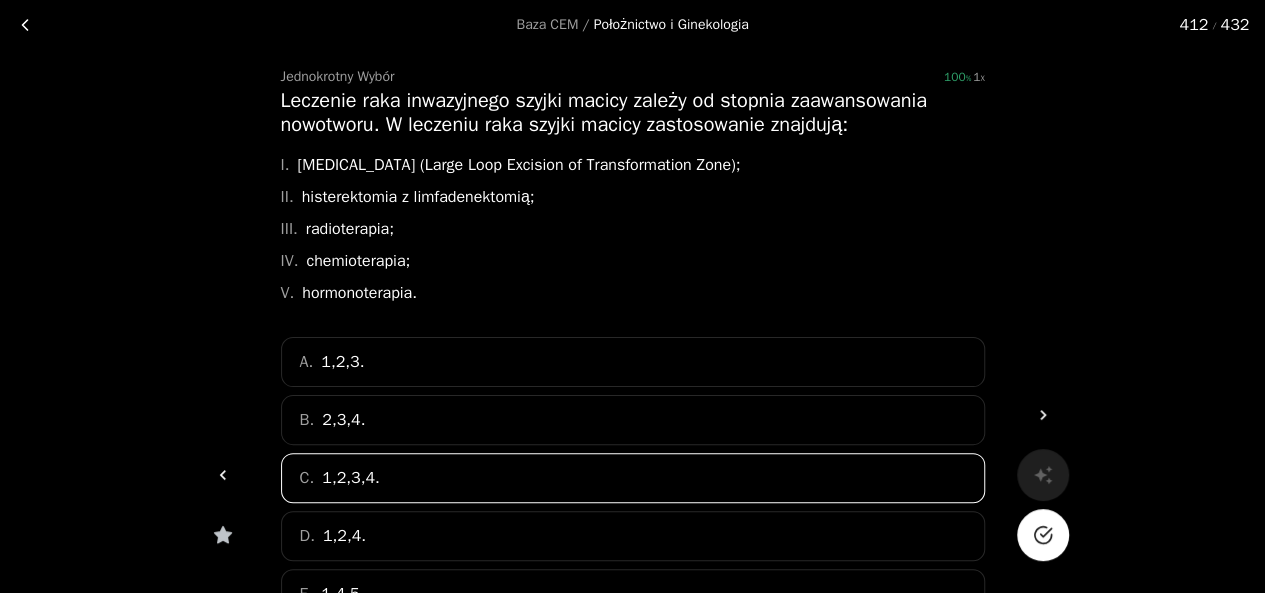 click on "B.   2,3,4." at bounding box center [633, 420] 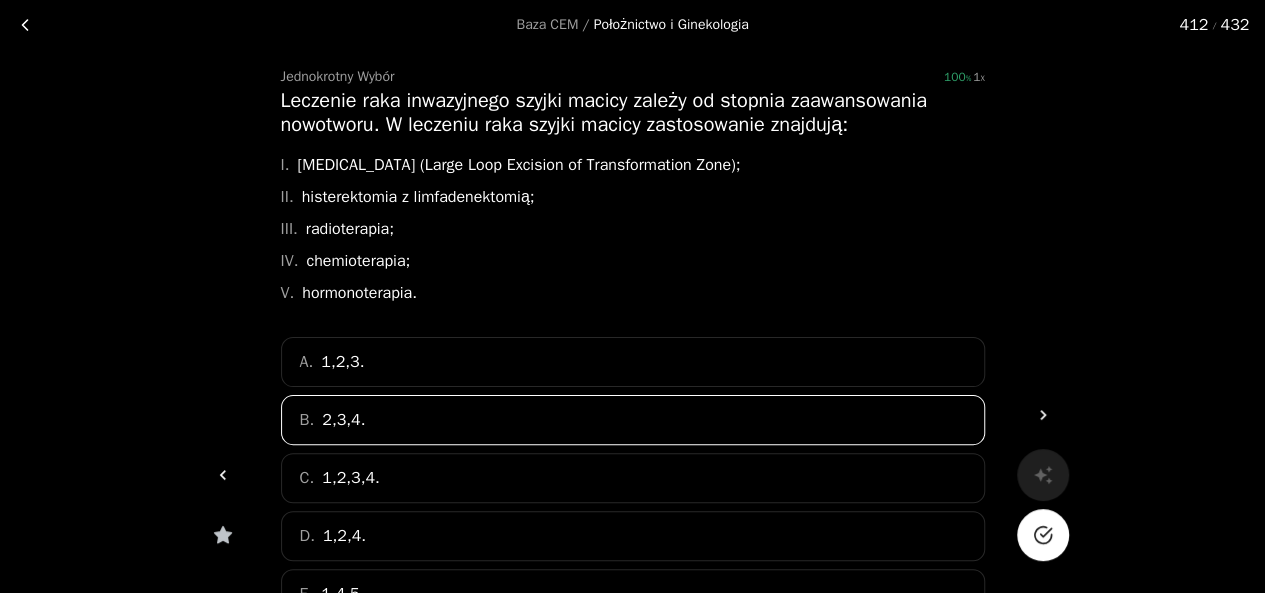 click at bounding box center (1043, 535) 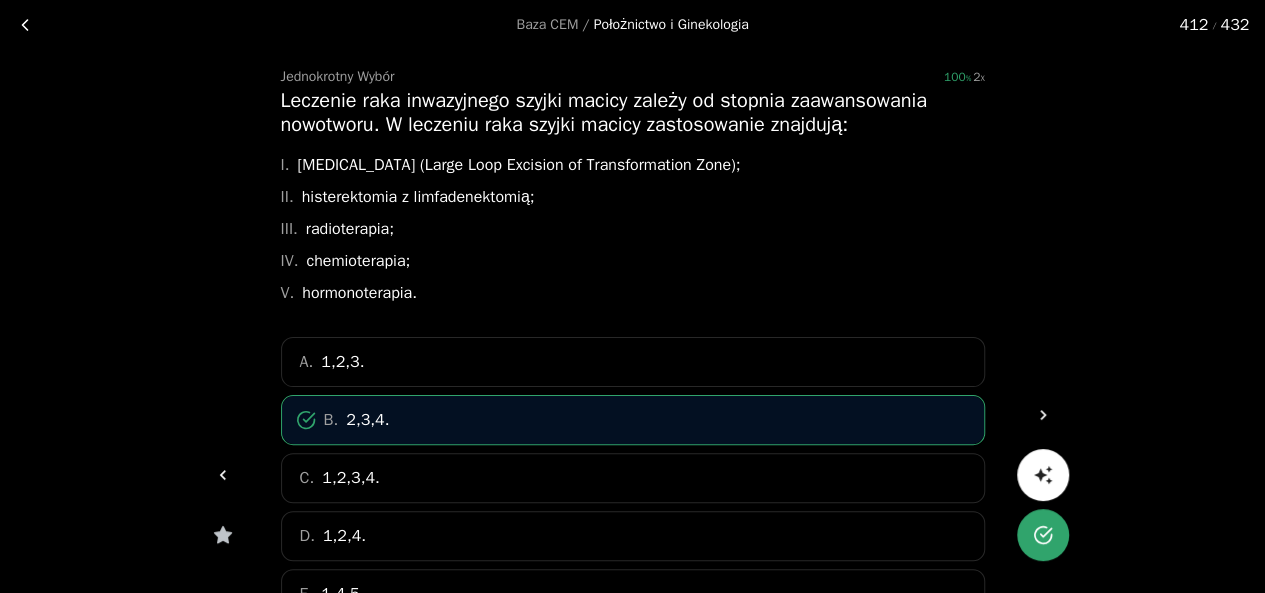 click 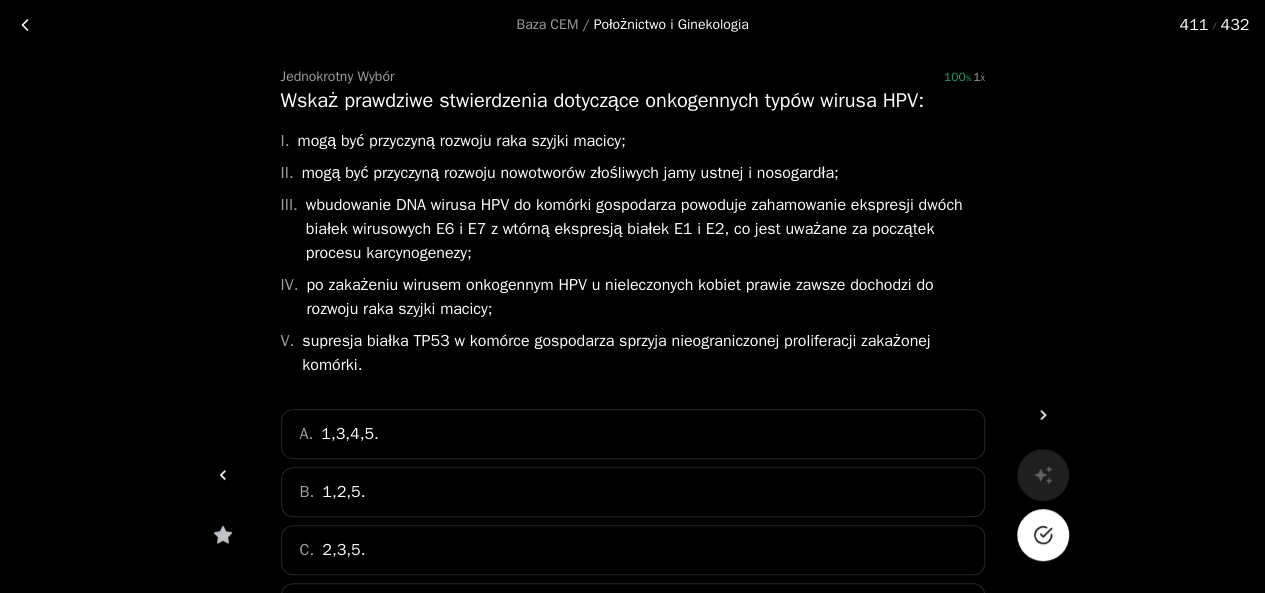 click on "B.   1,2,5." at bounding box center (633, 492) 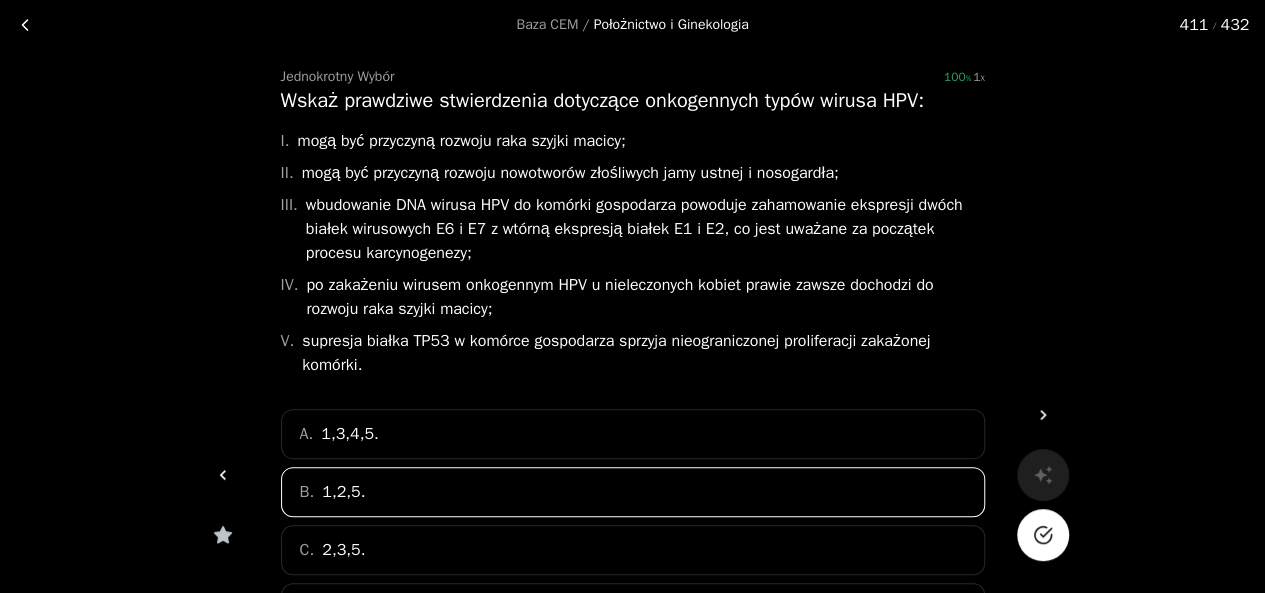 click 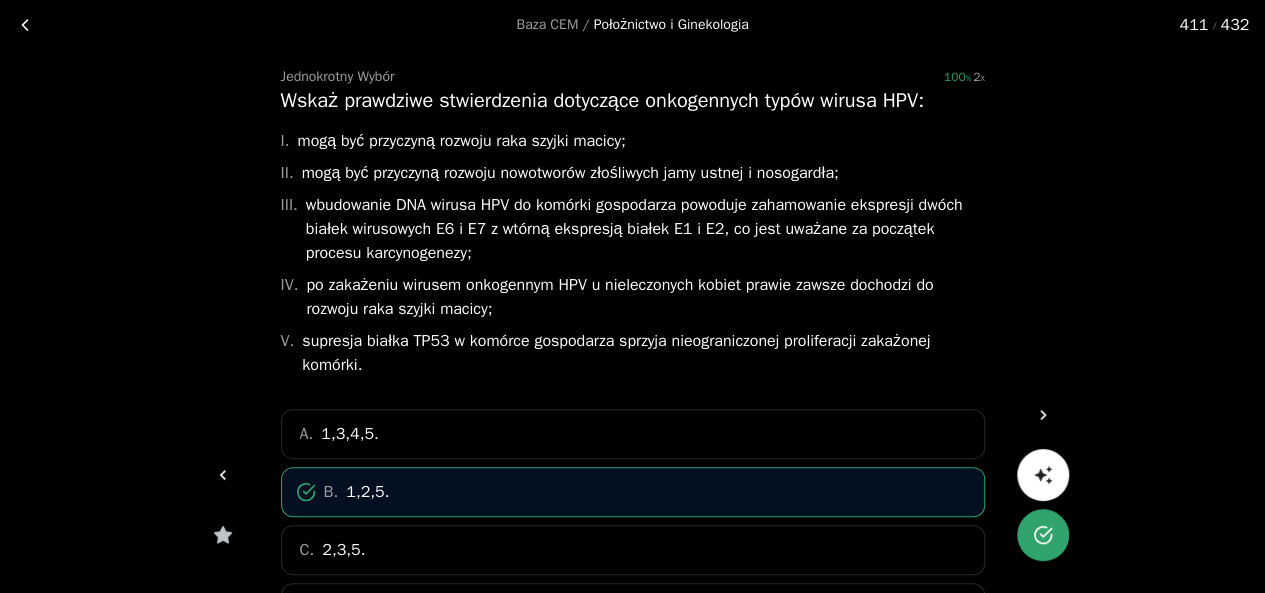click 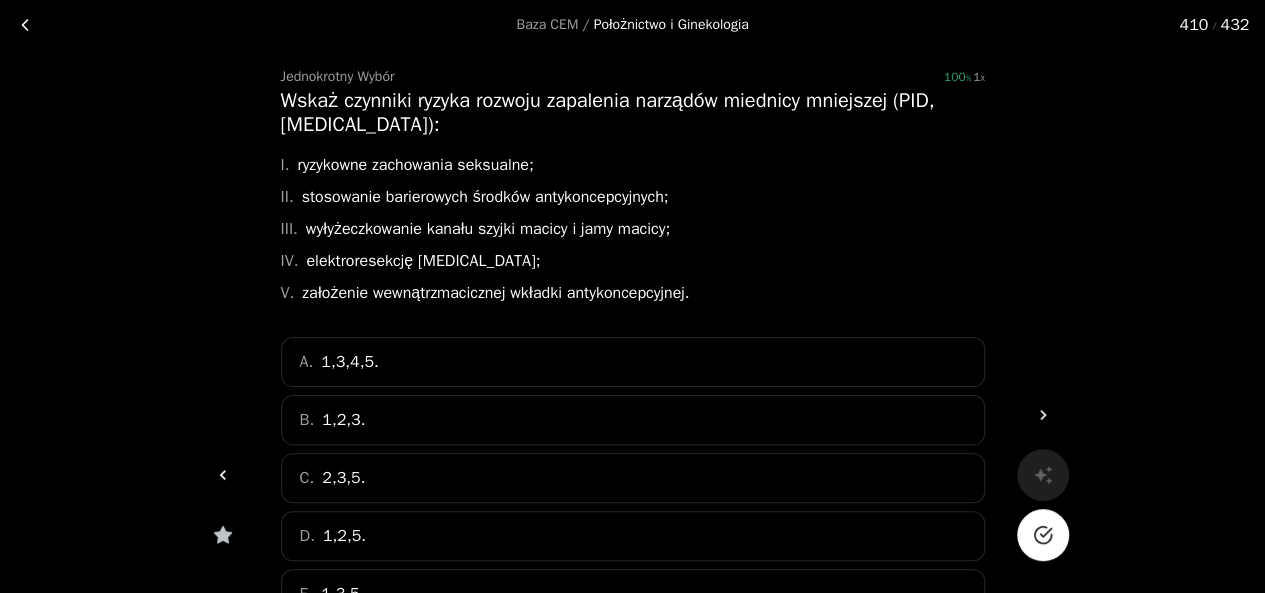 click on "A.   1,3,4,5.	 B.   1,2,3.	 C.   2,3,5.	 D.   1,2,5.	 E.   1,3,5." at bounding box center [633, 478] 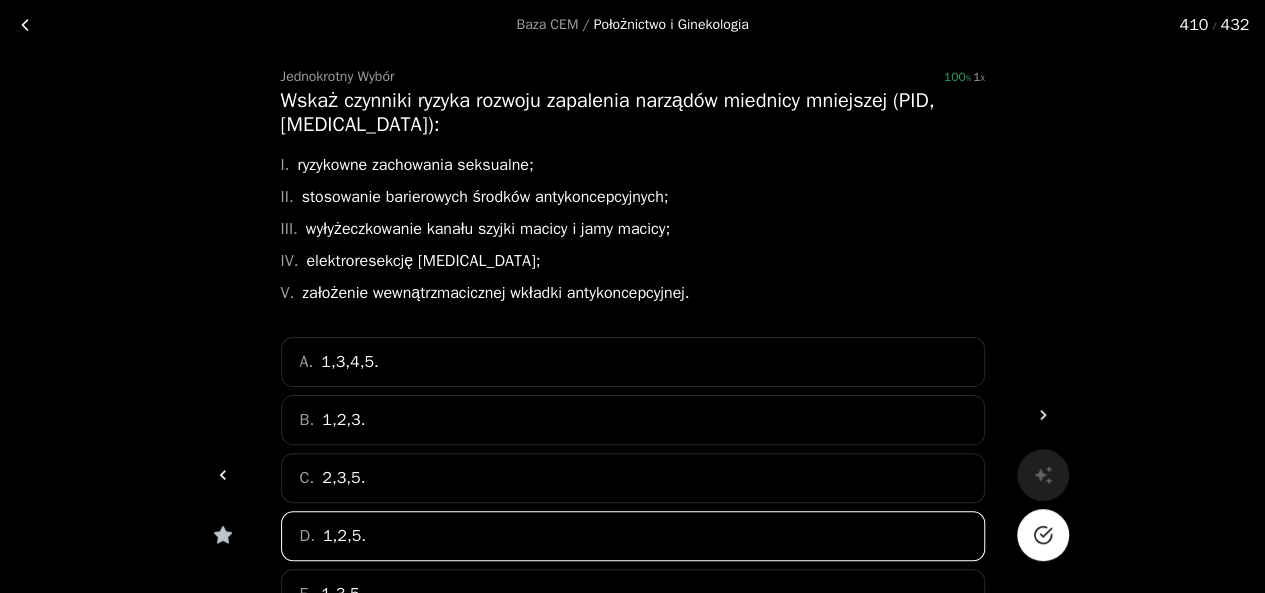 click at bounding box center (1043, 535) 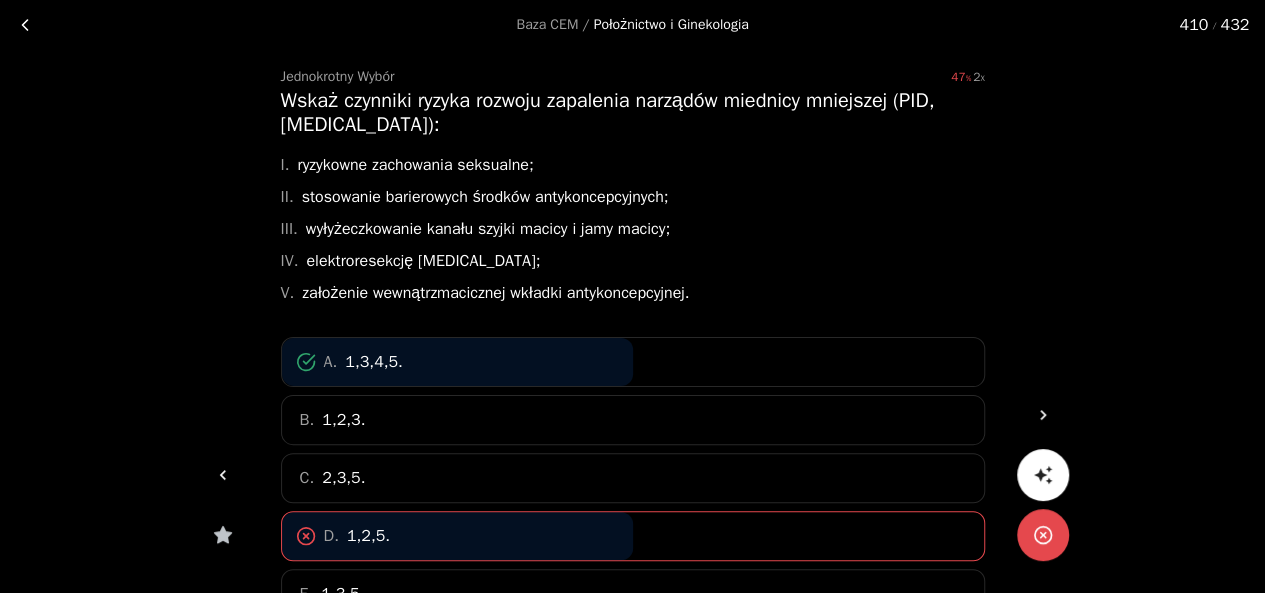click 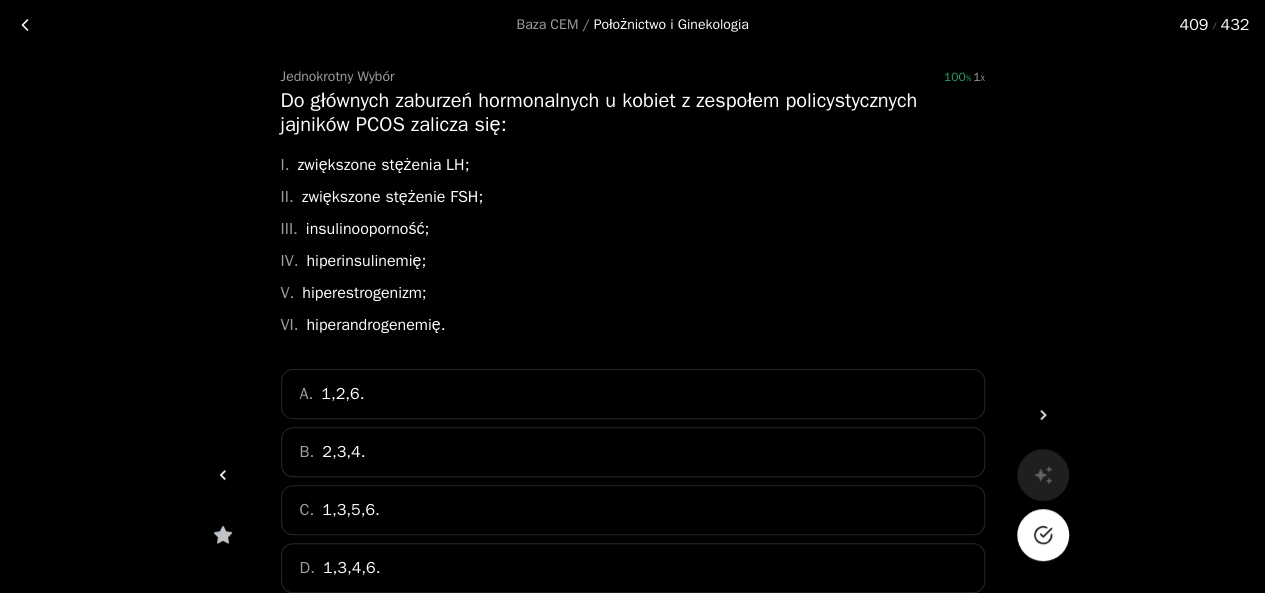 click on "D.   1,3,4,6." at bounding box center [633, 568] 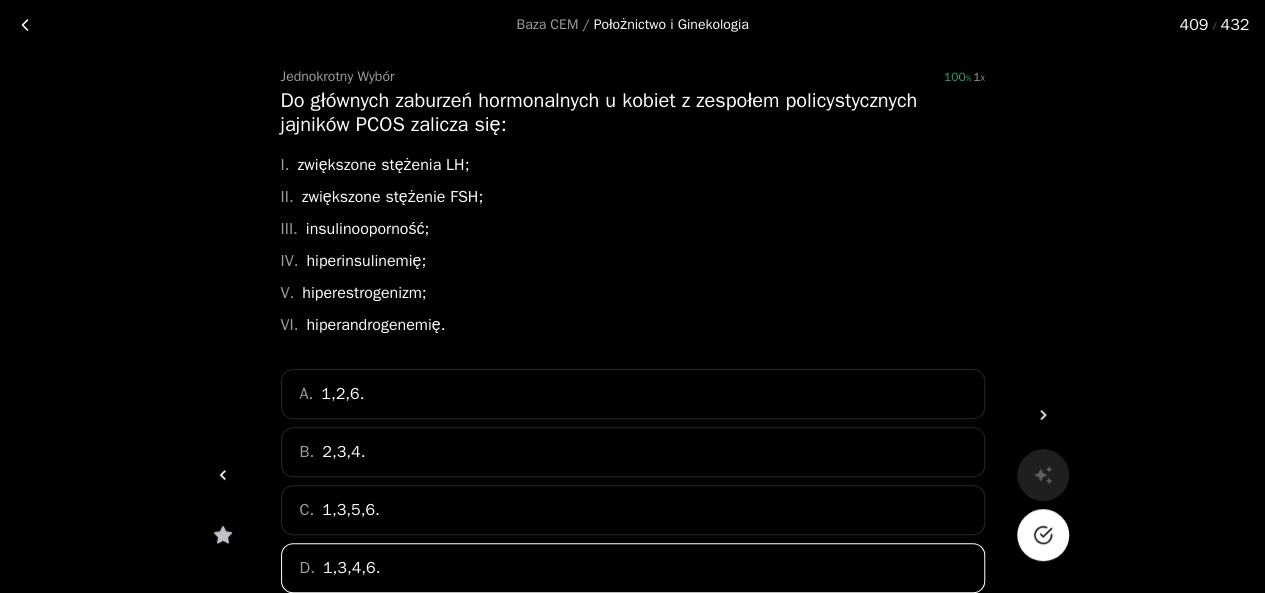 click on "Baza CEM  /  Położnictwo i Ginekologia 409 / 432 Jednokrotny Wybór 100 1 Do głównych zaburzeń hormonalnych u kobiet z zespołem policystycznych jajników PCOS zalicza się: I.  zwiększone stężenia LH; II.  zwiększone stężenie FSH; III.  insulinooporność; IV.  hiperinsulinemię; V.  hiperestrogenizm; VI.  hiperandrogenemię. A.   1,2,6.	 B.   2,3,4.	 C.   1,3,5,6.	 D.   1,3,4,6.	 E.   2,3,4,6." at bounding box center (632, 374) 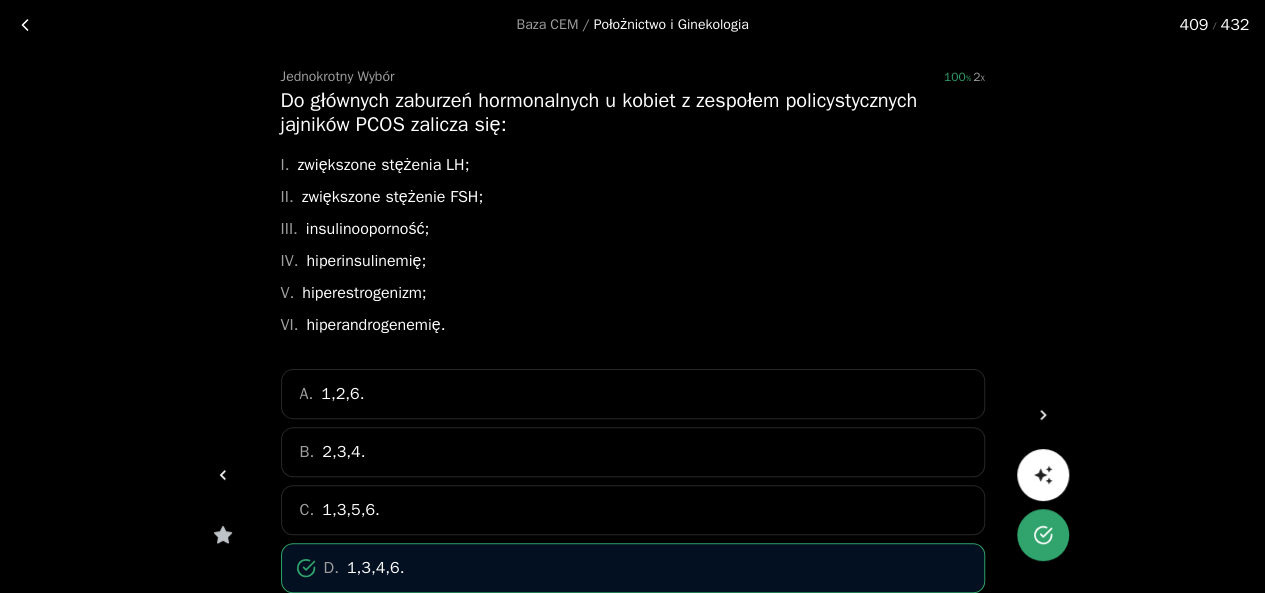 click at bounding box center (223, 475) 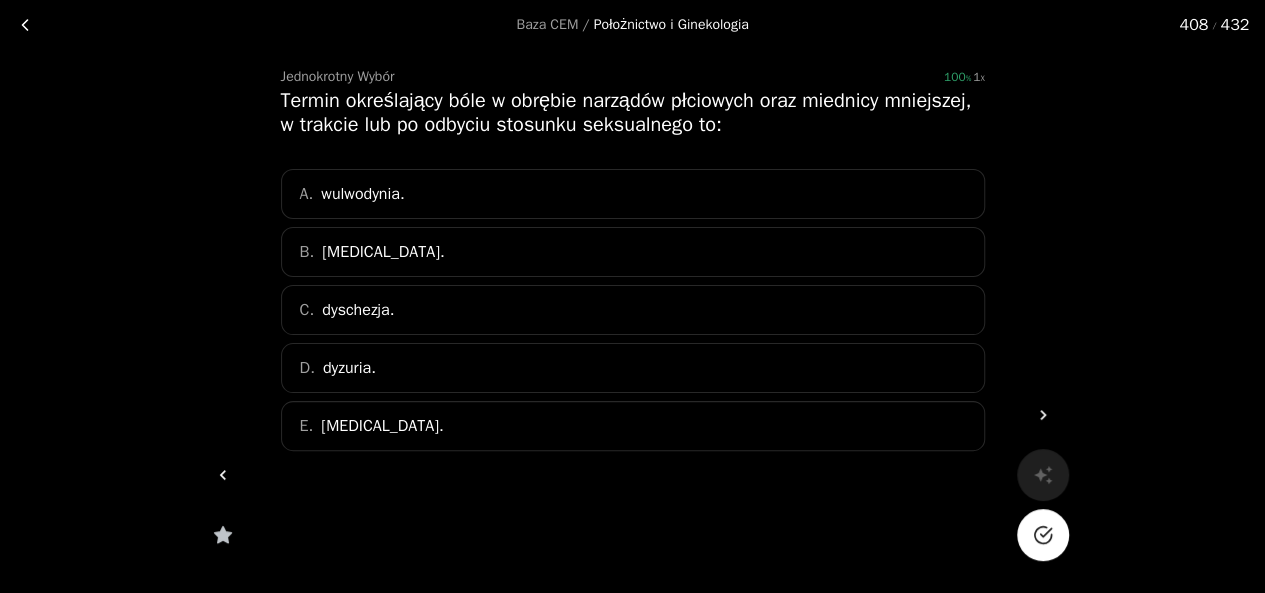 click on "B.   [MEDICAL_DATA]." at bounding box center [633, 252] 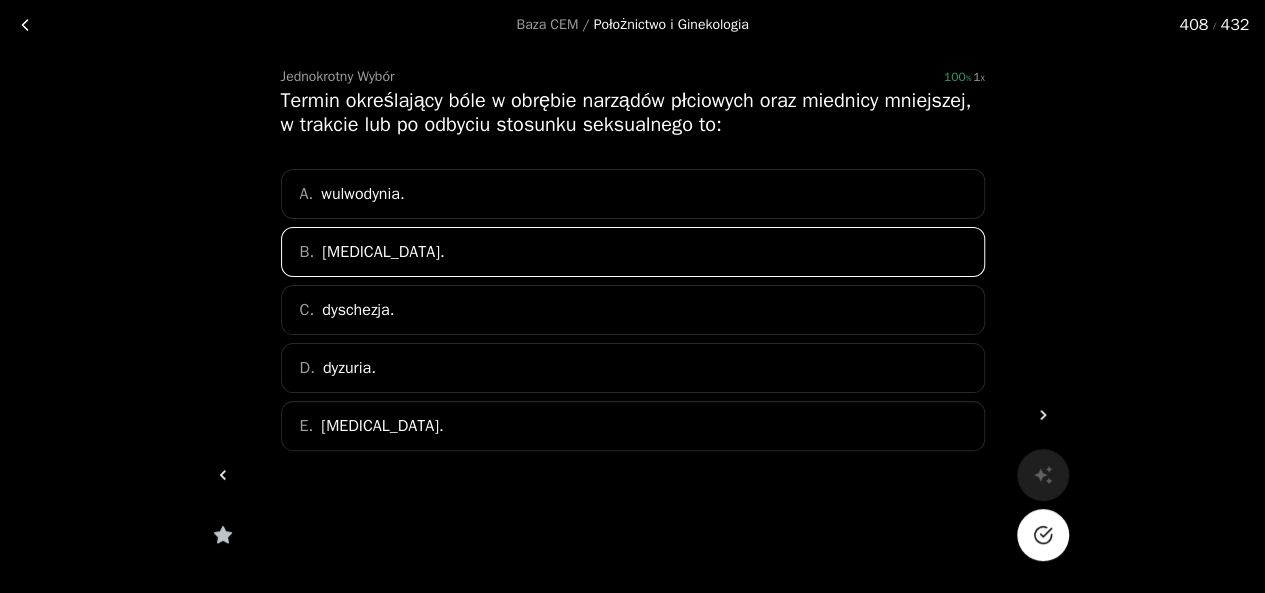 click at bounding box center (1043, 535) 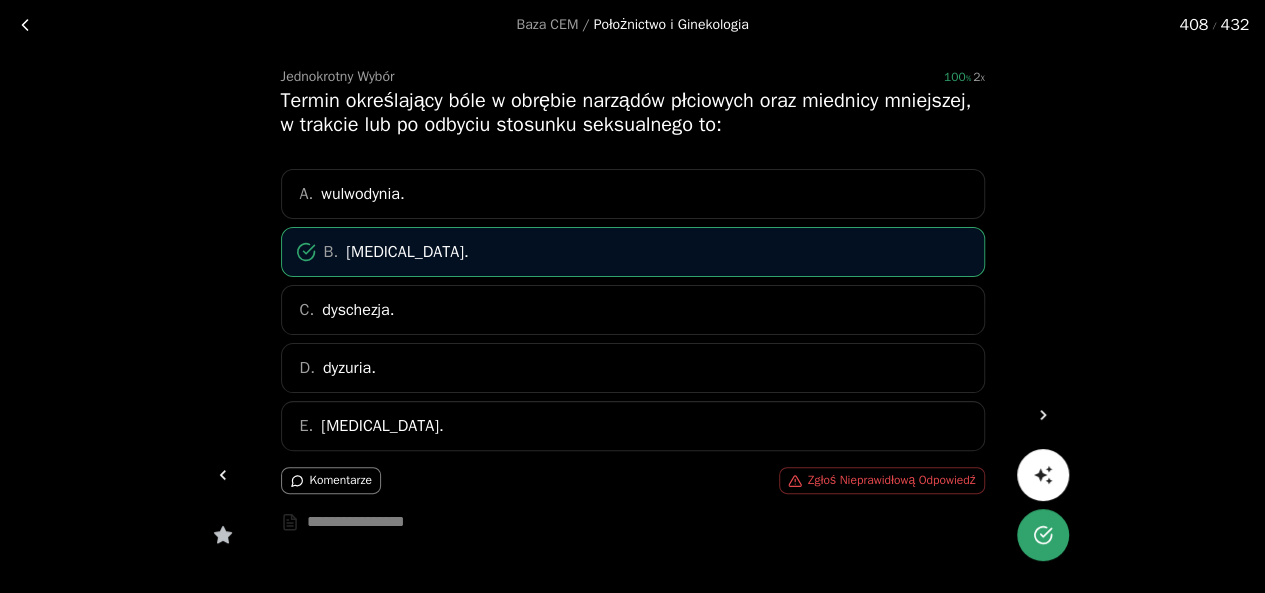 click 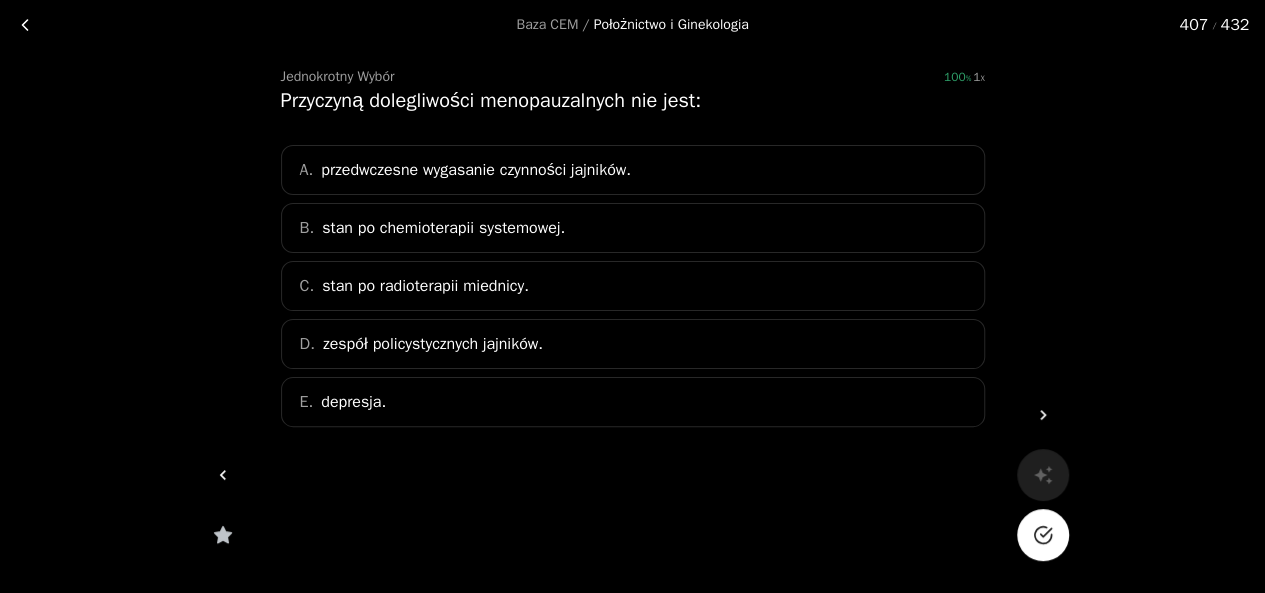 click on "D.   zespół policystycznych jajników." at bounding box center [633, 344] 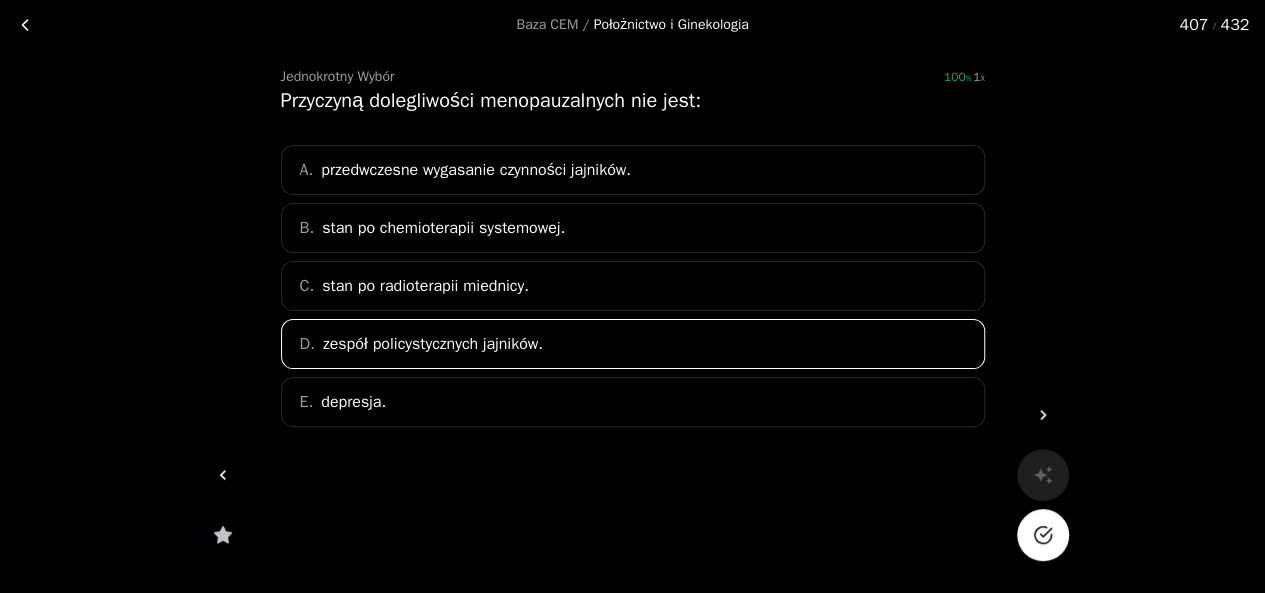 click 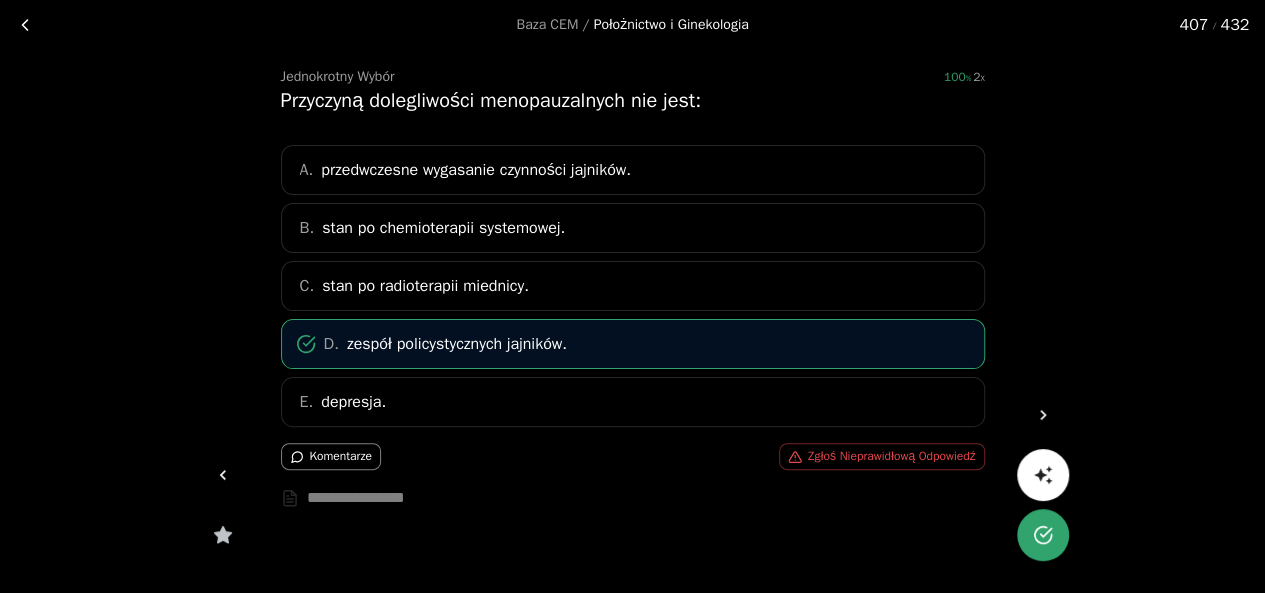 click at bounding box center [223, 475] 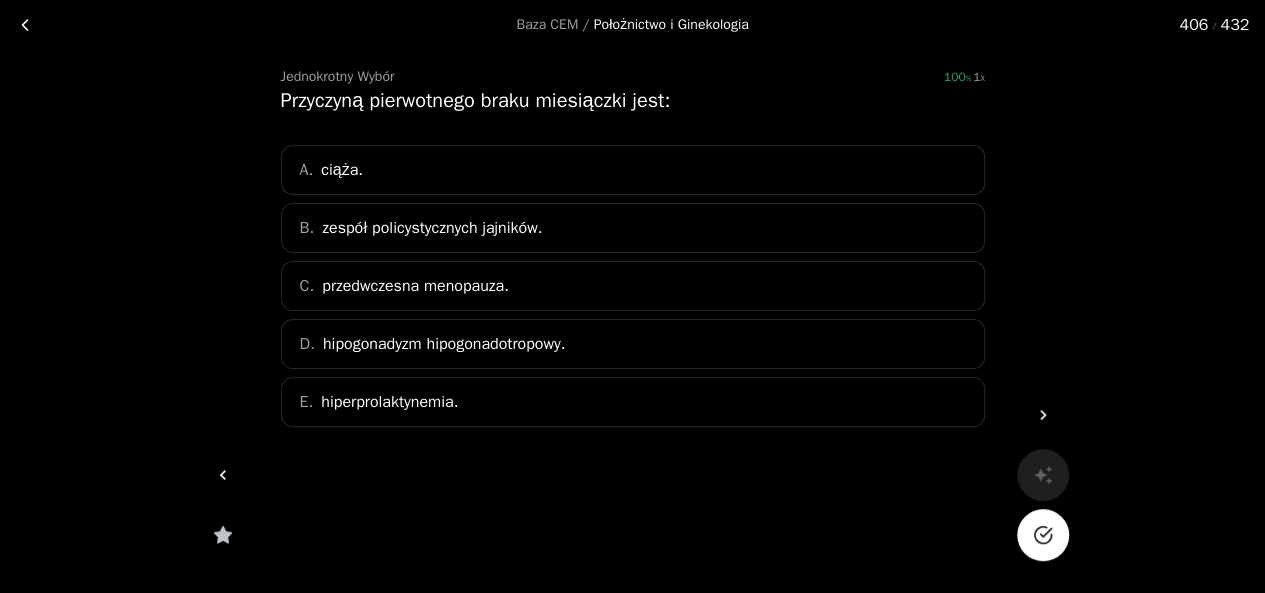 click on "hipogonadyzm hipogonadotropowy." at bounding box center [444, 344] 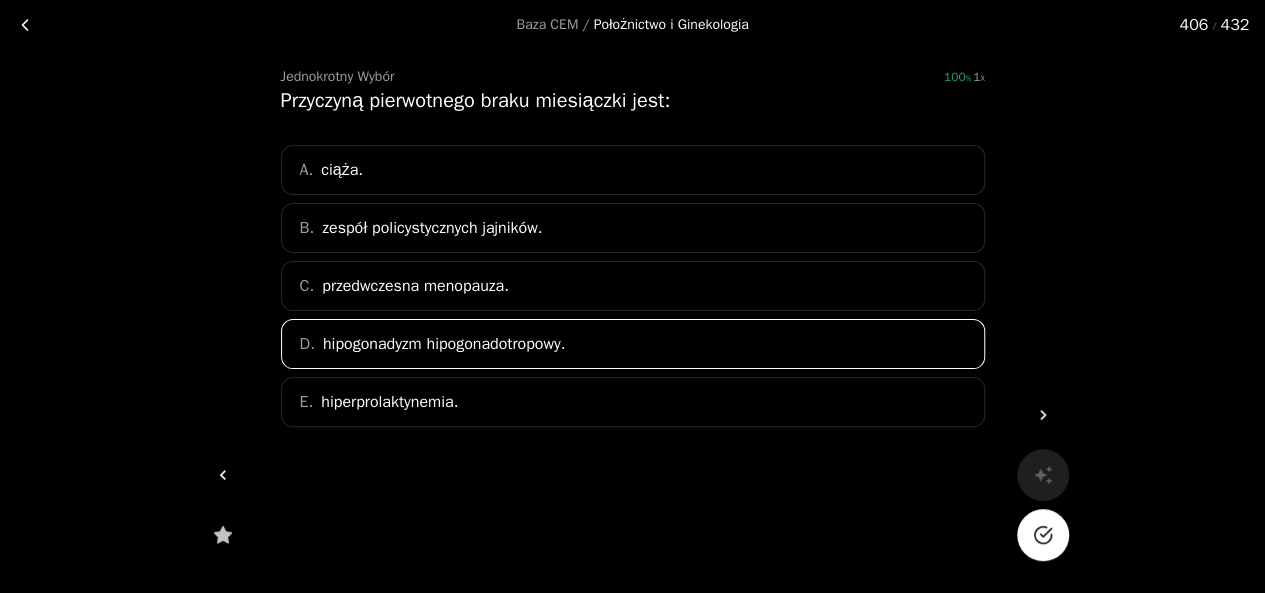 click 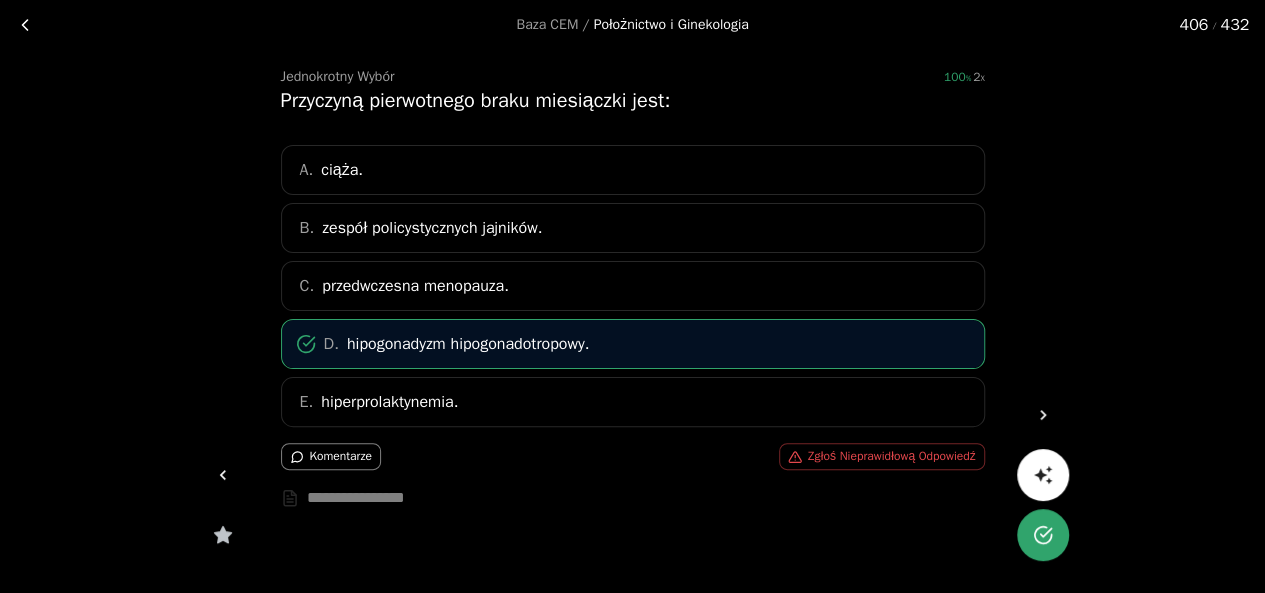 click 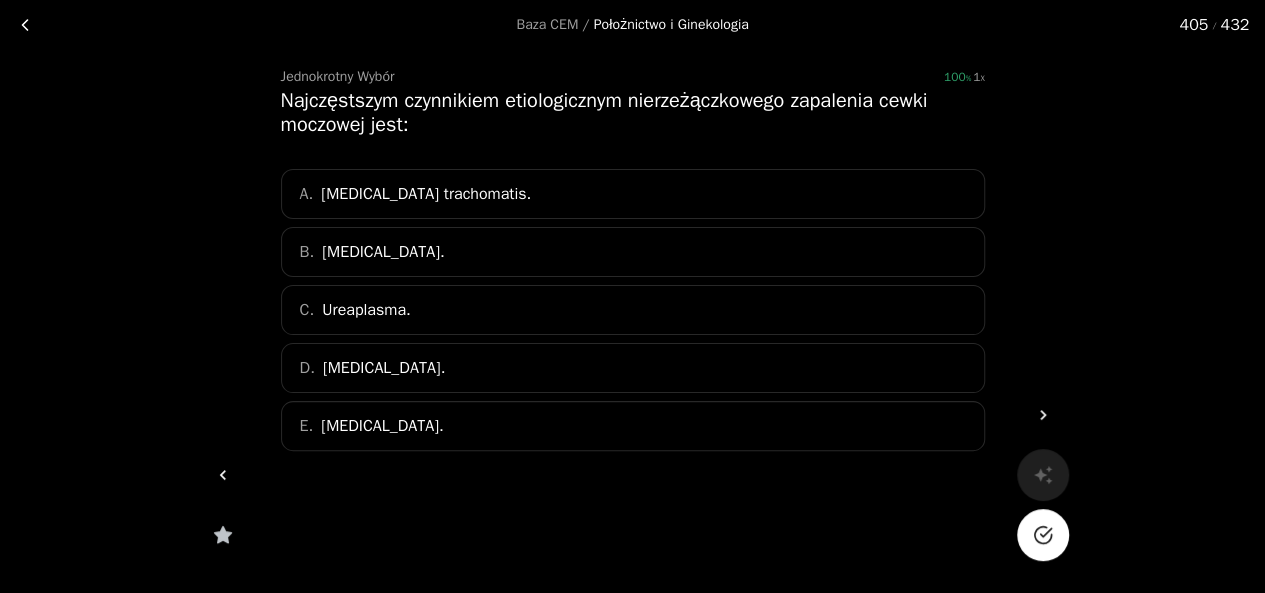 click on "[MEDICAL_DATA] trachomatis." at bounding box center [426, 194] 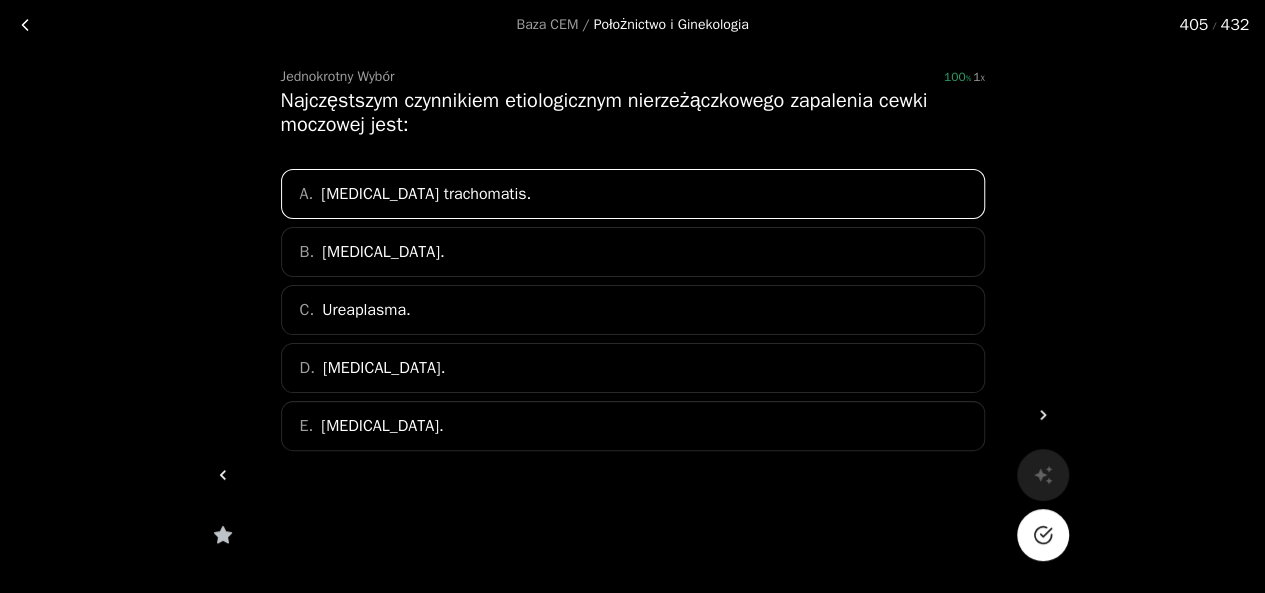 click 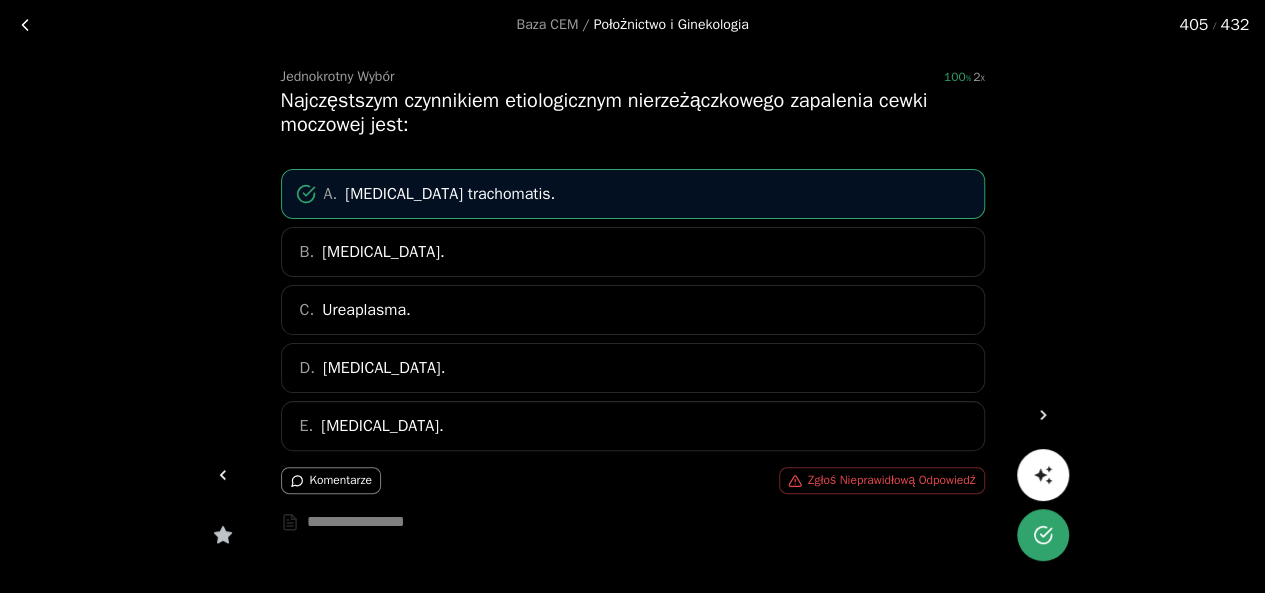 click at bounding box center [223, 475] 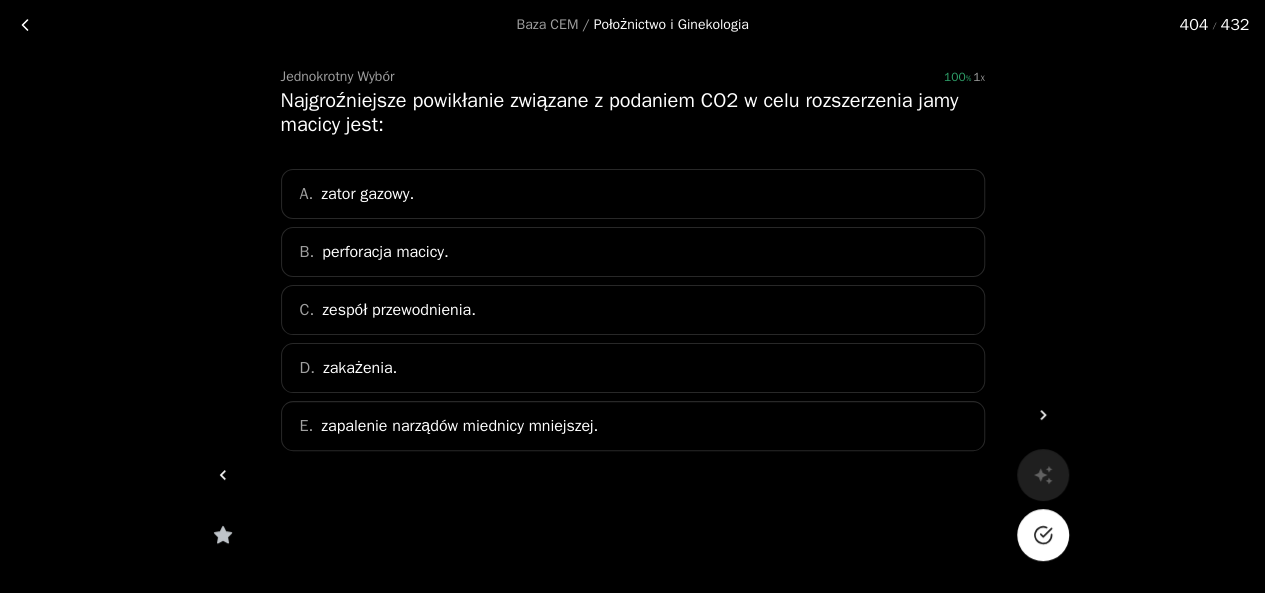 click on "[PERSON_NAME] gazowy." at bounding box center (633, 194) 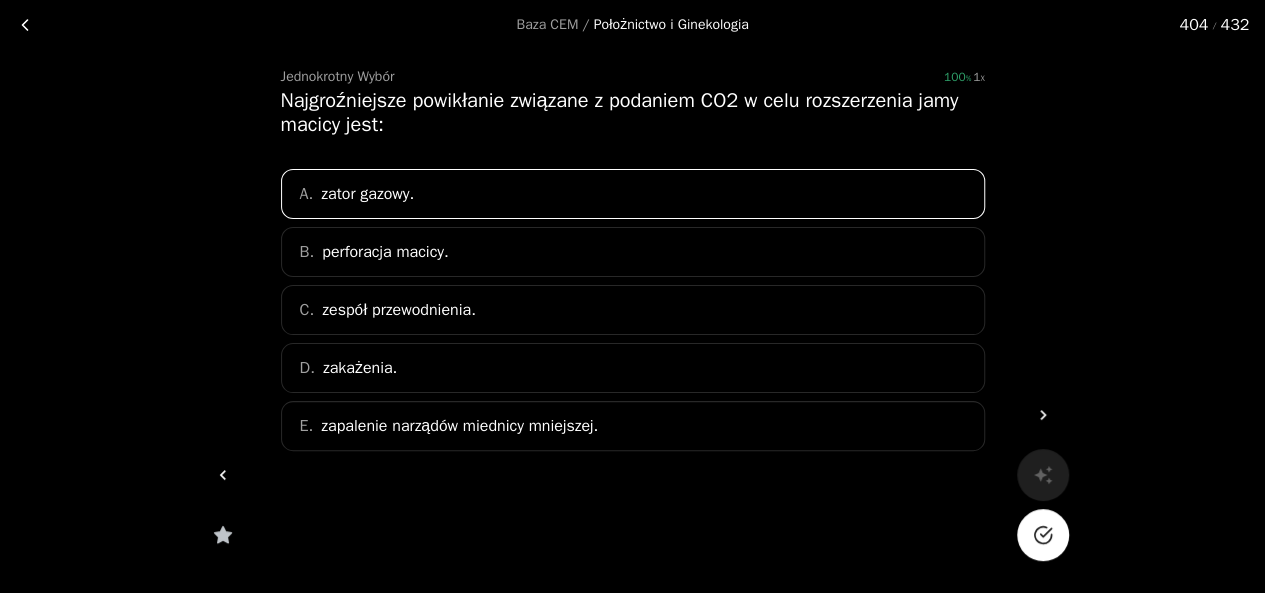 click at bounding box center (1043, 535) 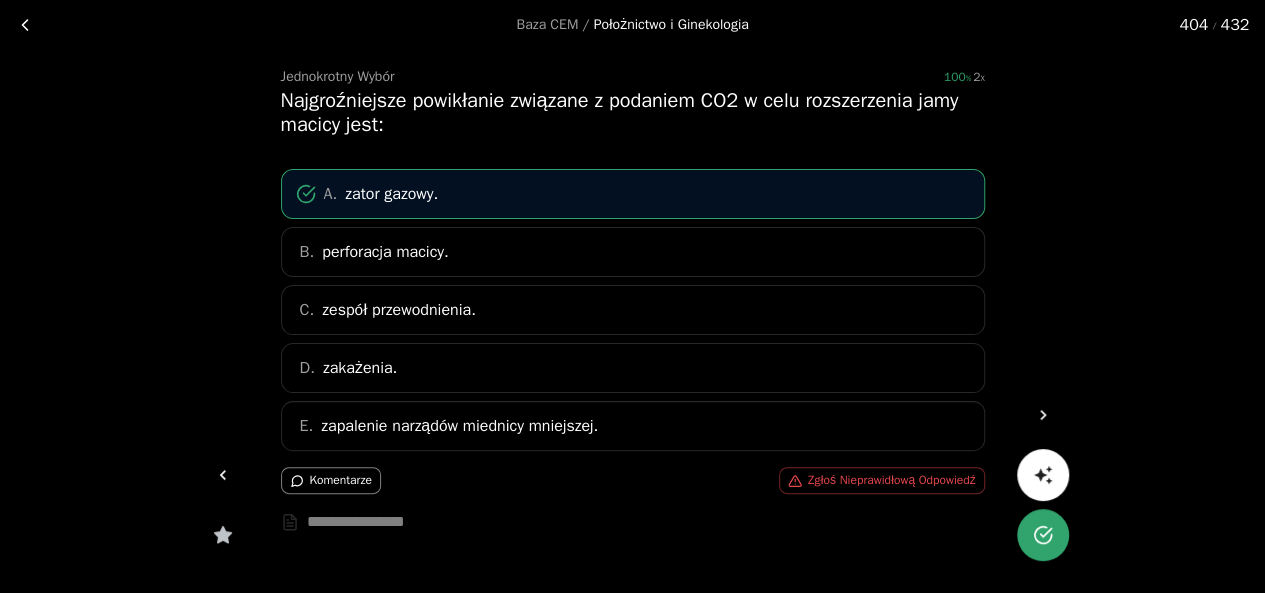 click 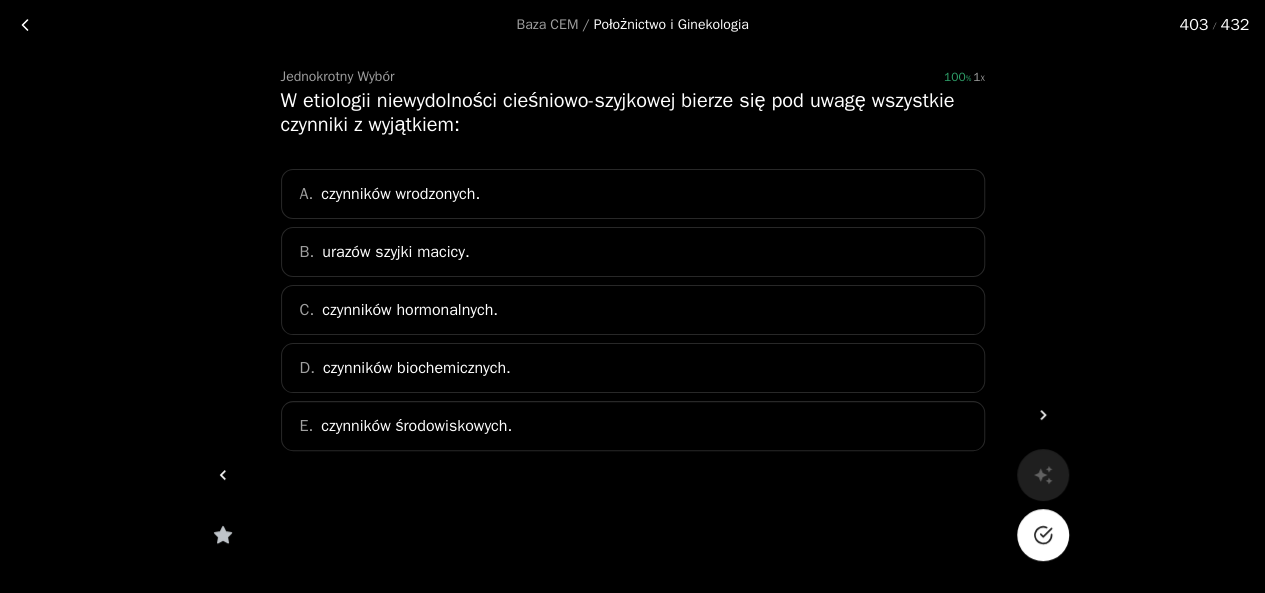 click on "czynników środowiskowych." at bounding box center [416, 426] 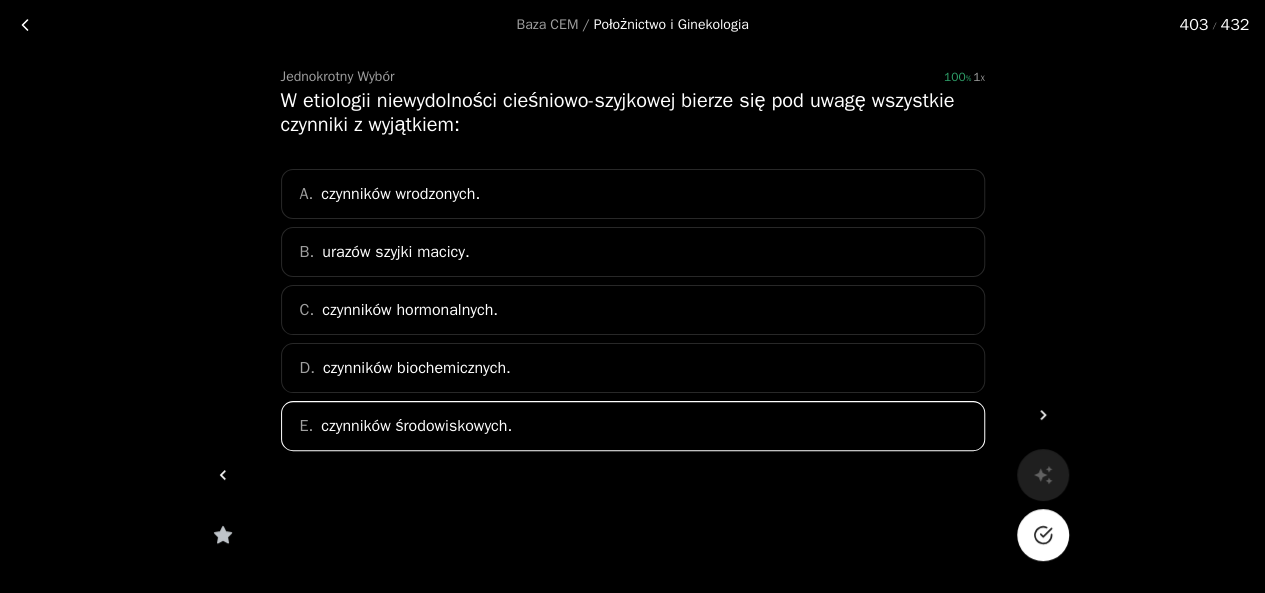 click at bounding box center (1043, 535) 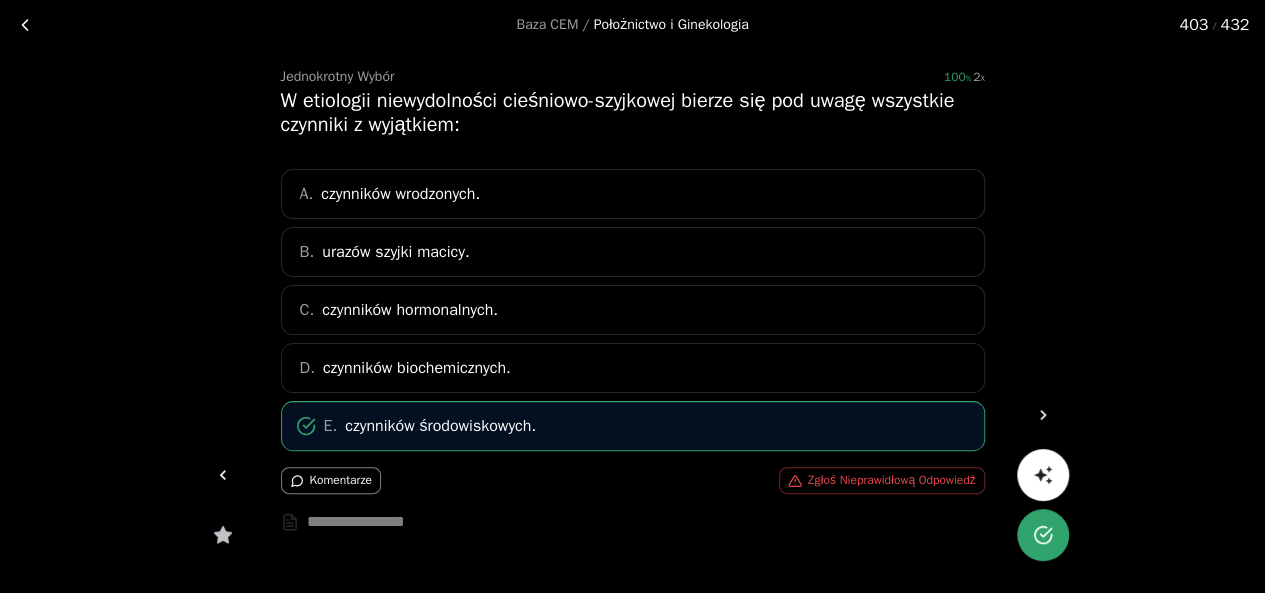 click 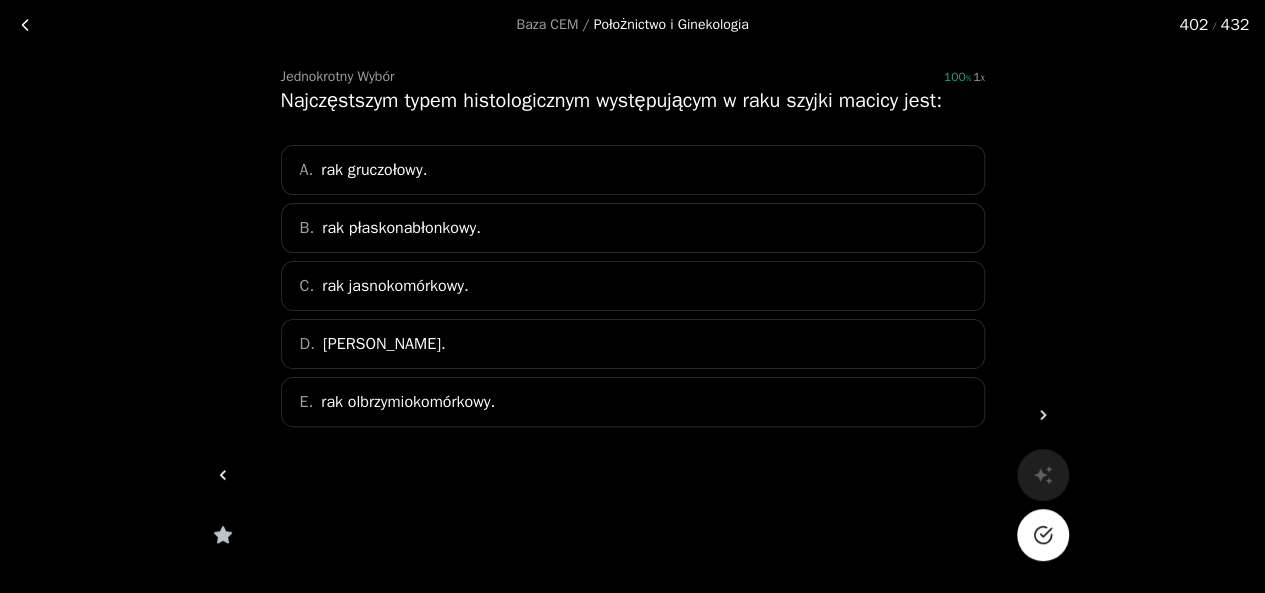 click on "B.   rak płaskonabłonkowy." at bounding box center (633, 228) 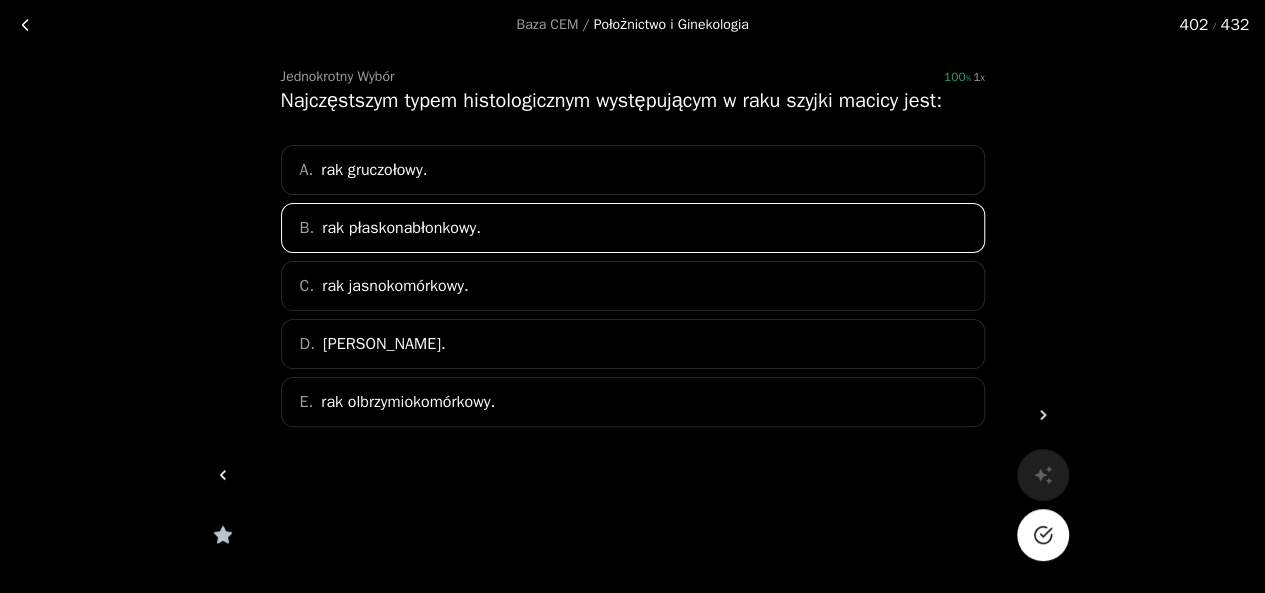 click at bounding box center [1043, 535] 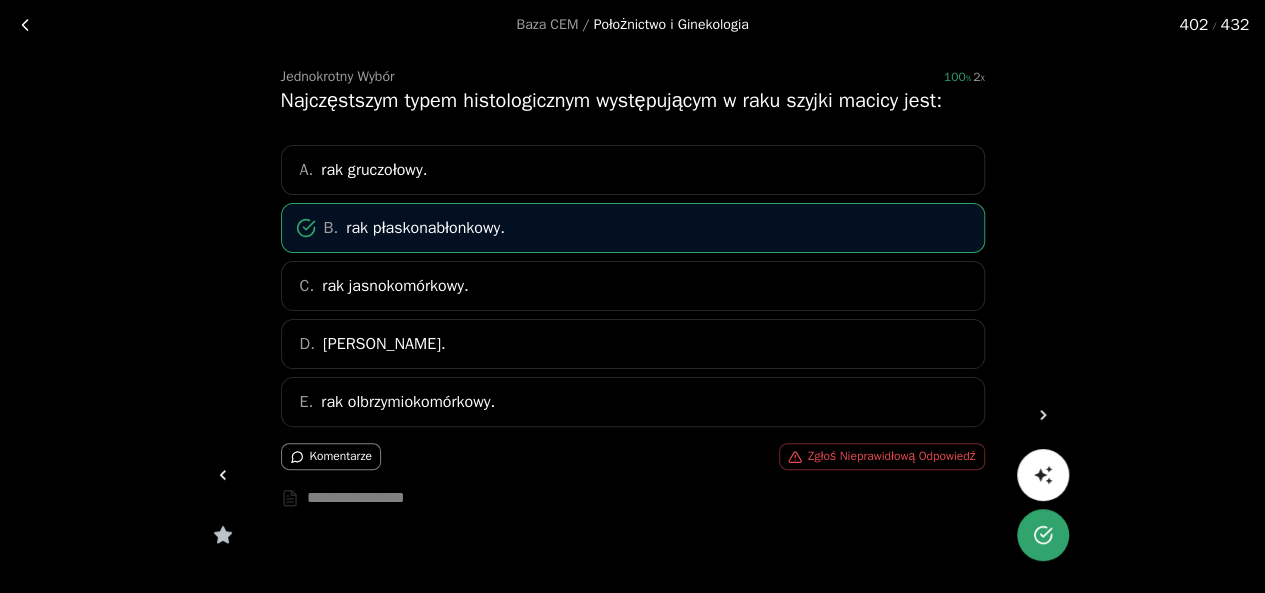 click 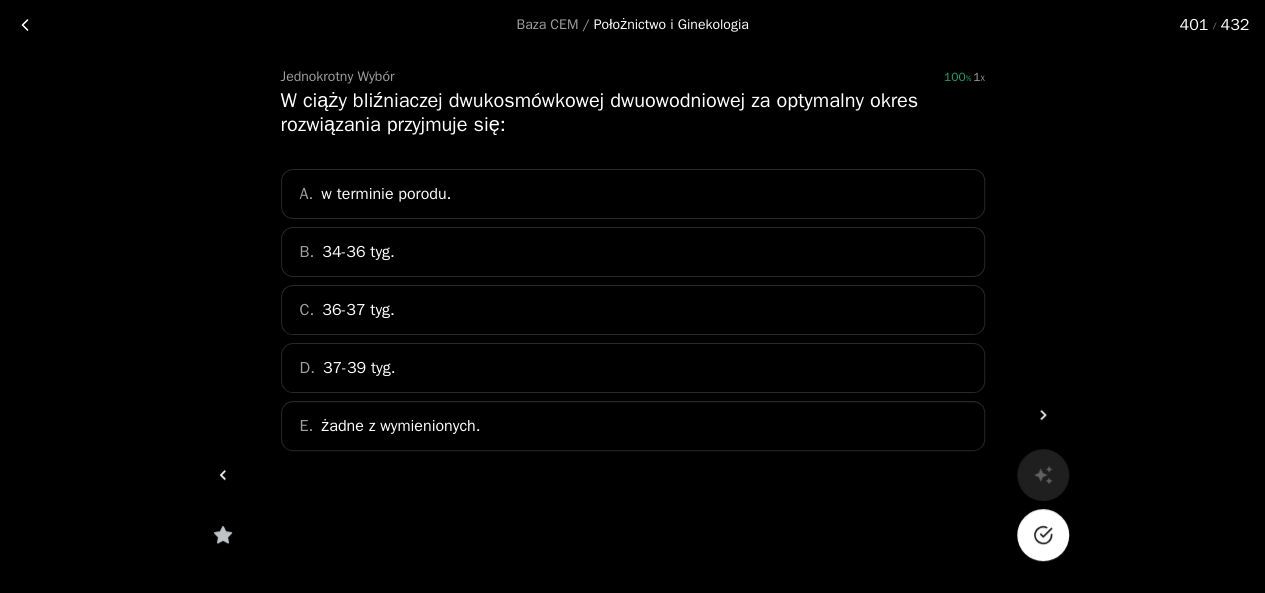 click on "D.   37-39 tyg." at bounding box center [633, 368] 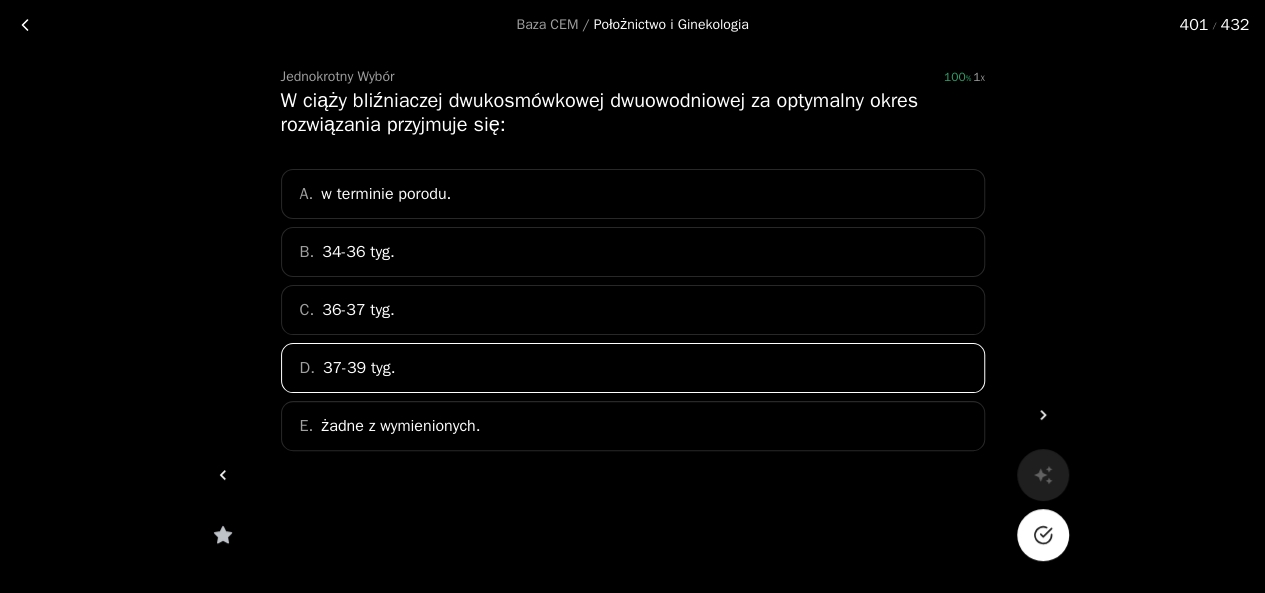 click 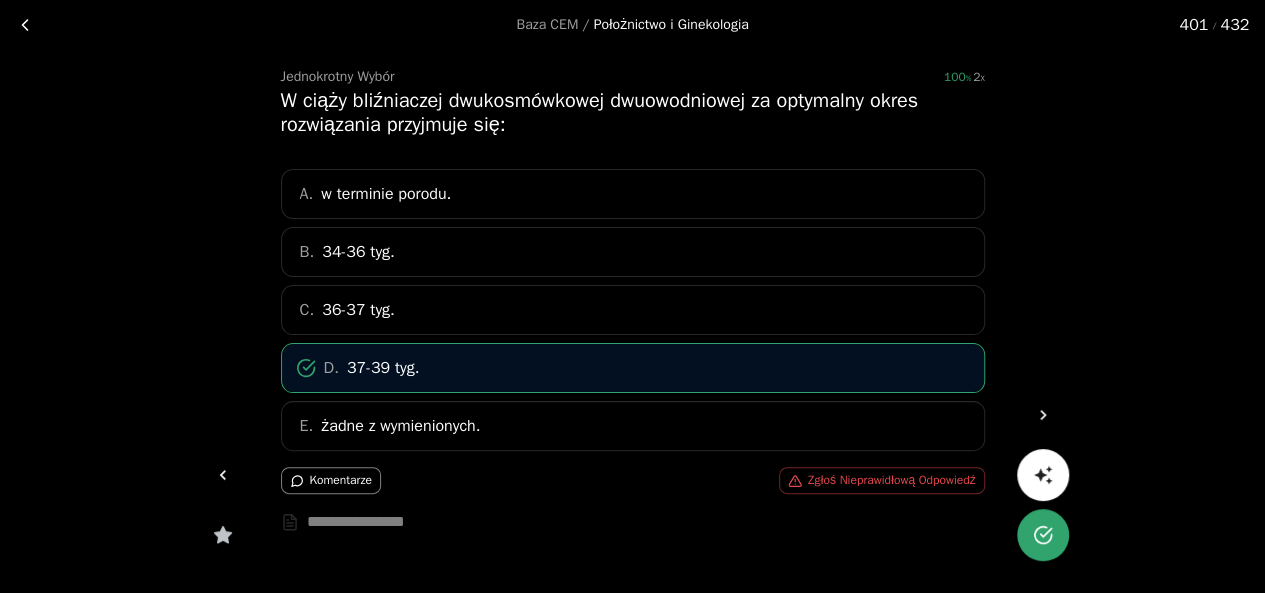 click 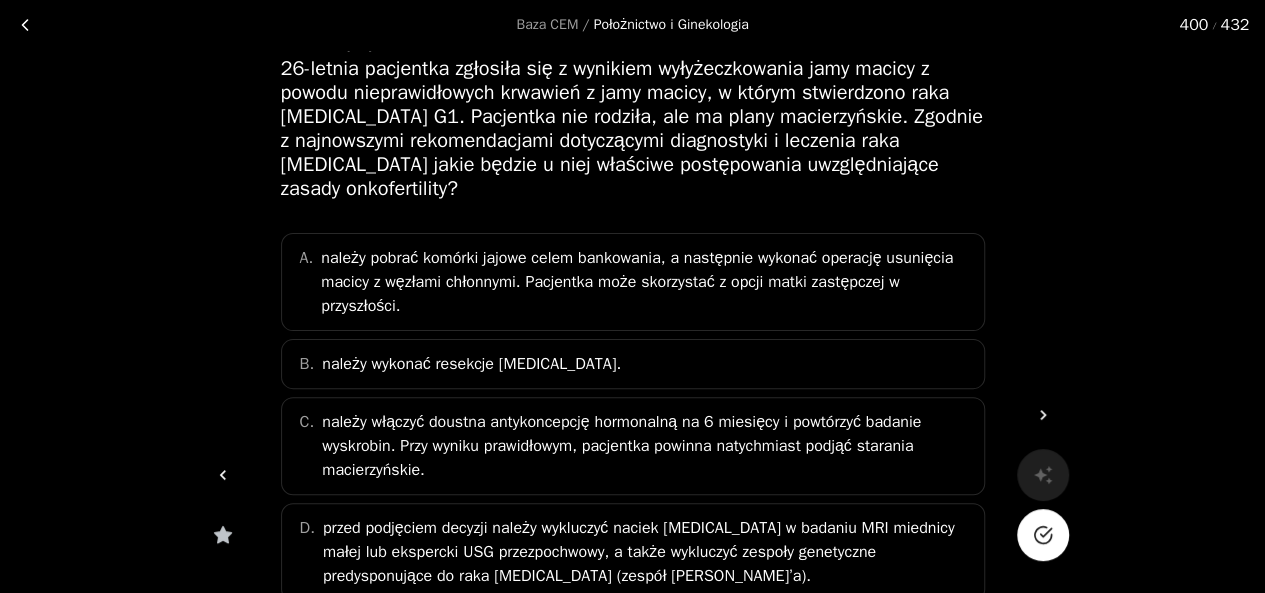 scroll, scrollTop: 104, scrollLeft: 0, axis: vertical 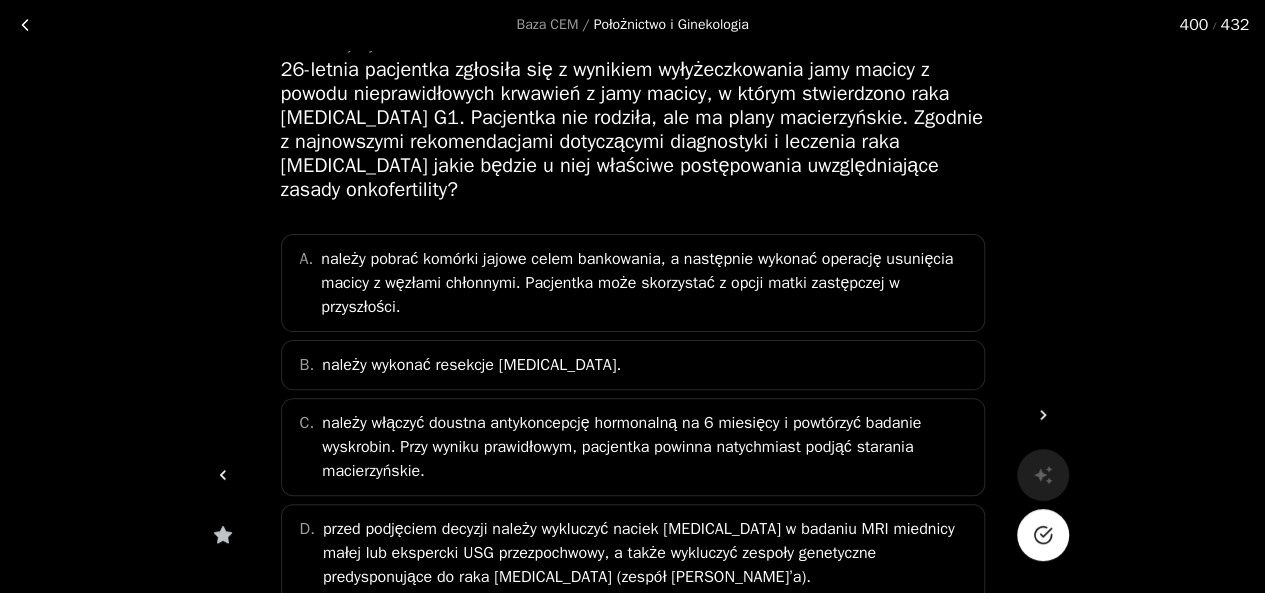 click on "należy pobrać komórki jajowe celem bankowania, a następnie wykonać operację usunięcia macicy z węzłami chłonnymi. Pacjentka może skorzystać z opcji matki zastępczej w przyszłości." at bounding box center [646, 283] 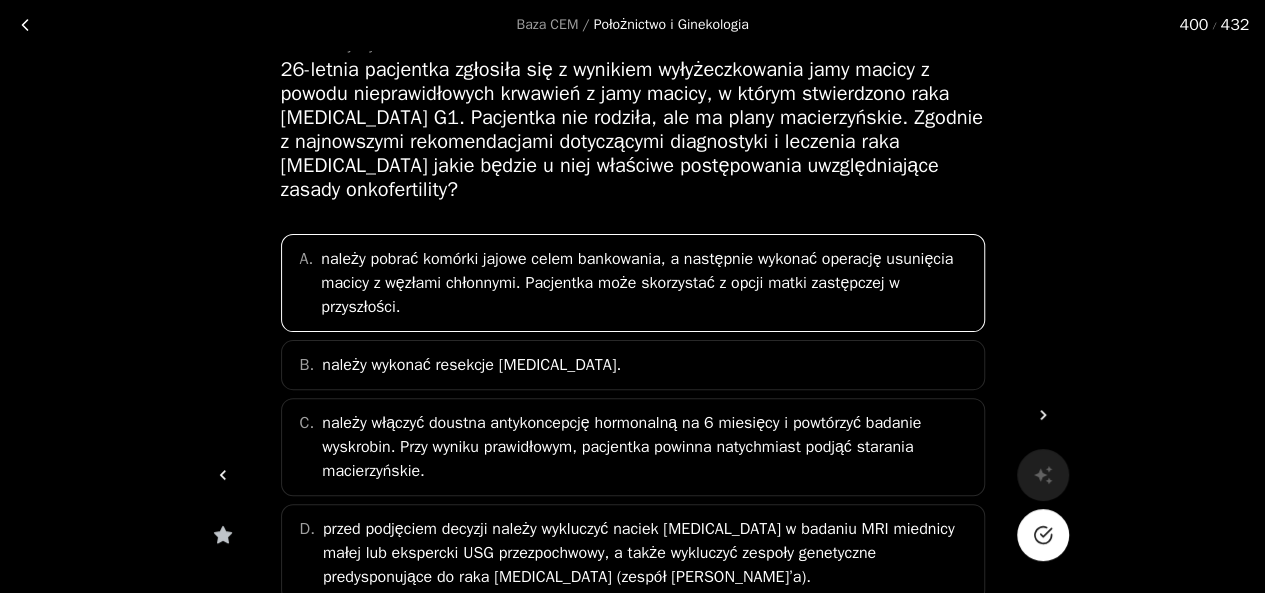 click at bounding box center (1043, 535) 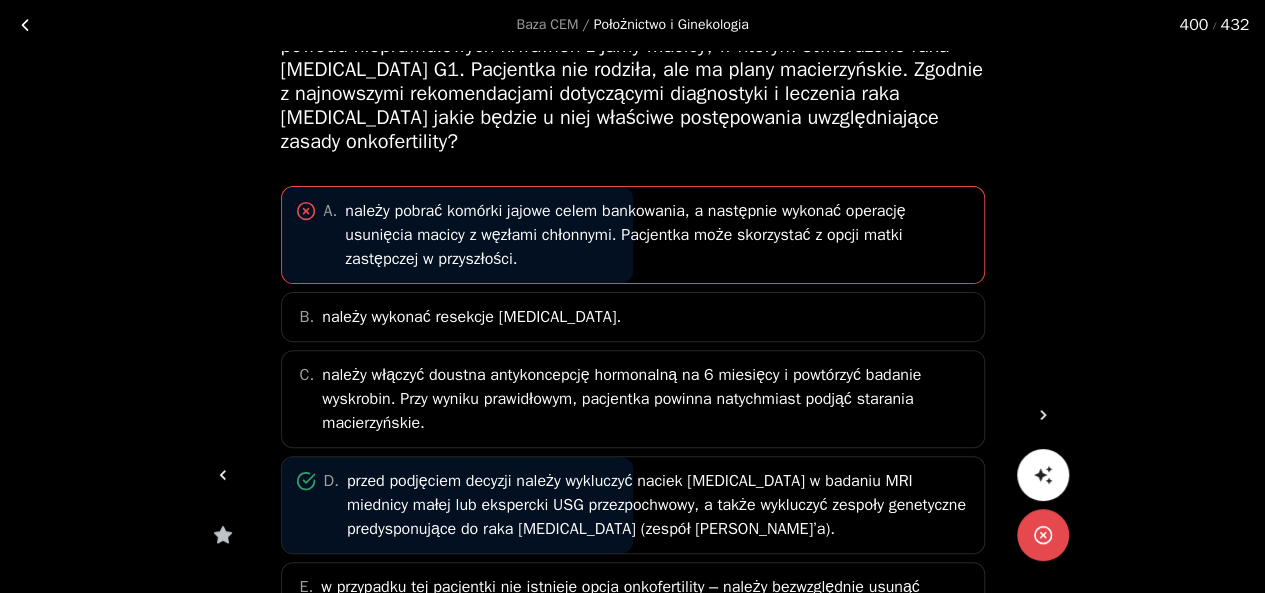 scroll, scrollTop: 156, scrollLeft: 0, axis: vertical 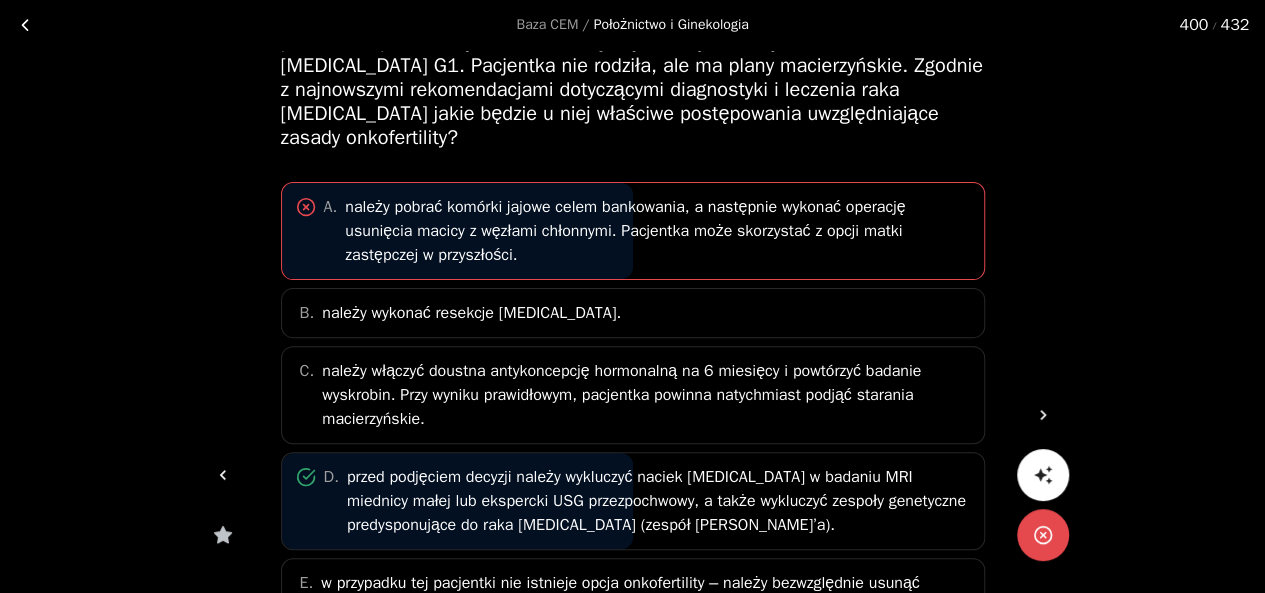 click at bounding box center [223, 475] 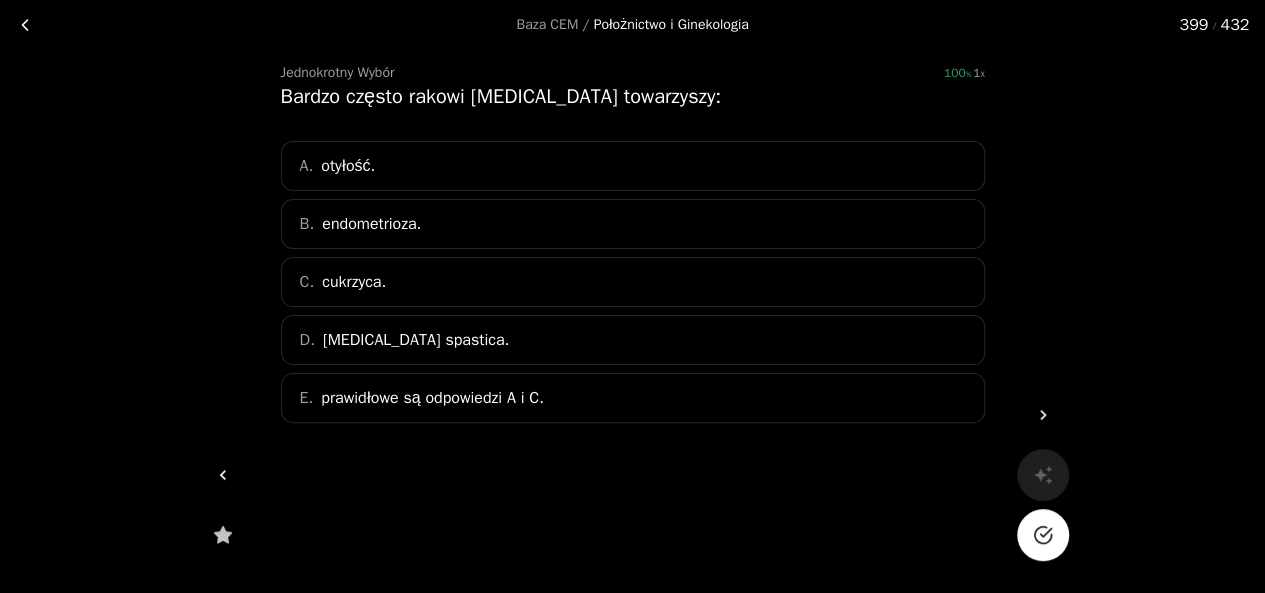 scroll, scrollTop: 73, scrollLeft: 0, axis: vertical 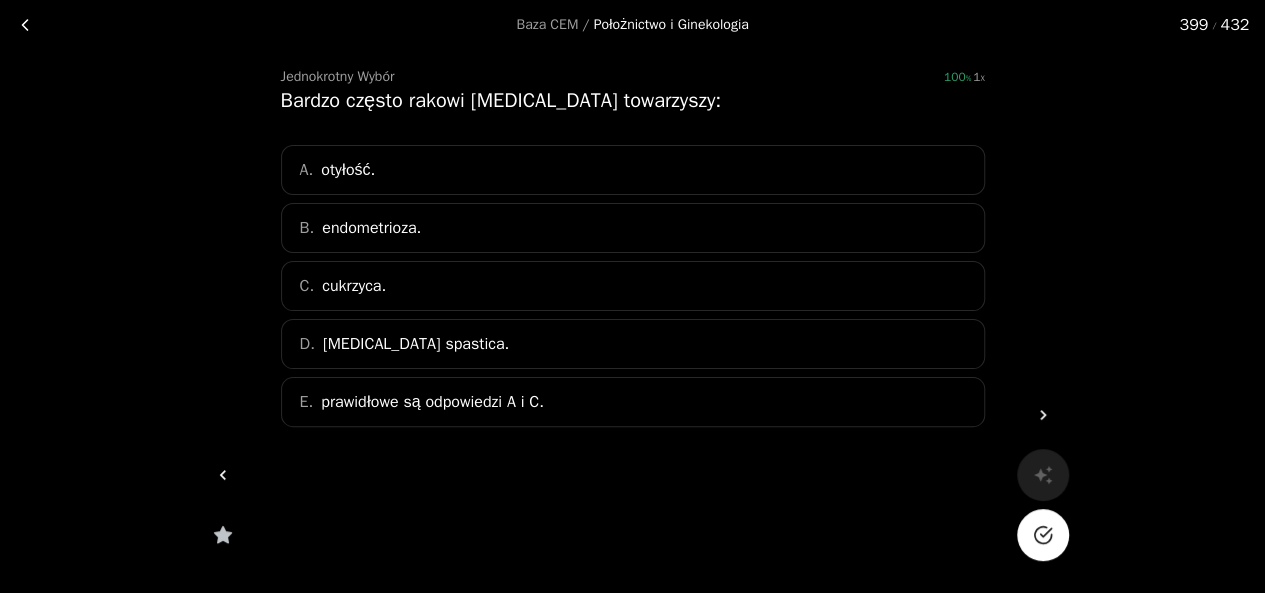 click on "B.   endometrioza." at bounding box center [633, 228] 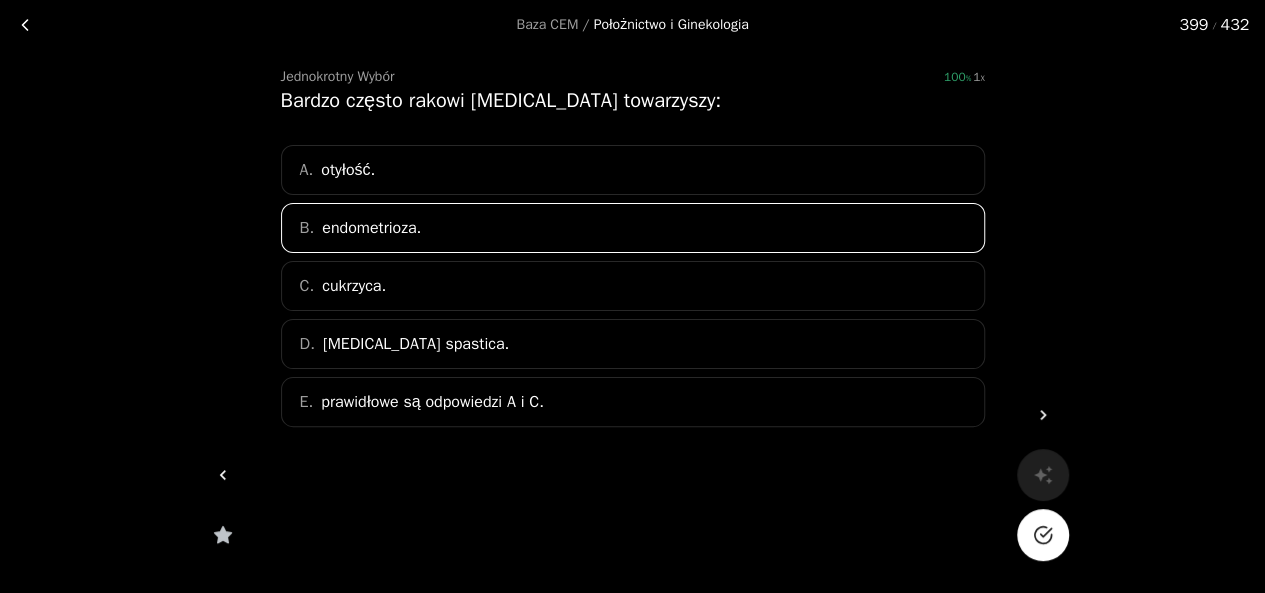 click on "E.   prawidłowe są odpowiedzi A i C." at bounding box center [633, 402] 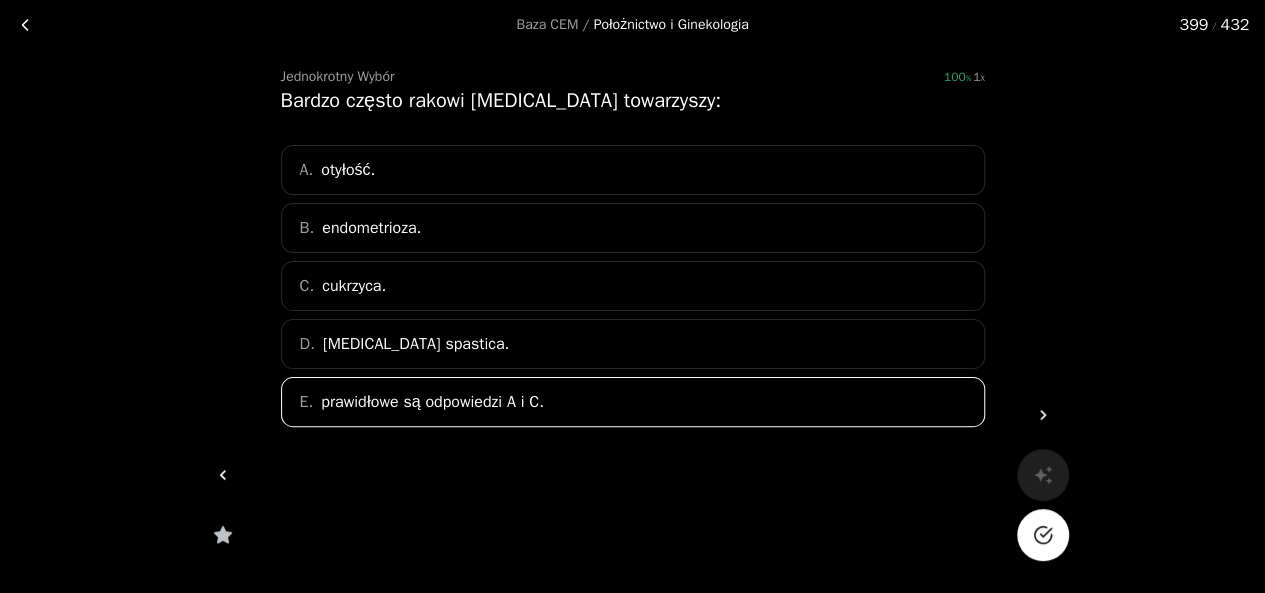 click at bounding box center [1043, 535] 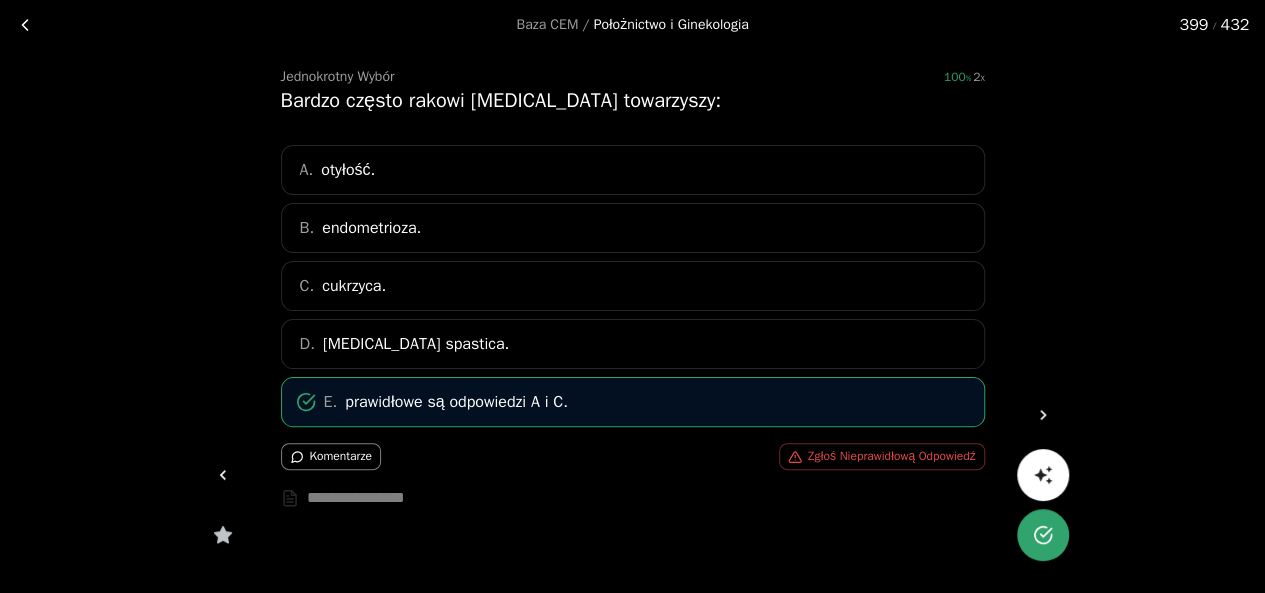 click 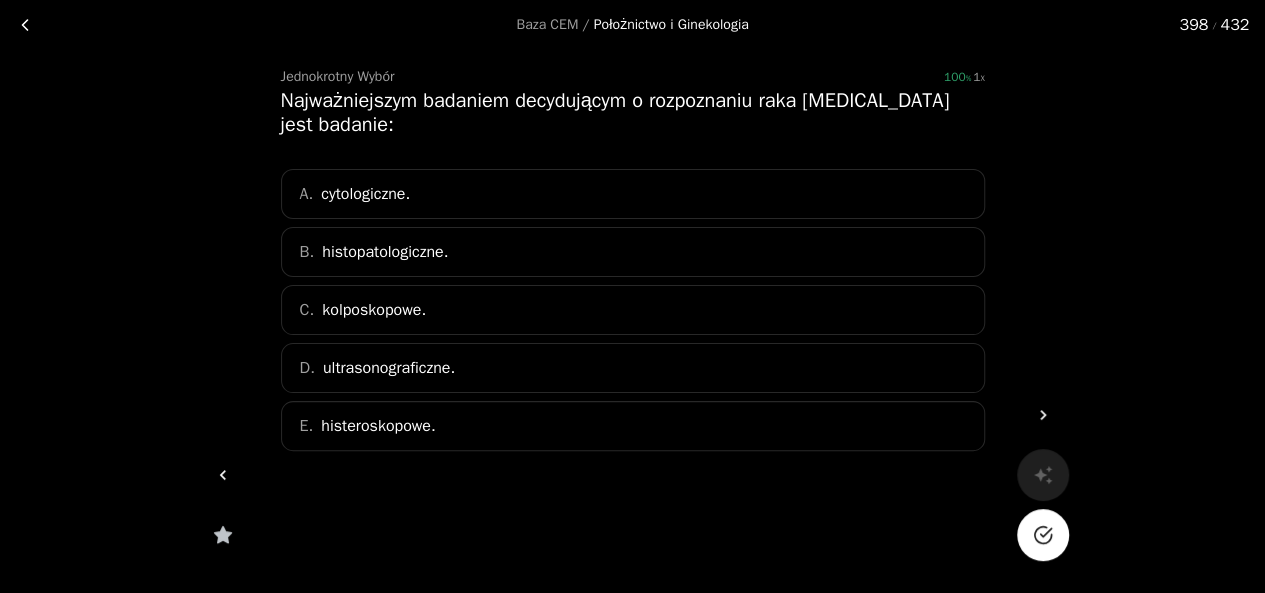 click on "B.   histopatologiczne." at bounding box center [633, 252] 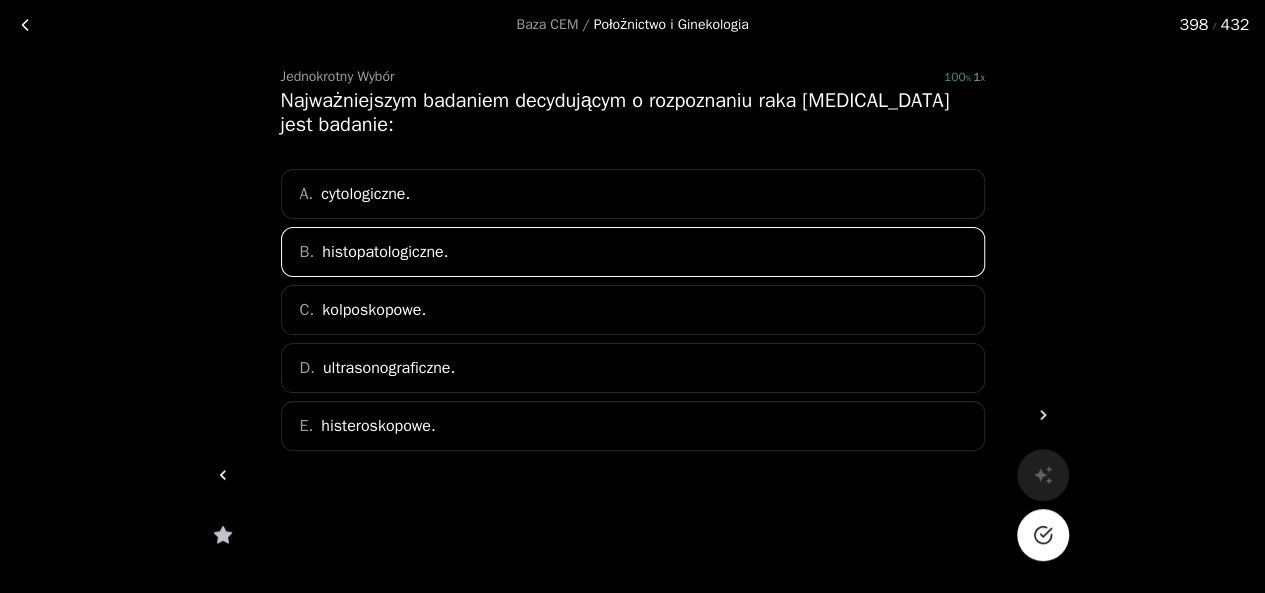click 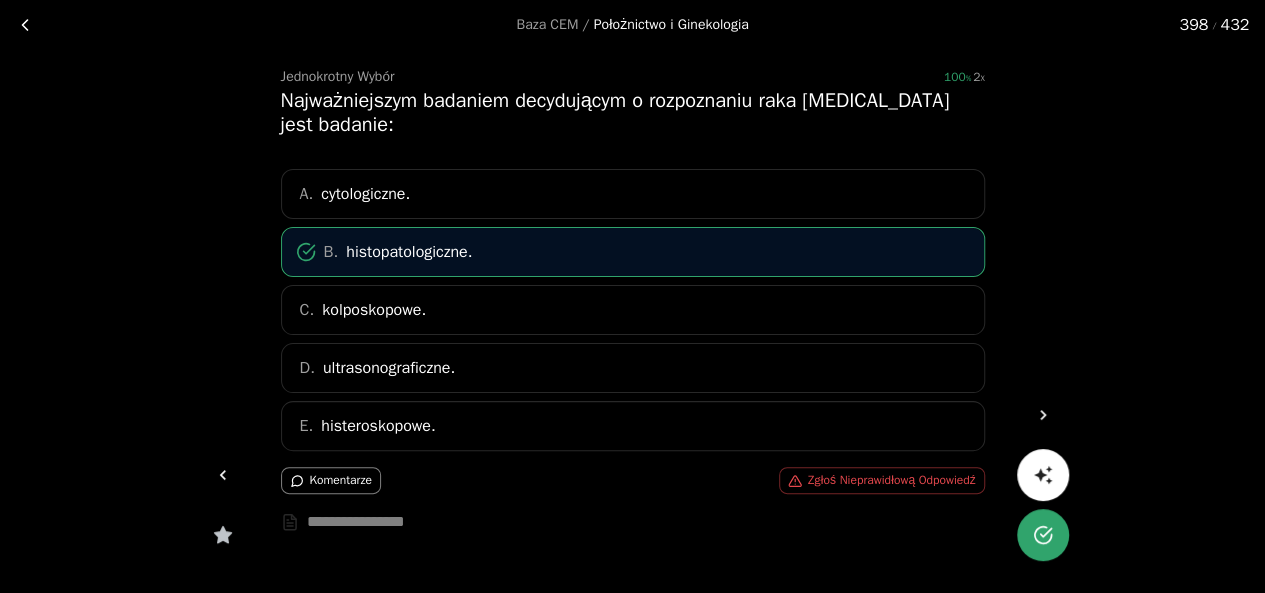click 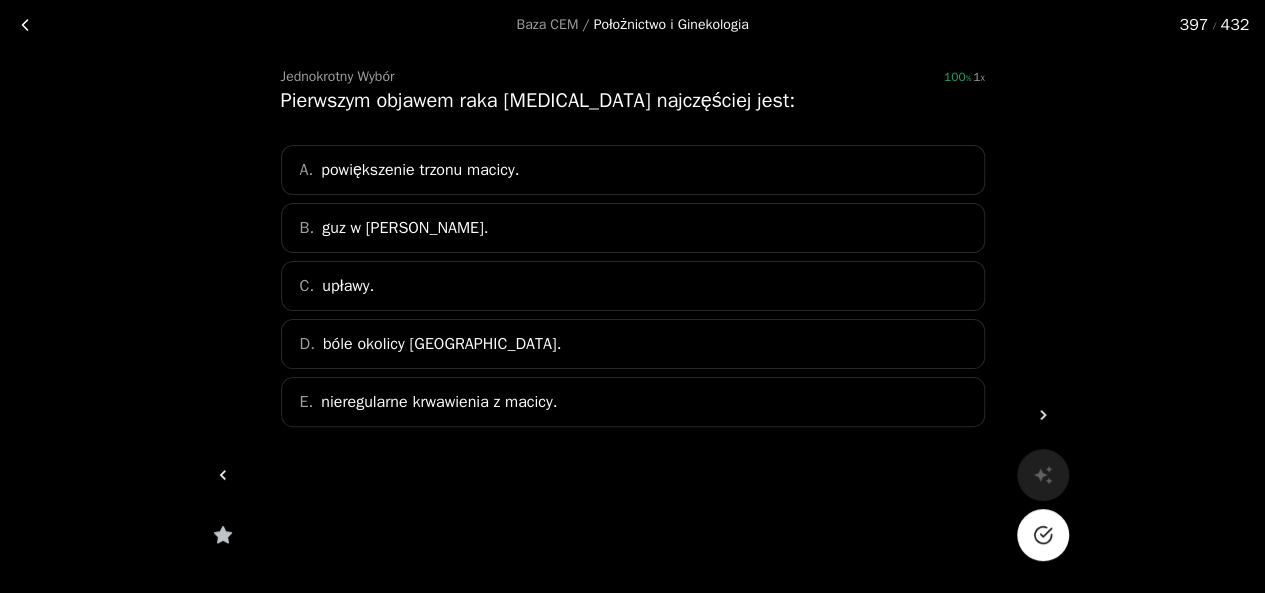 click on "nieregularne krwawienia z macicy." at bounding box center (439, 402) 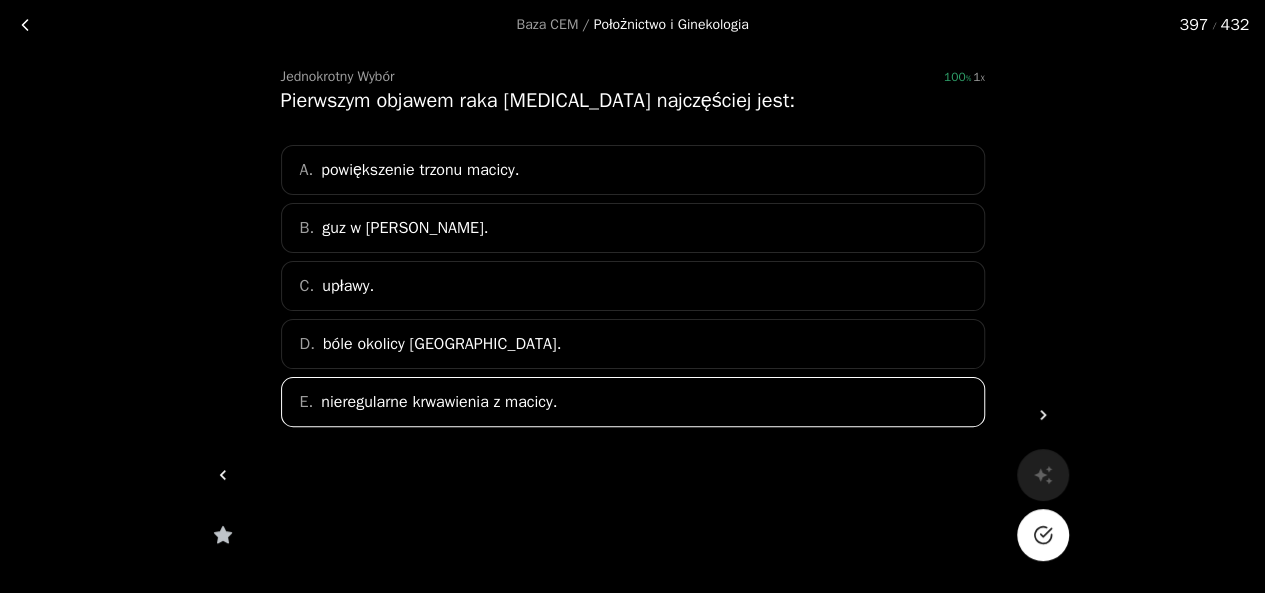 click at bounding box center (1043, 535) 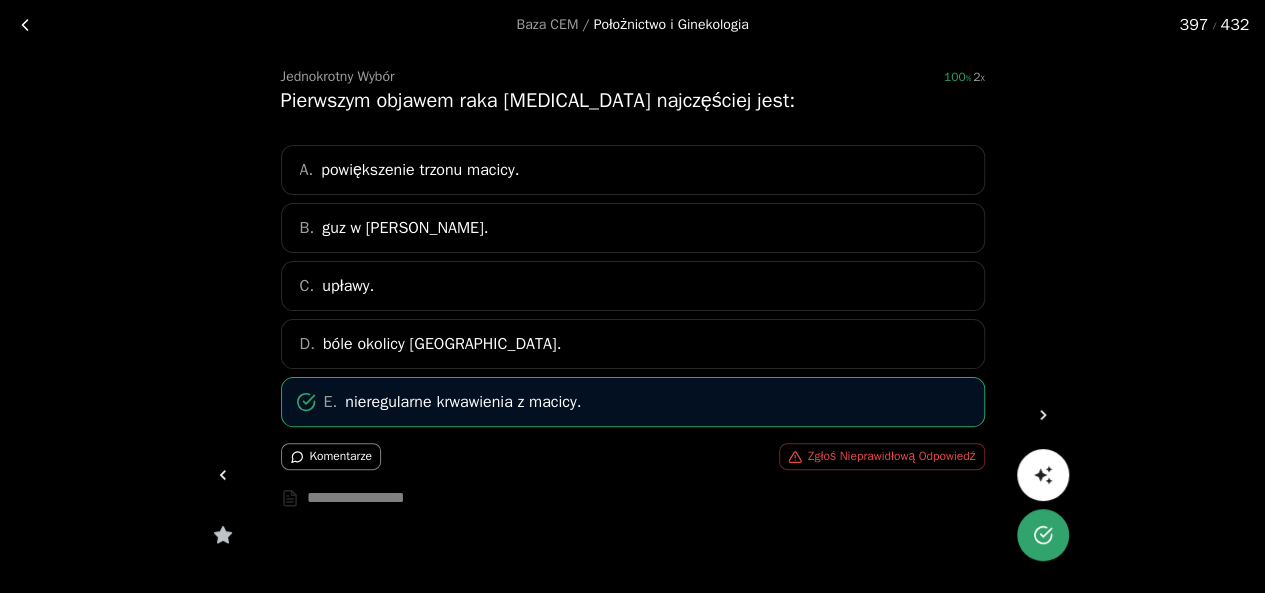 click 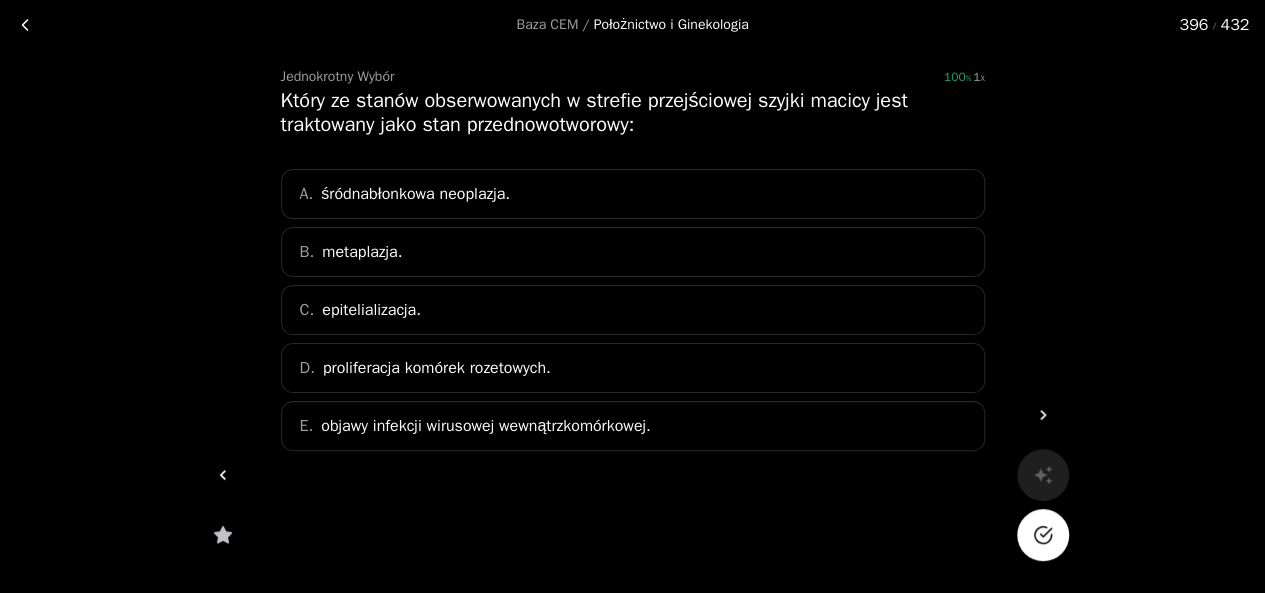 click 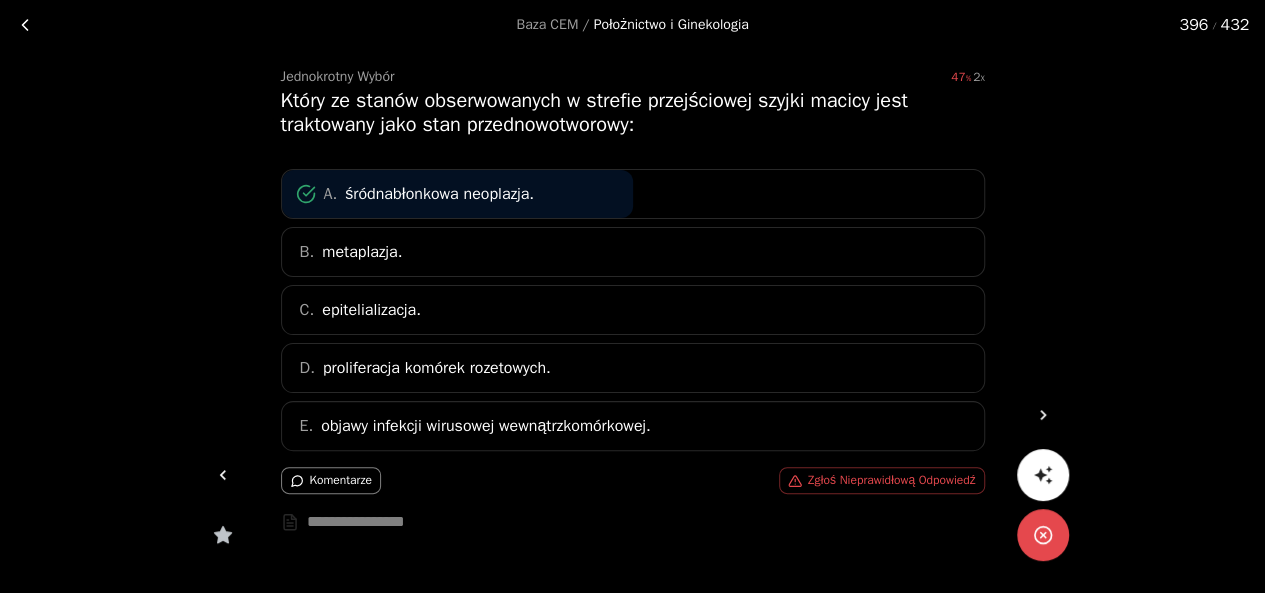 click at bounding box center [1043, 415] 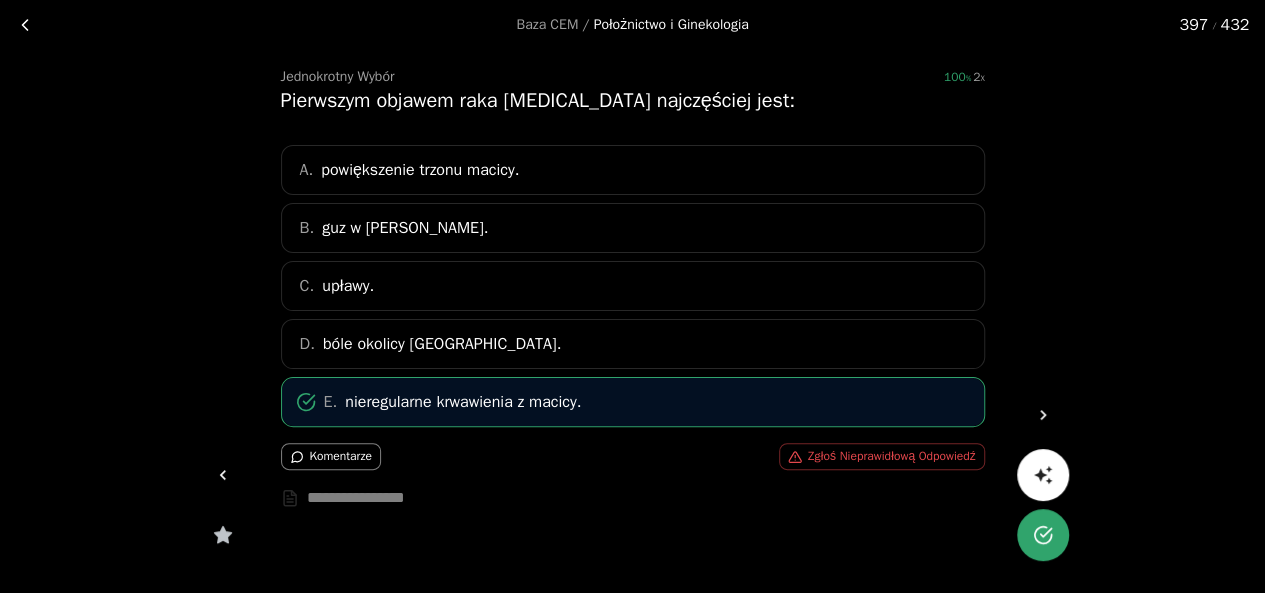 click 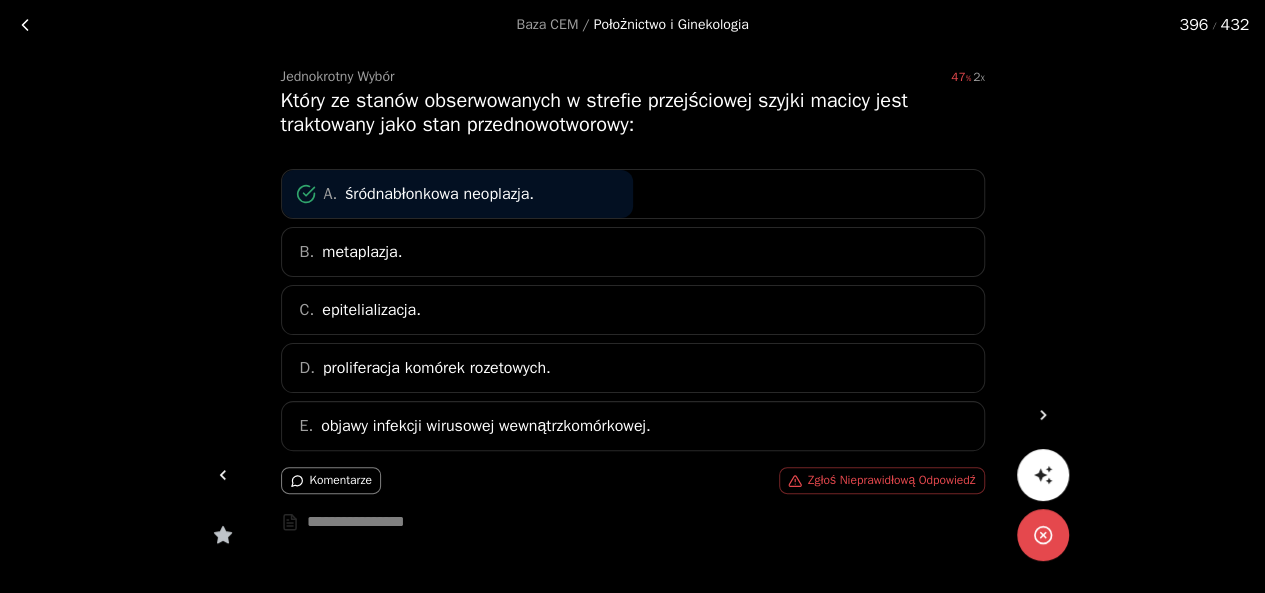 click at bounding box center (223, 475) 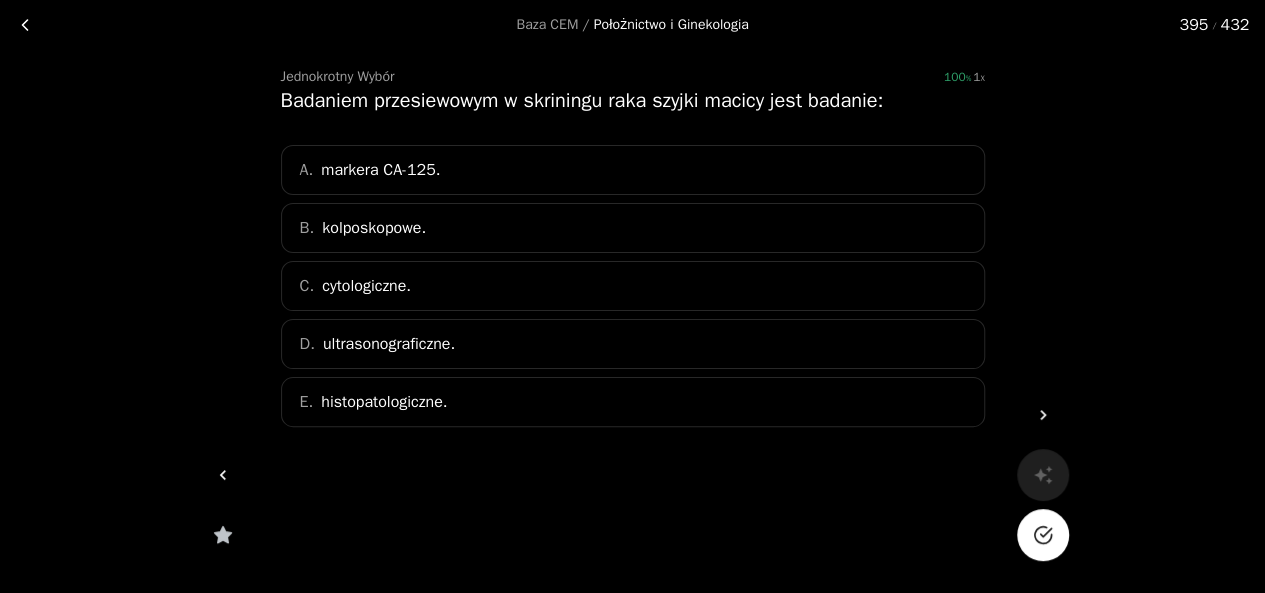 click on "A.   markera CA-125." at bounding box center (633, 170) 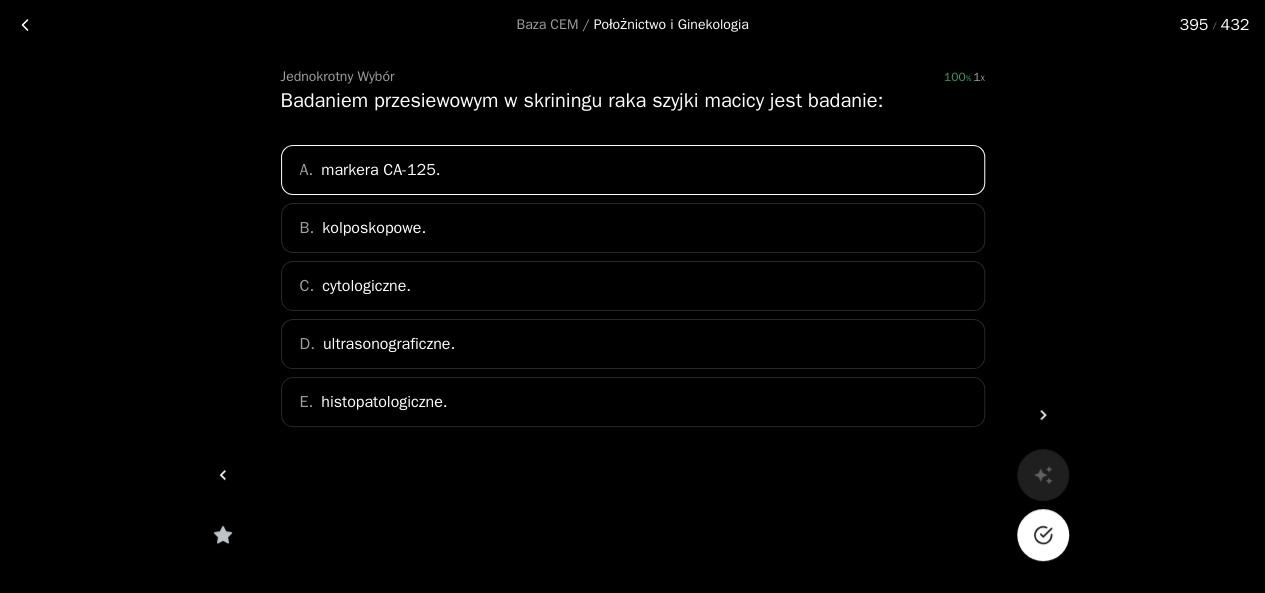 click 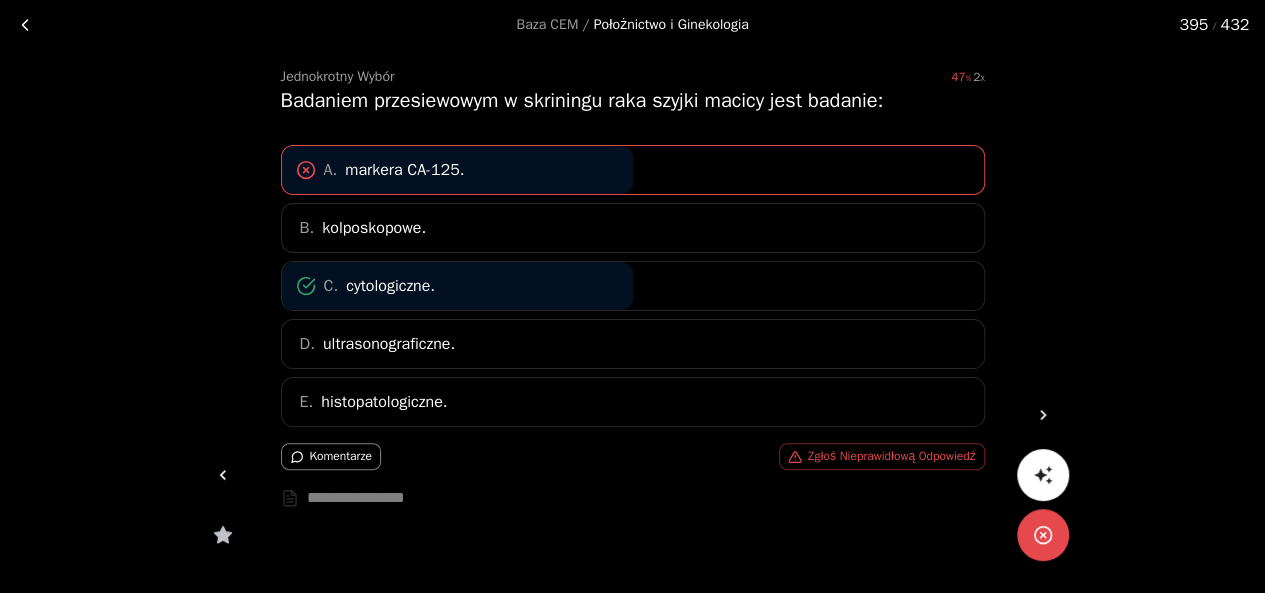 click at bounding box center (223, 475) 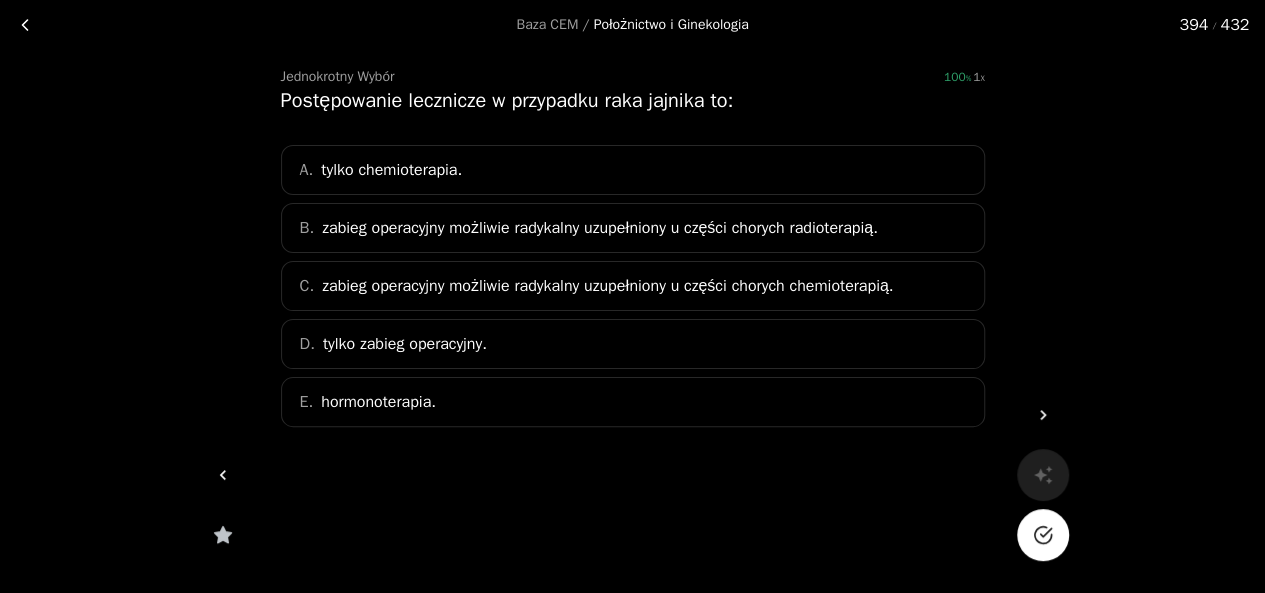 click 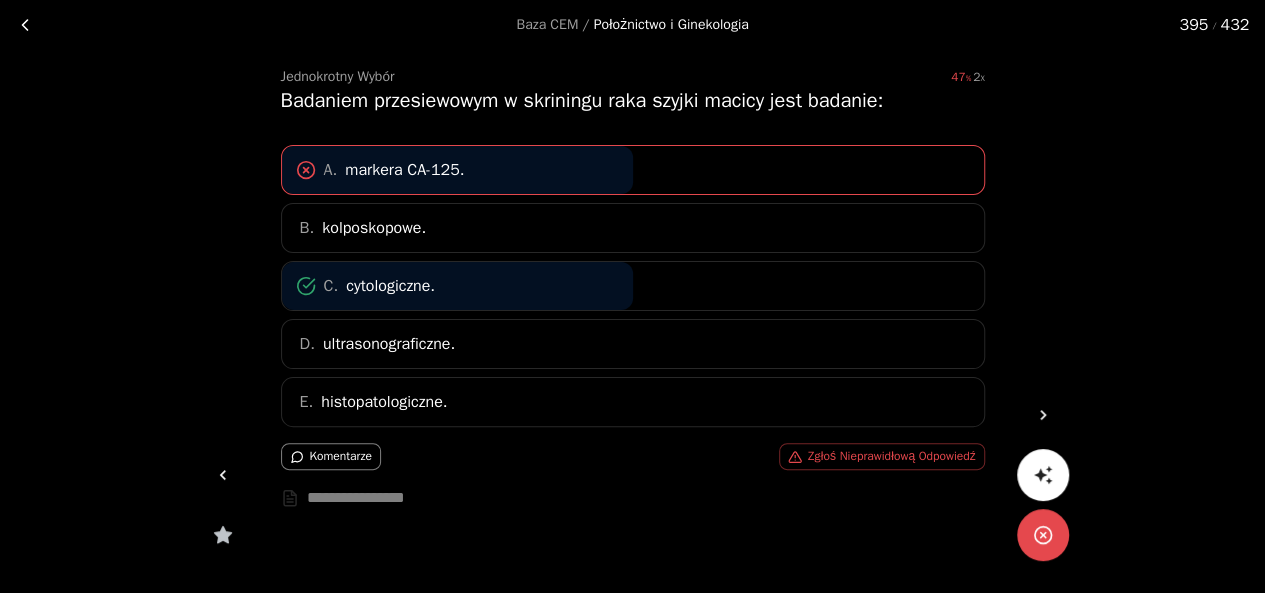 click at bounding box center [223, 475] 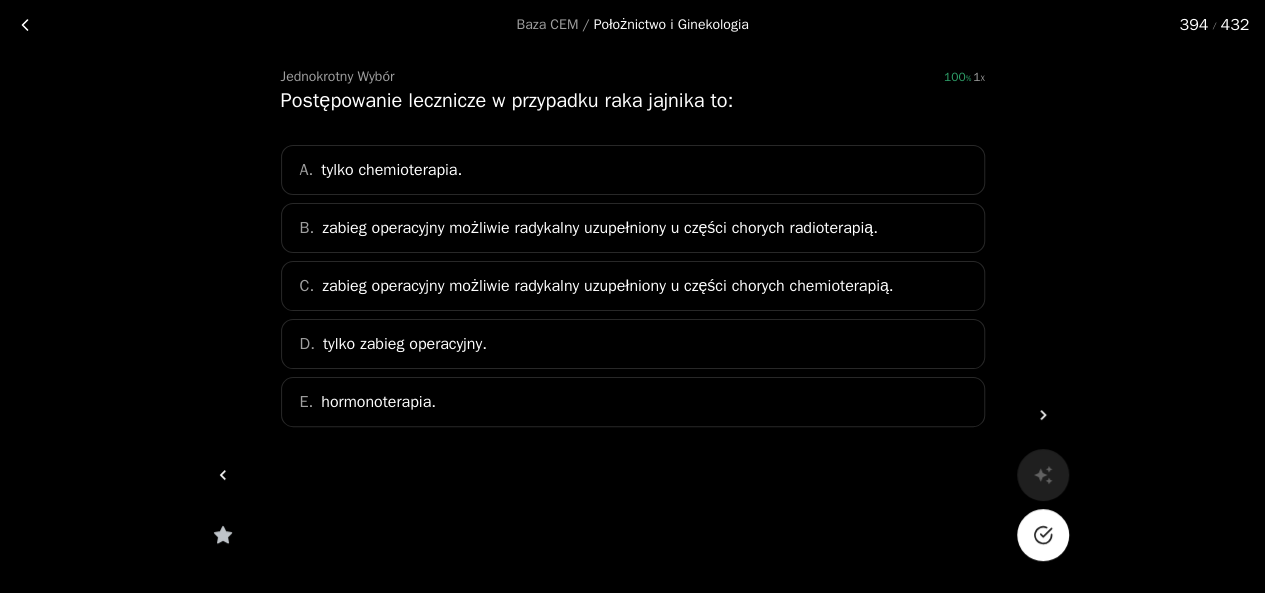 click at bounding box center (1043, 415) 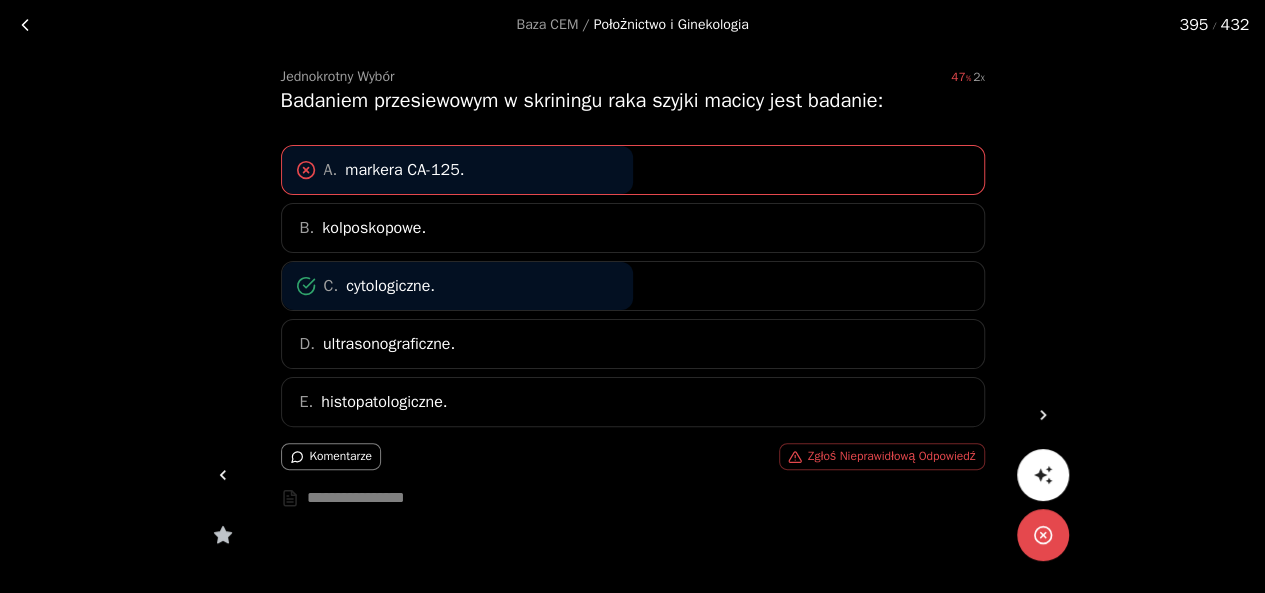 click 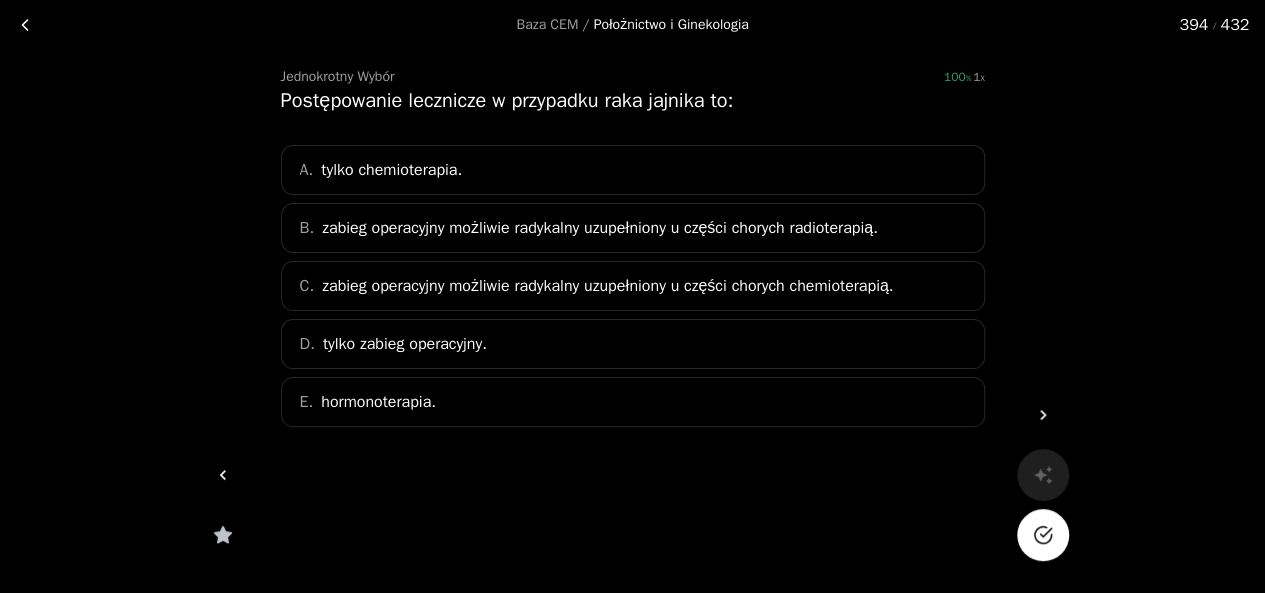 click 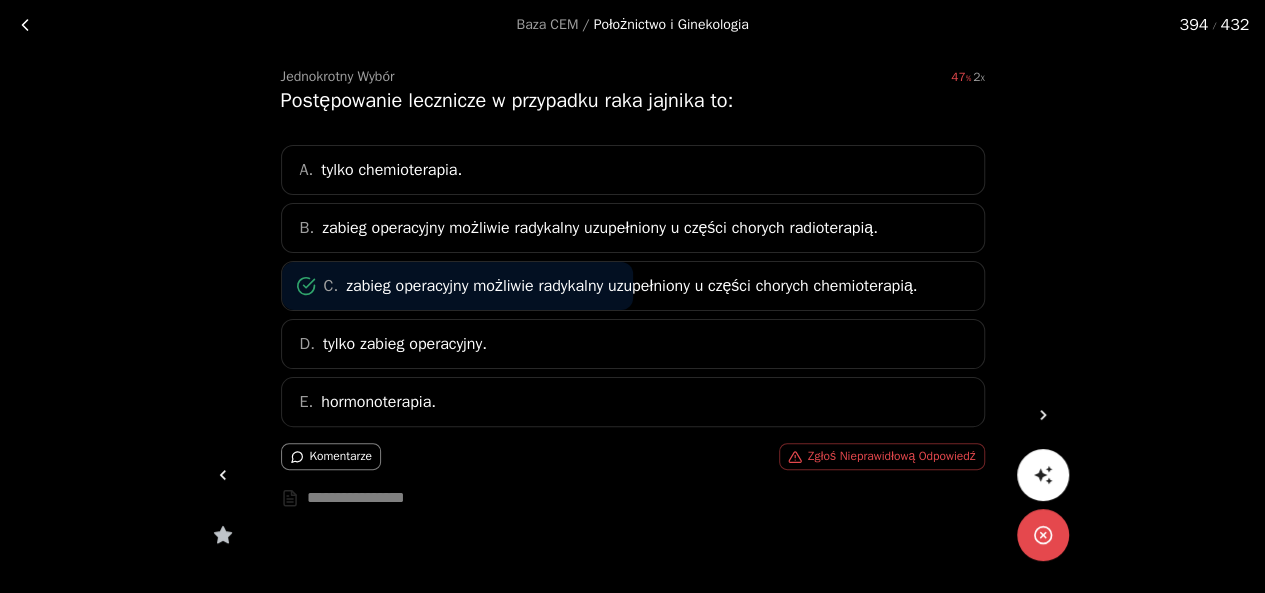 click at bounding box center [223, 475] 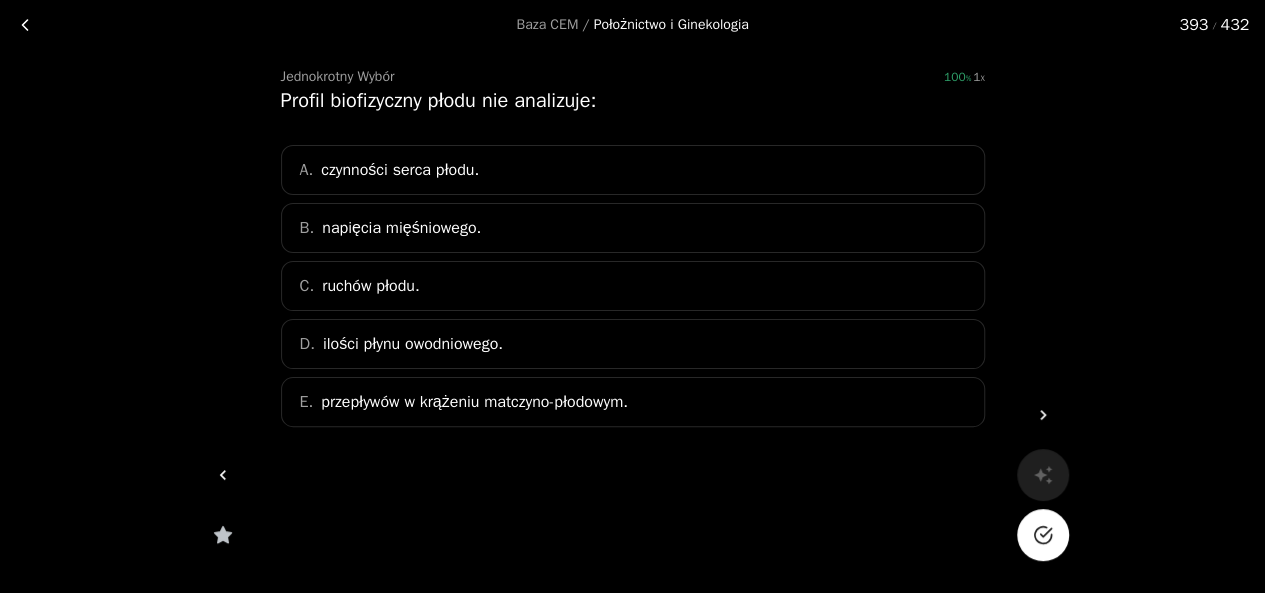 click at bounding box center [1043, 535] 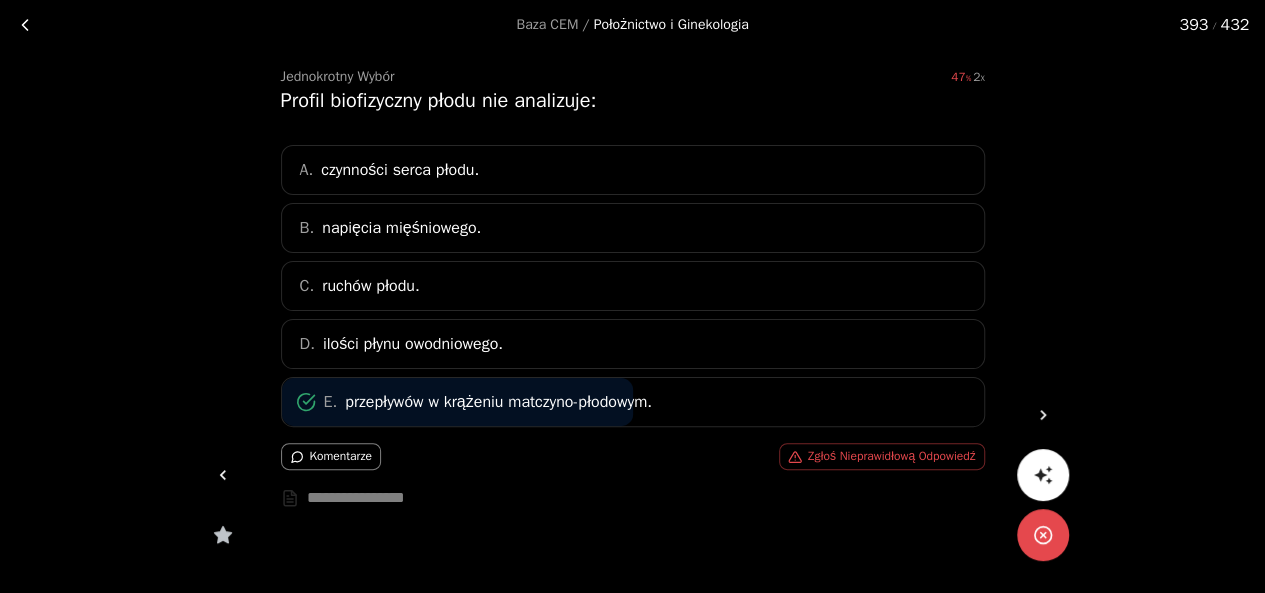 click at bounding box center [223, 475] 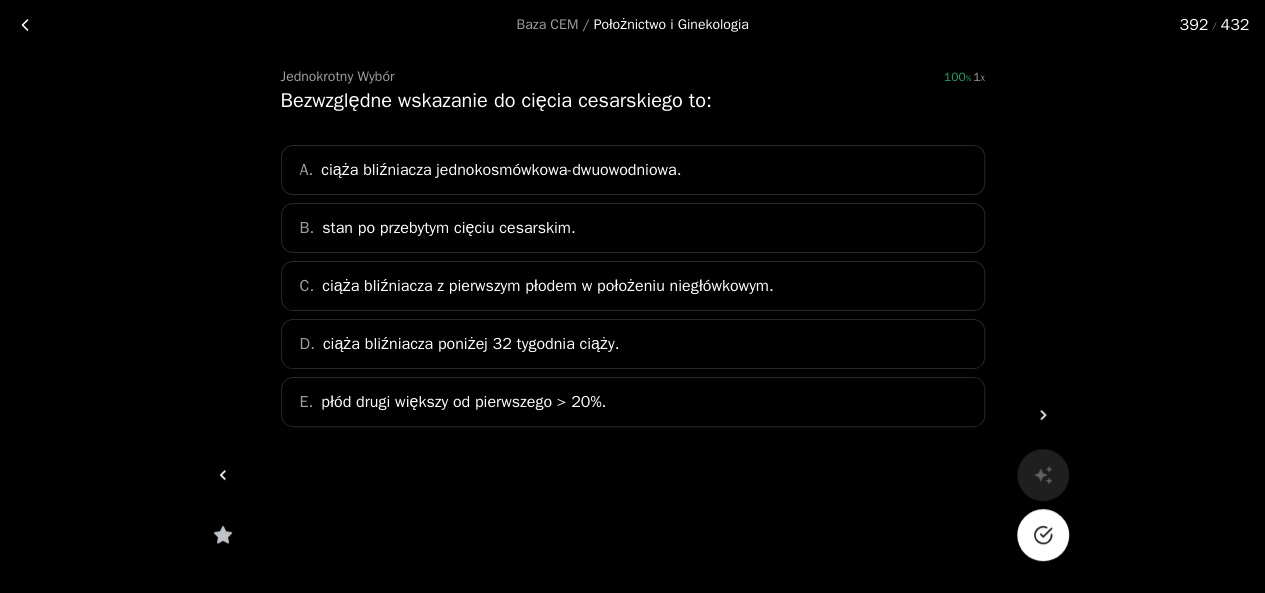 click 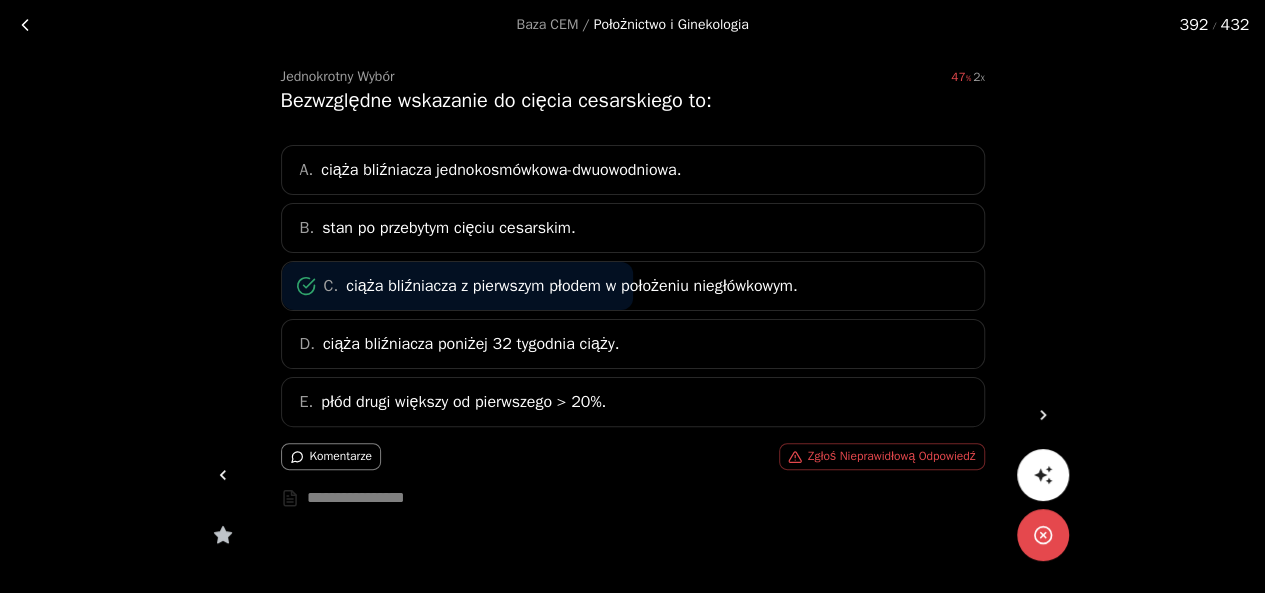 click at bounding box center (223, 475) 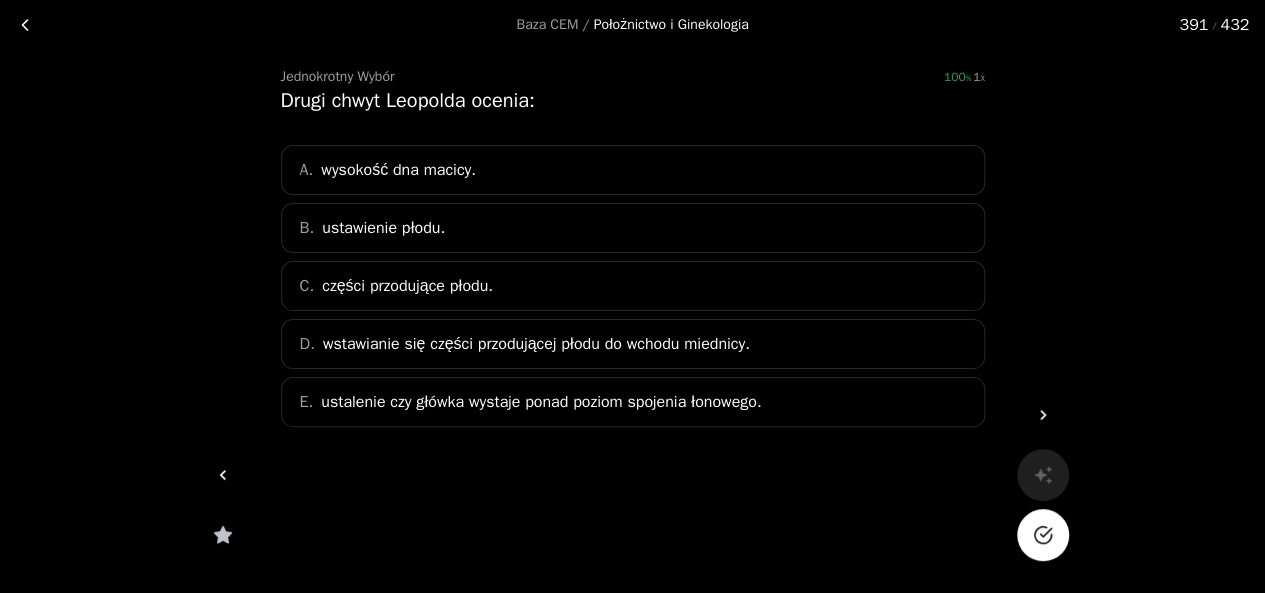 click 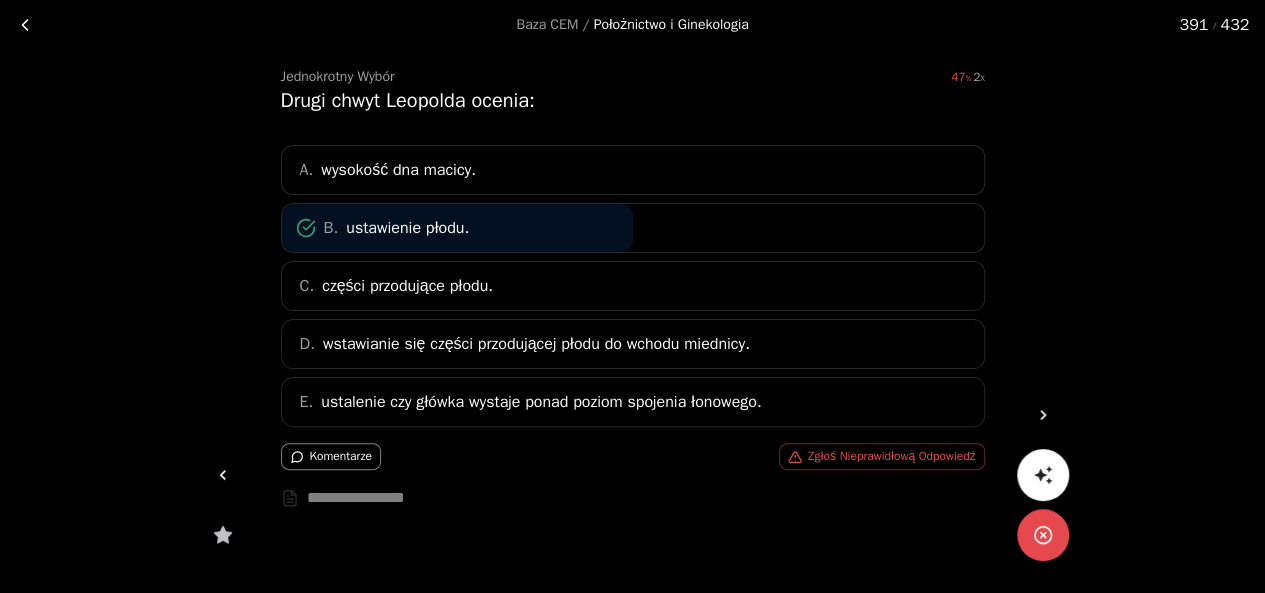 click 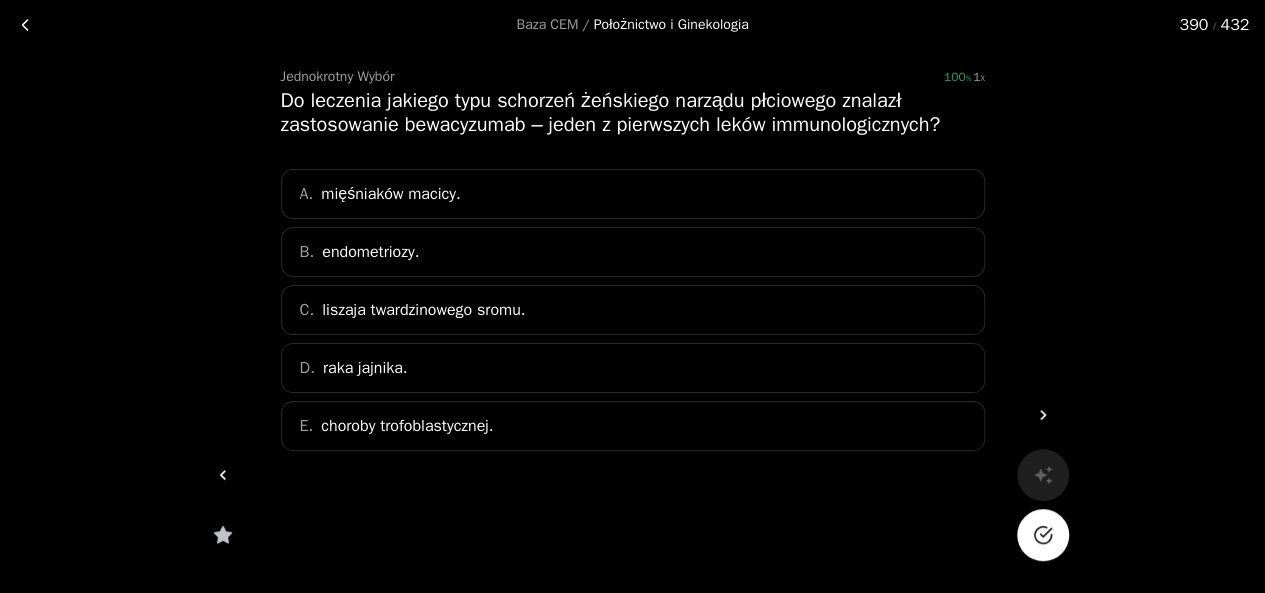 click 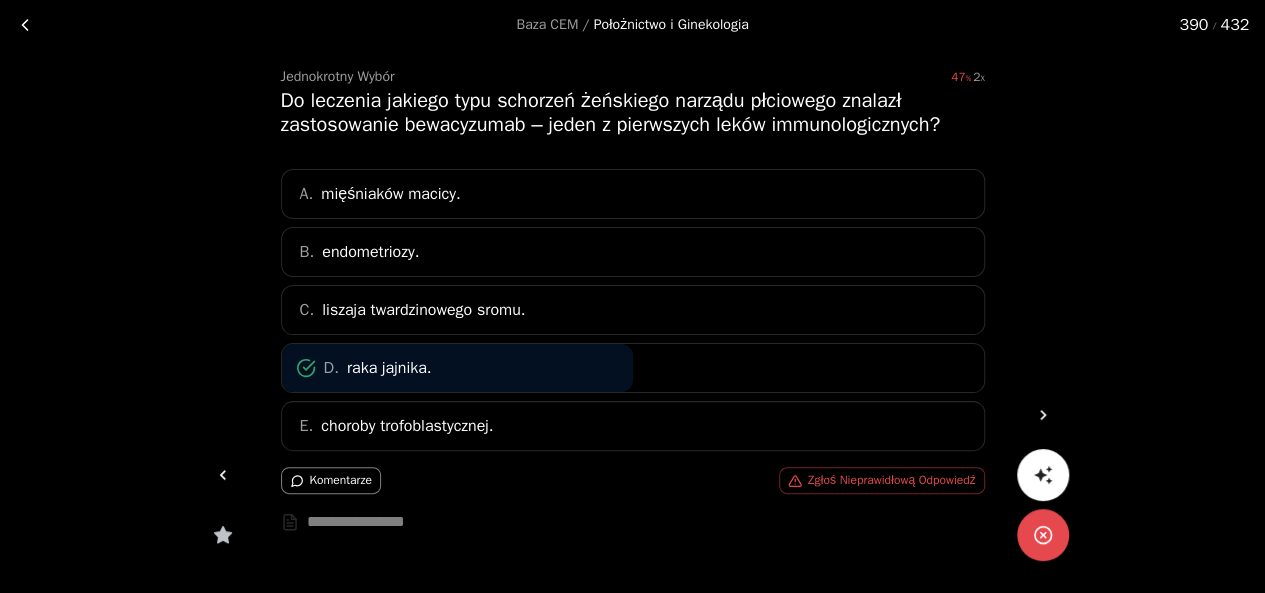 click 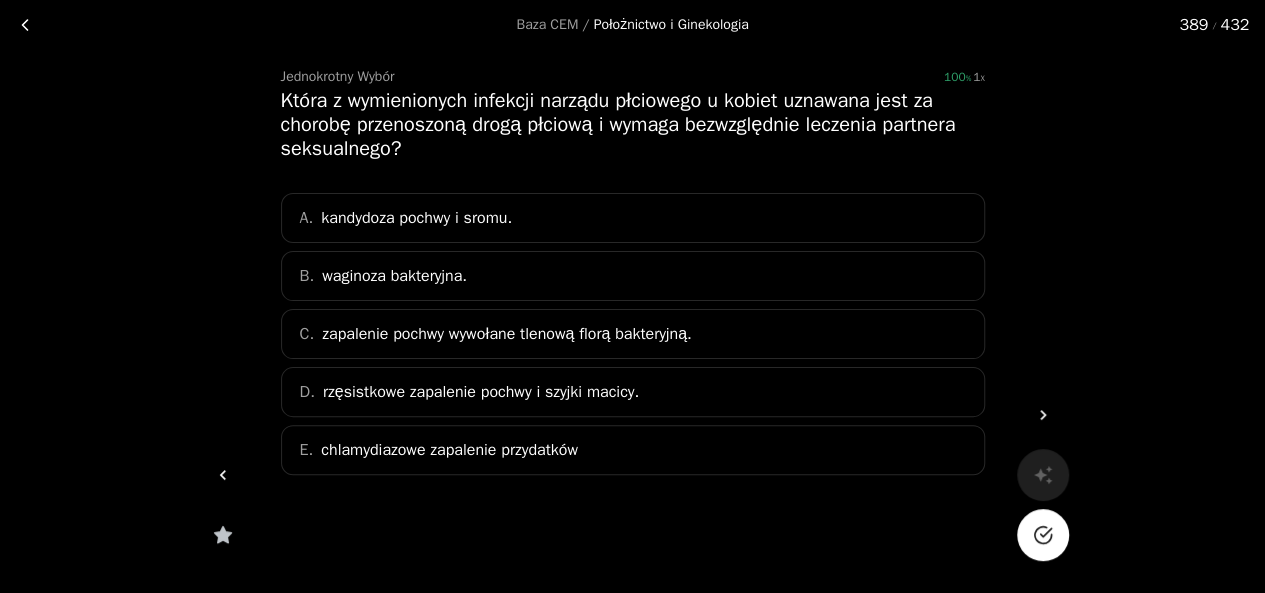 click at bounding box center [1043, 535] 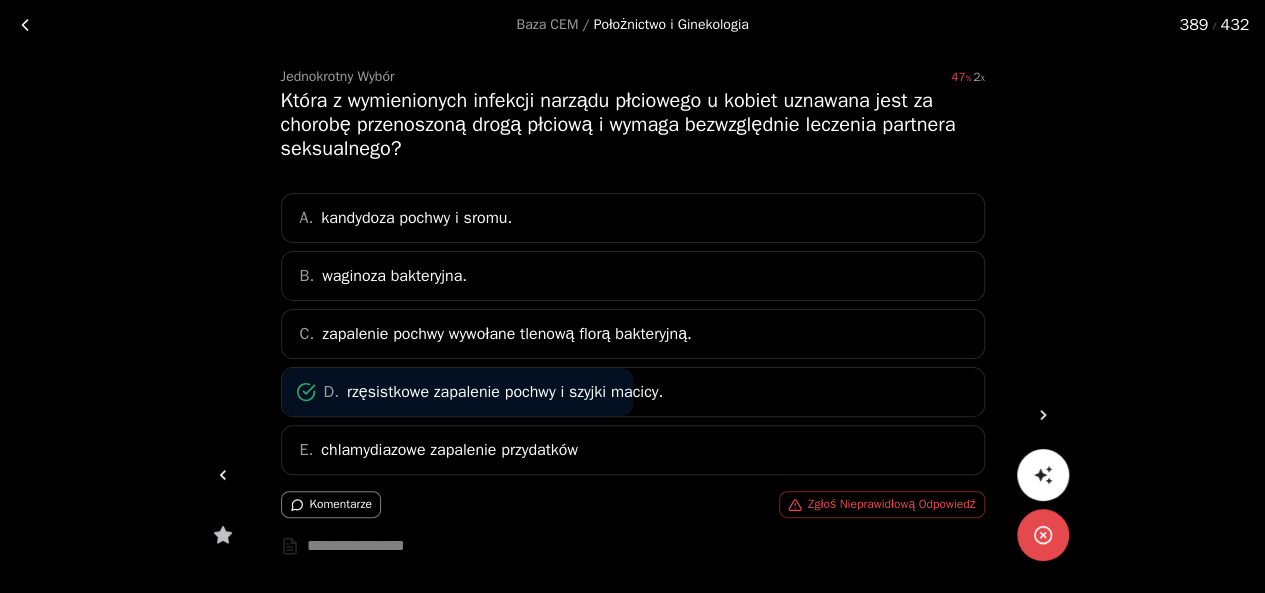 click 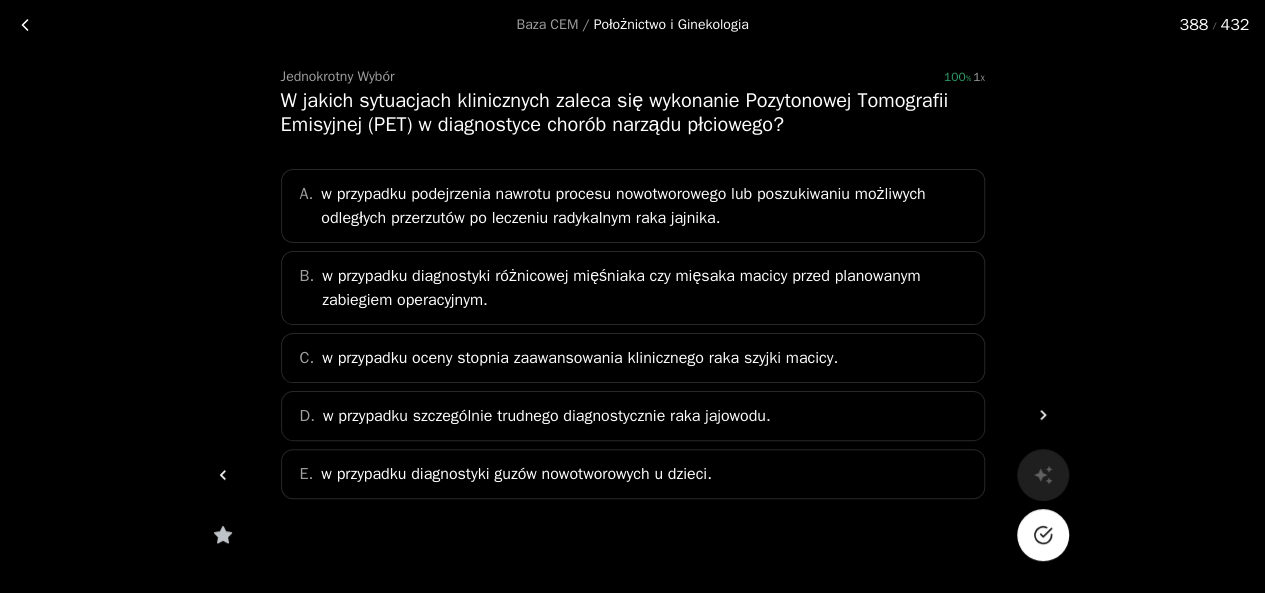 click 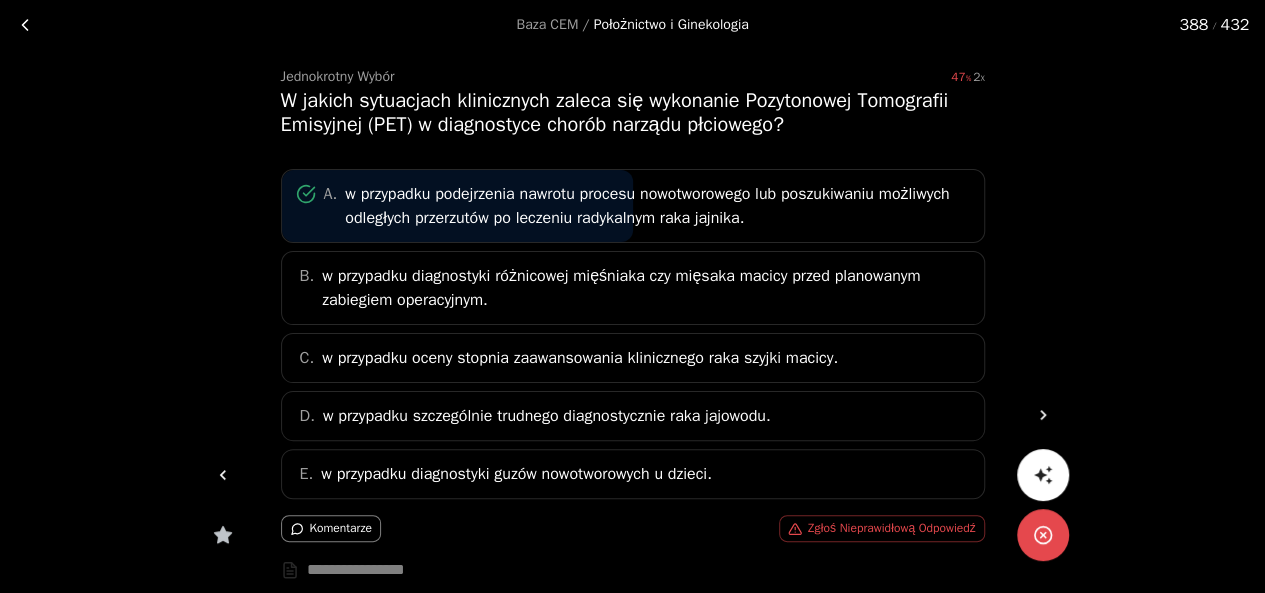 click 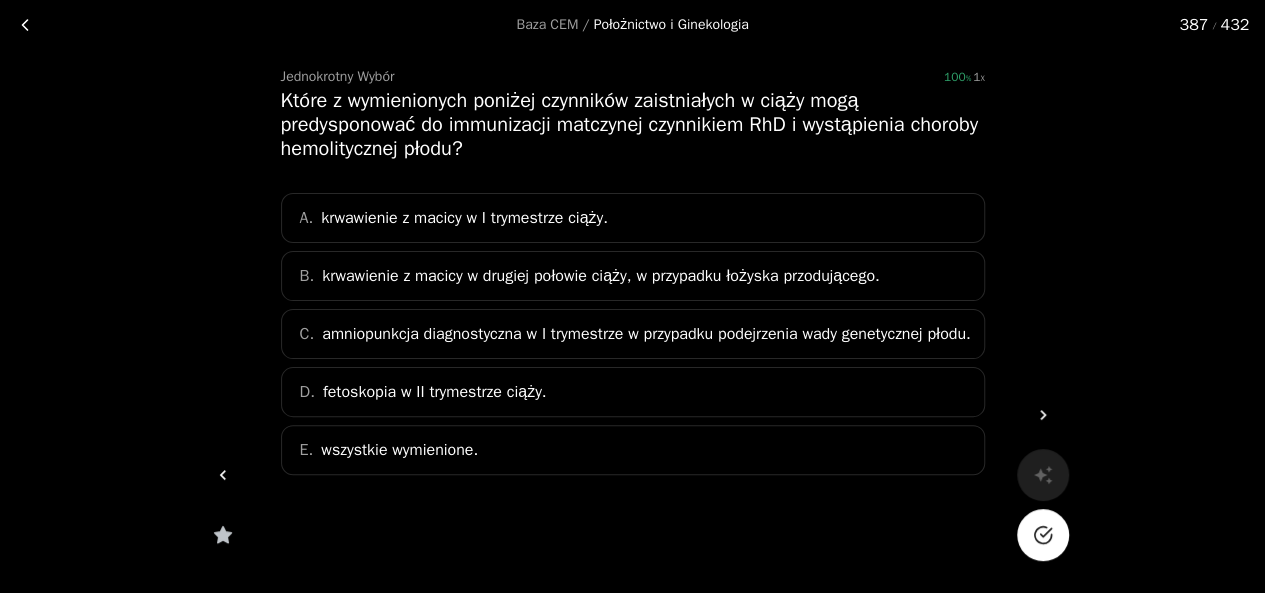 click at bounding box center (1043, 535) 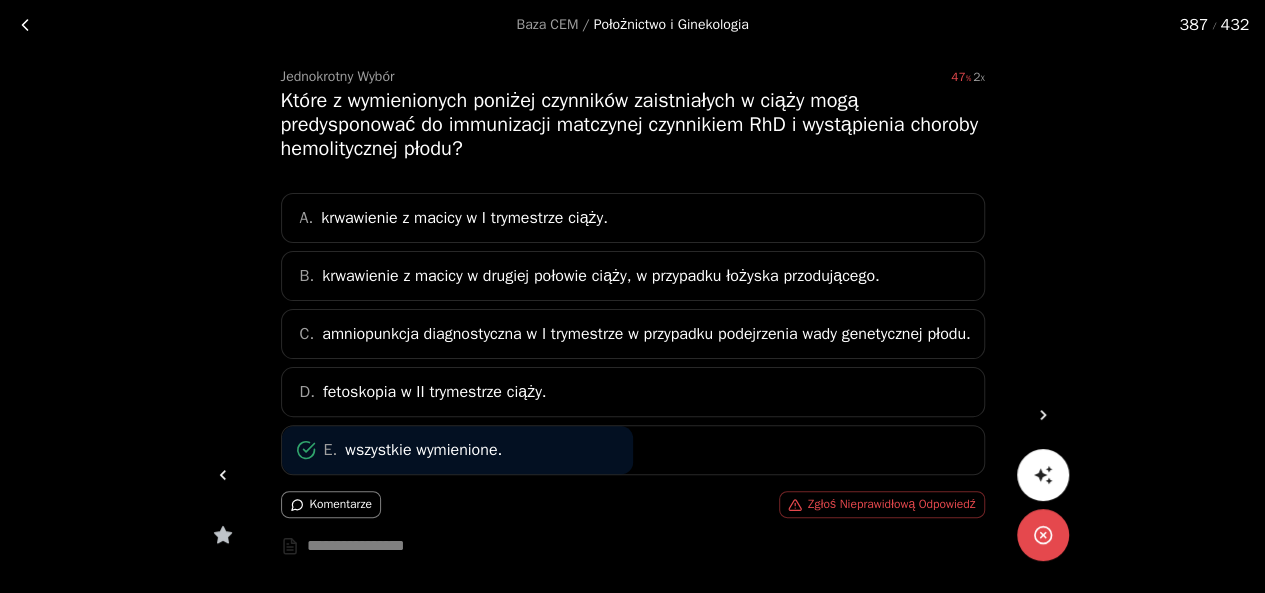 click 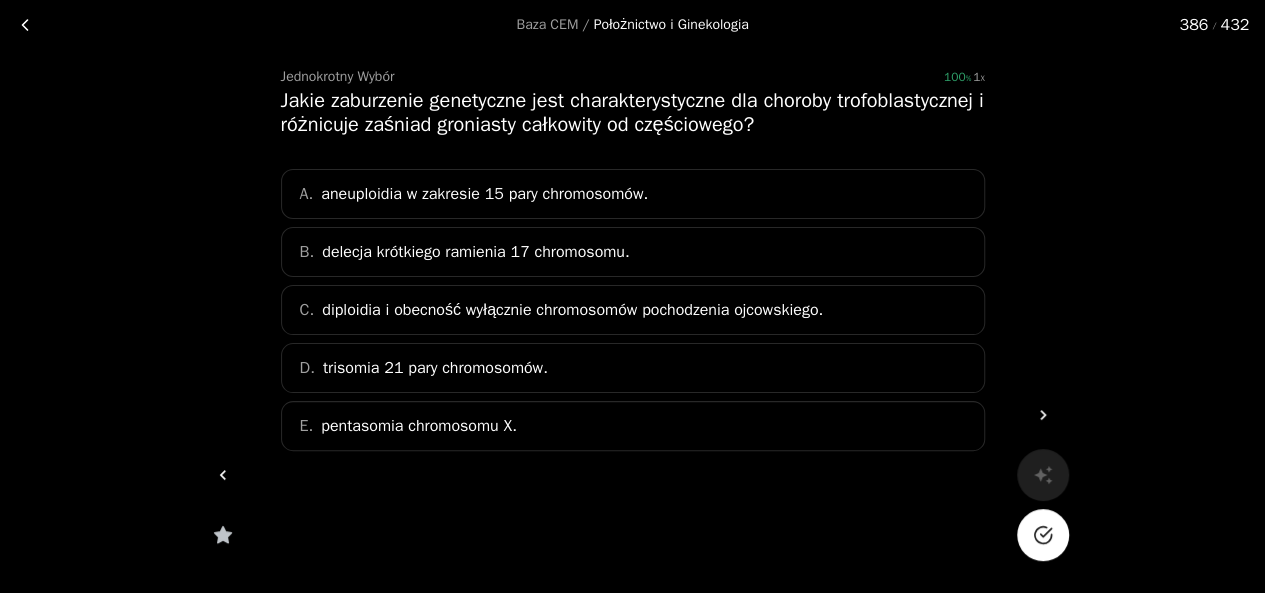 click at bounding box center [1043, 535] 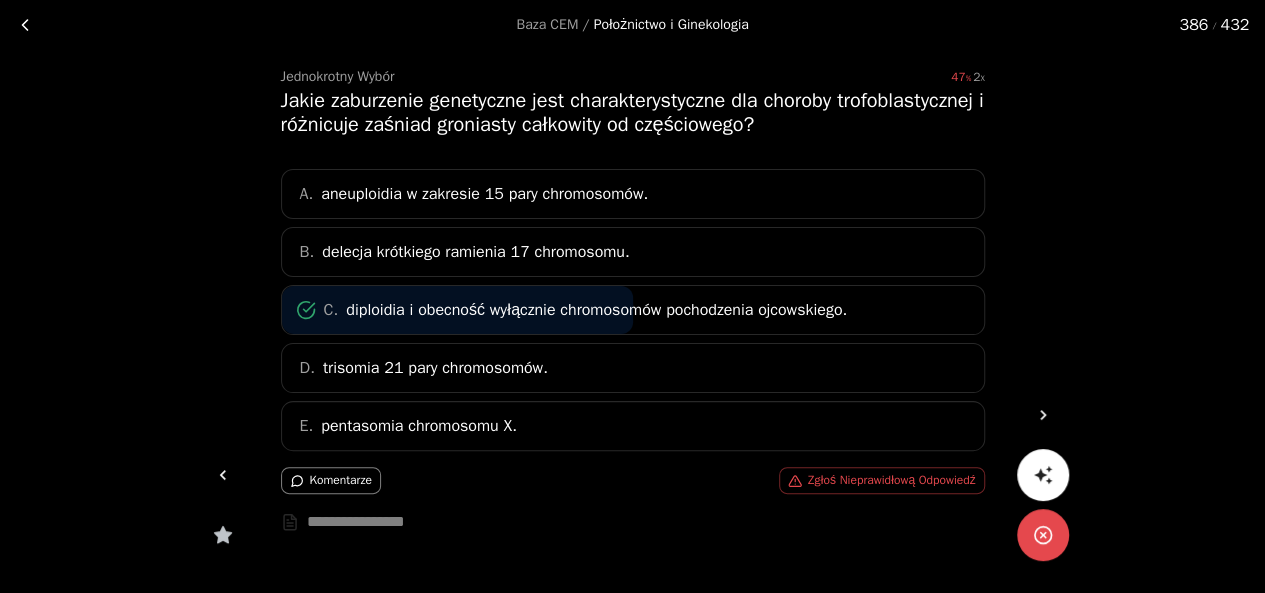 click 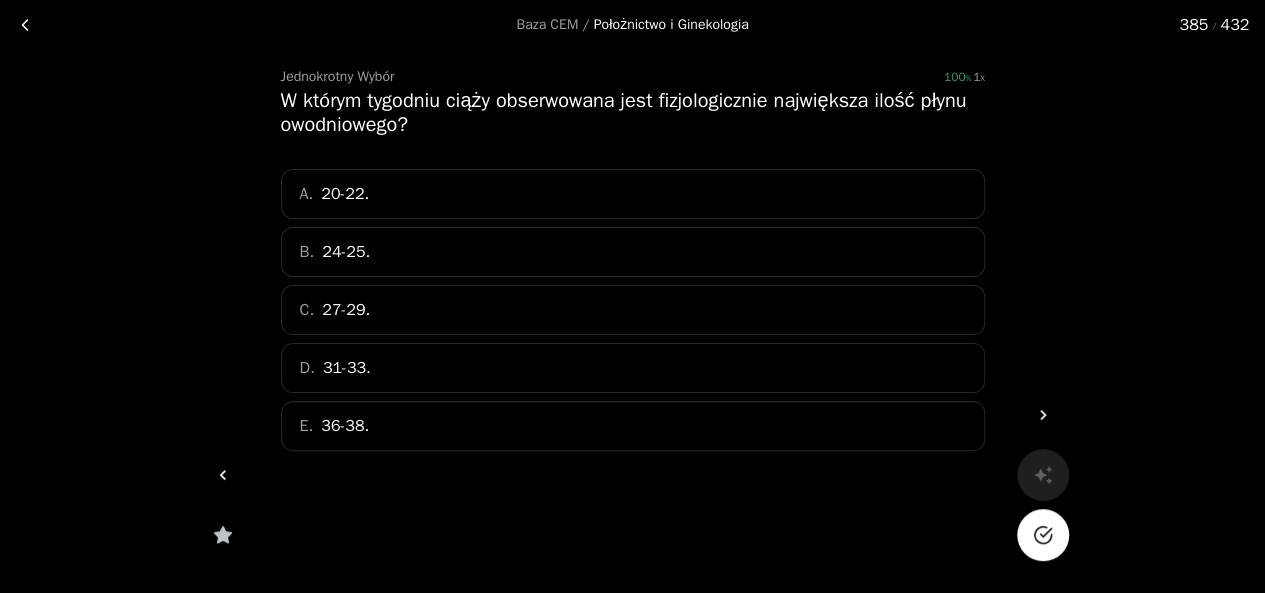 click 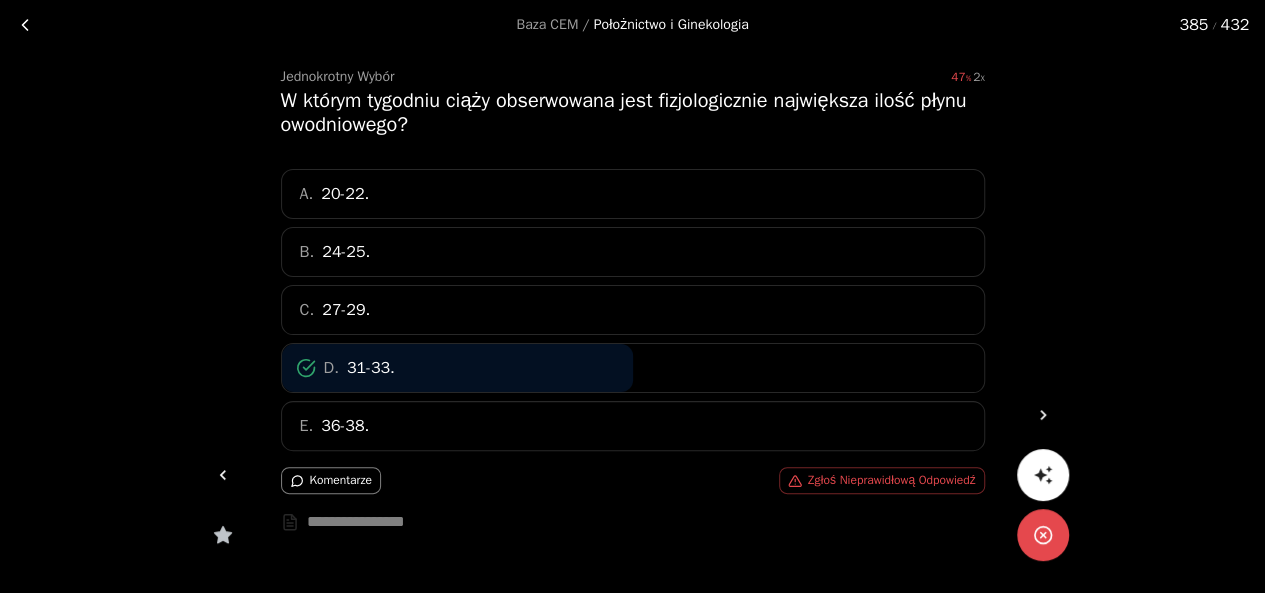 click 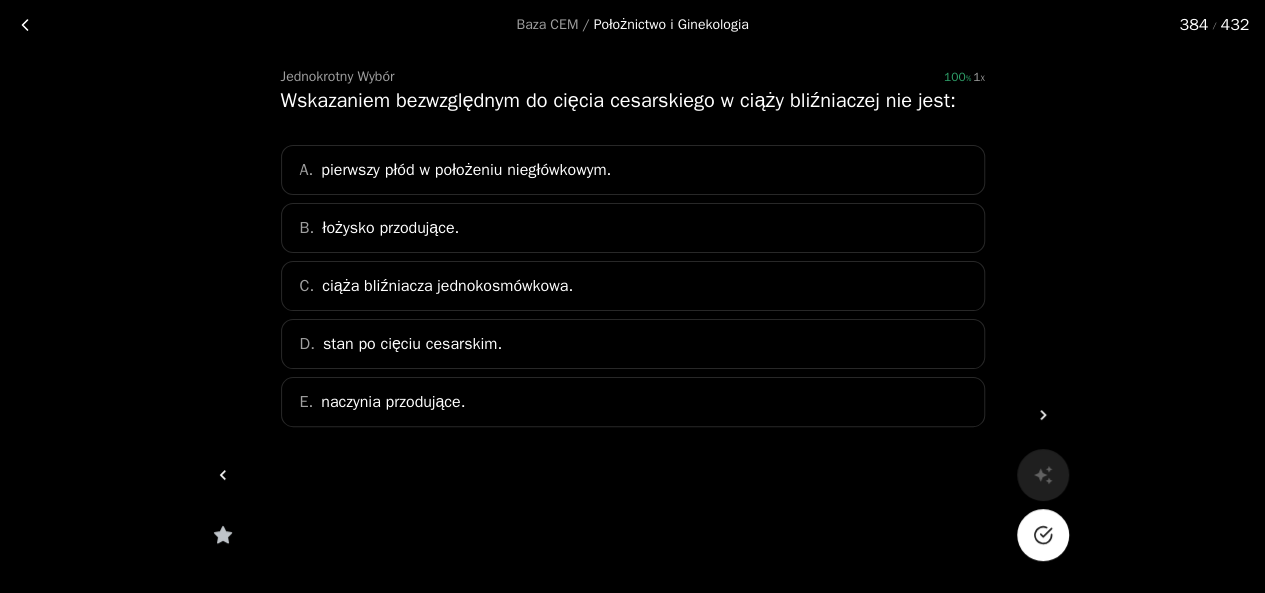 click 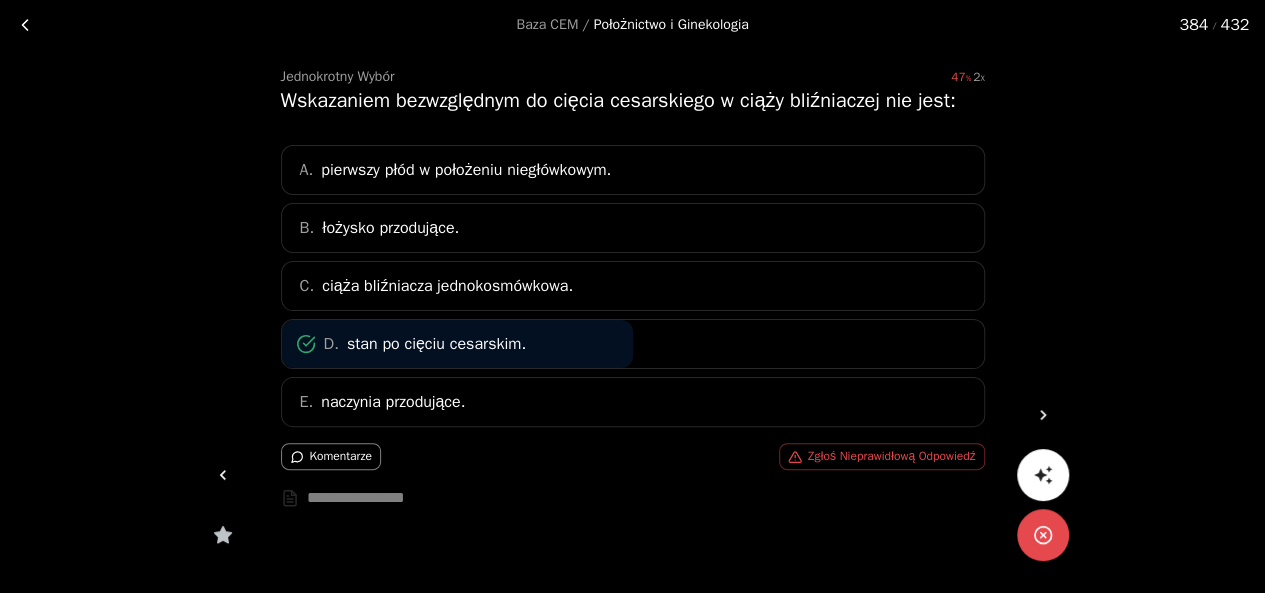 click 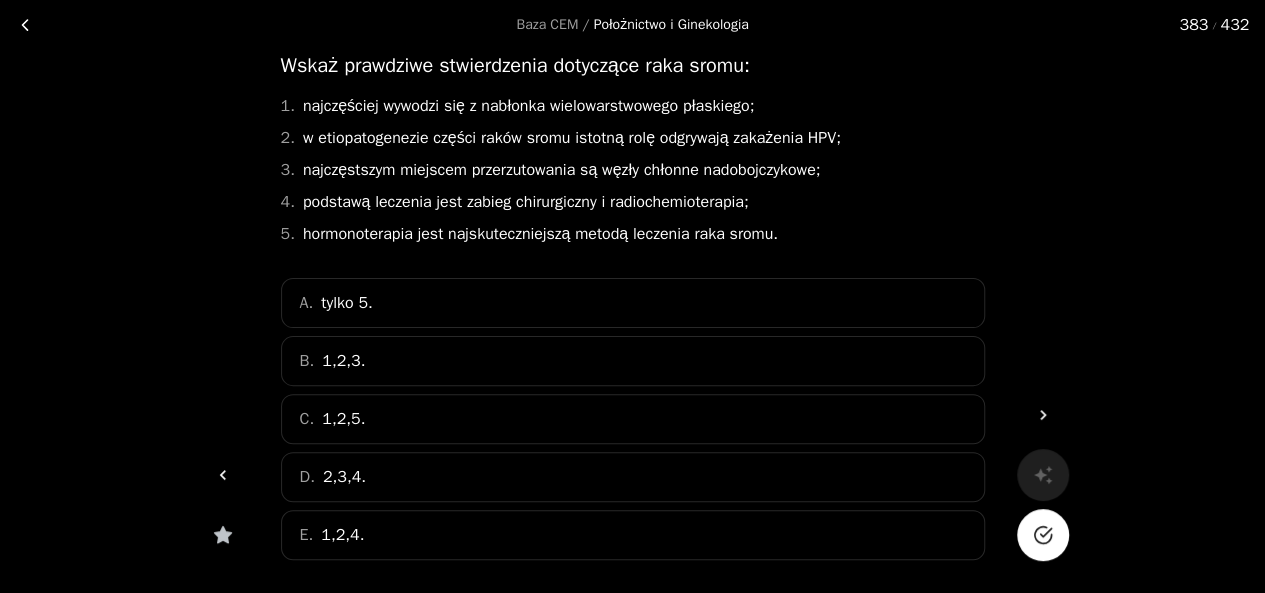 scroll, scrollTop: 108, scrollLeft: 0, axis: vertical 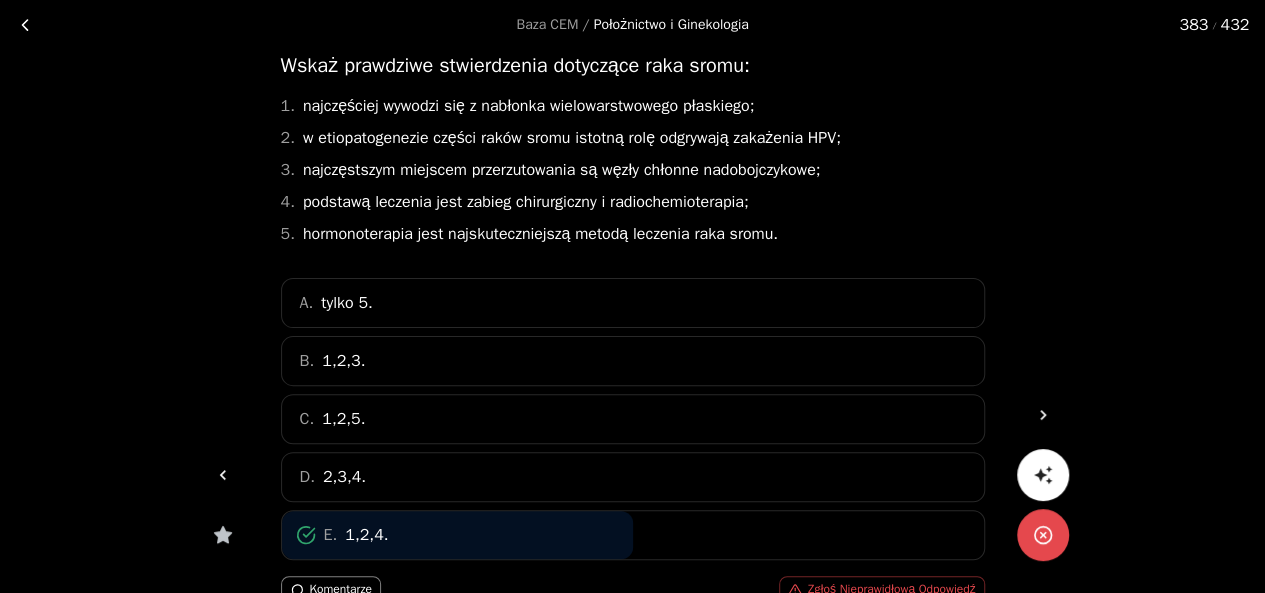click at bounding box center [223, 475] 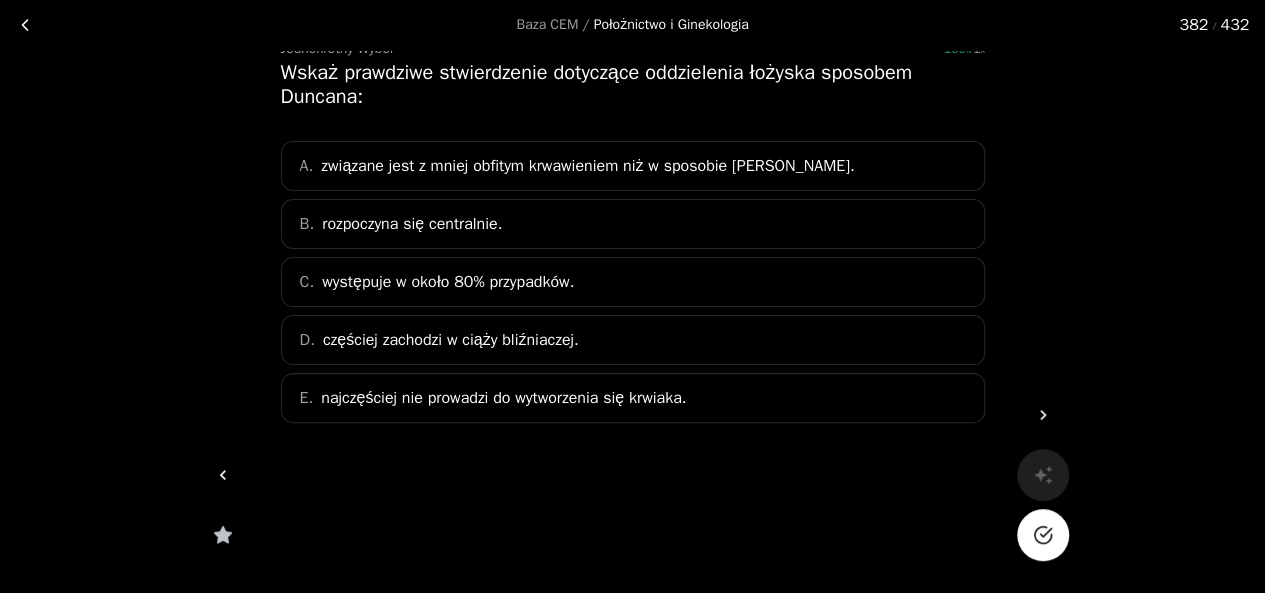 scroll, scrollTop: 97, scrollLeft: 0, axis: vertical 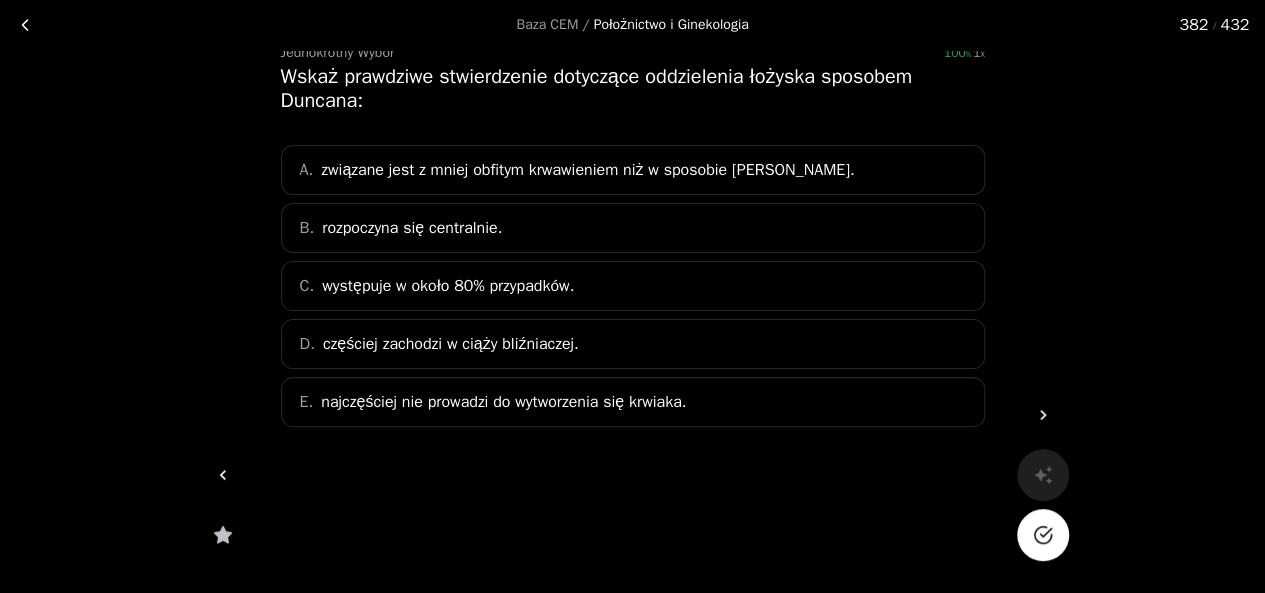 click at bounding box center (1043, 535) 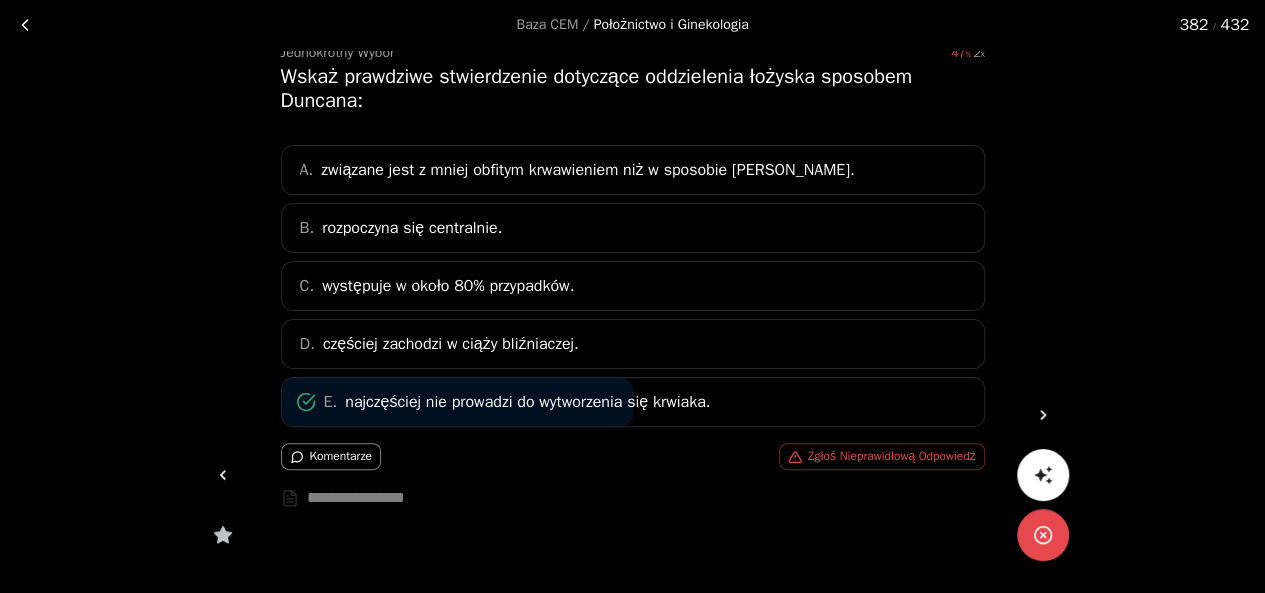 click 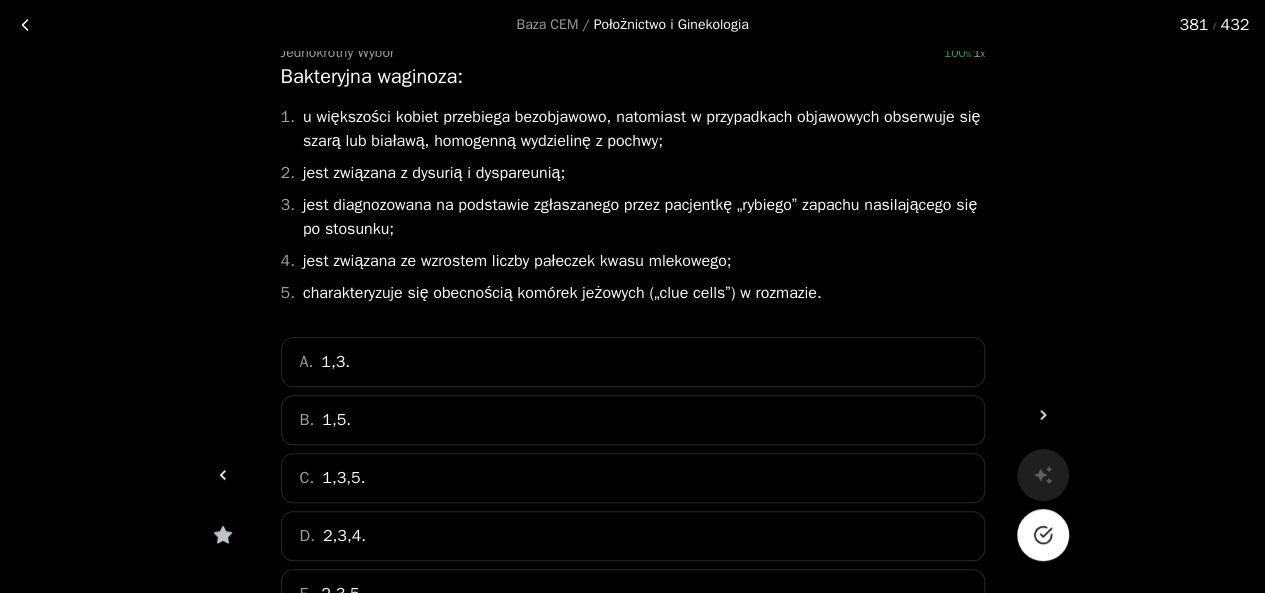 click at bounding box center [1043, 535] 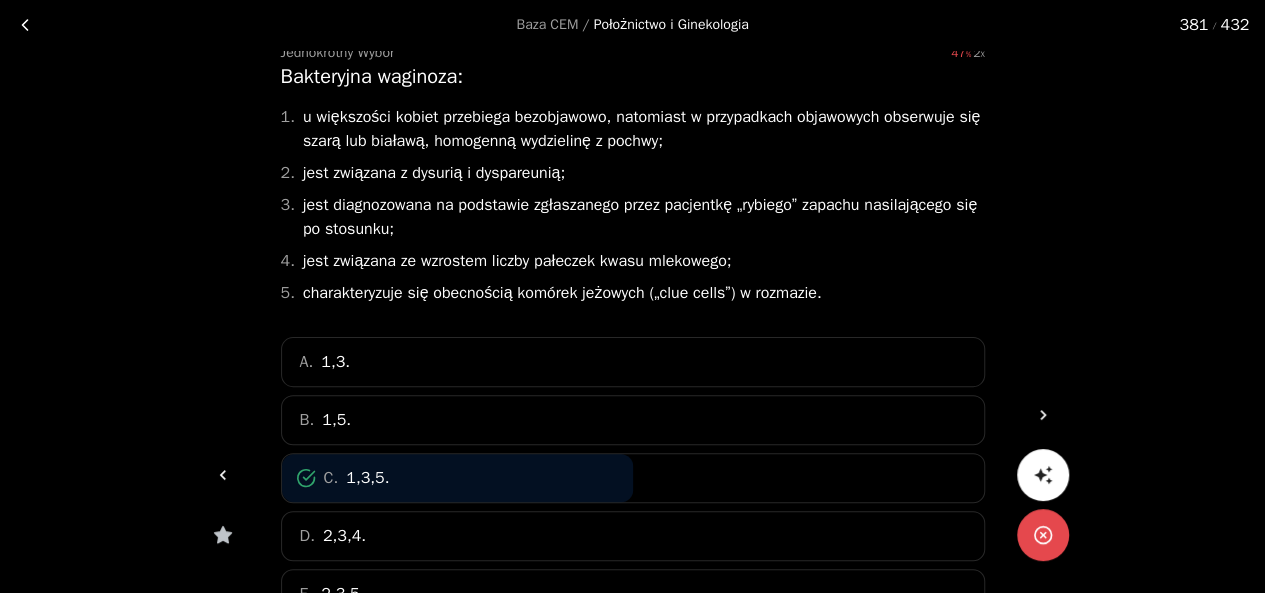 click at bounding box center [223, 475] 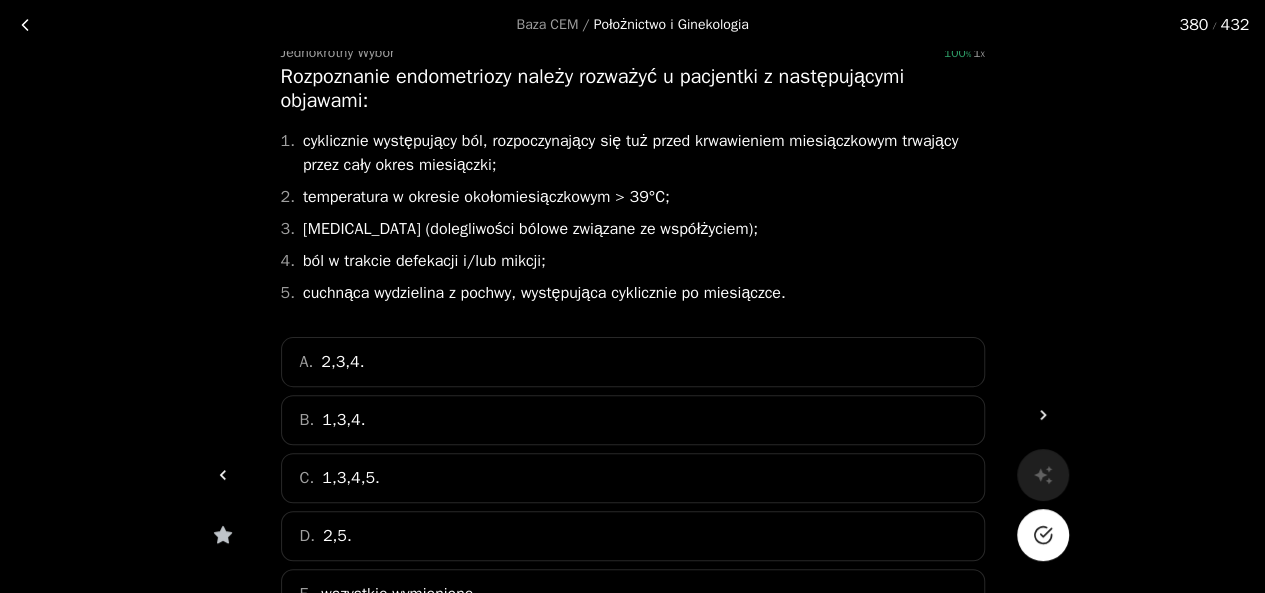 click 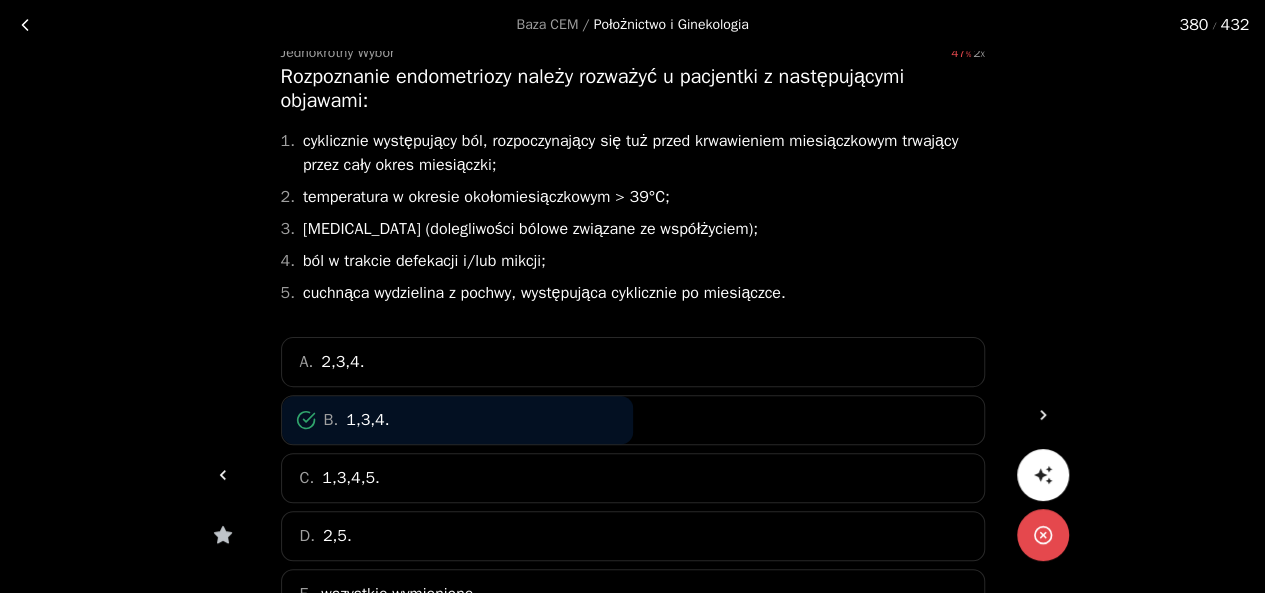 click 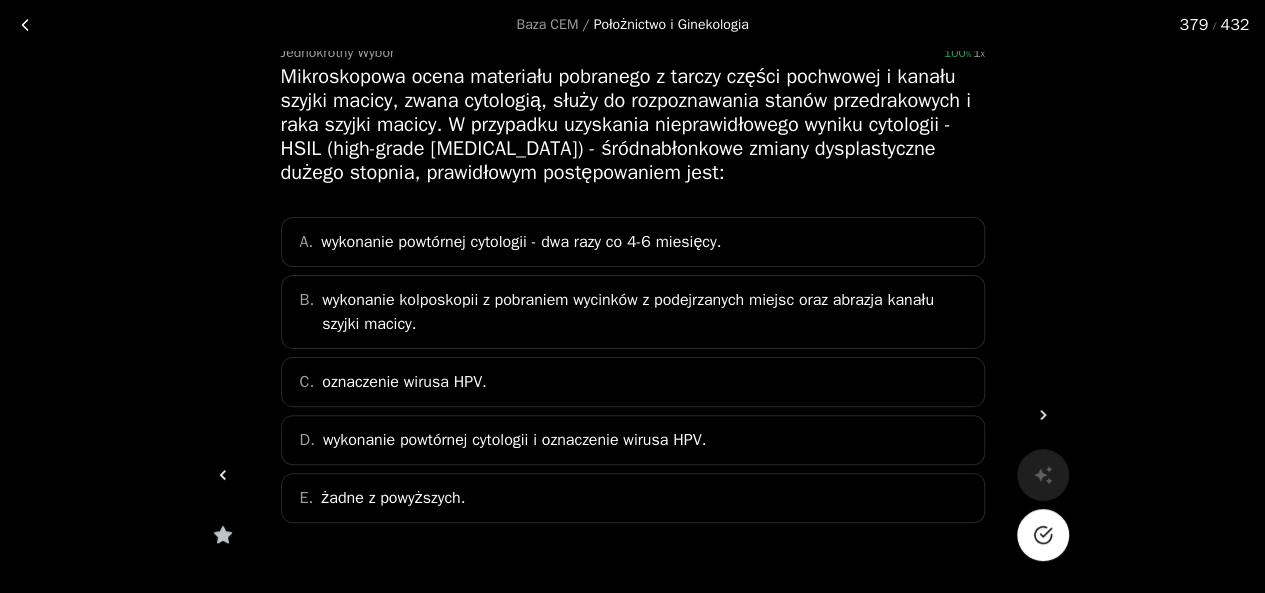 click 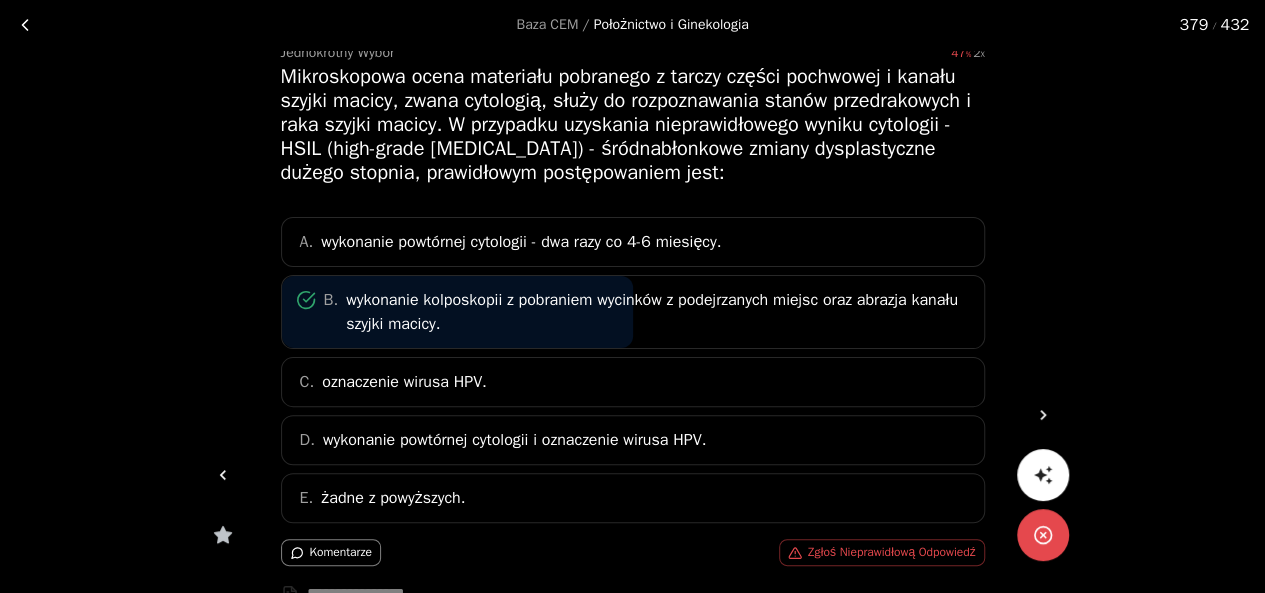 click 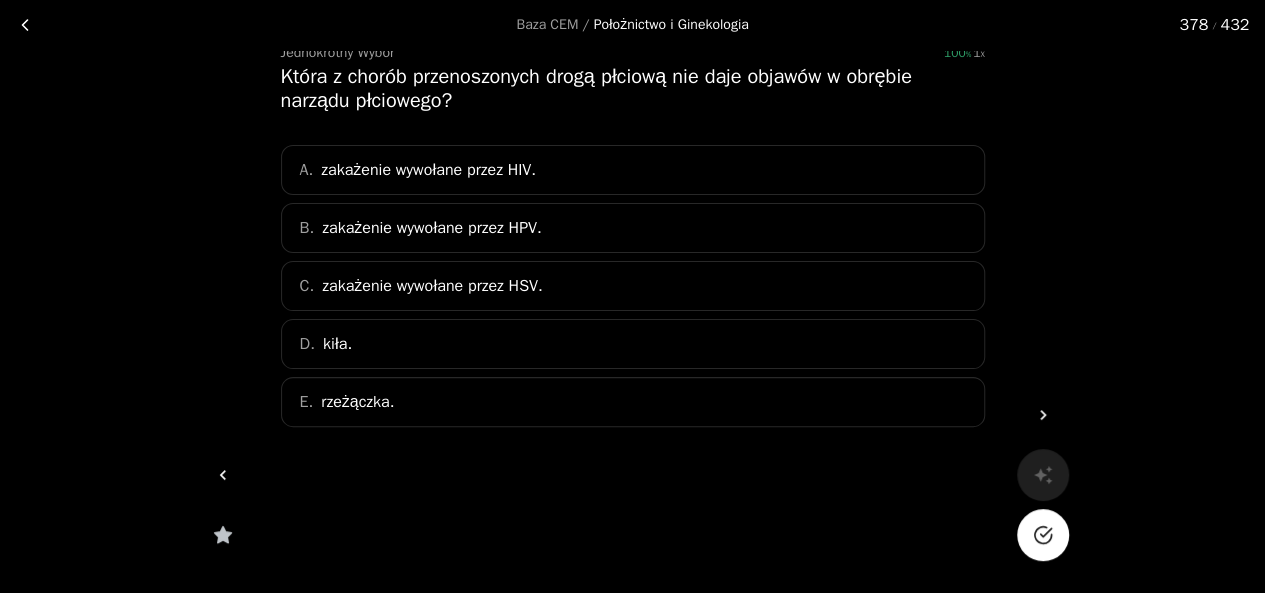 click on "A.   zakażenie wywołane przez HIV." at bounding box center (633, 170) 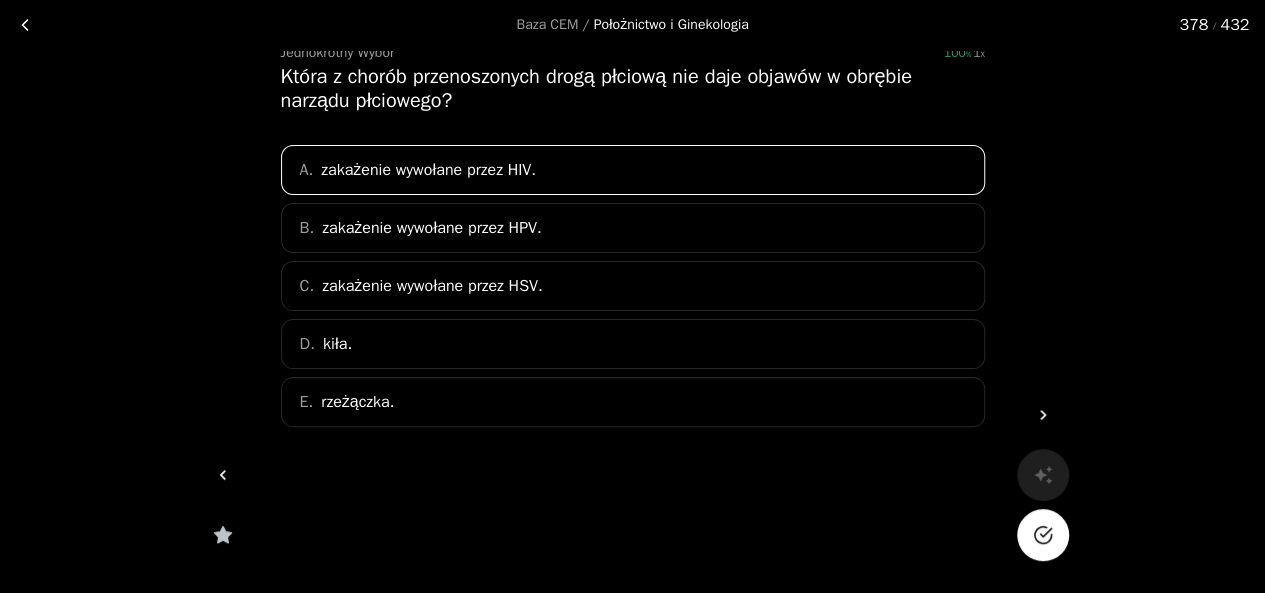 click at bounding box center (1043, 535) 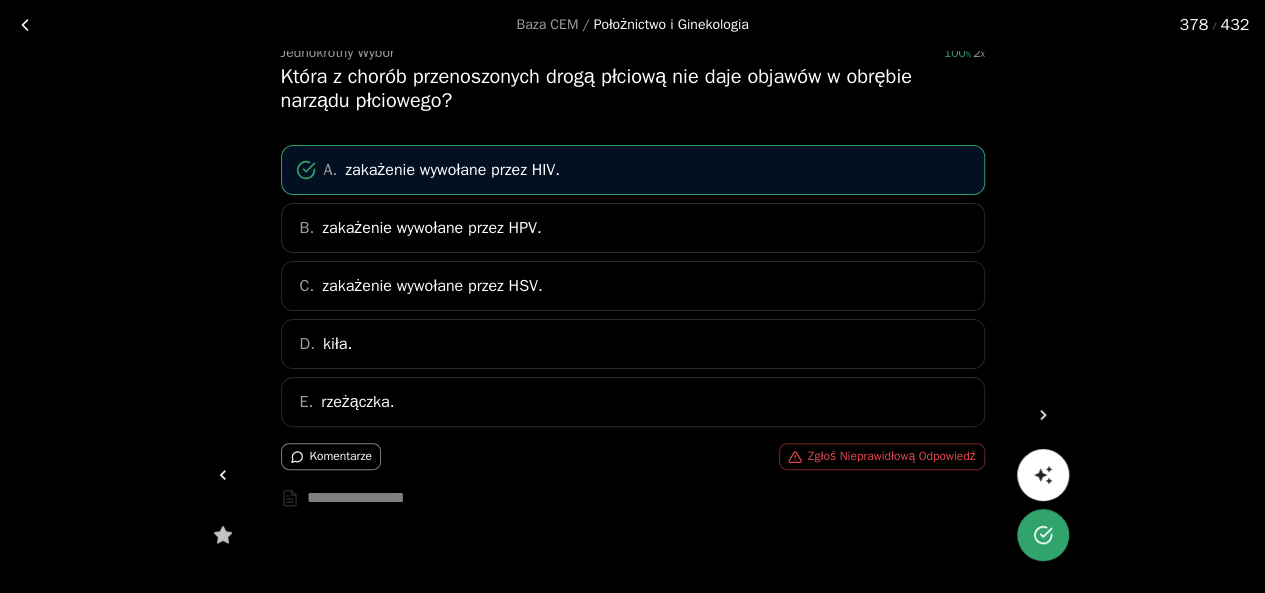 click 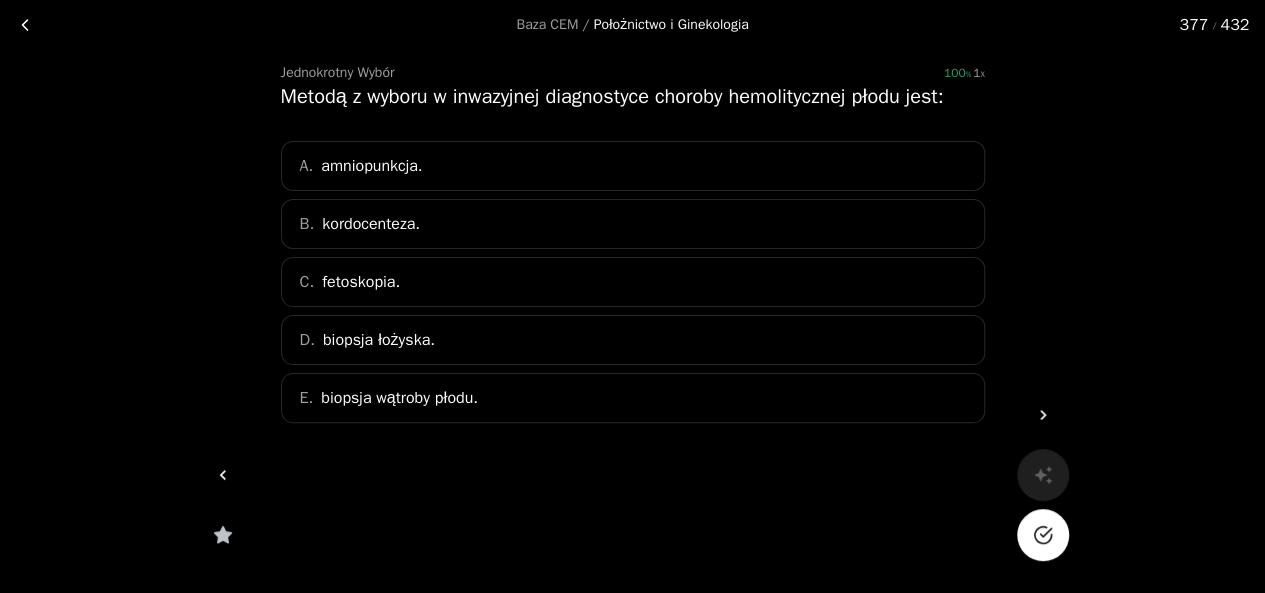 click on "Baza CEM  /  Położnictwo i Ginekologia 377 / 432 Jednokrotny Wybór 100 1 Metodą z wyboru w inwazyjnej diagnostyce choroby hemolitycznej płodu jest: A.   amniopunkcja. B.   kordocenteza. C.   fetoskopia. D.   biopsja łożyska. E.   biopsja wątroby płodu." at bounding box center [632, 258] 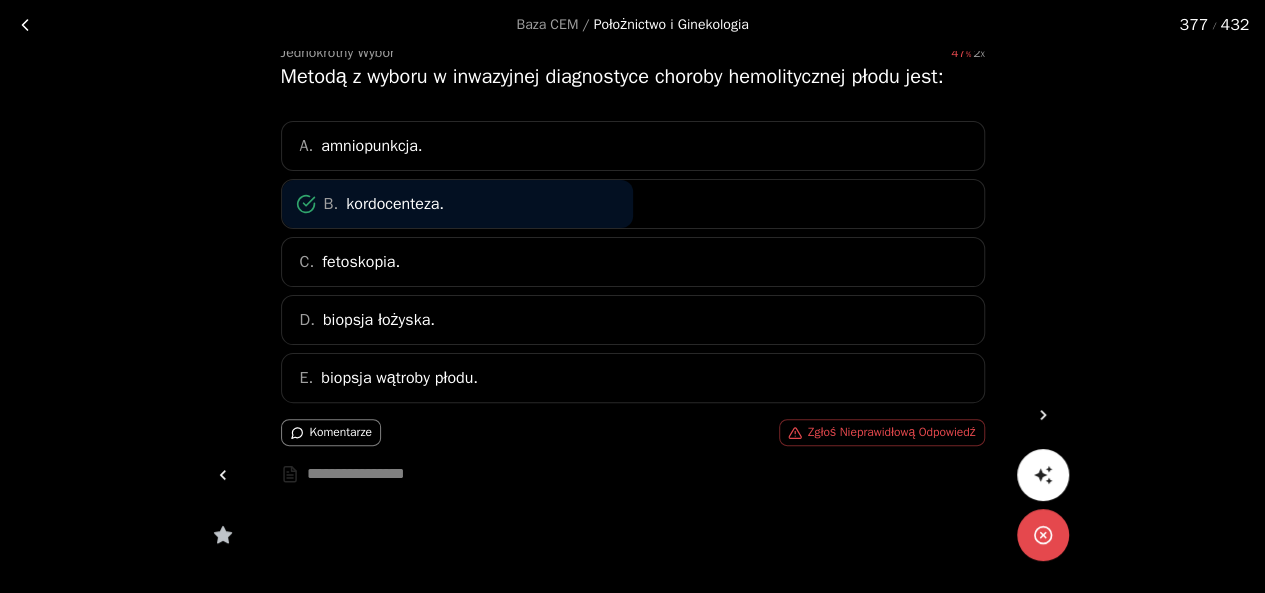 click 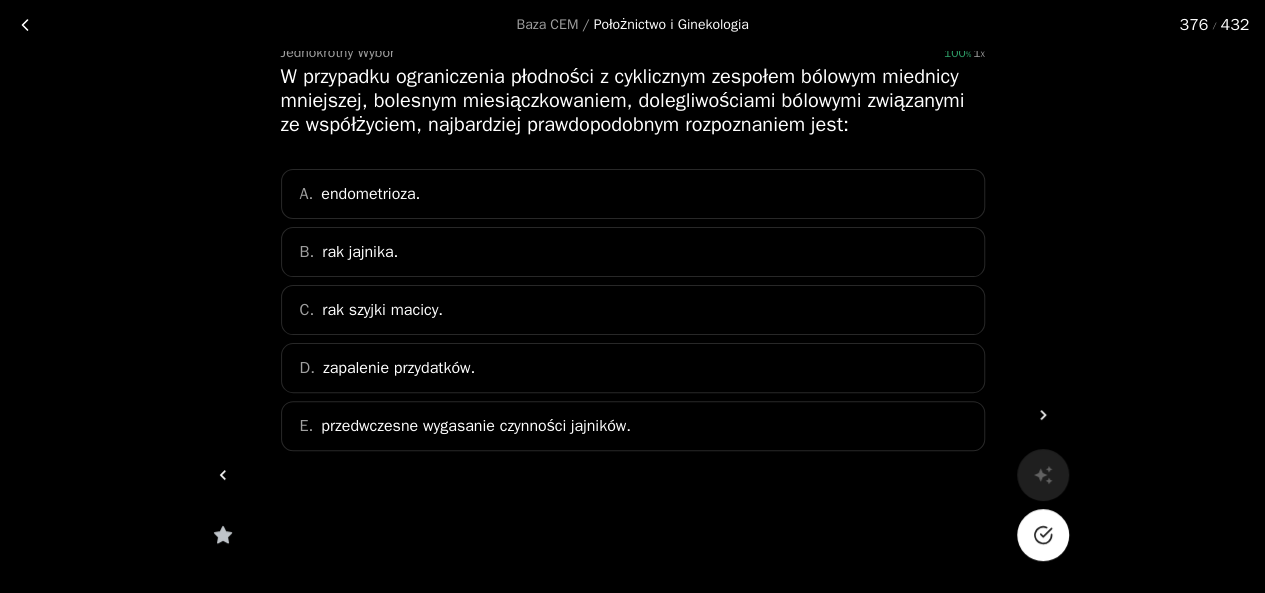click 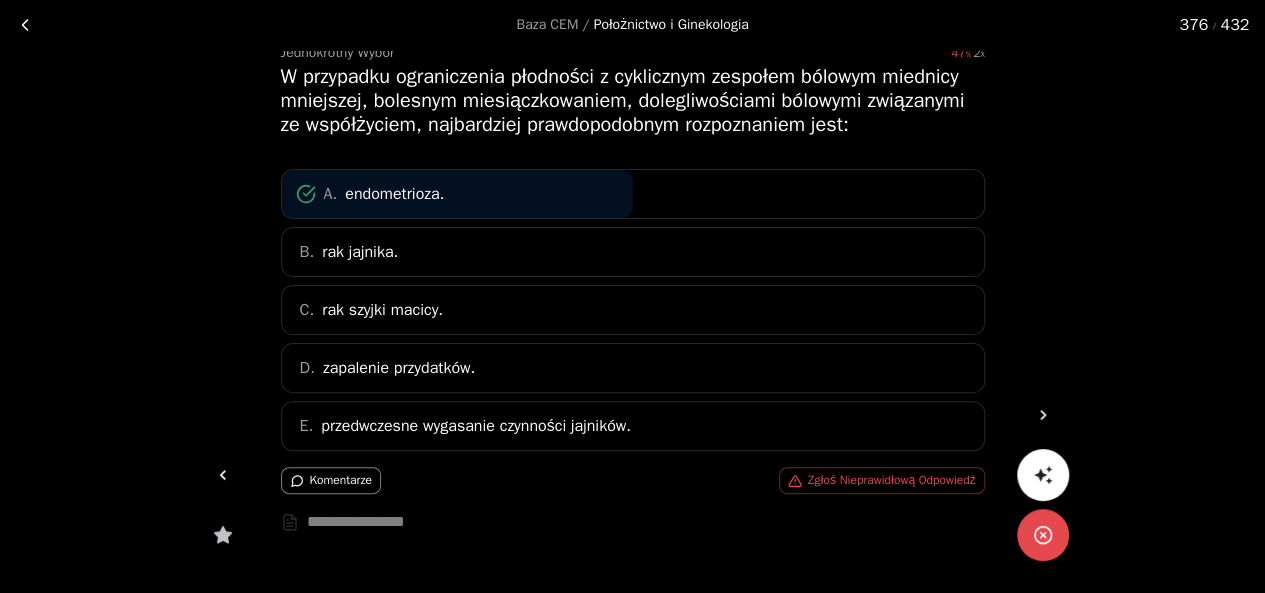 click 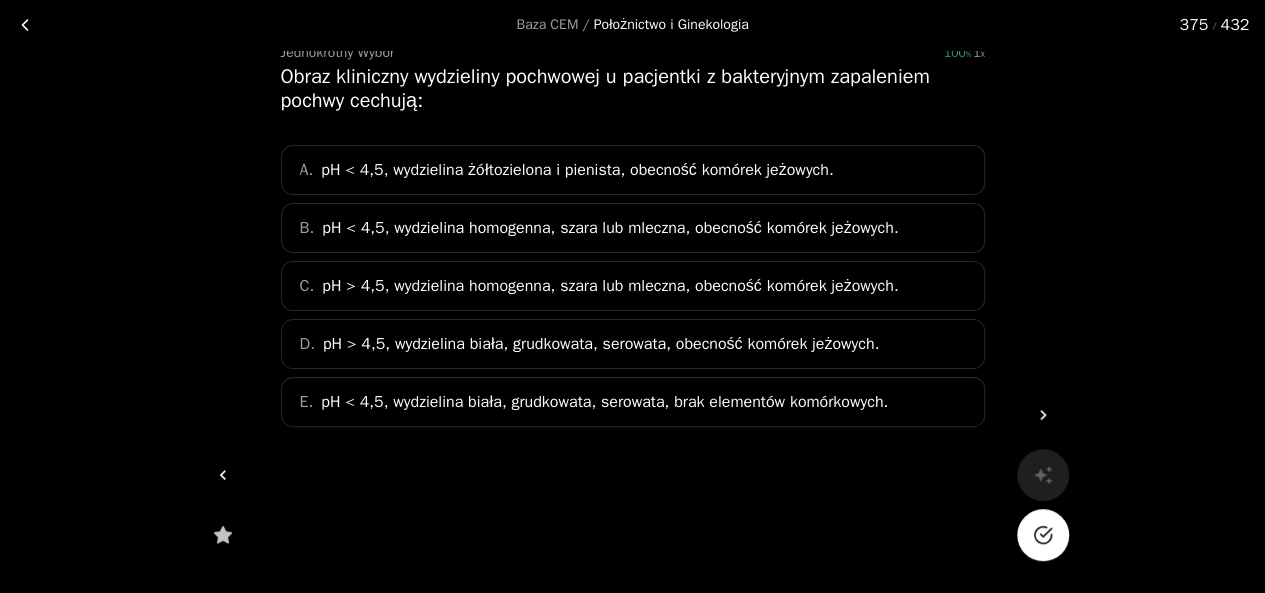 click at bounding box center (1043, 535) 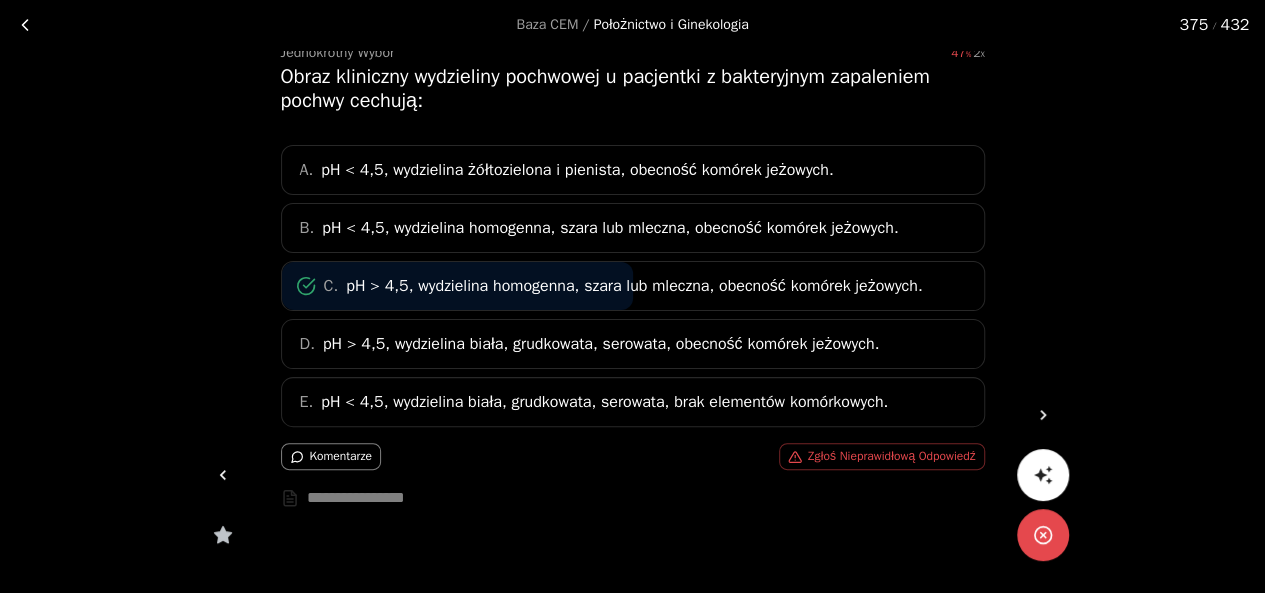 click 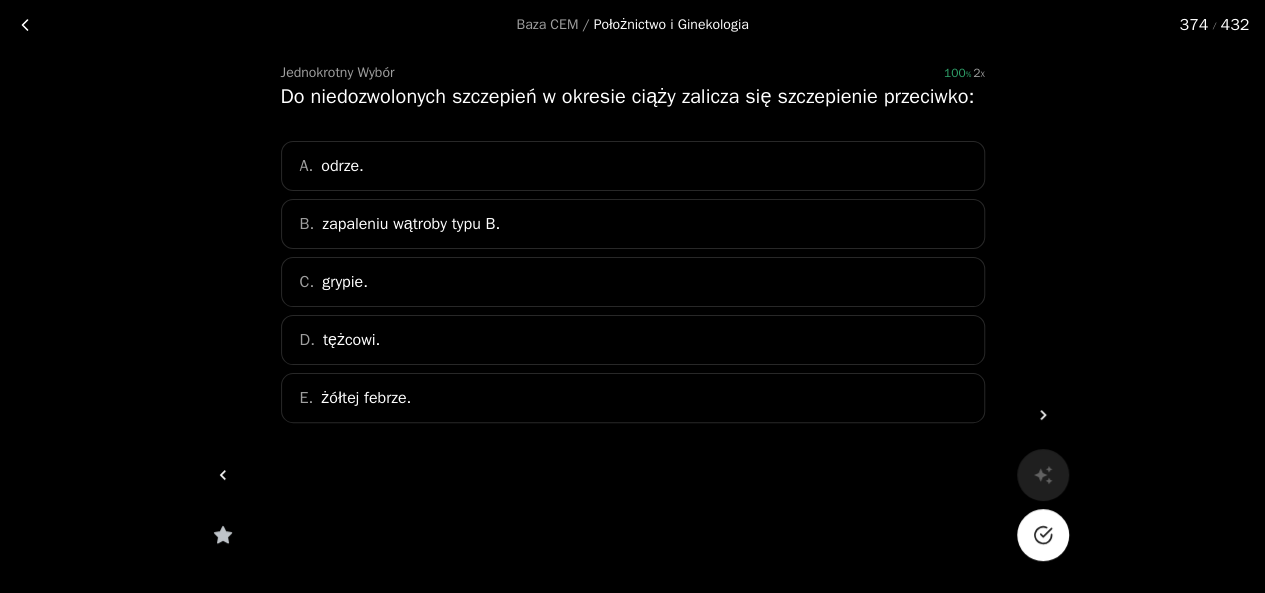 click 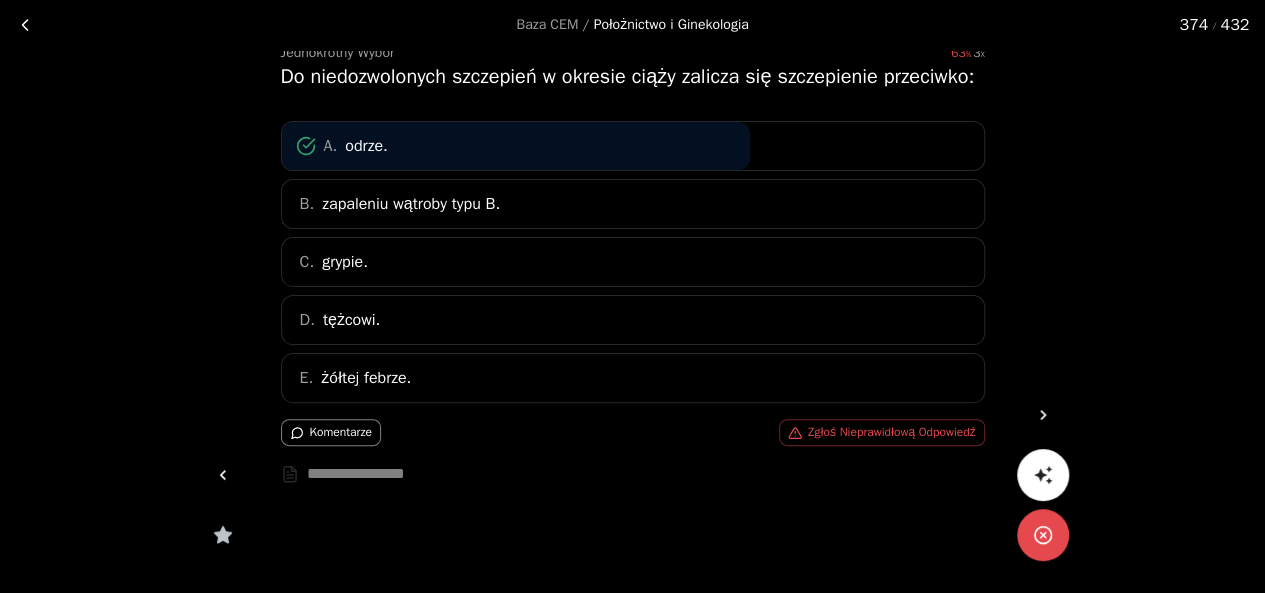 click 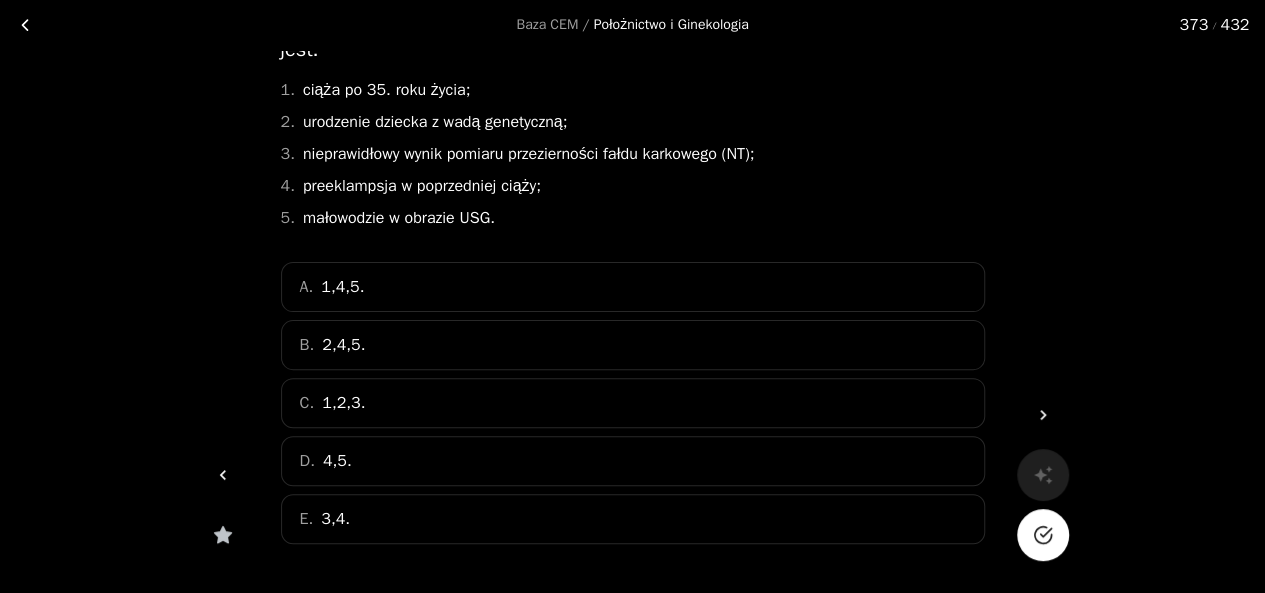 scroll, scrollTop: 152, scrollLeft: 0, axis: vertical 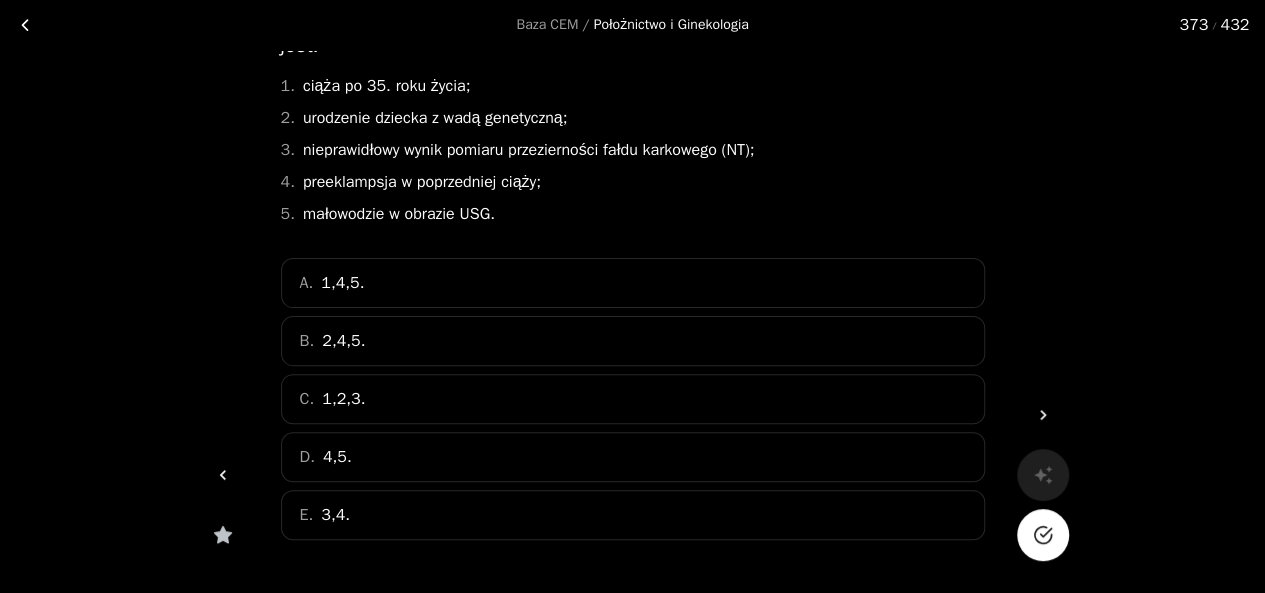 click at bounding box center (1043, 535) 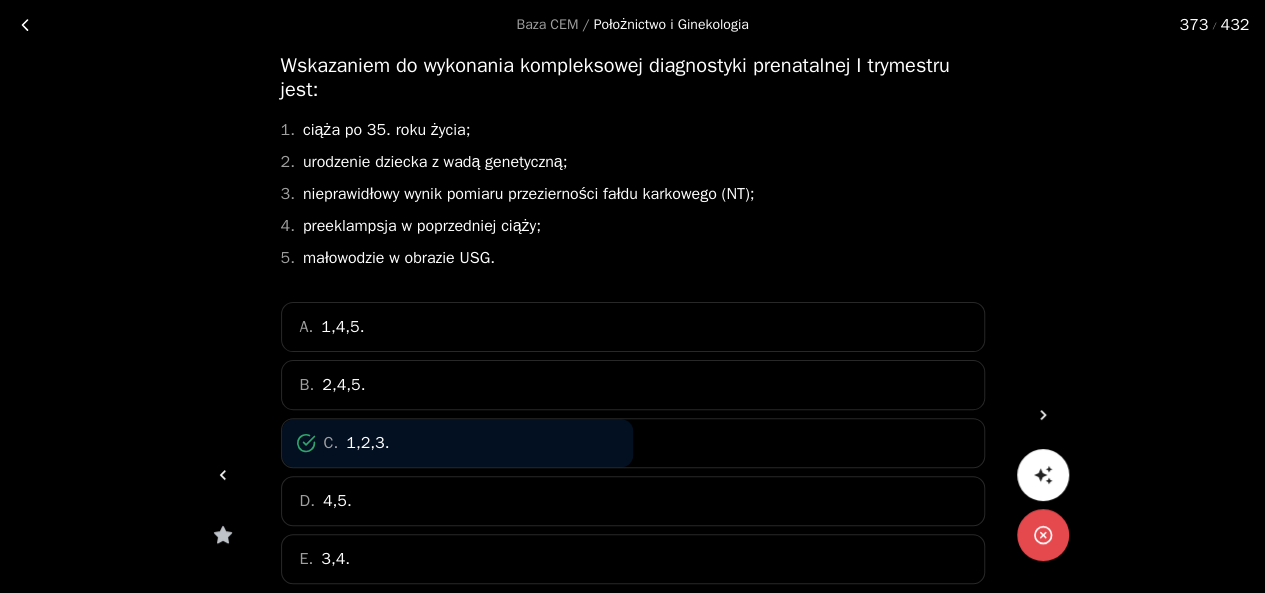 scroll, scrollTop: 126, scrollLeft: 0, axis: vertical 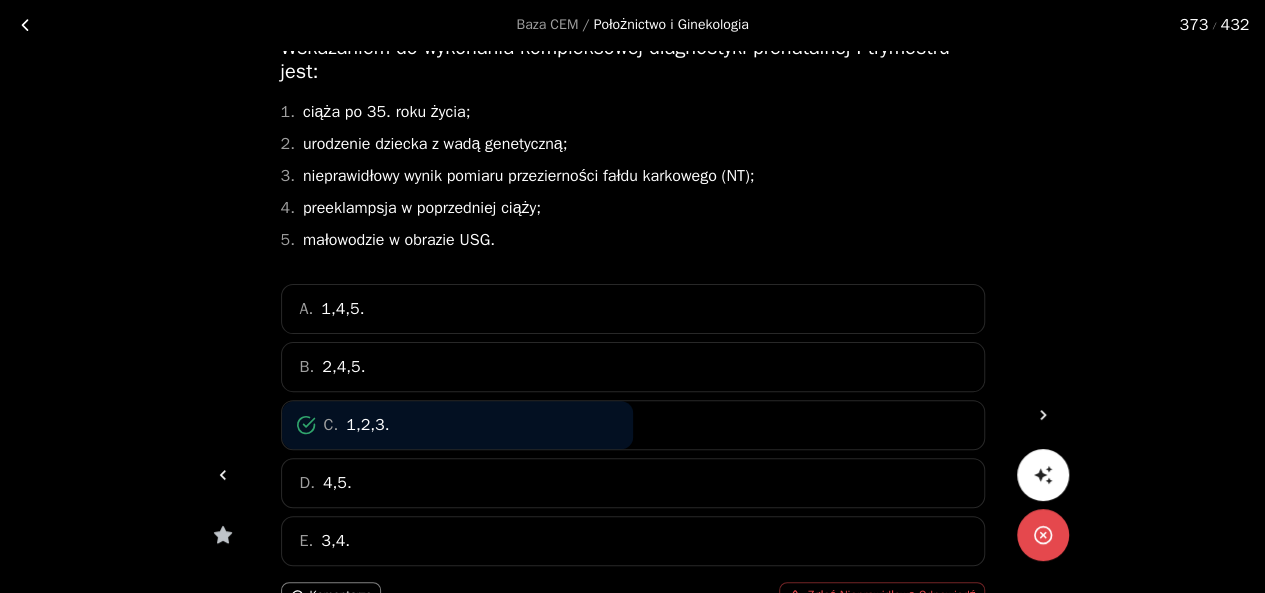 click 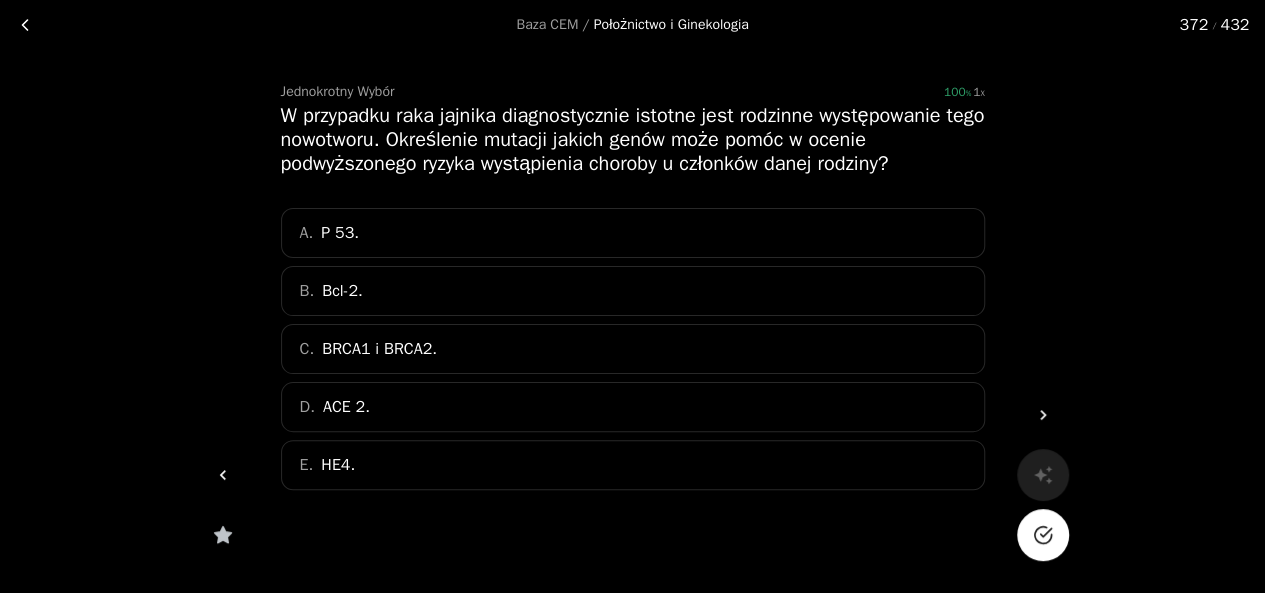 scroll, scrollTop: 55, scrollLeft: 0, axis: vertical 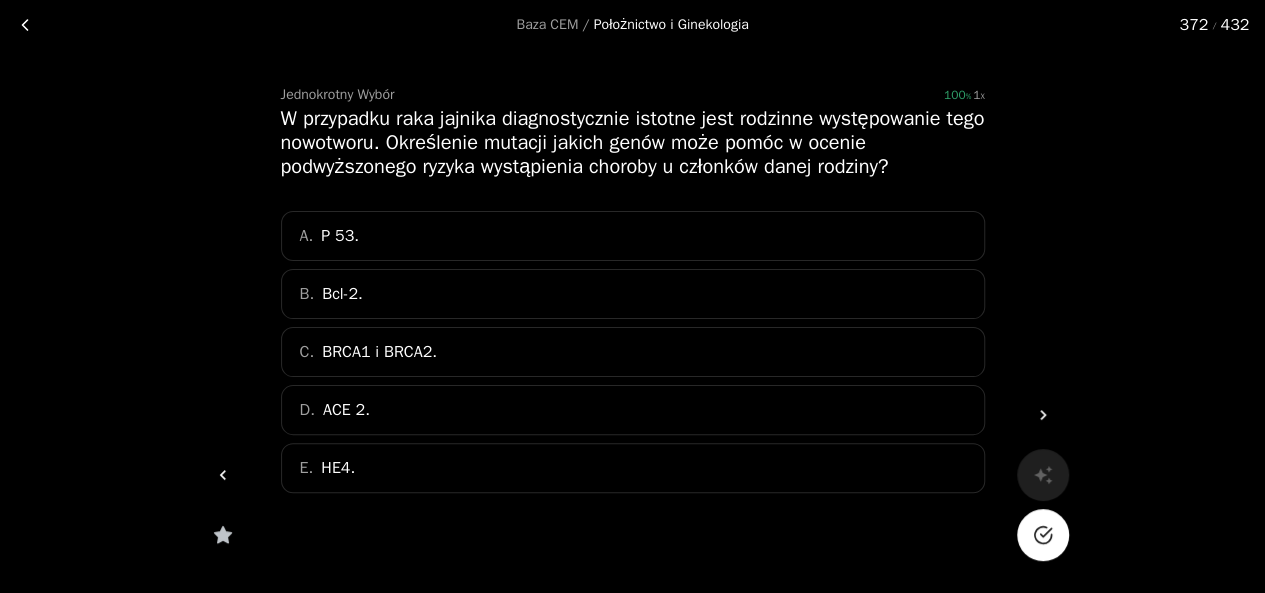 click 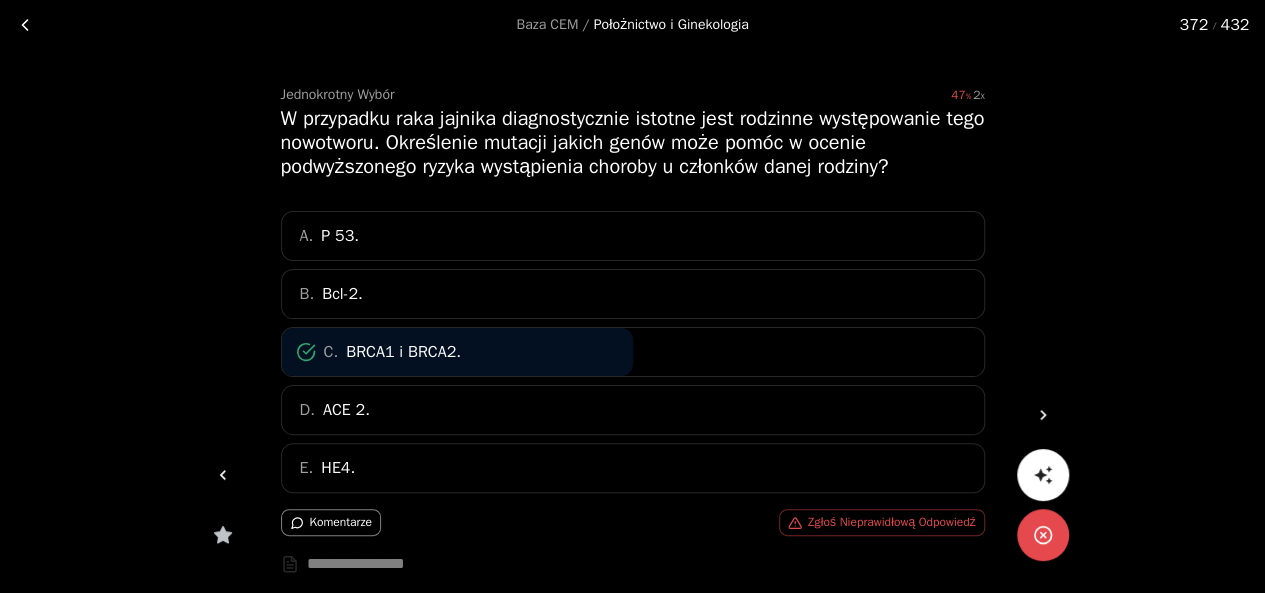 click 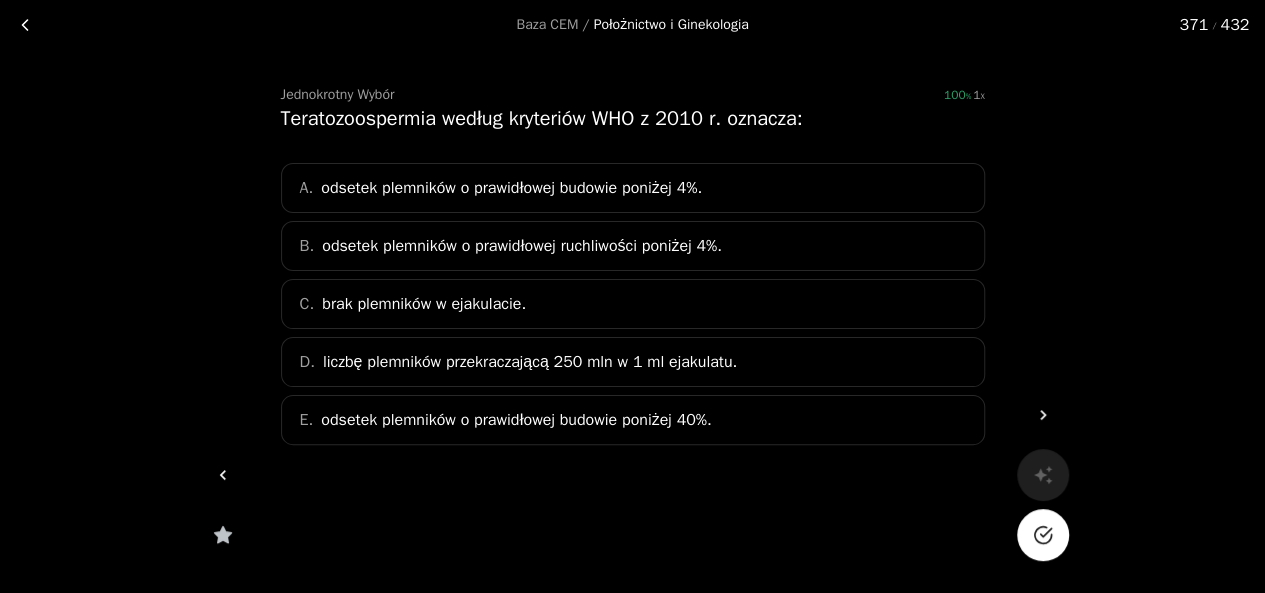 click 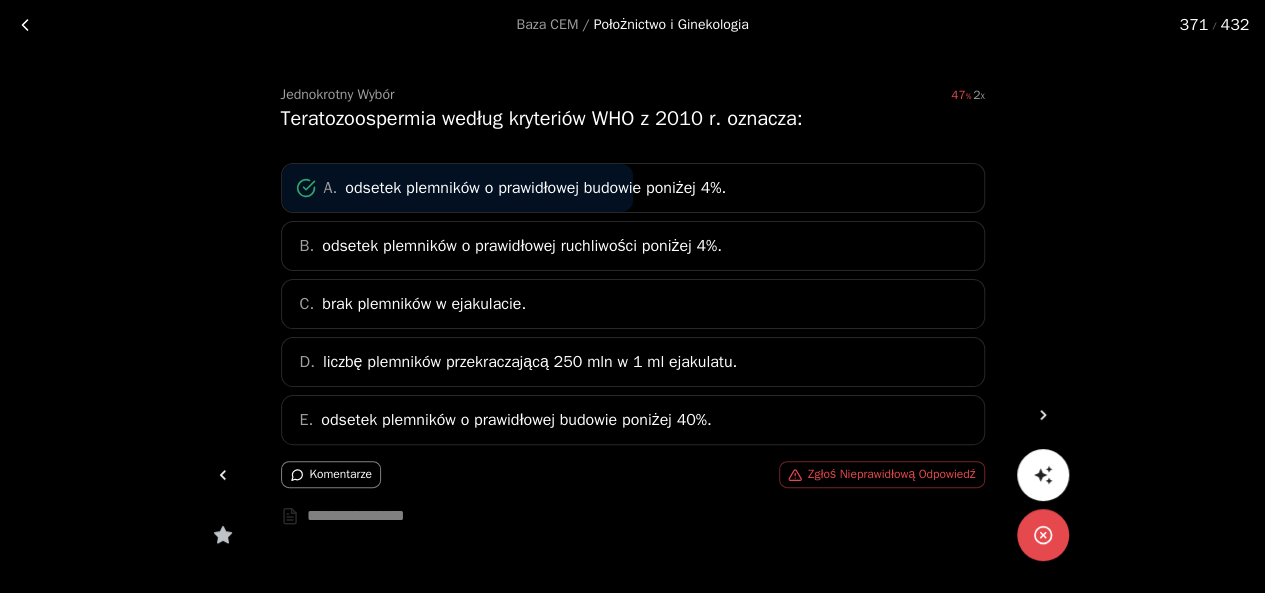 click at bounding box center (223, 475) 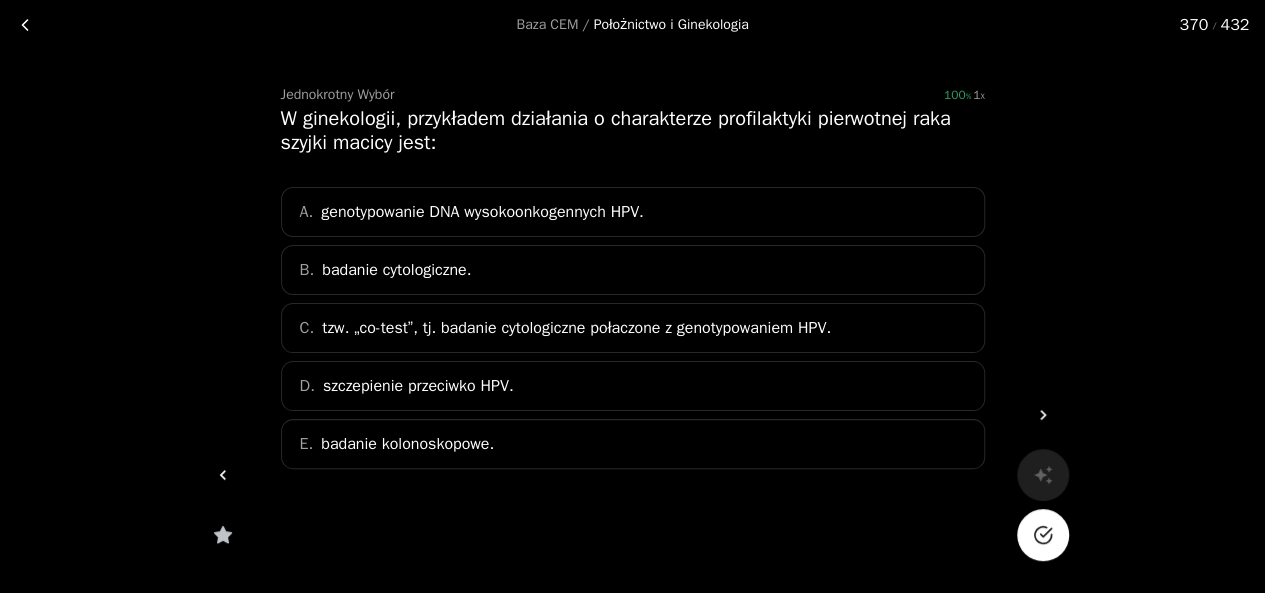 click 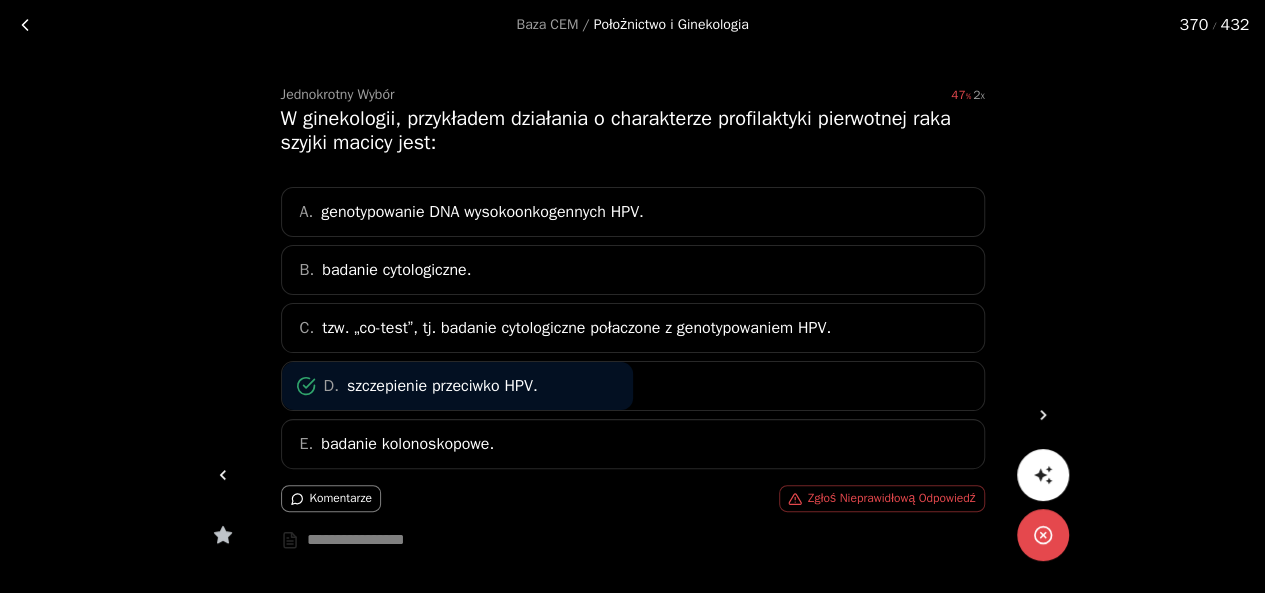 click 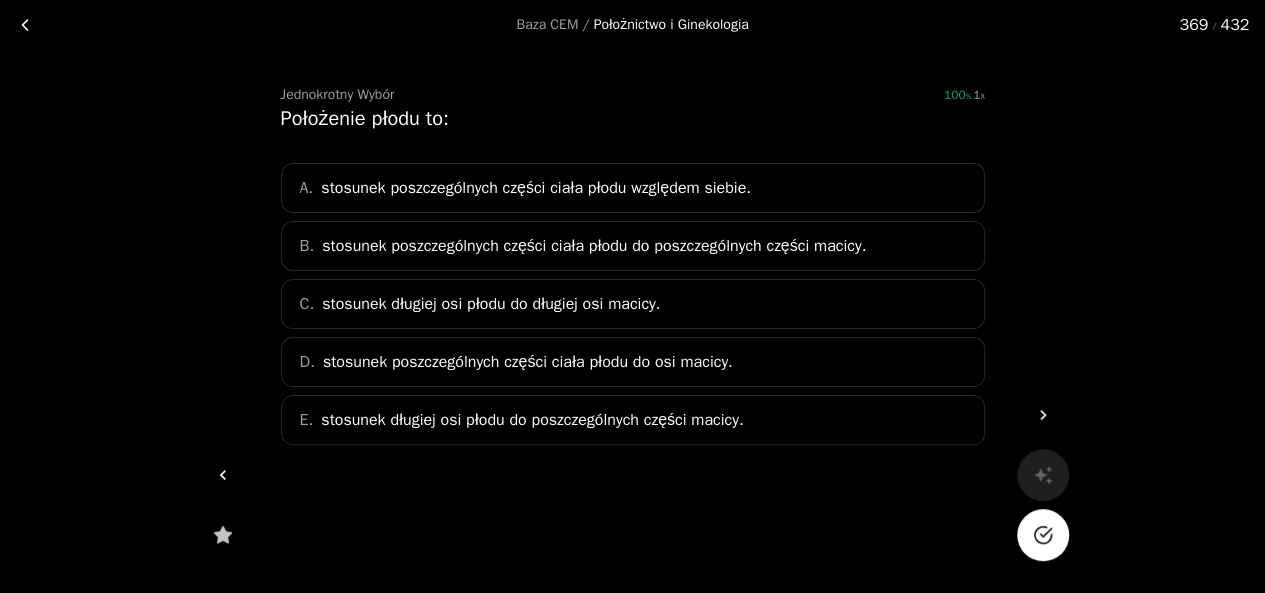 click at bounding box center [1043, 535] 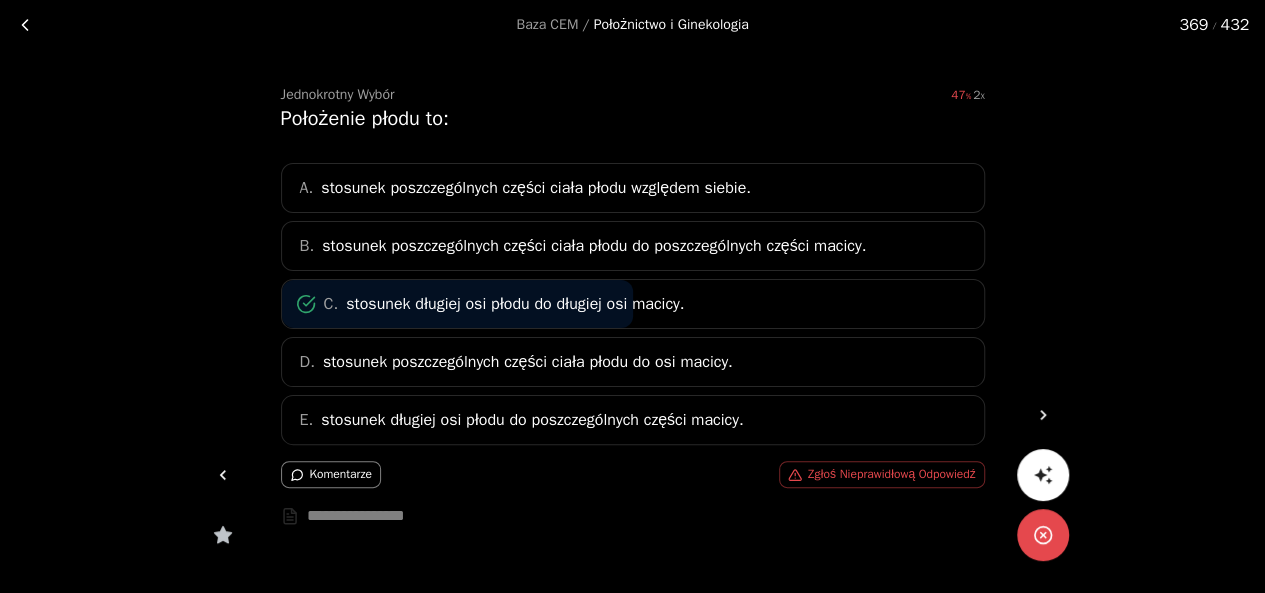 click 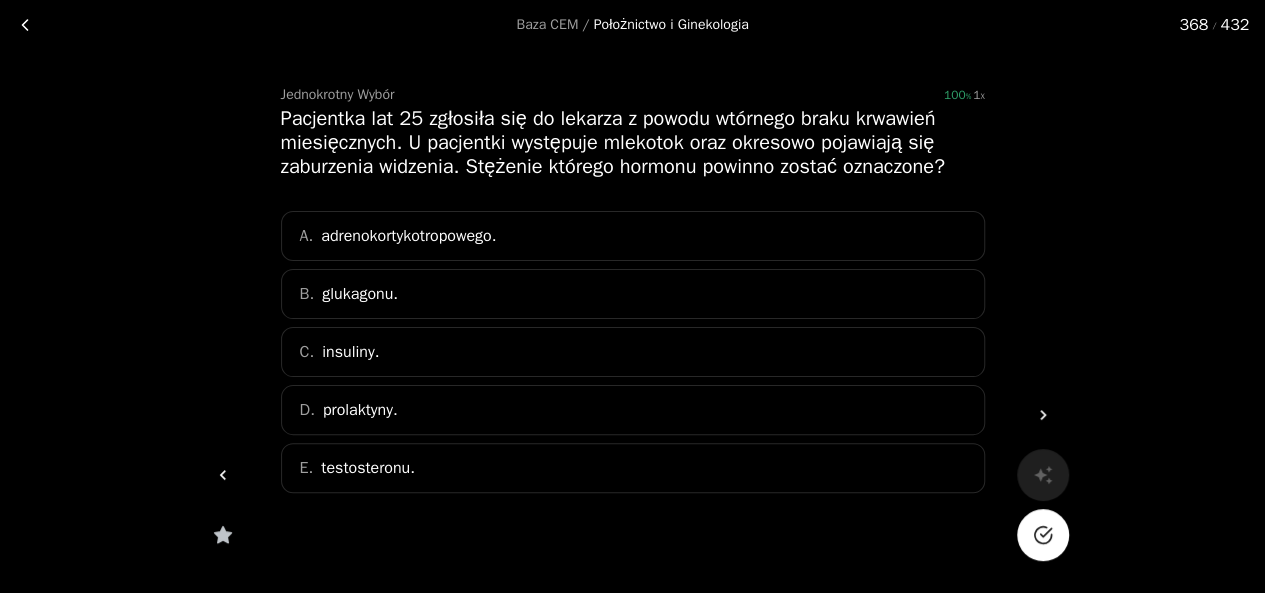 click at bounding box center (1043, 535) 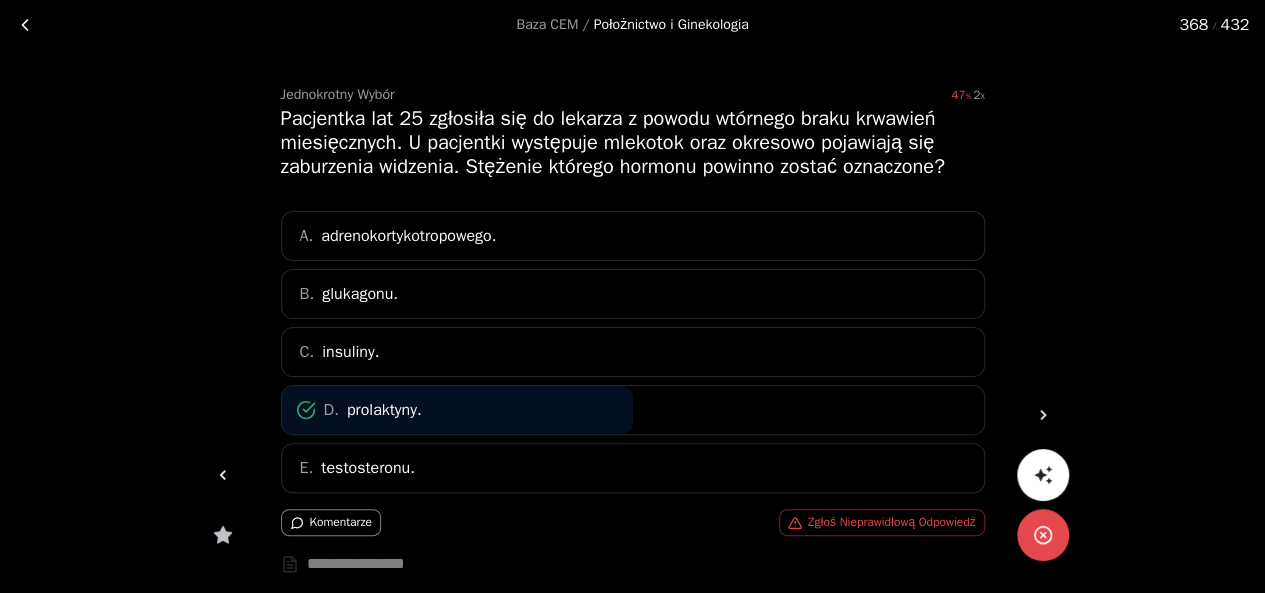 click 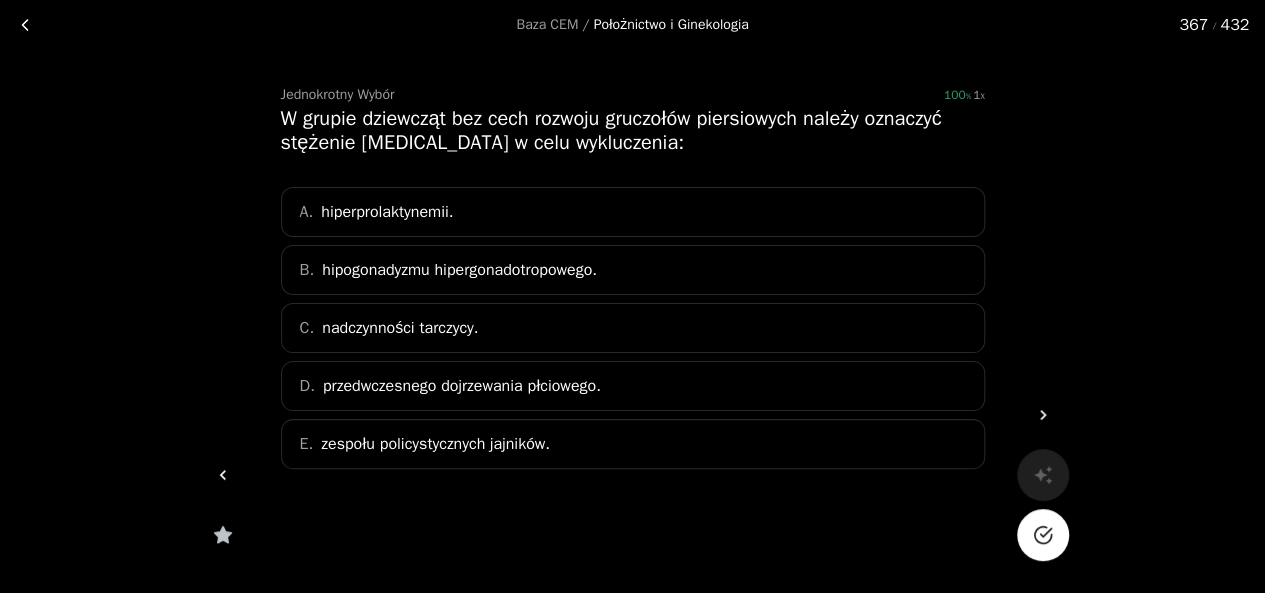 click 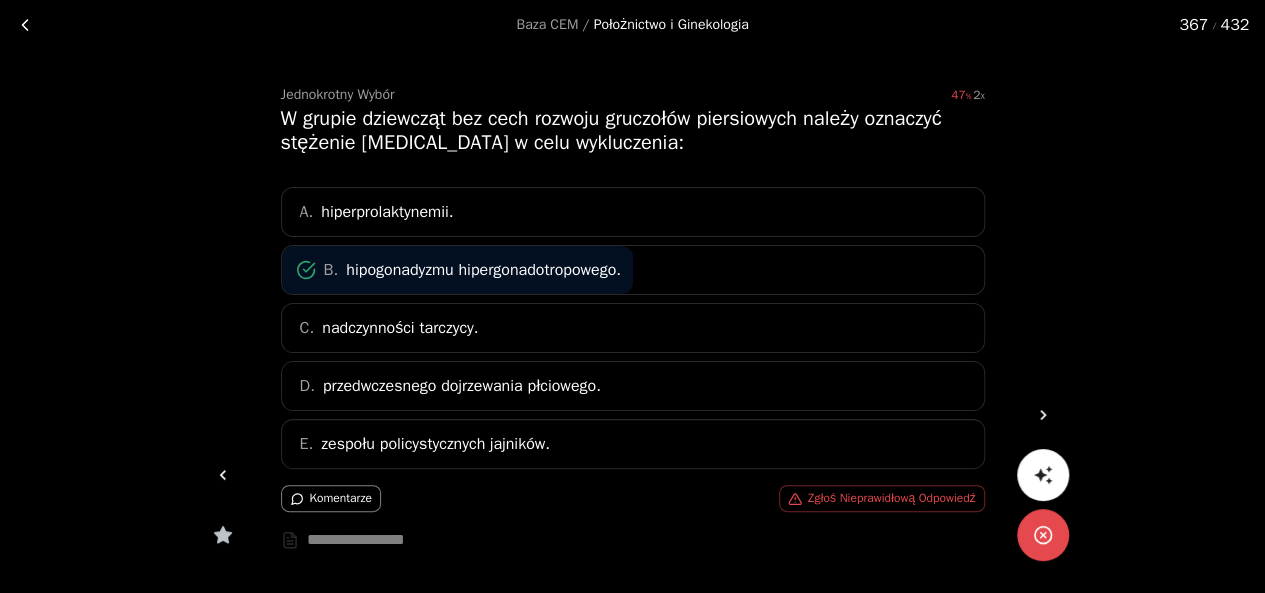 click 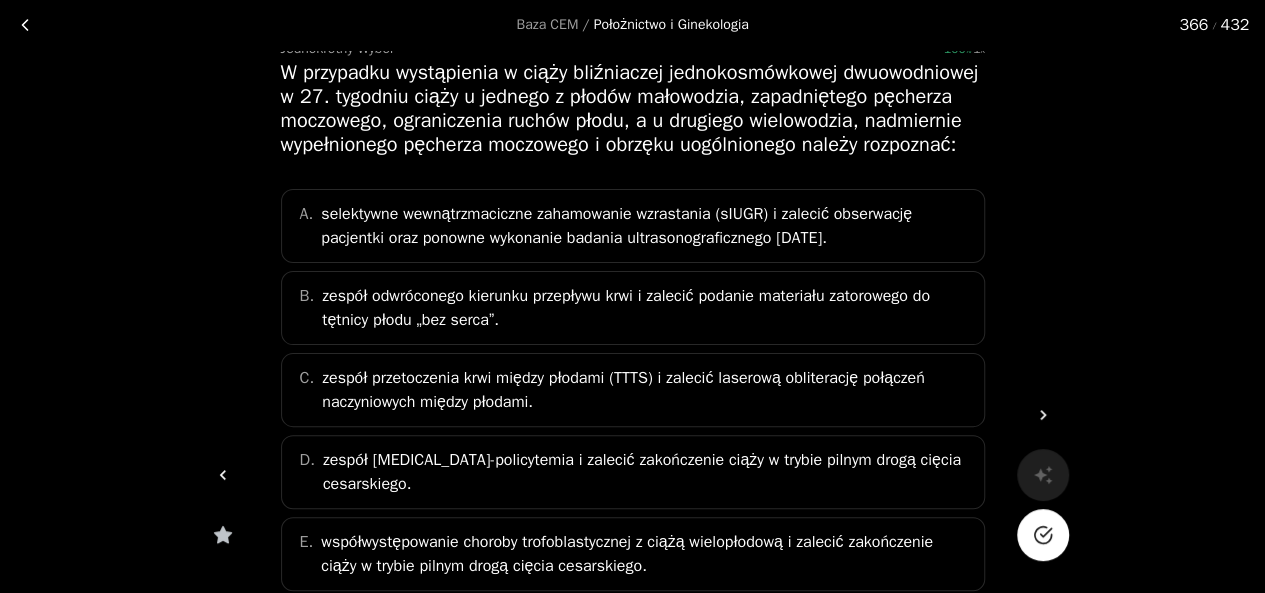 scroll, scrollTop: 102, scrollLeft: 0, axis: vertical 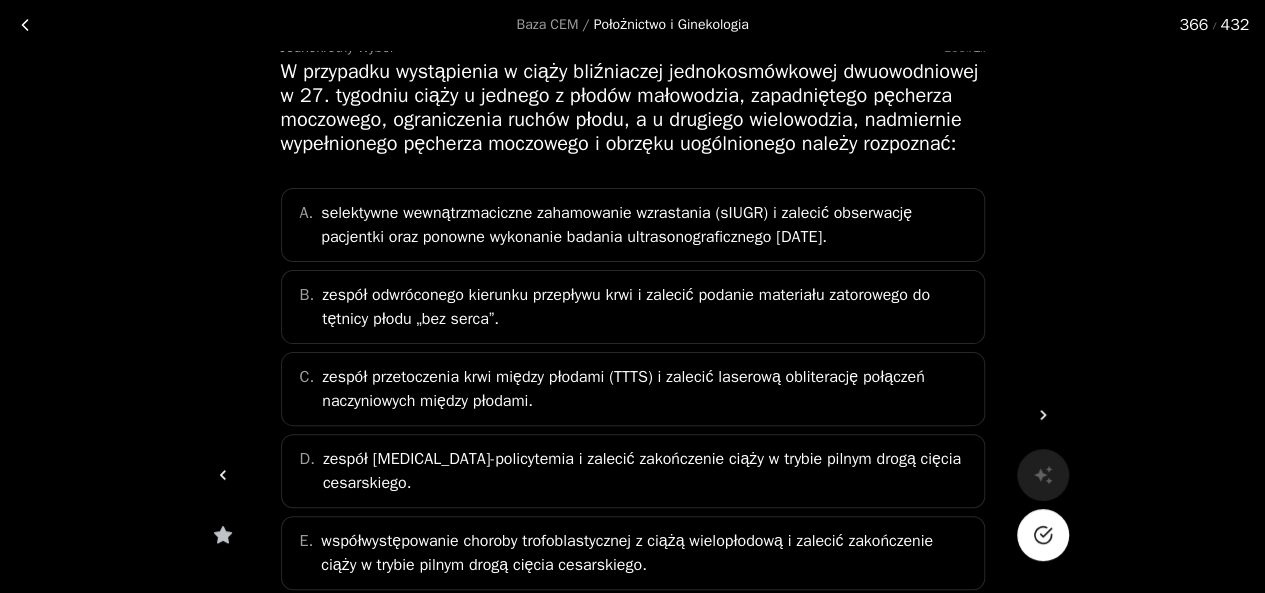 click at bounding box center (1043, 535) 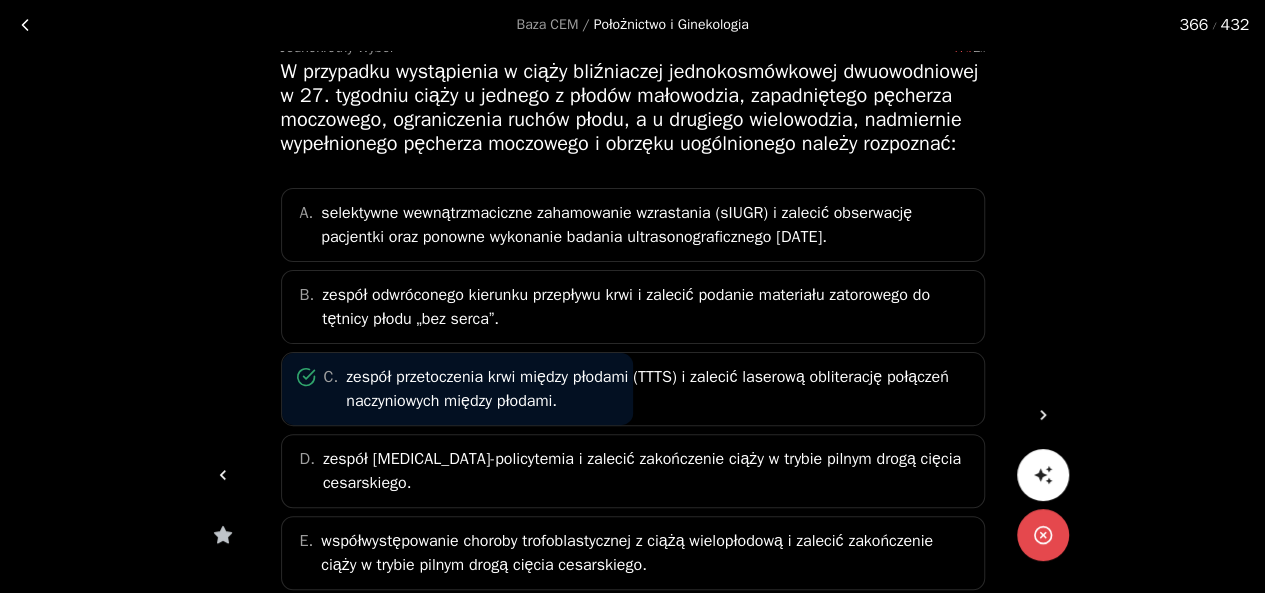 click at bounding box center [223, 475] 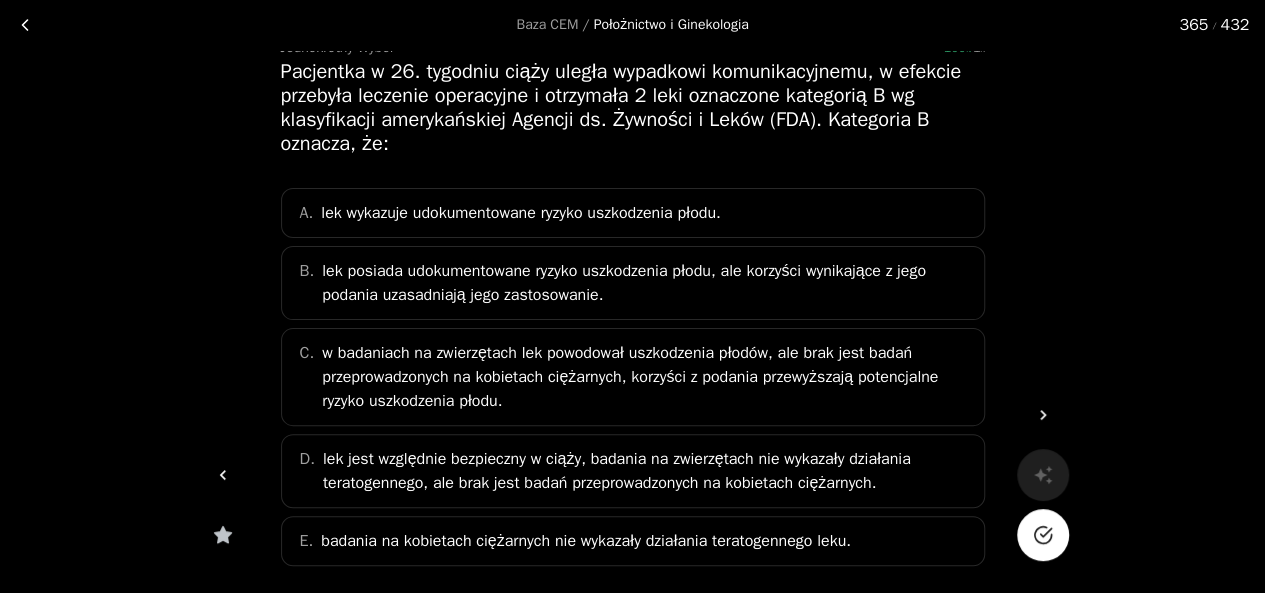 click at bounding box center (1043, 535) 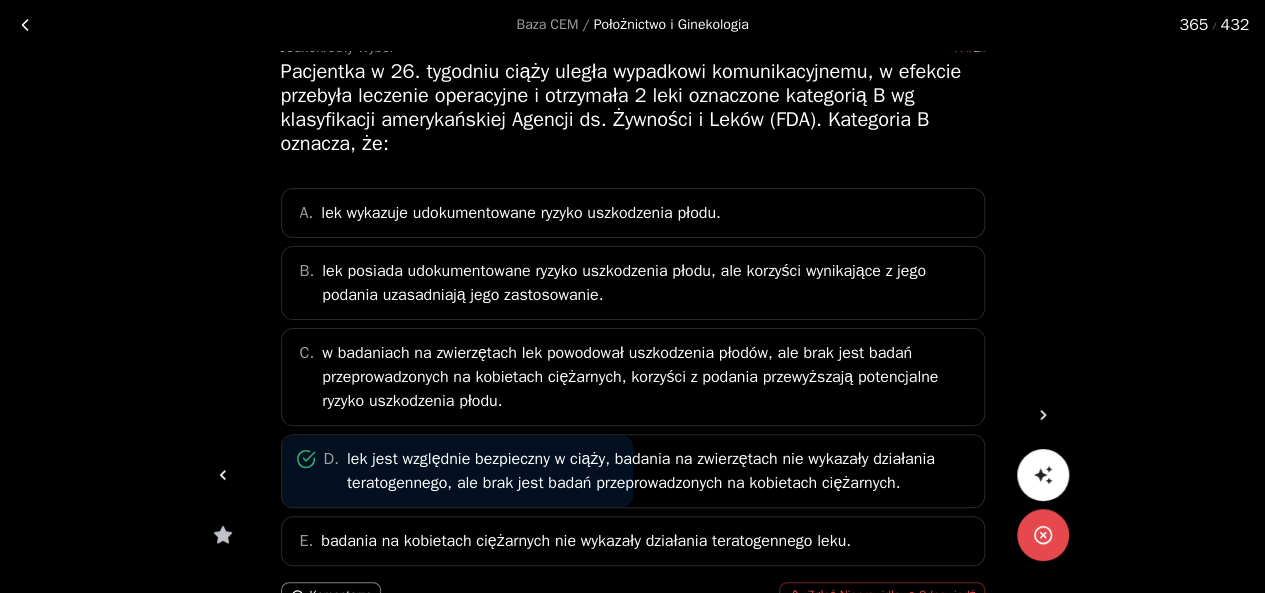 click 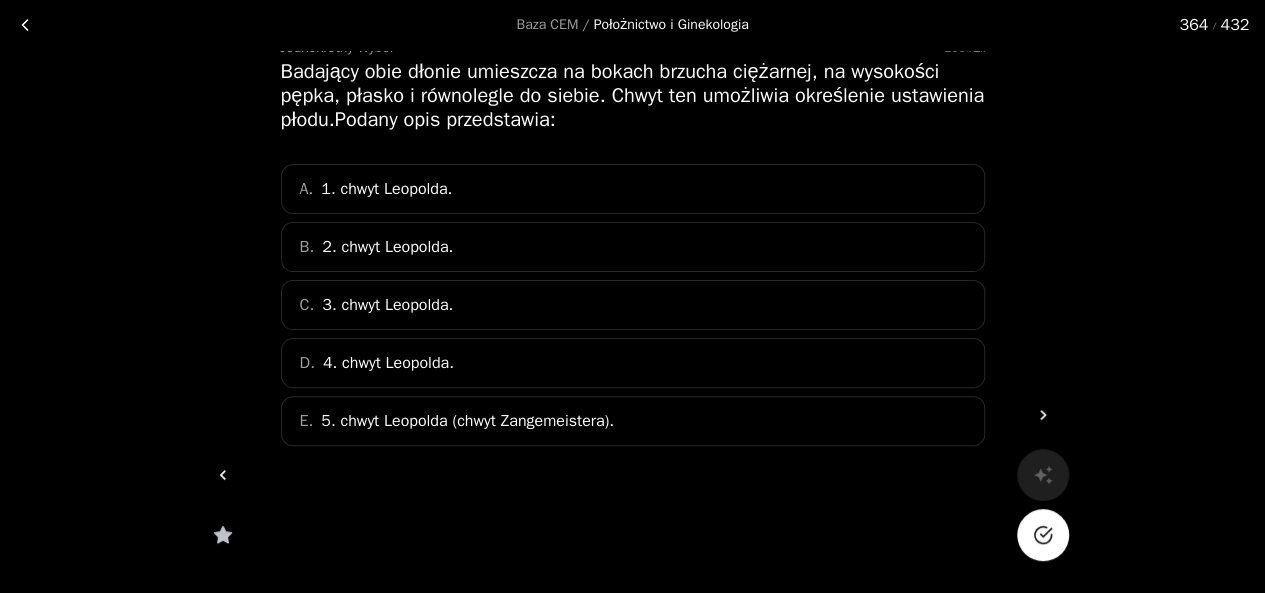 scroll, scrollTop: 48, scrollLeft: 0, axis: vertical 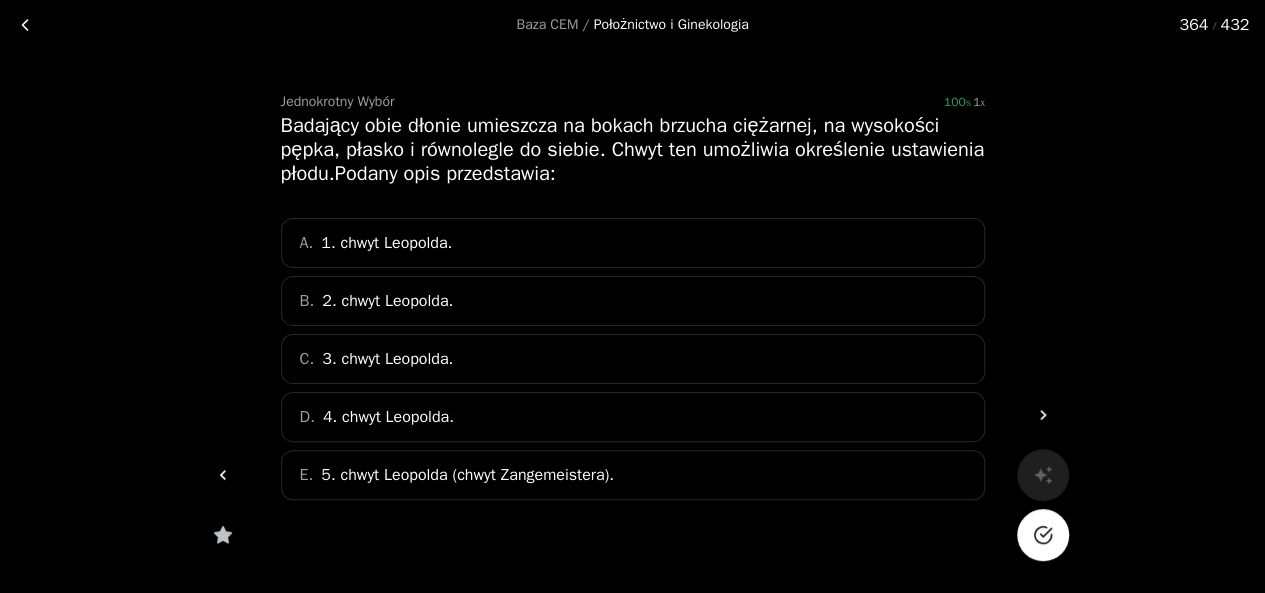 click at bounding box center (1043, 535) 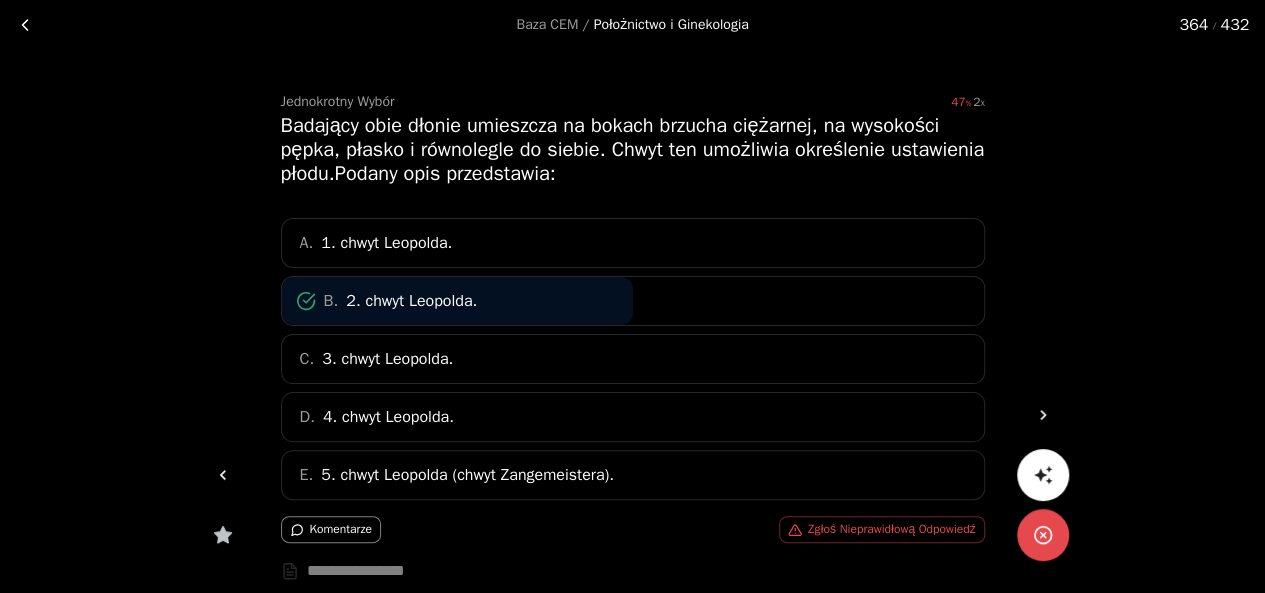 click at bounding box center [223, 475] 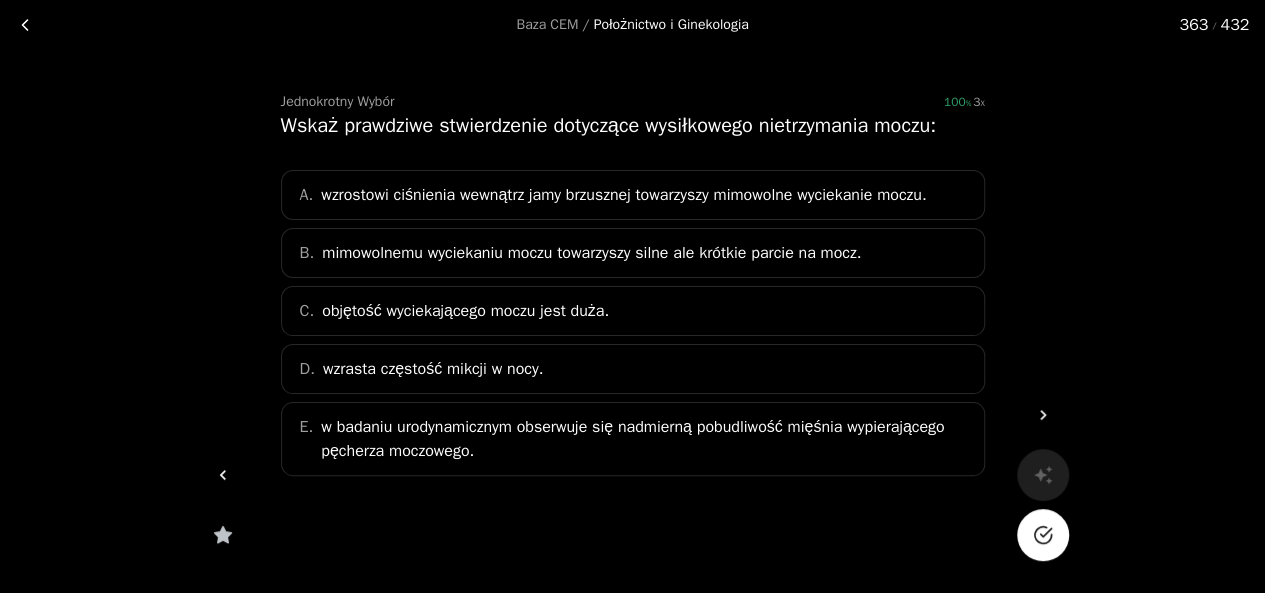 click 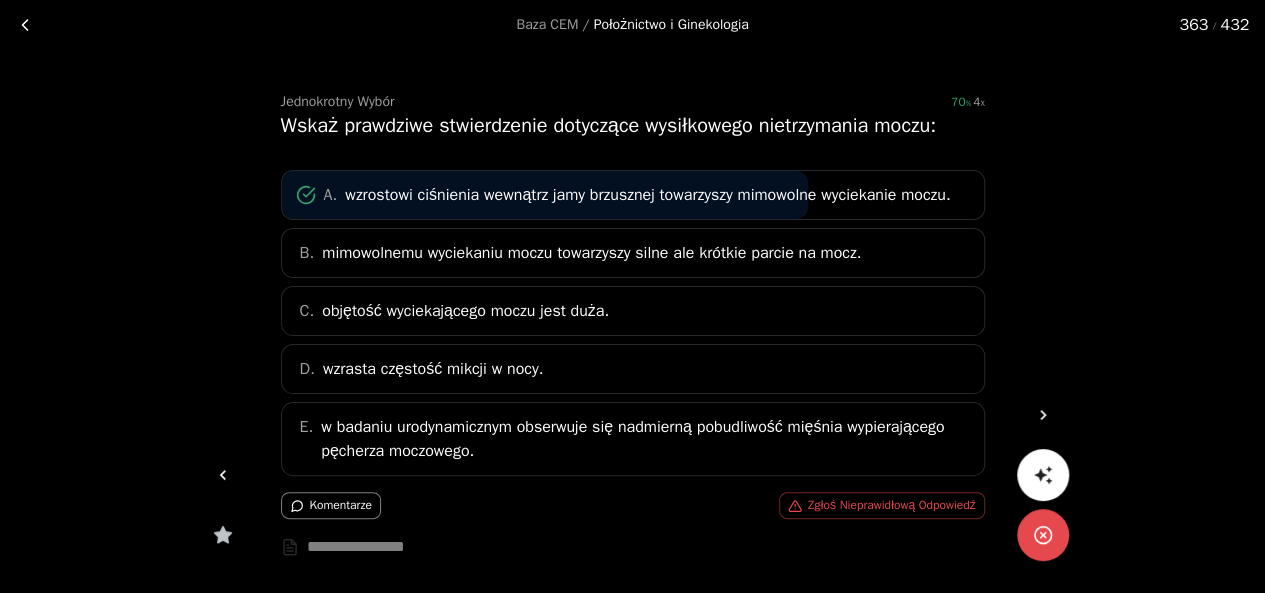 click at bounding box center (223, 475) 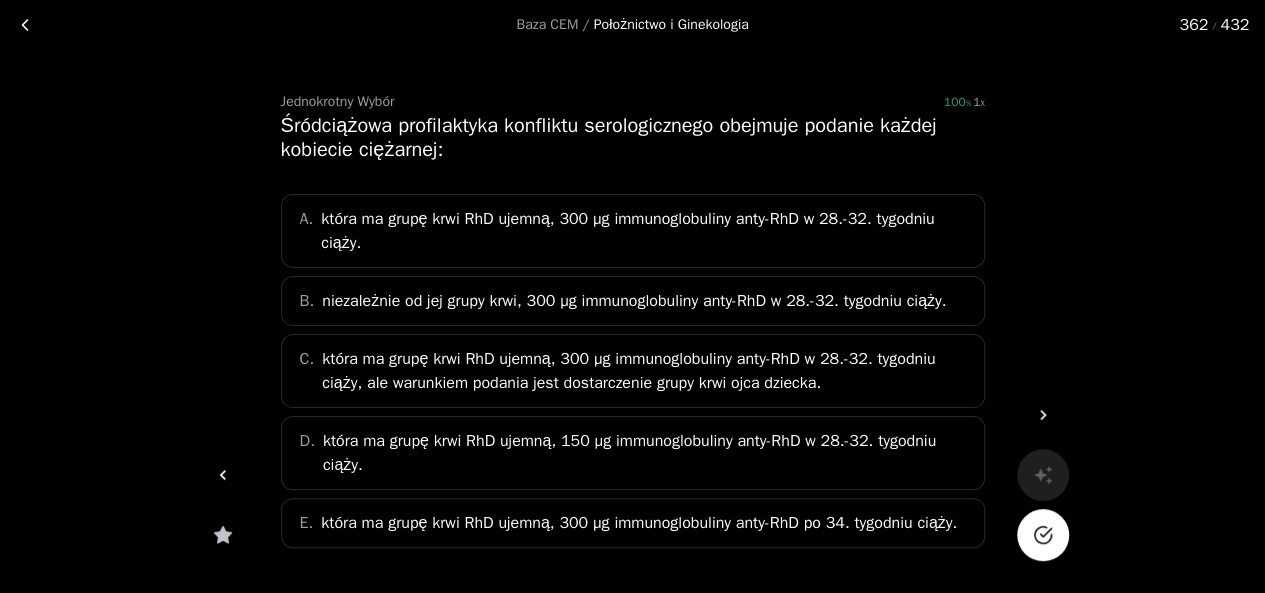 click 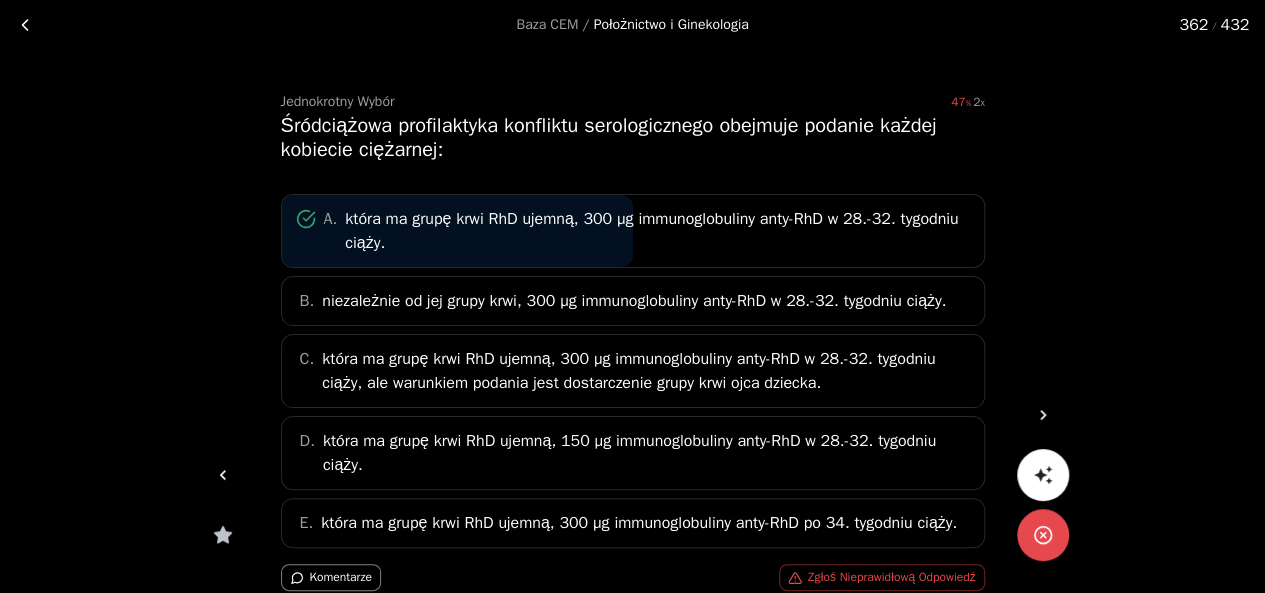 click 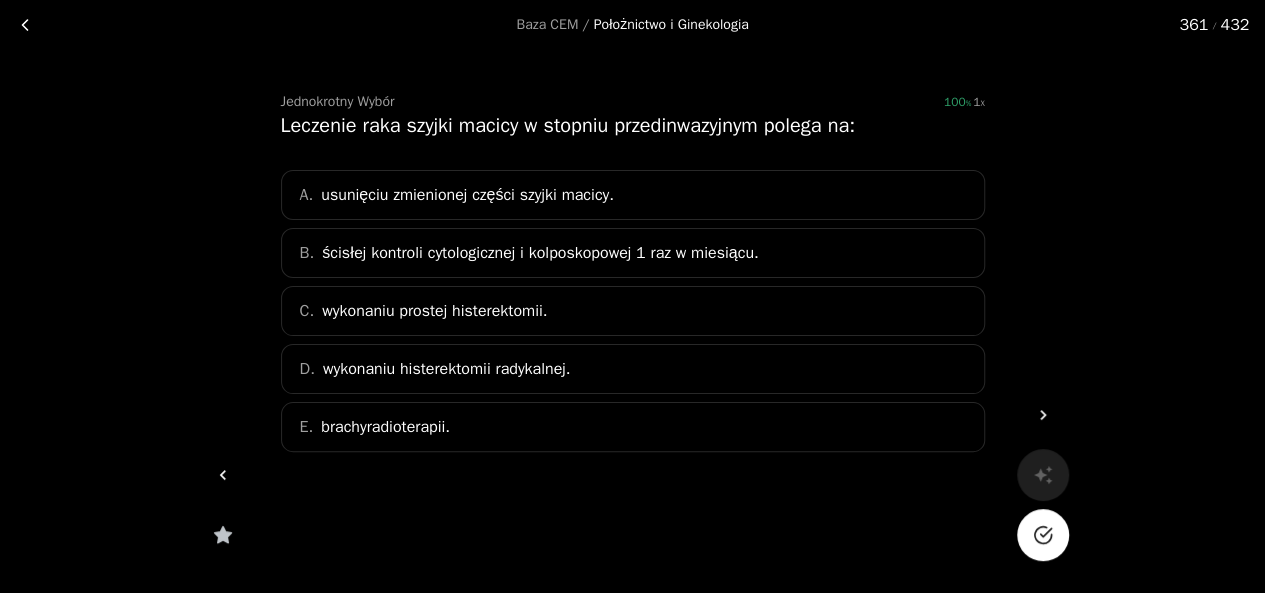 click 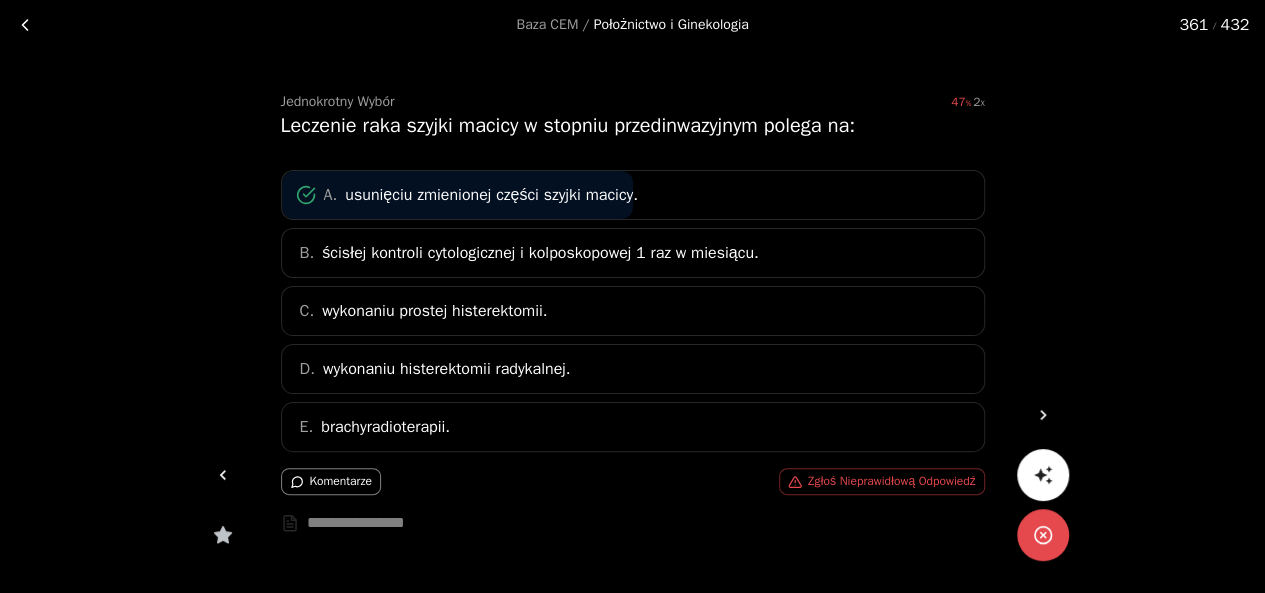 click 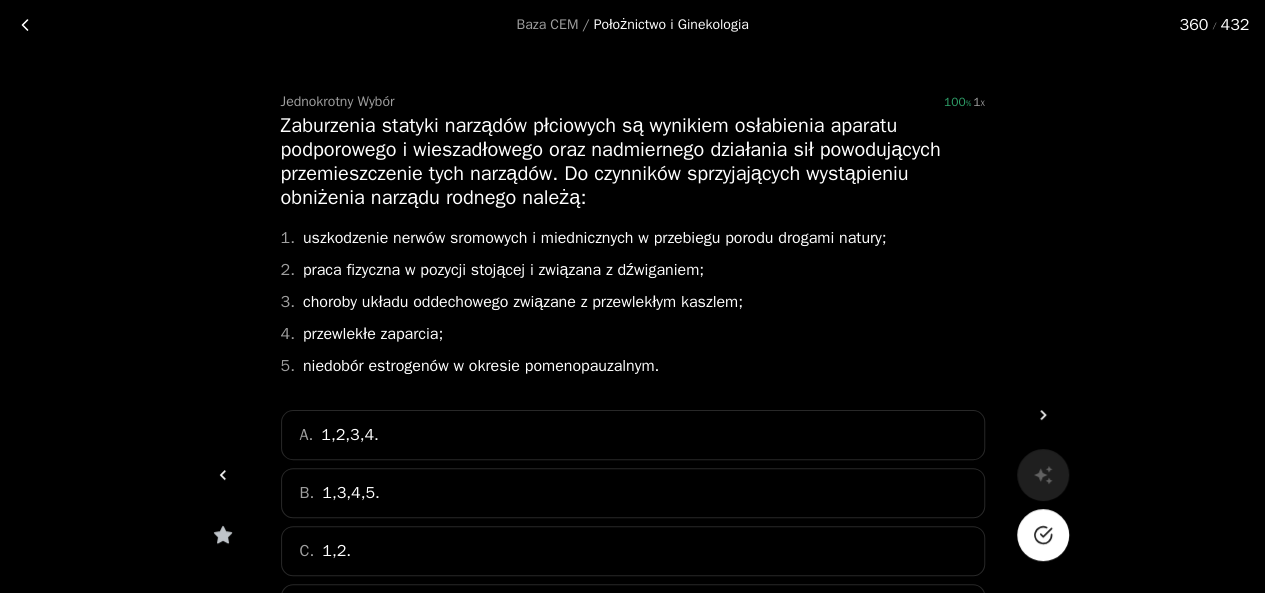 click at bounding box center [1043, 535] 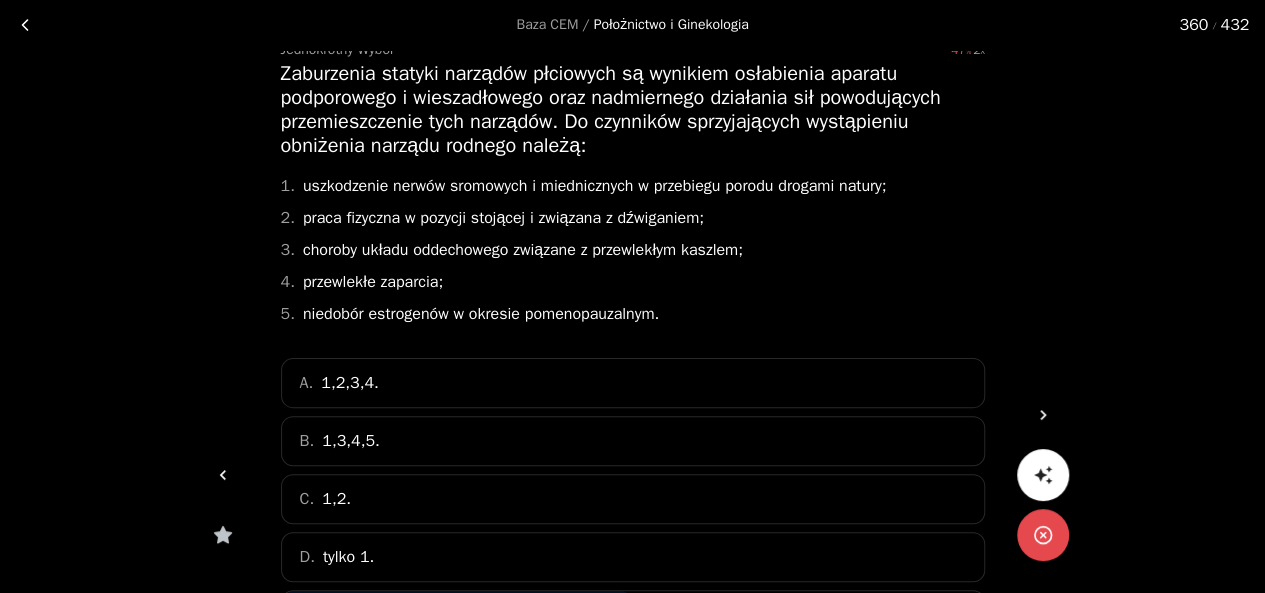 scroll, scrollTop: 94, scrollLeft: 0, axis: vertical 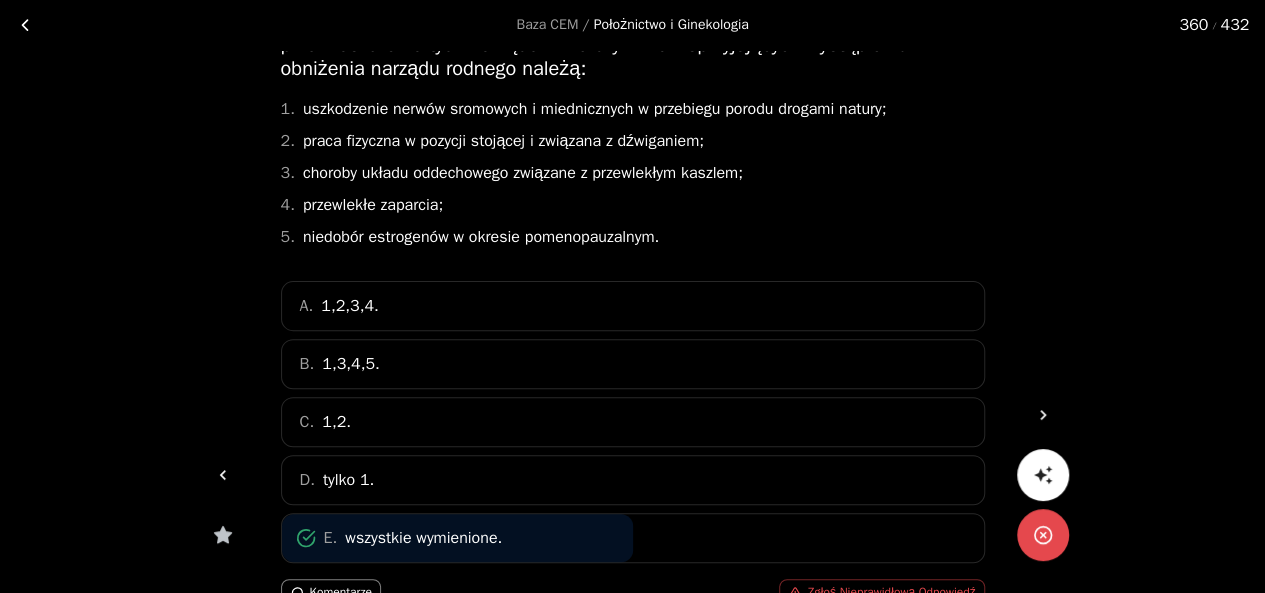 click at bounding box center [223, 475] 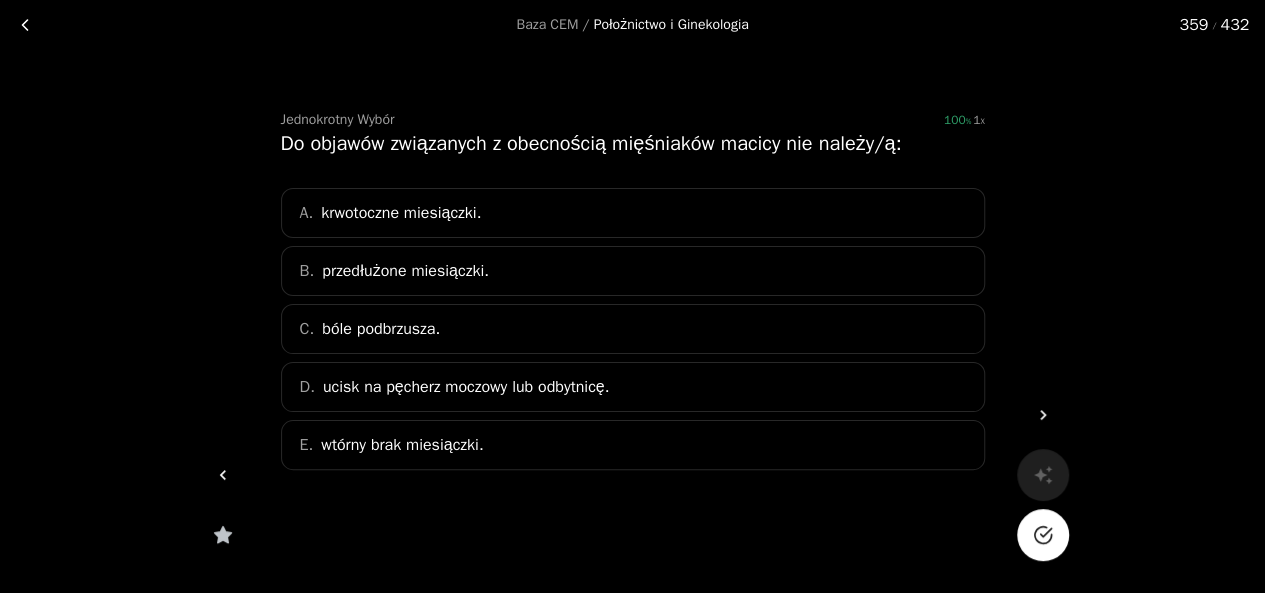 scroll, scrollTop: 23, scrollLeft: 0, axis: vertical 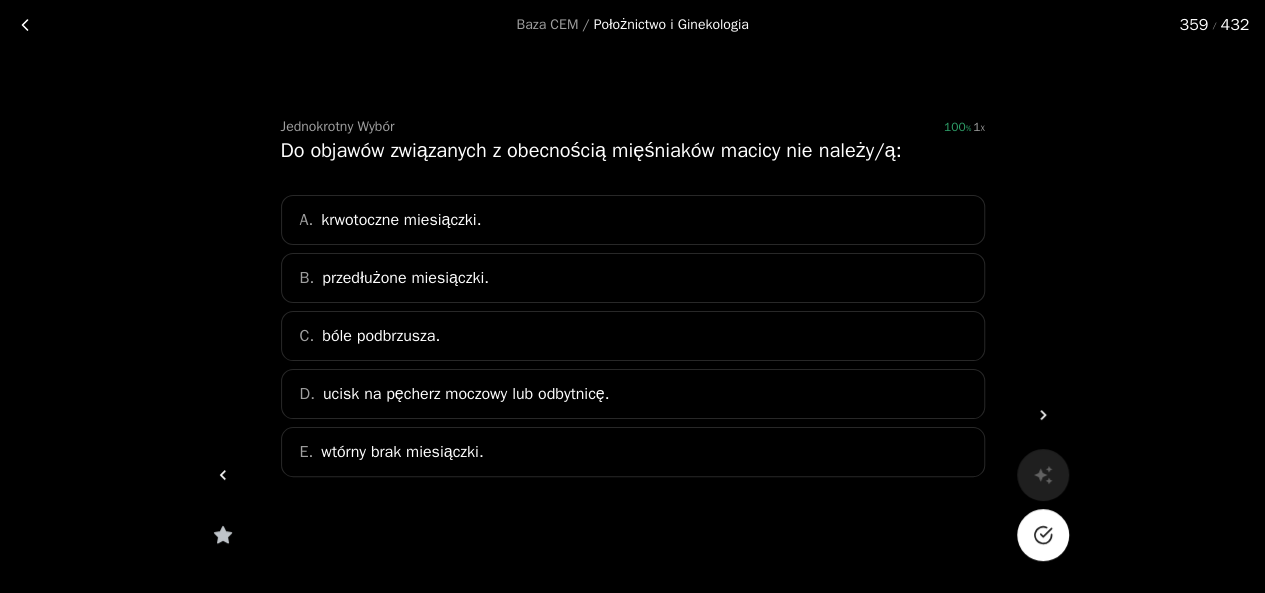 click at bounding box center (1043, 535) 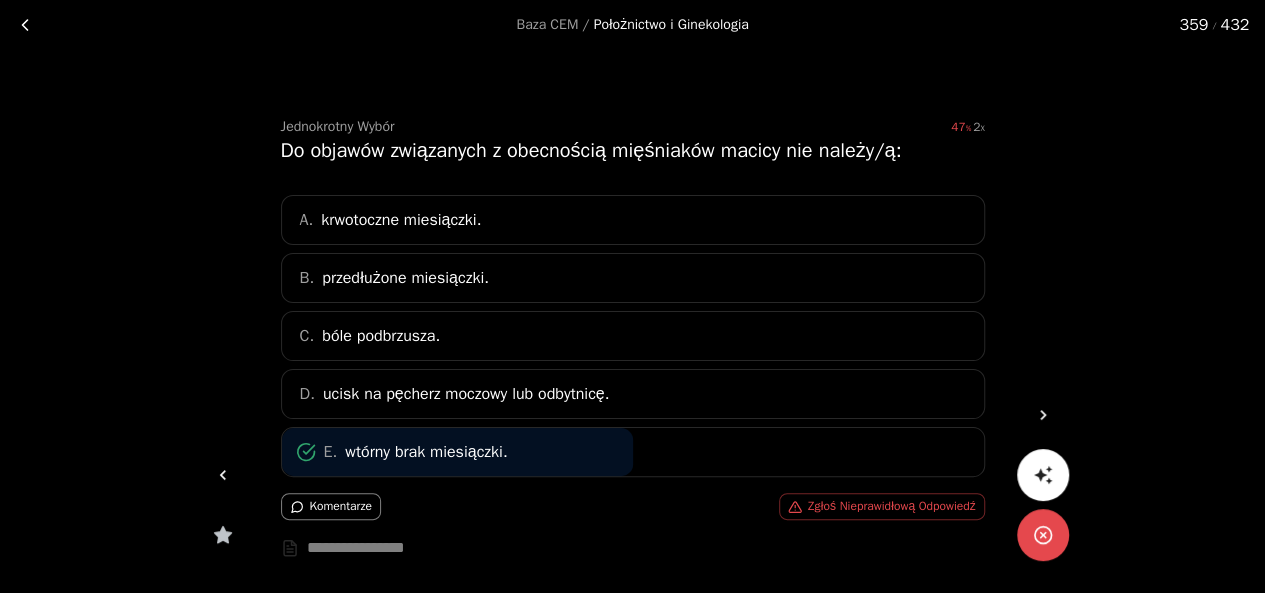 click 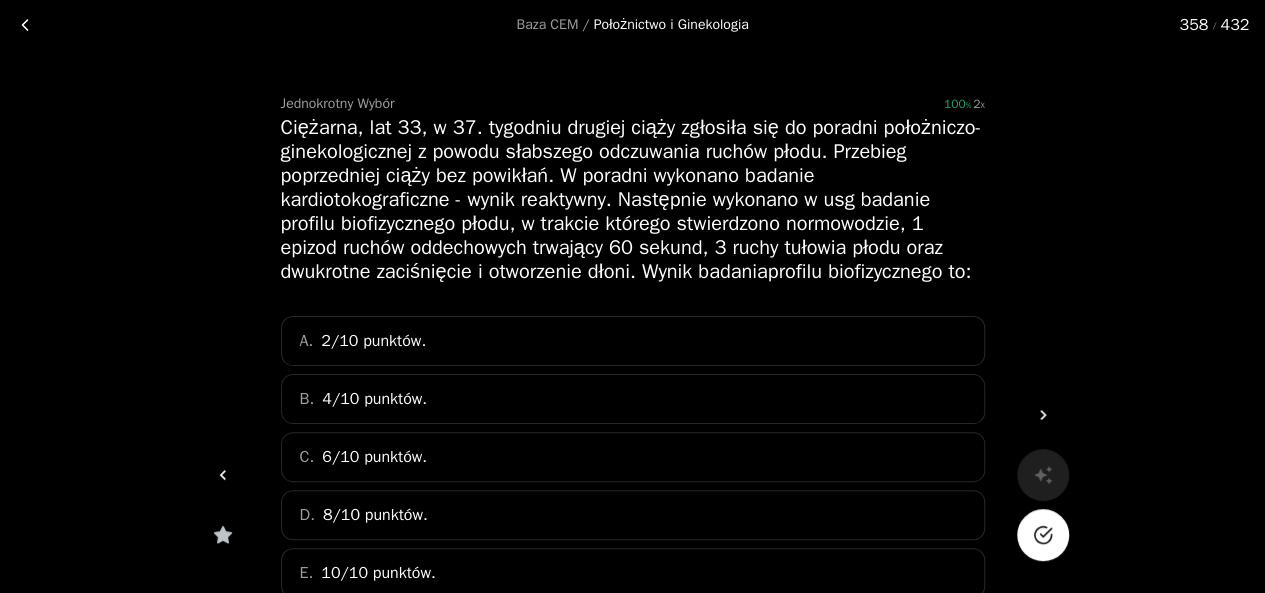 scroll, scrollTop: 50, scrollLeft: 0, axis: vertical 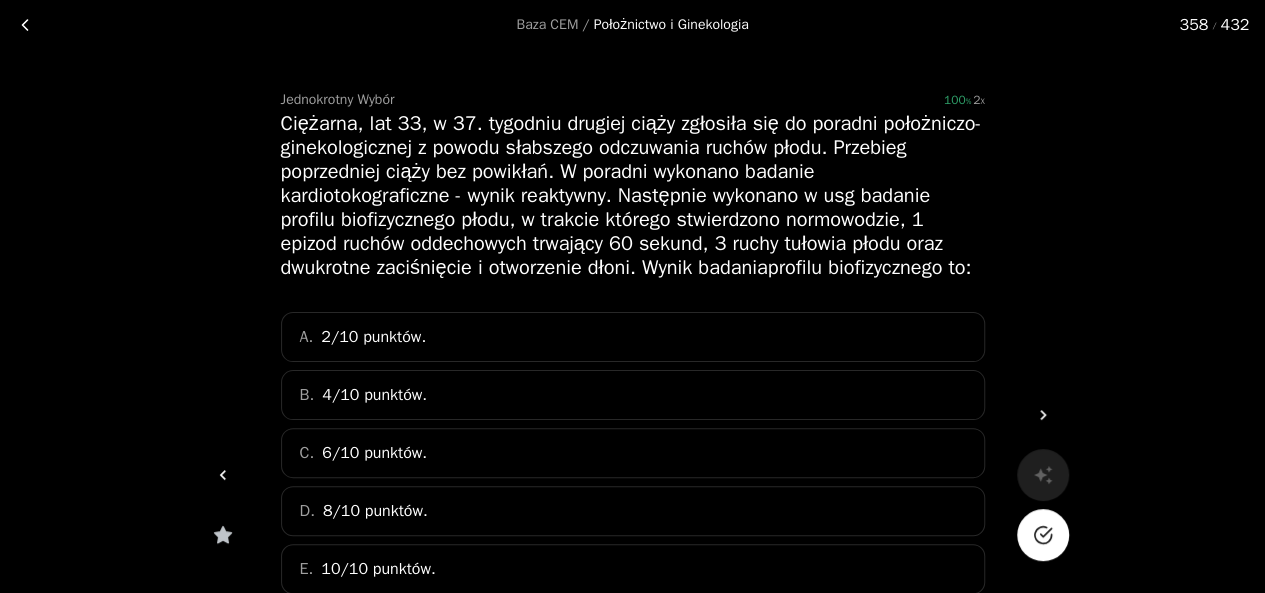 click 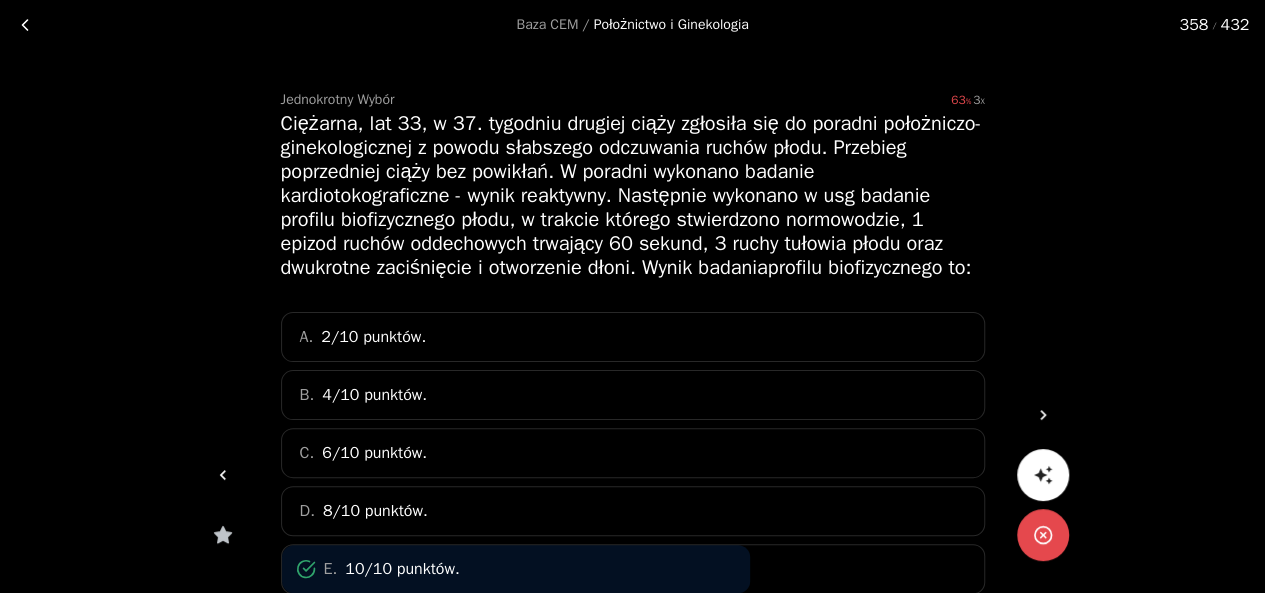 click at bounding box center [223, 475] 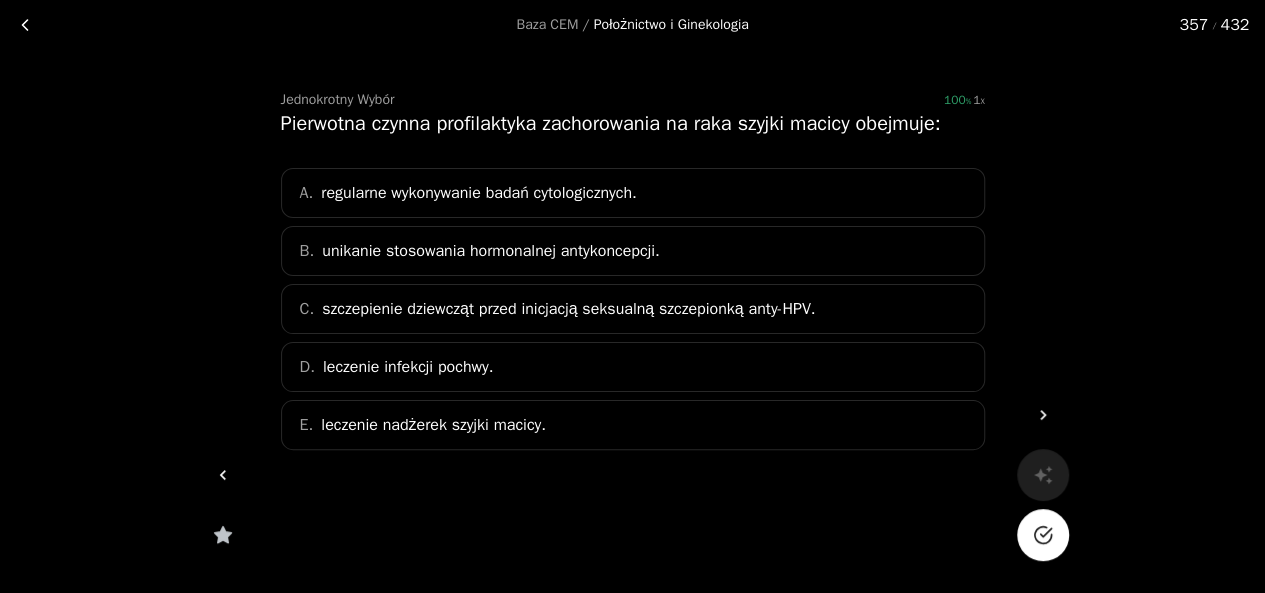 click at bounding box center [1043, 535] 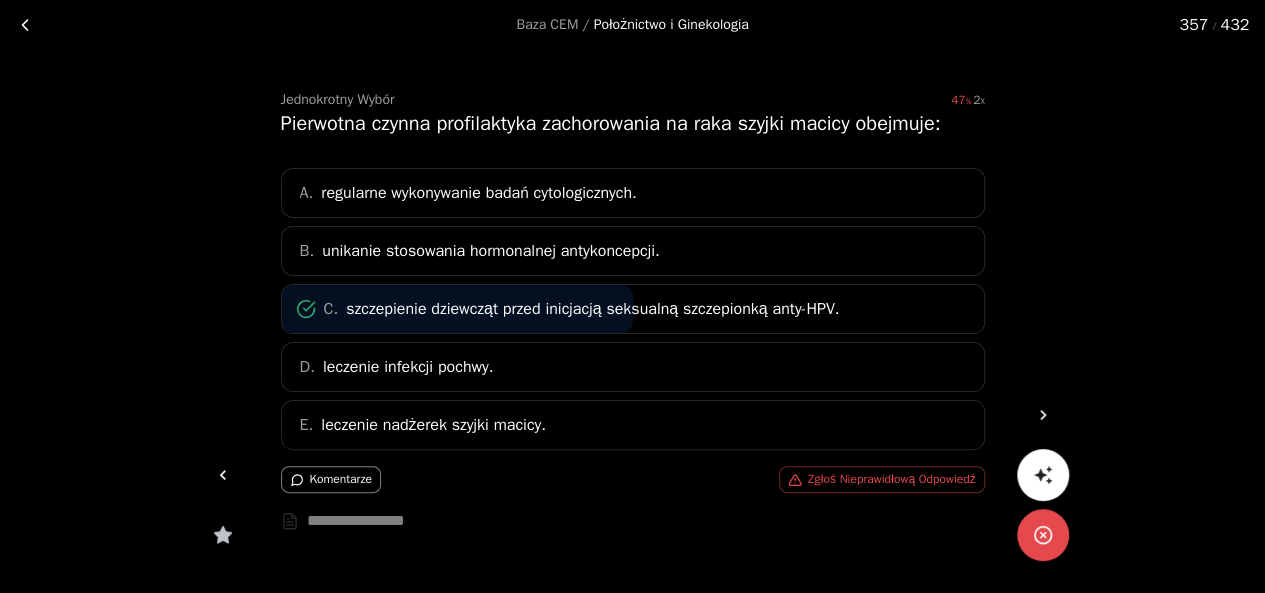 click 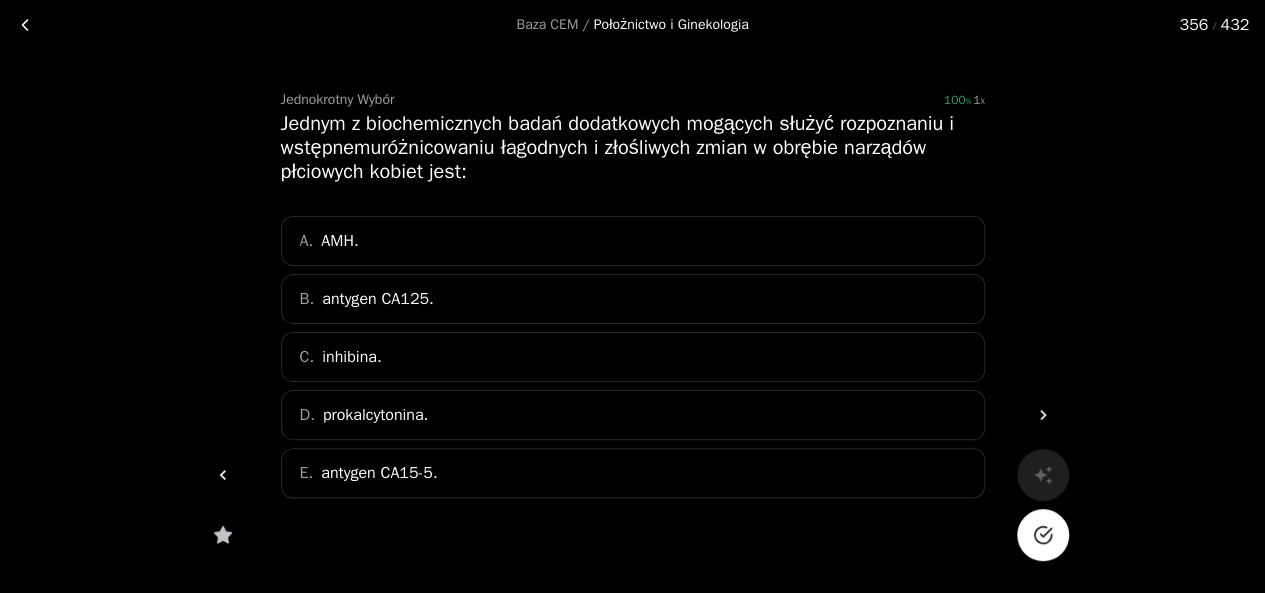 click 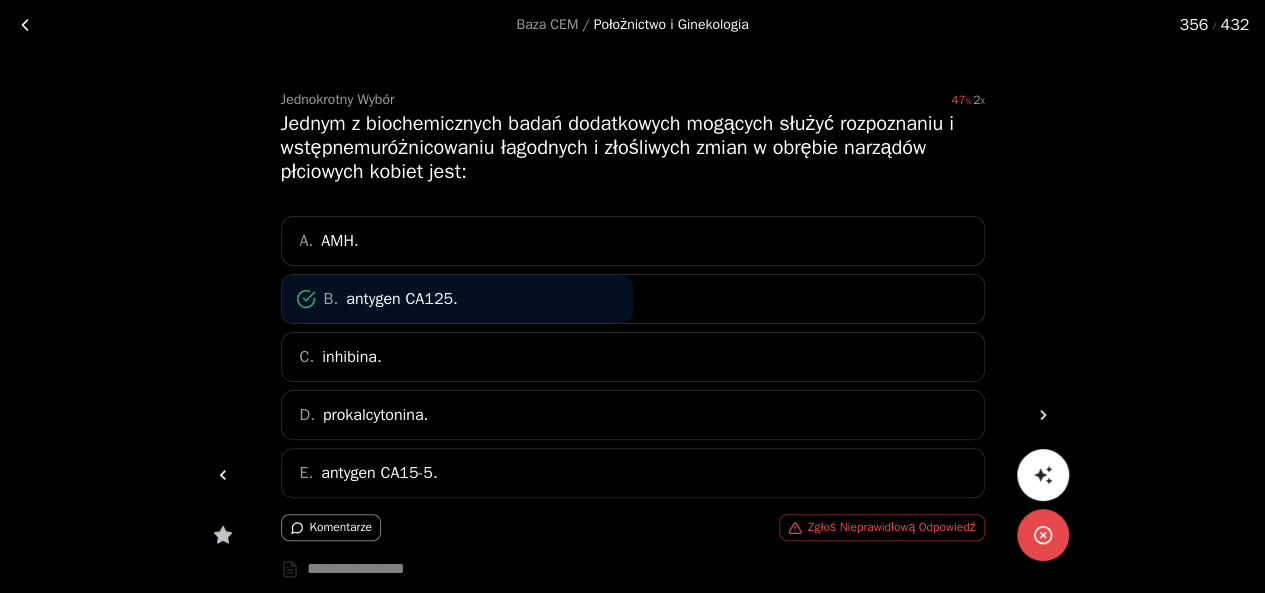click 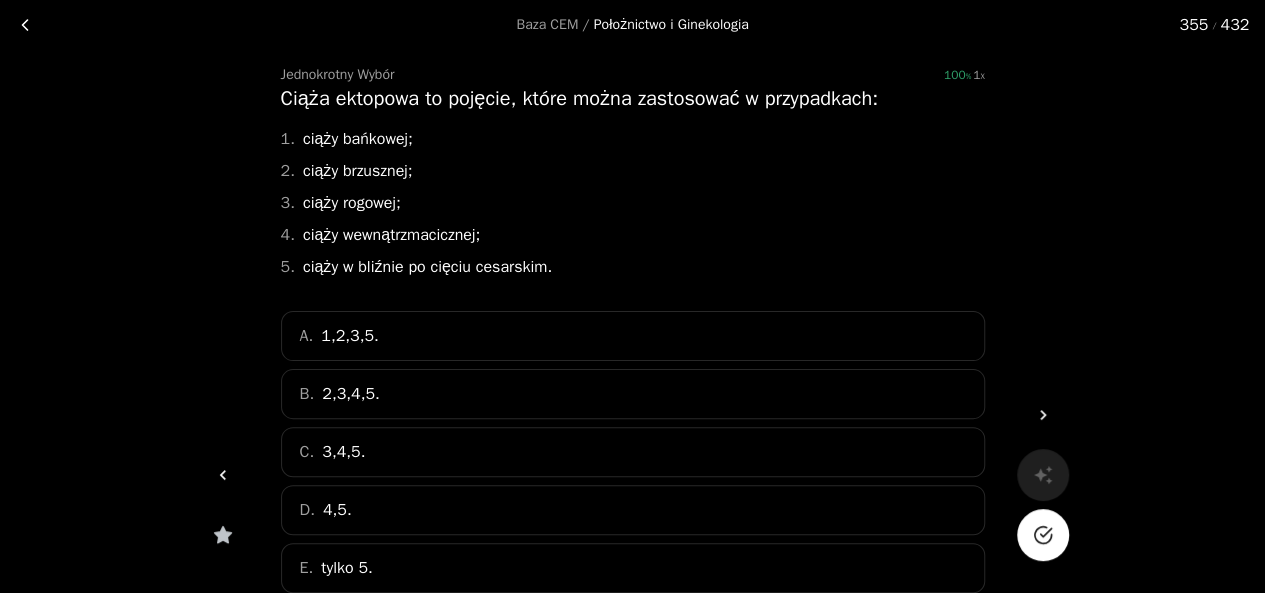 scroll, scrollTop: 74, scrollLeft: 0, axis: vertical 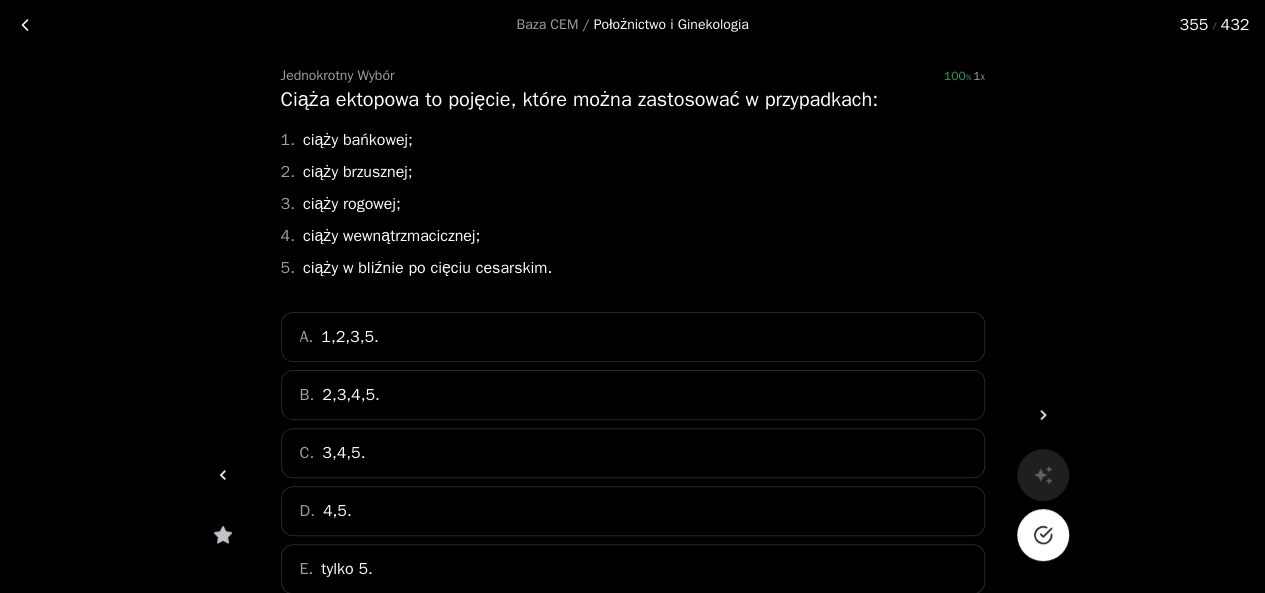 click at bounding box center [1043, 535] 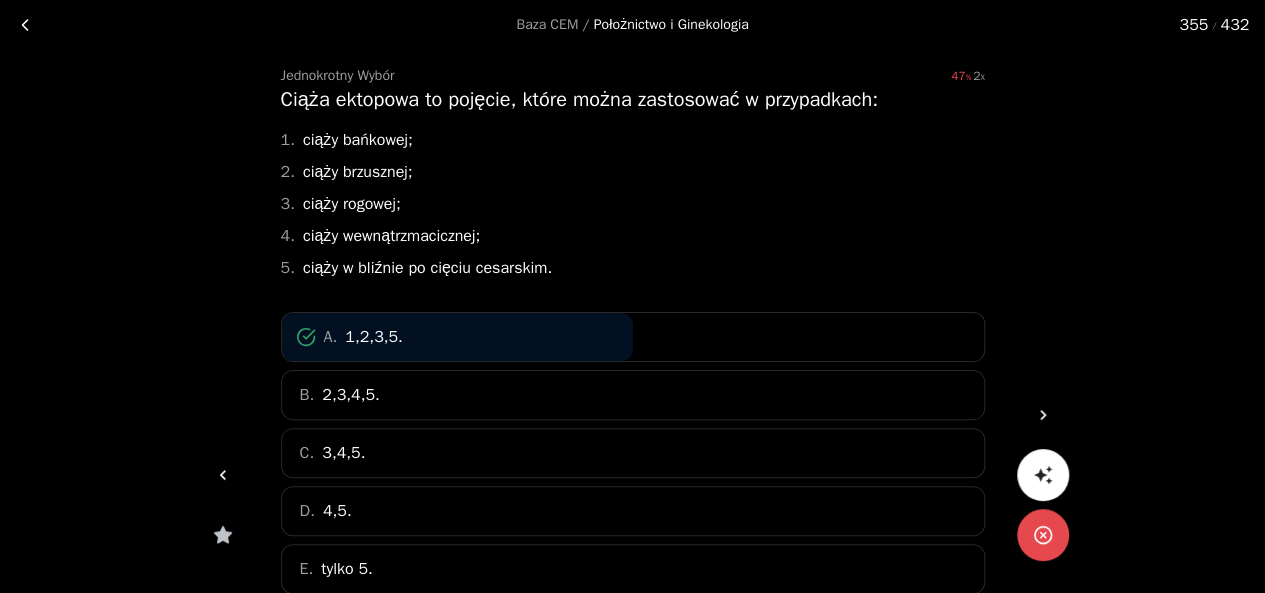 click 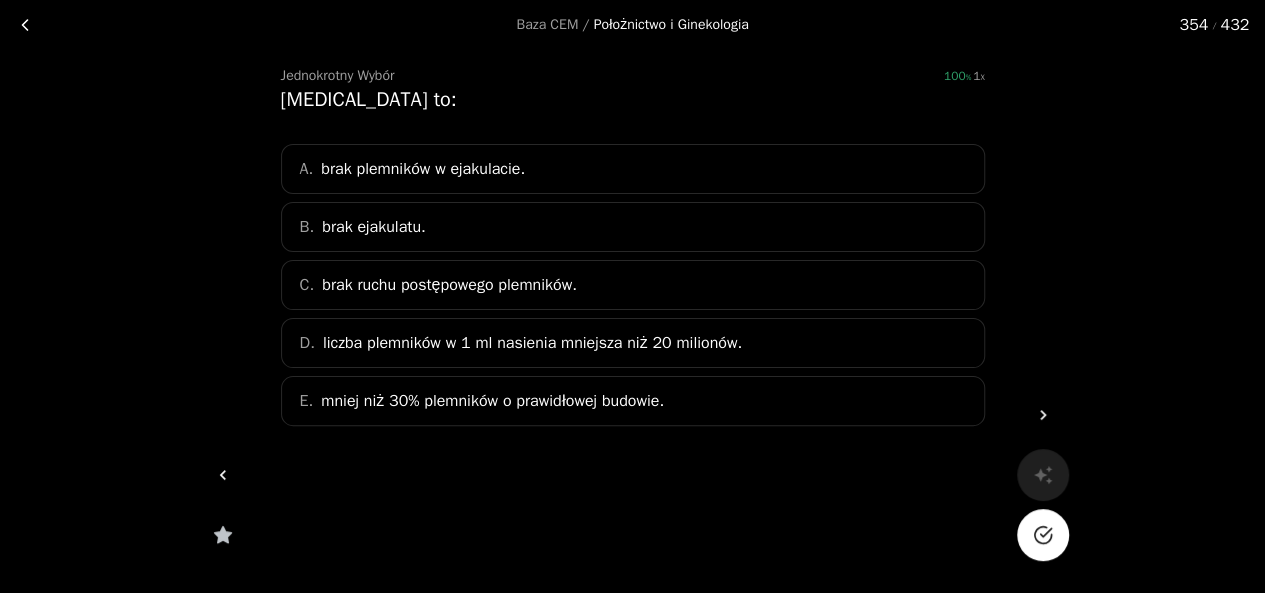 scroll, scrollTop: 73, scrollLeft: 0, axis: vertical 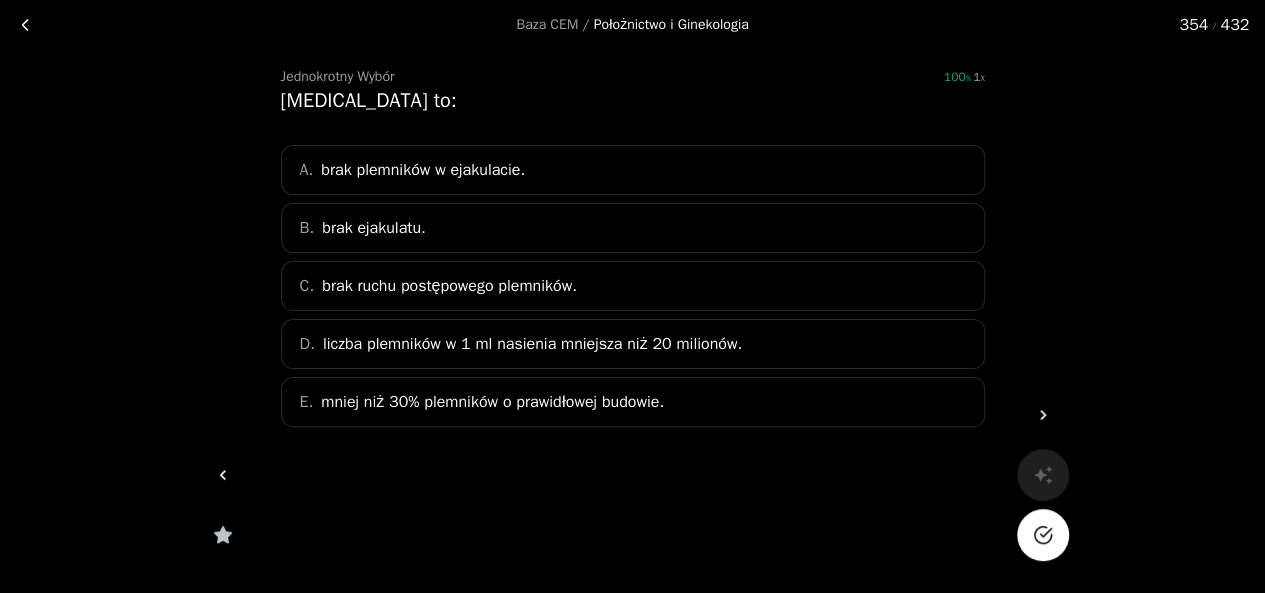 click on "A.   brak plemników w ejakulacie." at bounding box center [633, 170] 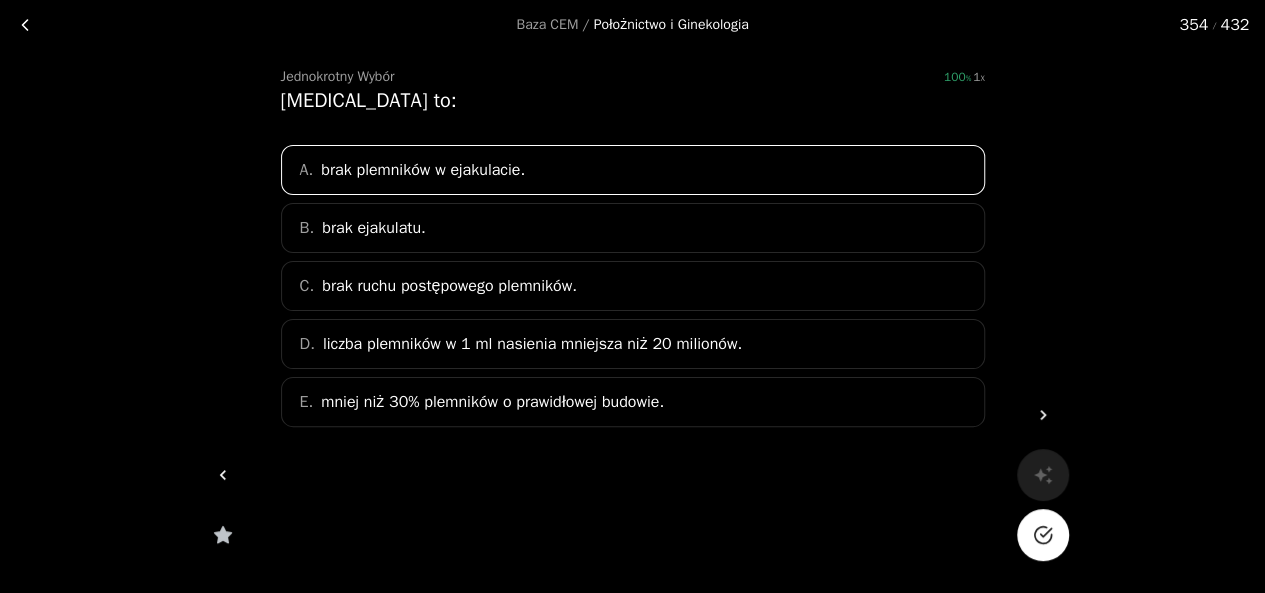 click 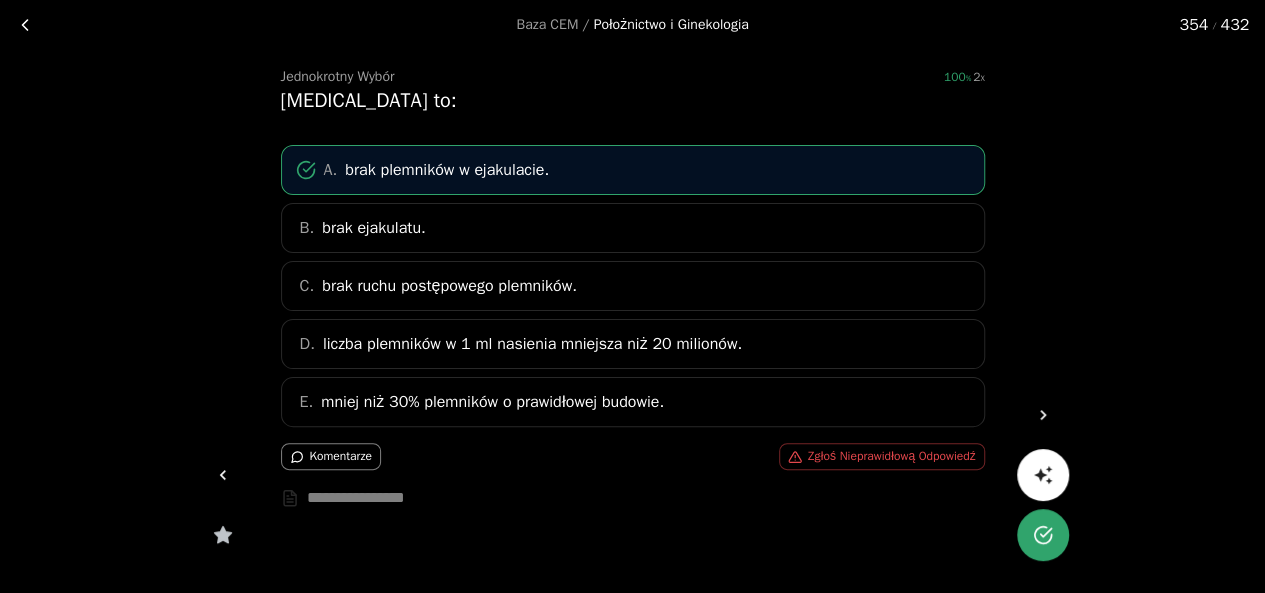 click 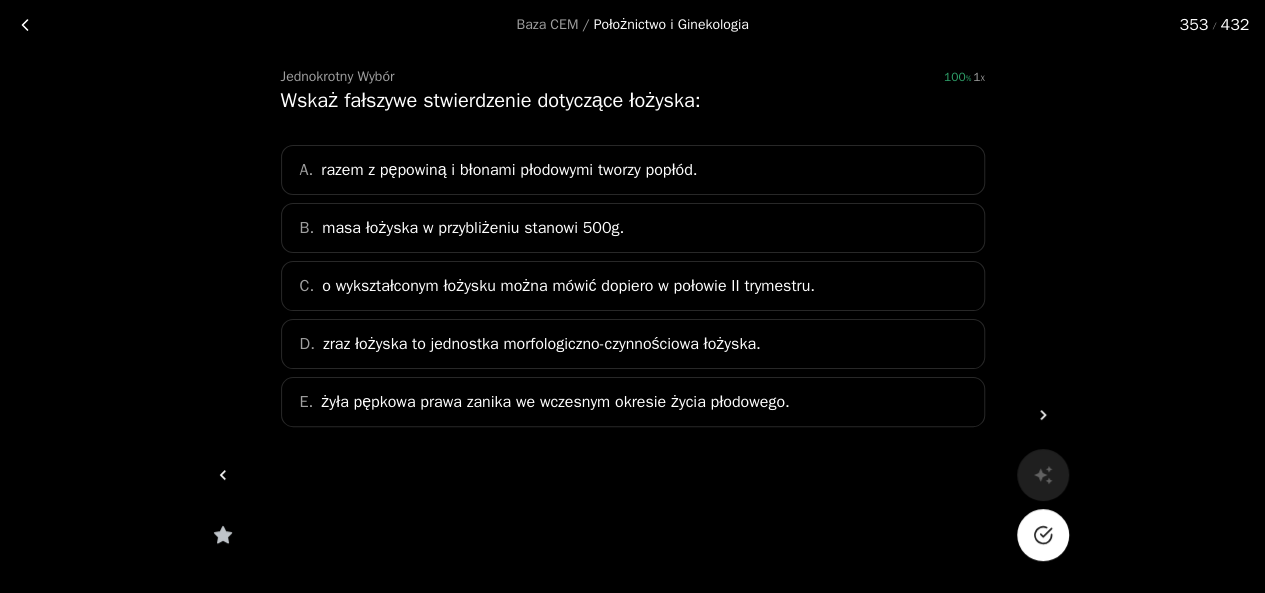 click 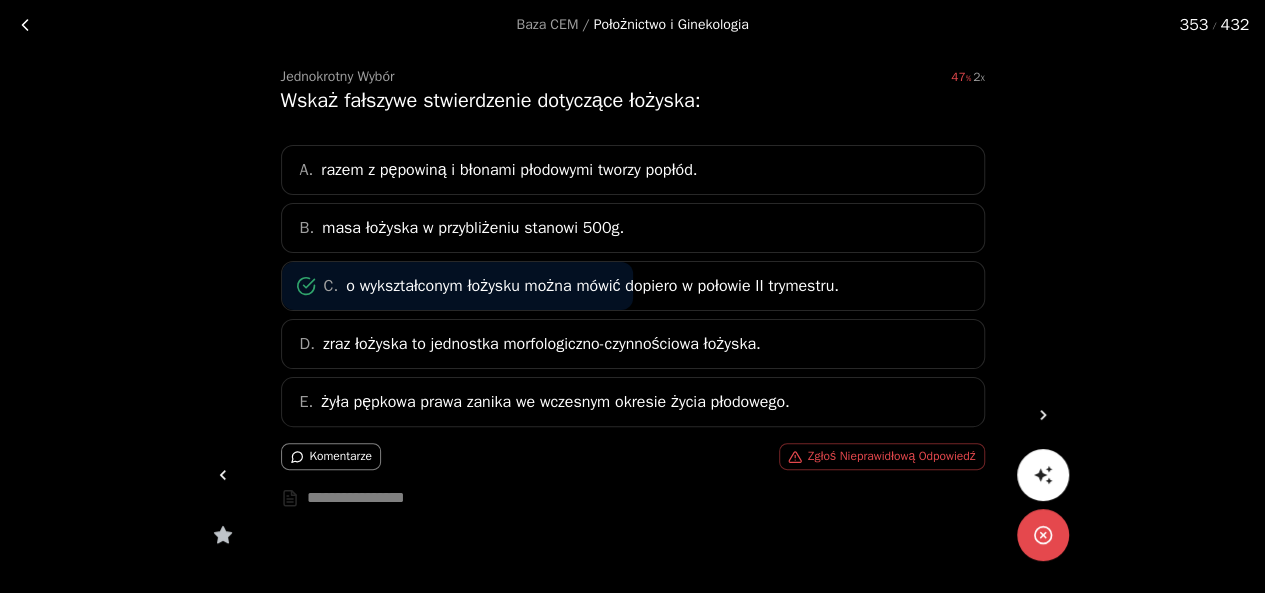 click 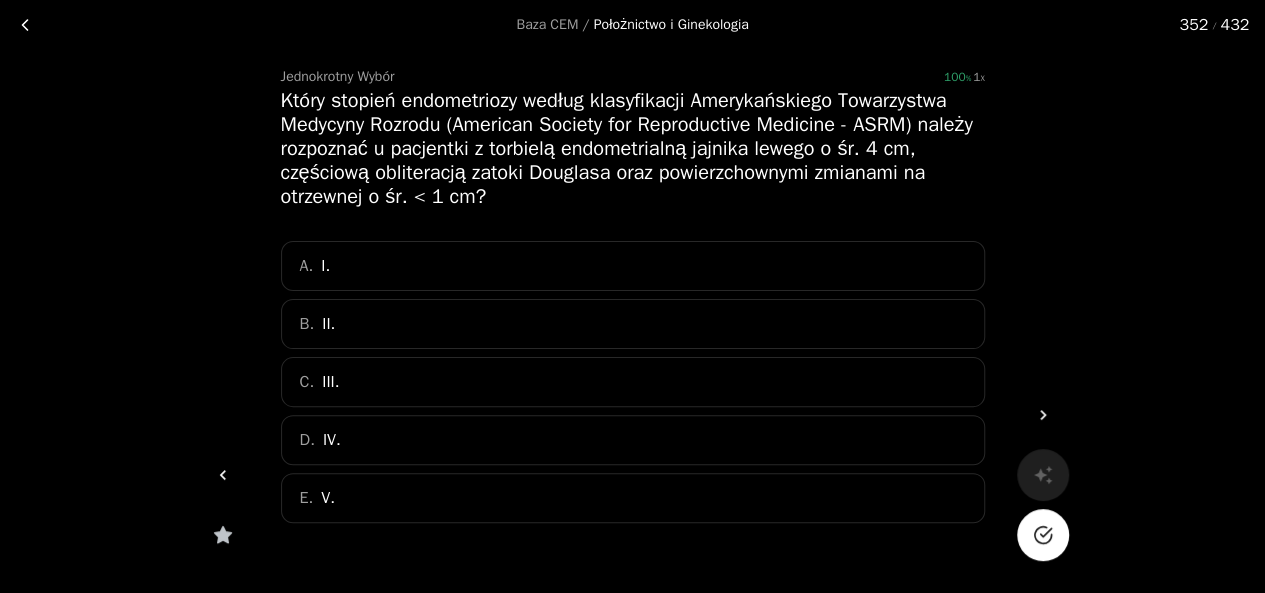 click 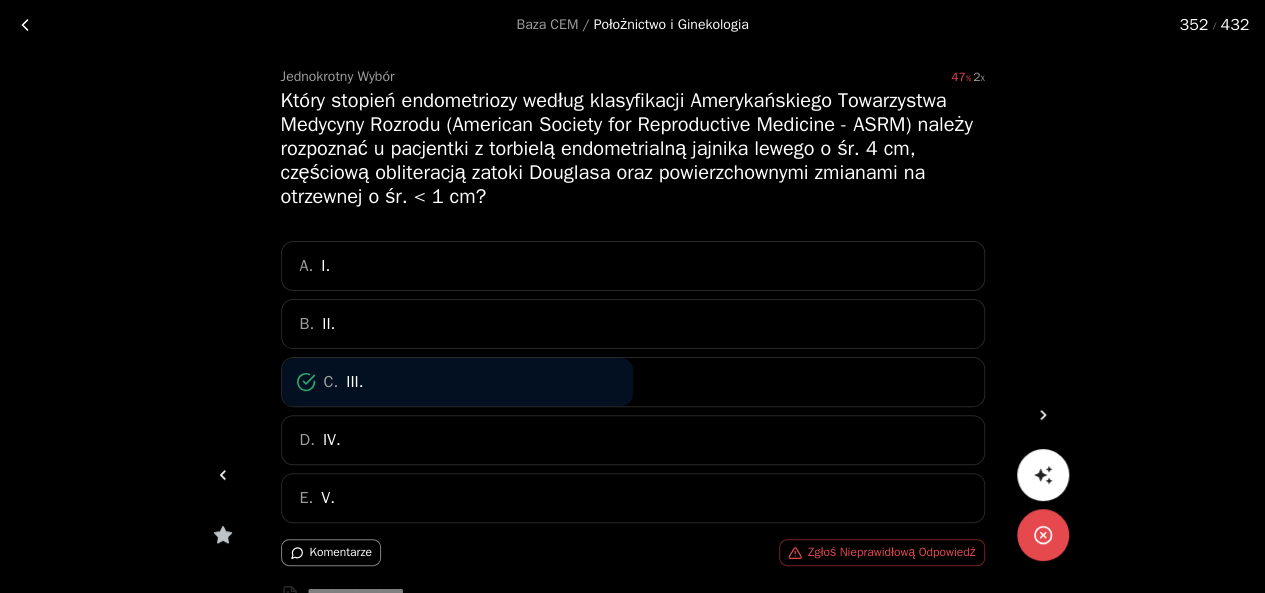 click 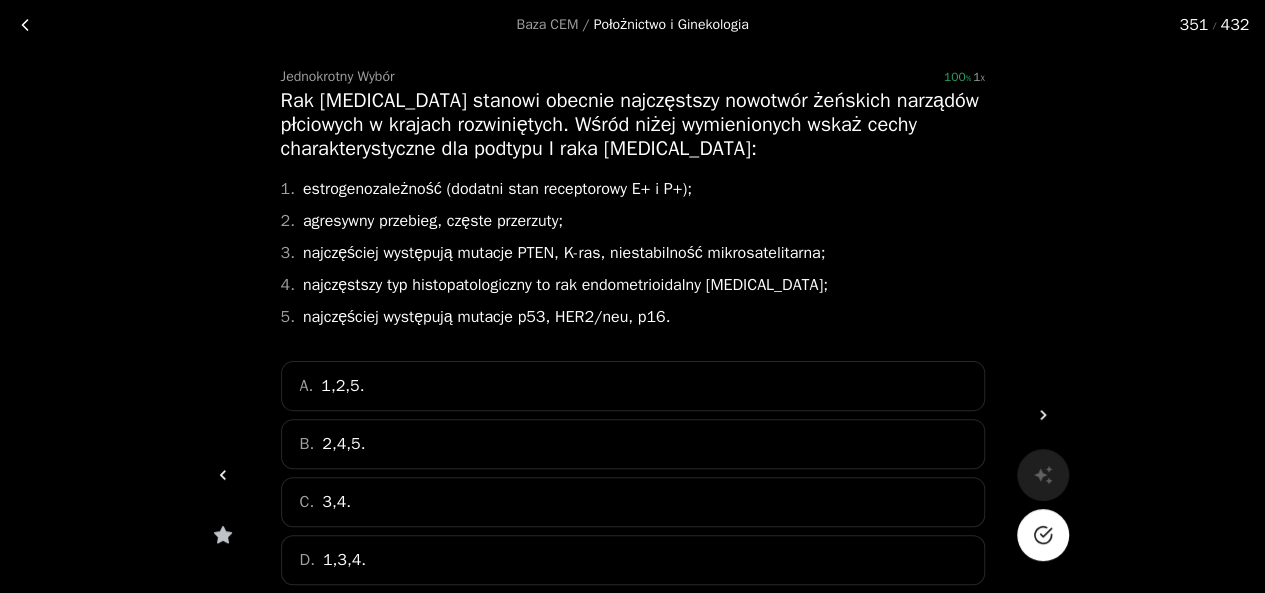 click at bounding box center [1043, 535] 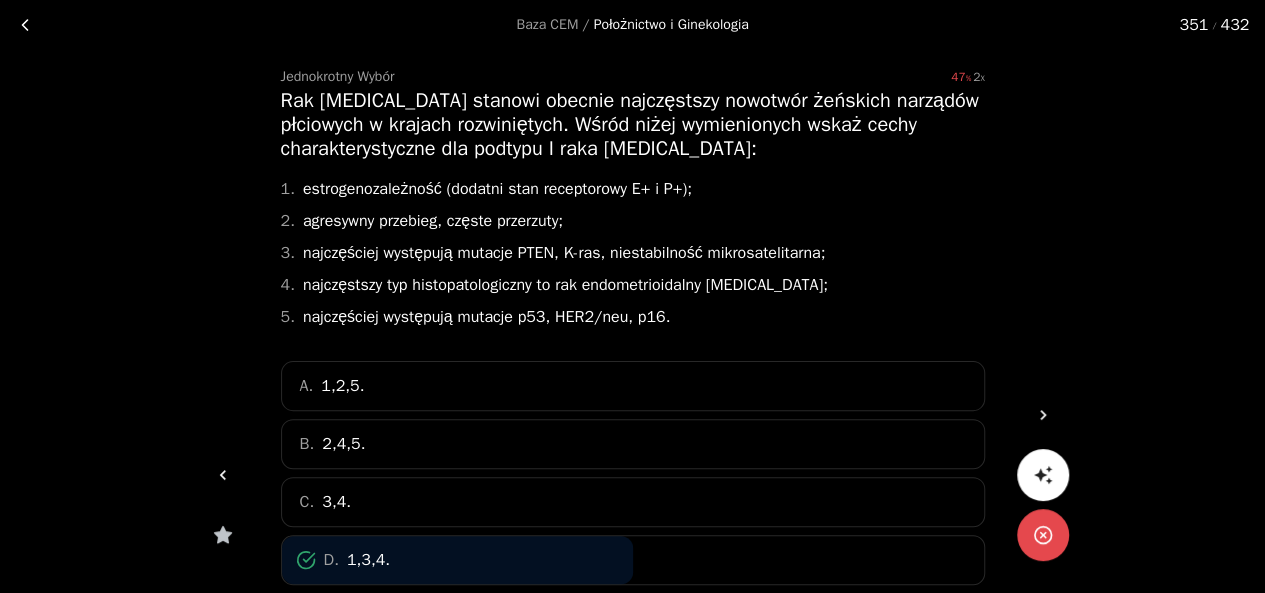 click 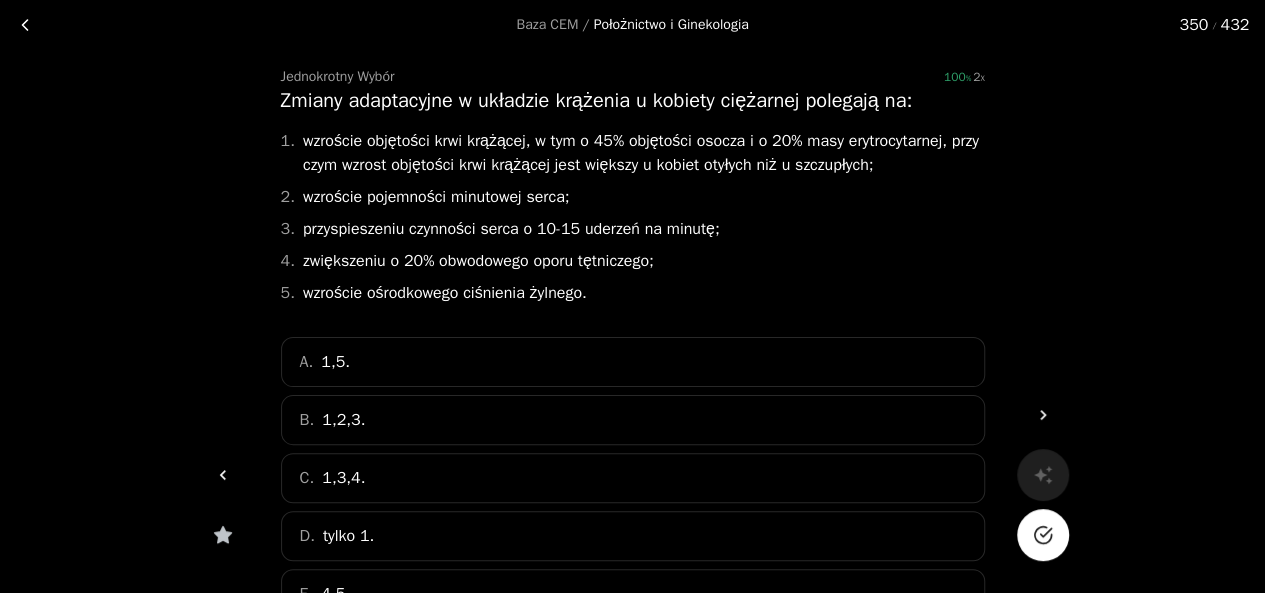 click at bounding box center [1043, 535] 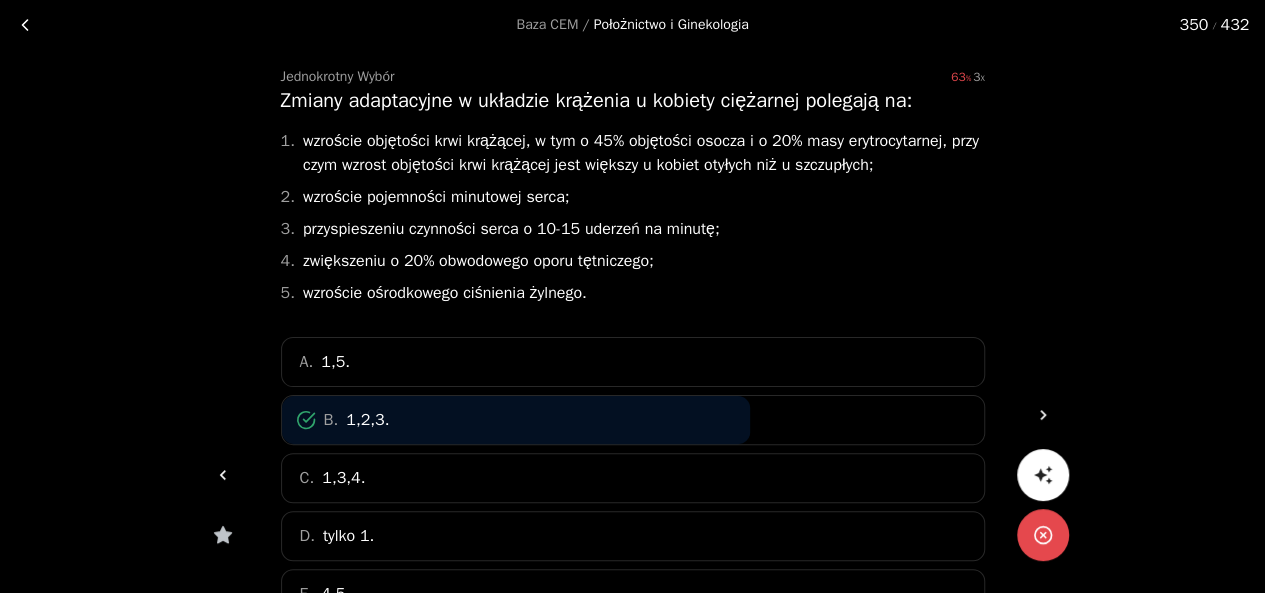 click 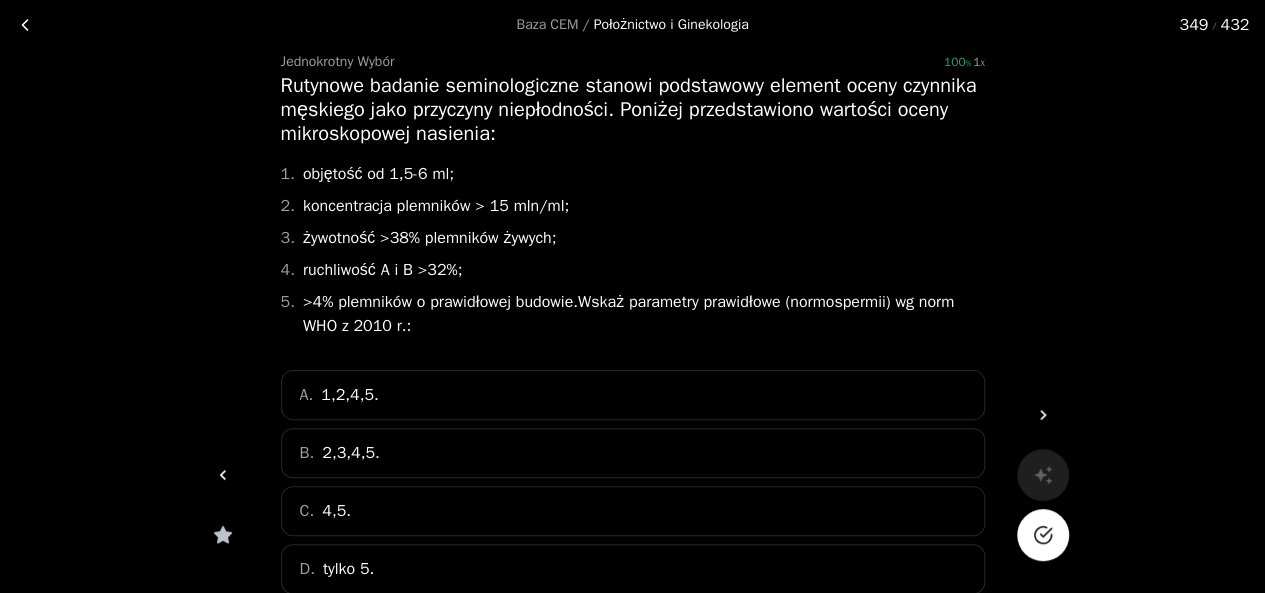 scroll, scrollTop: 86, scrollLeft: 0, axis: vertical 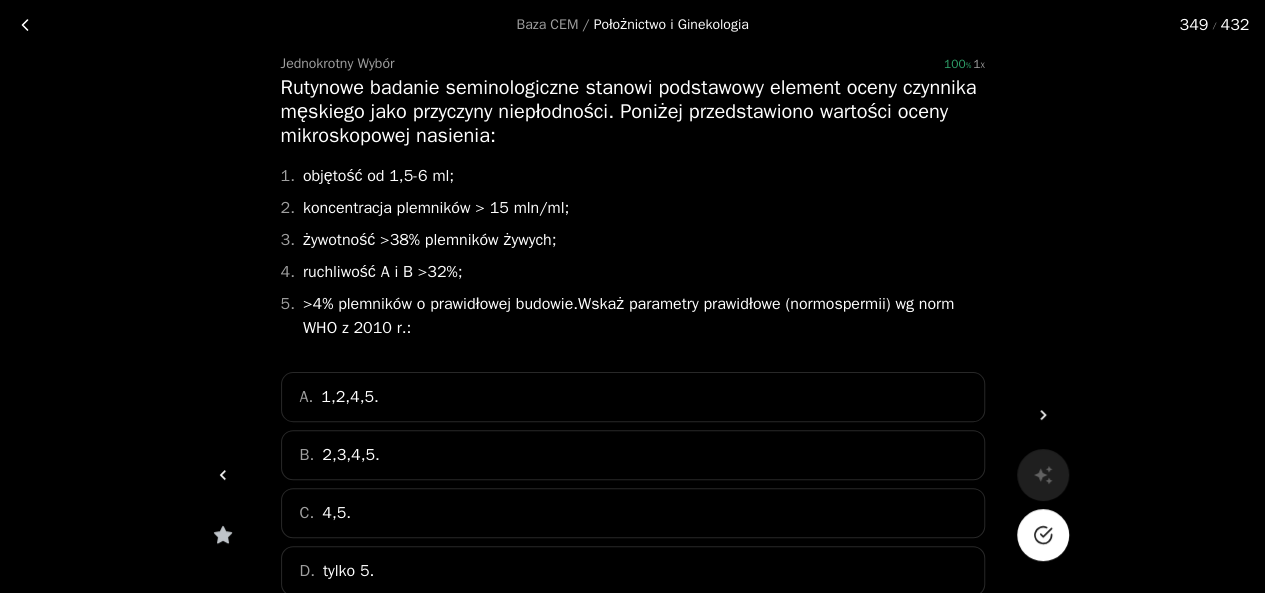 click at bounding box center [1043, 535] 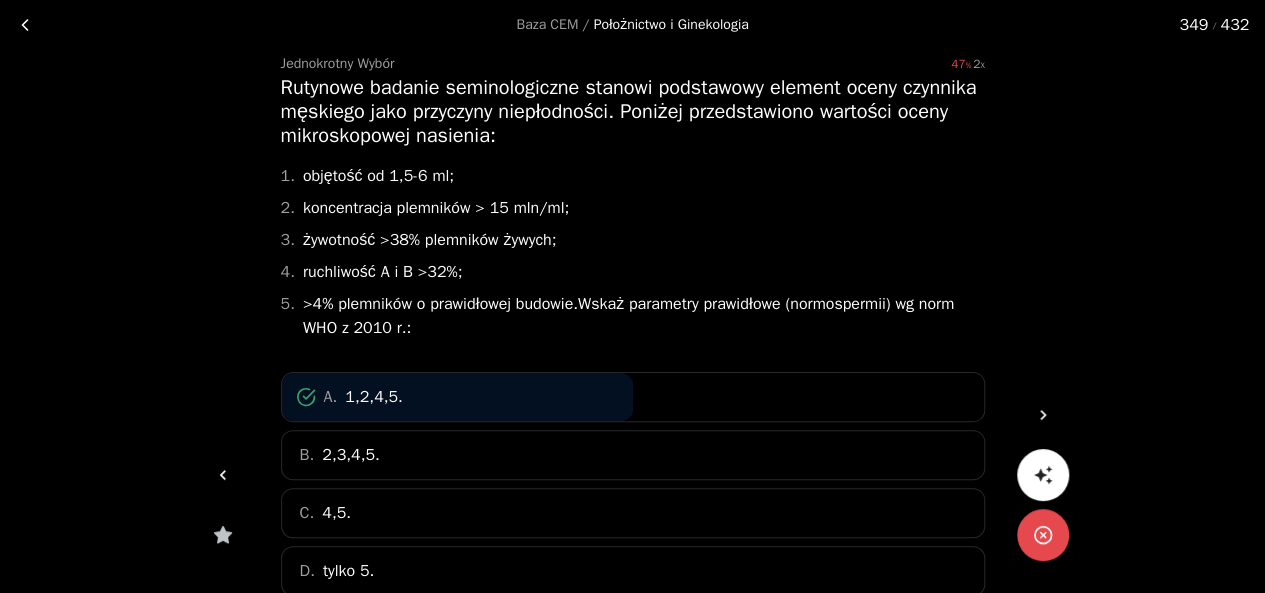 click 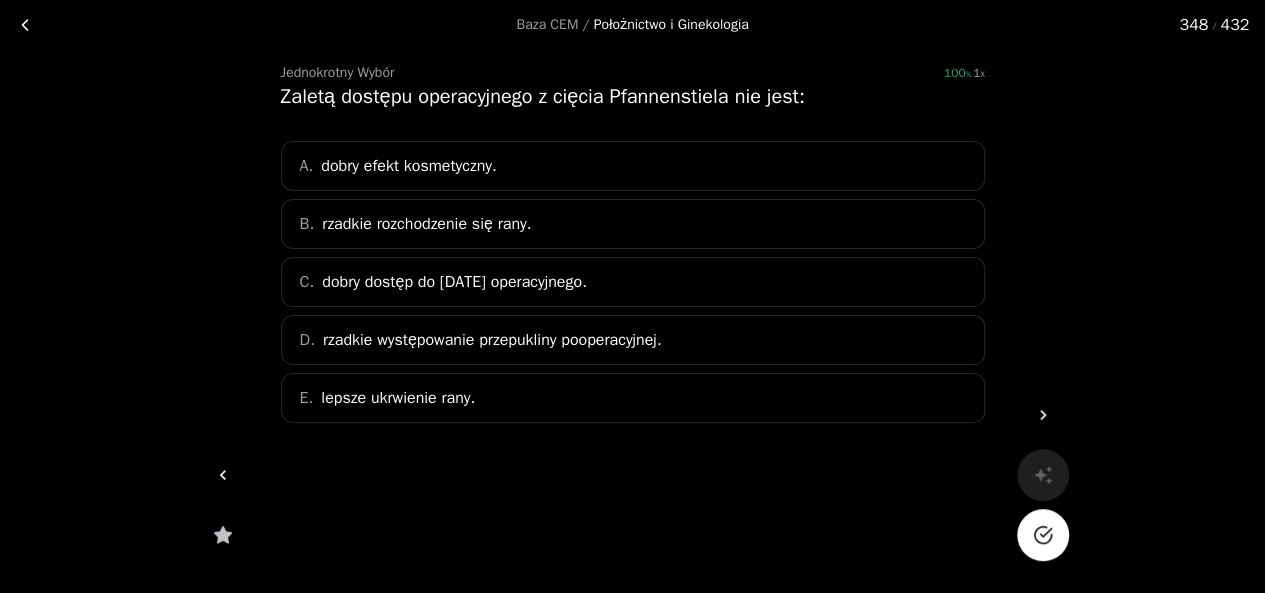 scroll, scrollTop: 73, scrollLeft: 0, axis: vertical 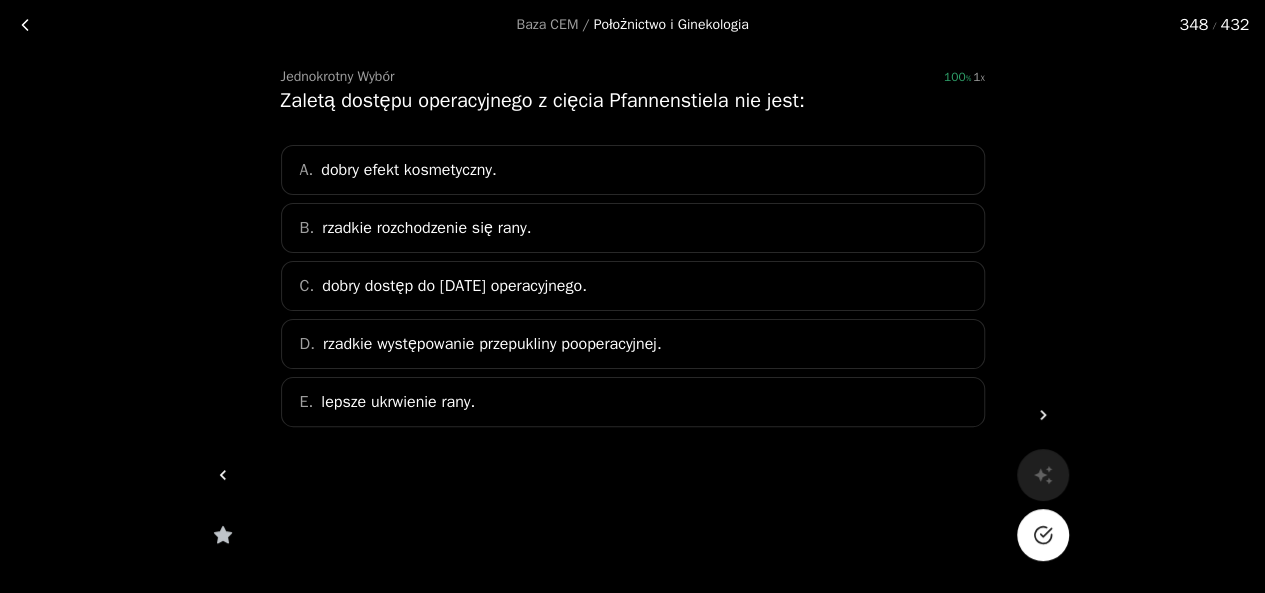 click 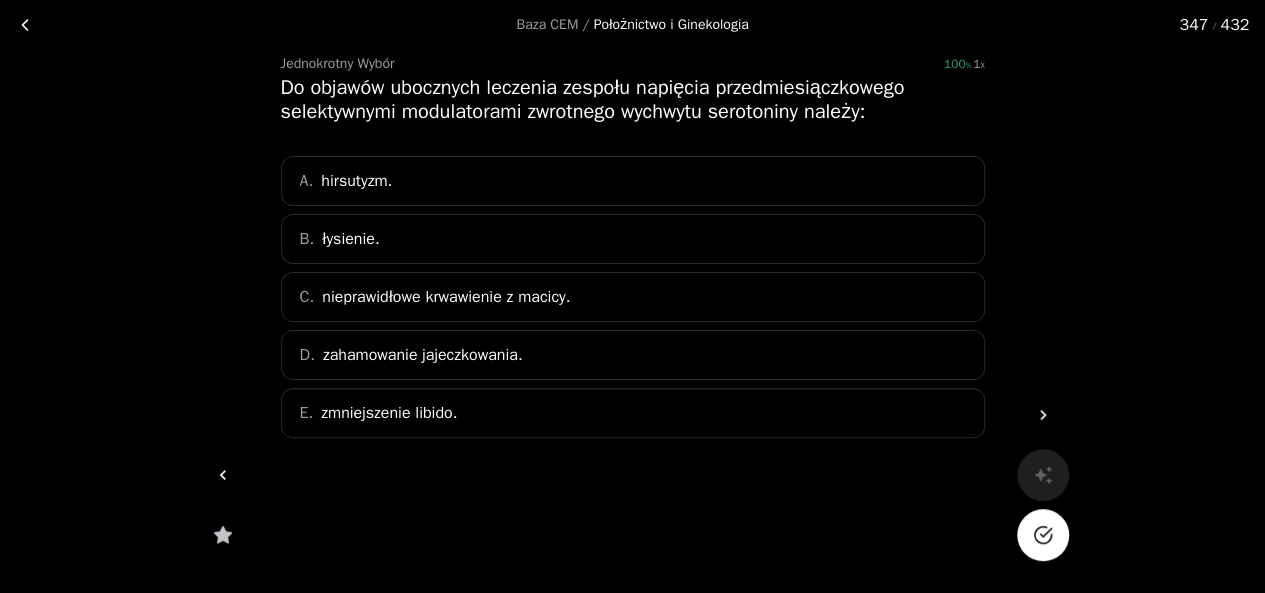 click 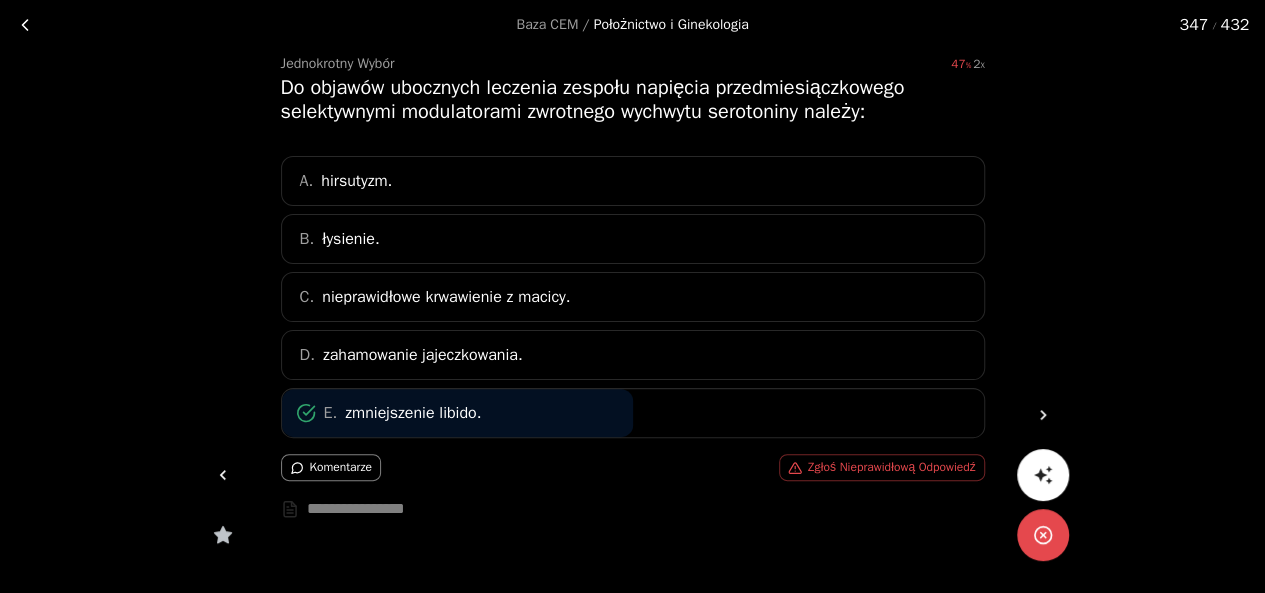 click 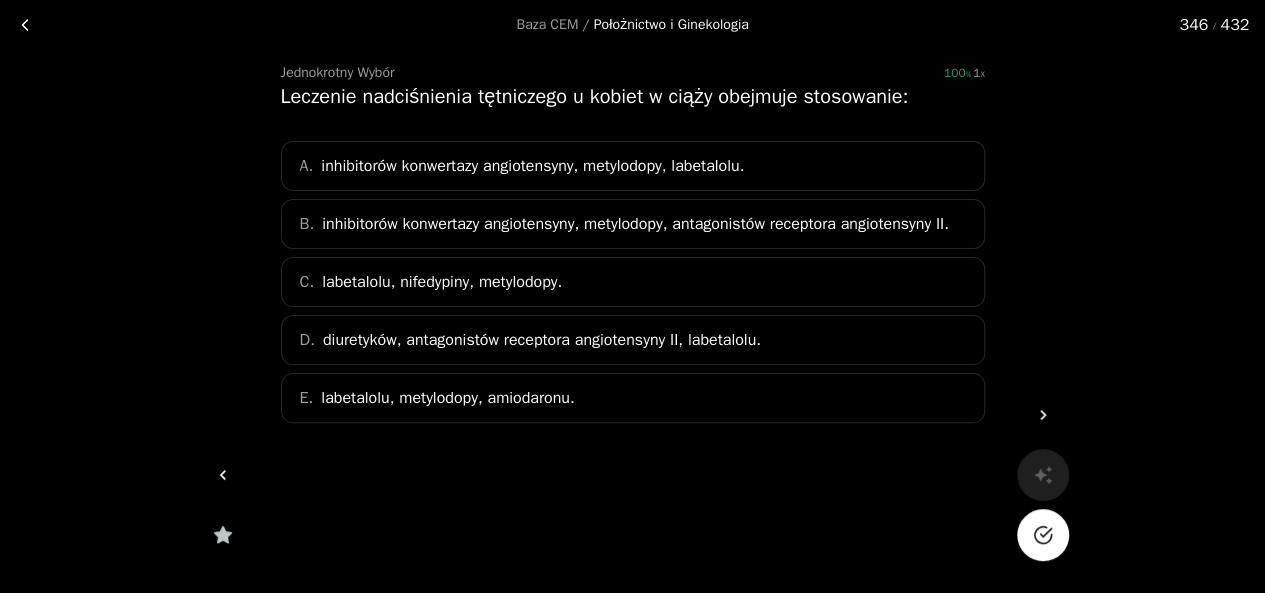 scroll, scrollTop: 73, scrollLeft: 0, axis: vertical 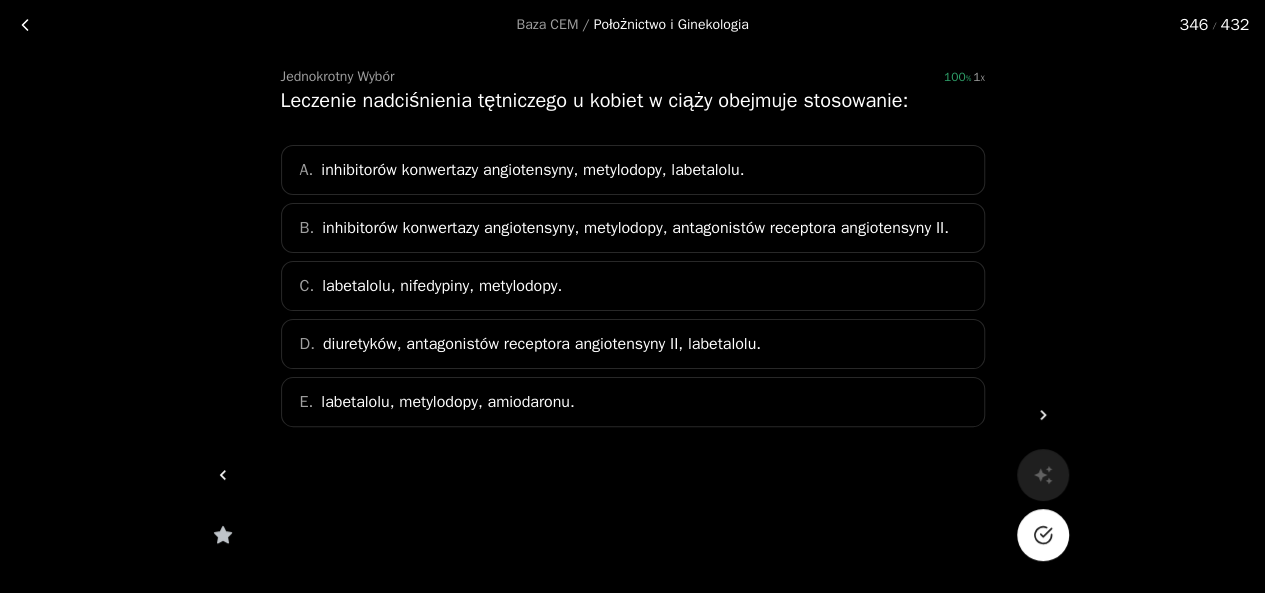 click 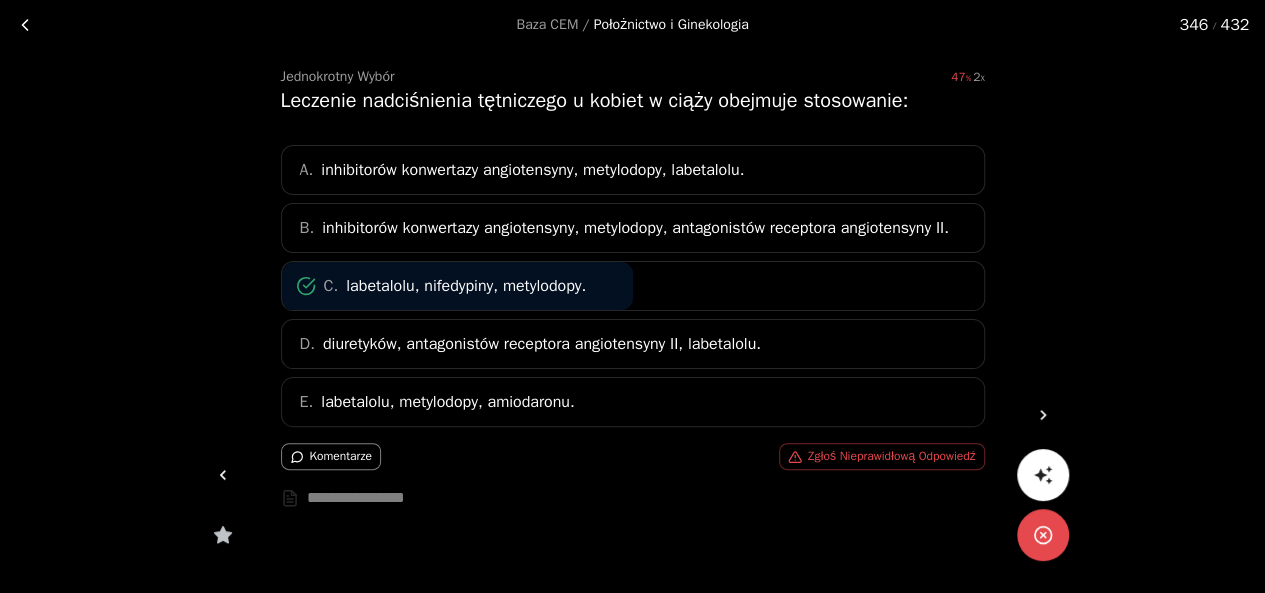click at bounding box center (223, 475) 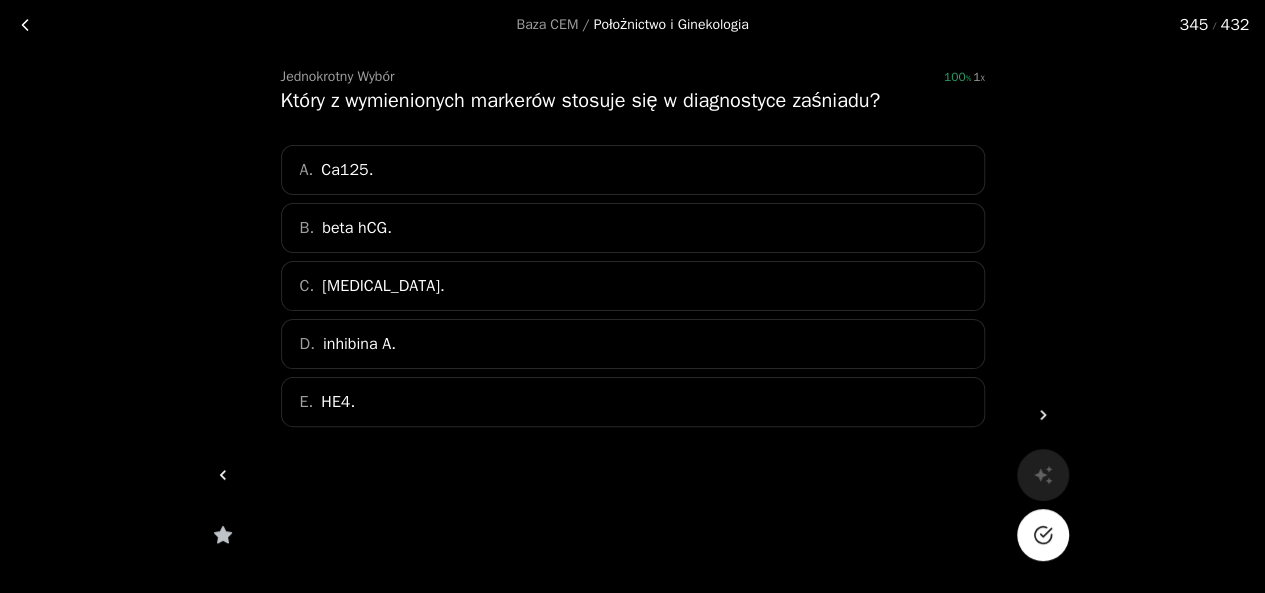 click 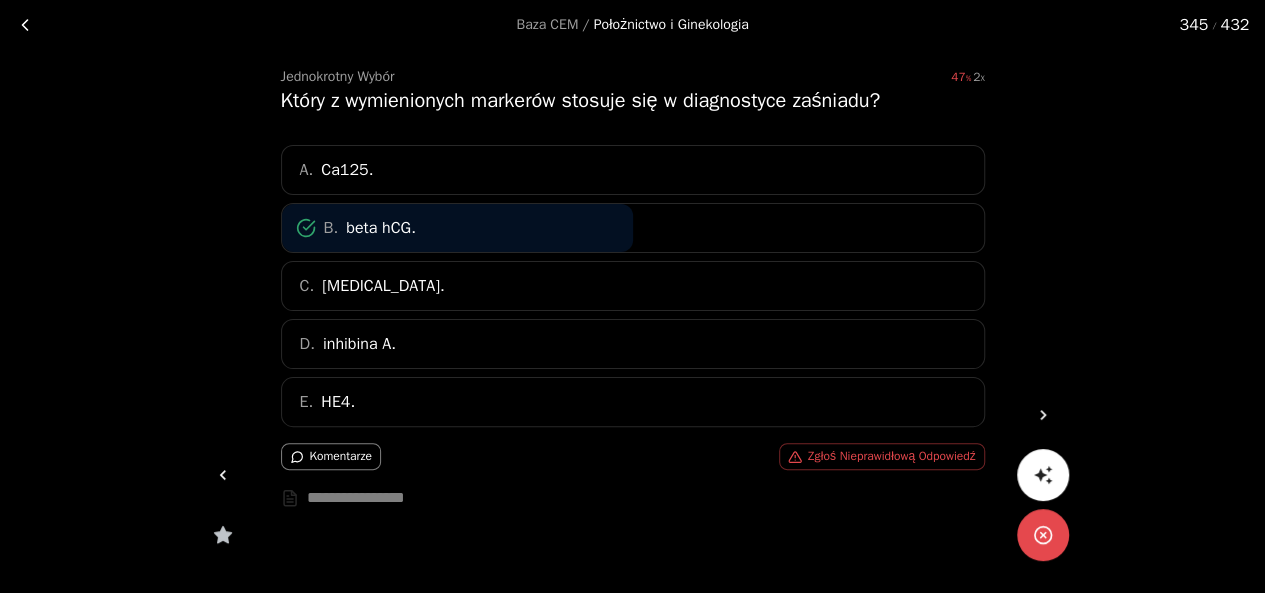 click 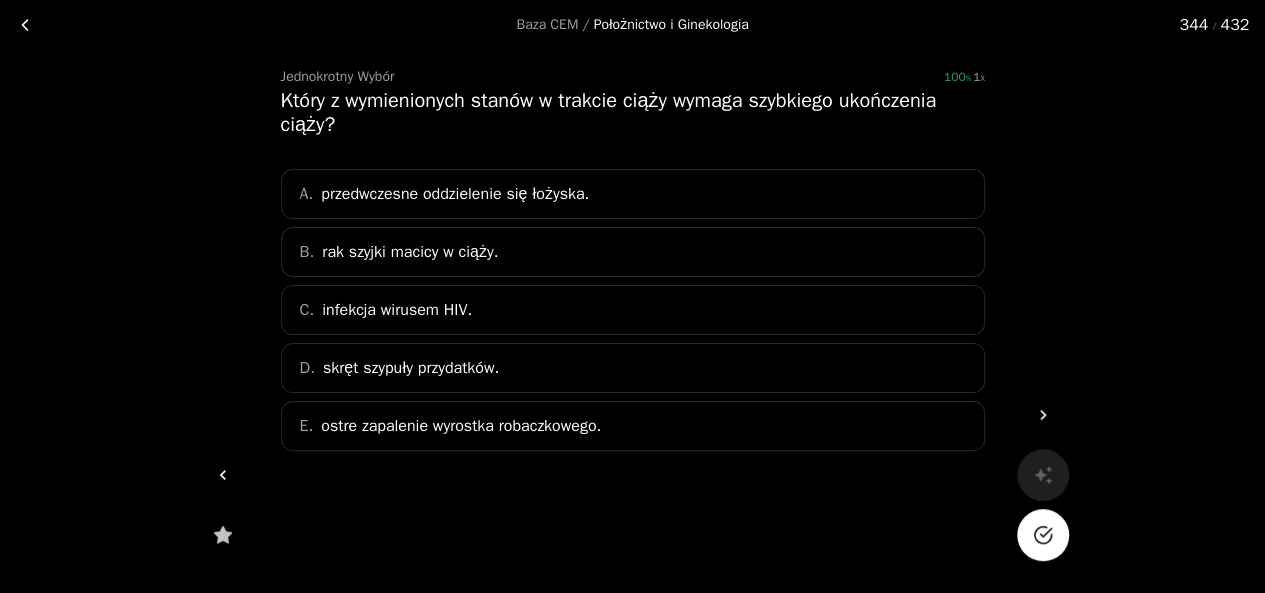 click 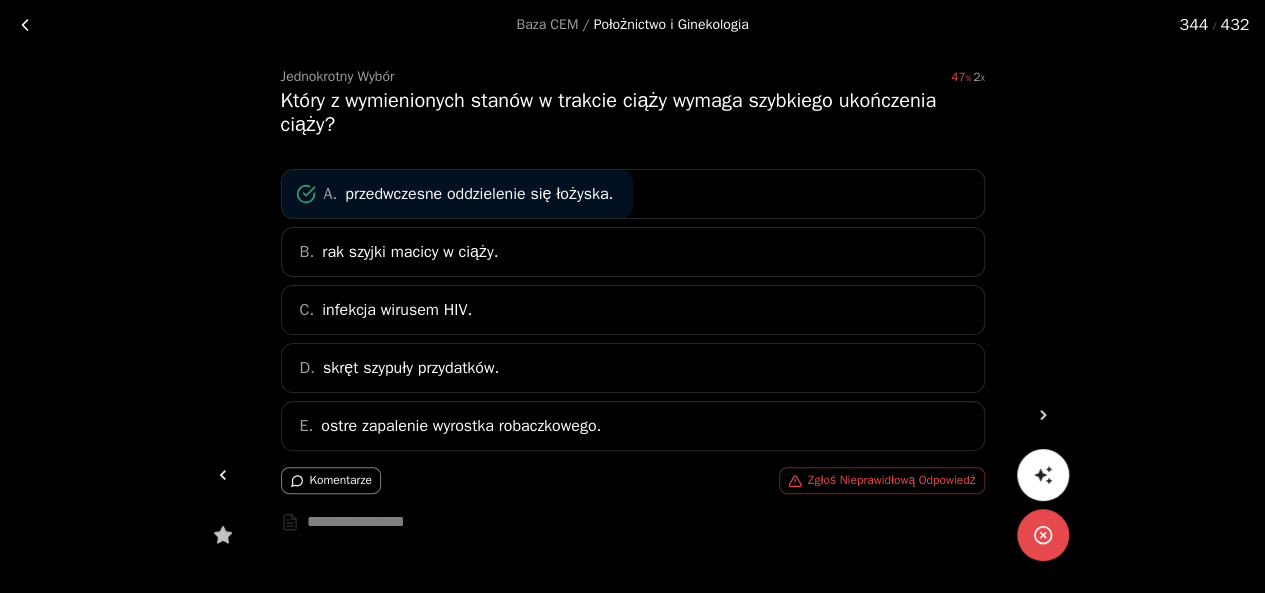 click on "Jednokrotny Wybór 47 2 Który z wymienionych stanów w trakcie ciąży wymaga szybkiego ukończenia ciąży? A.   przedwczesne oddzielenie się łożyska. B.   rak szyjki macicy w ciąży. C.   infekcja wirusem HIV. D.   skręt szypuły przydatków. E.   ostre zapalenie wyrostka robaczkowego. Komentarze Zgłoś Nieprawidłową Odpowiedź *" at bounding box center [633, 340] 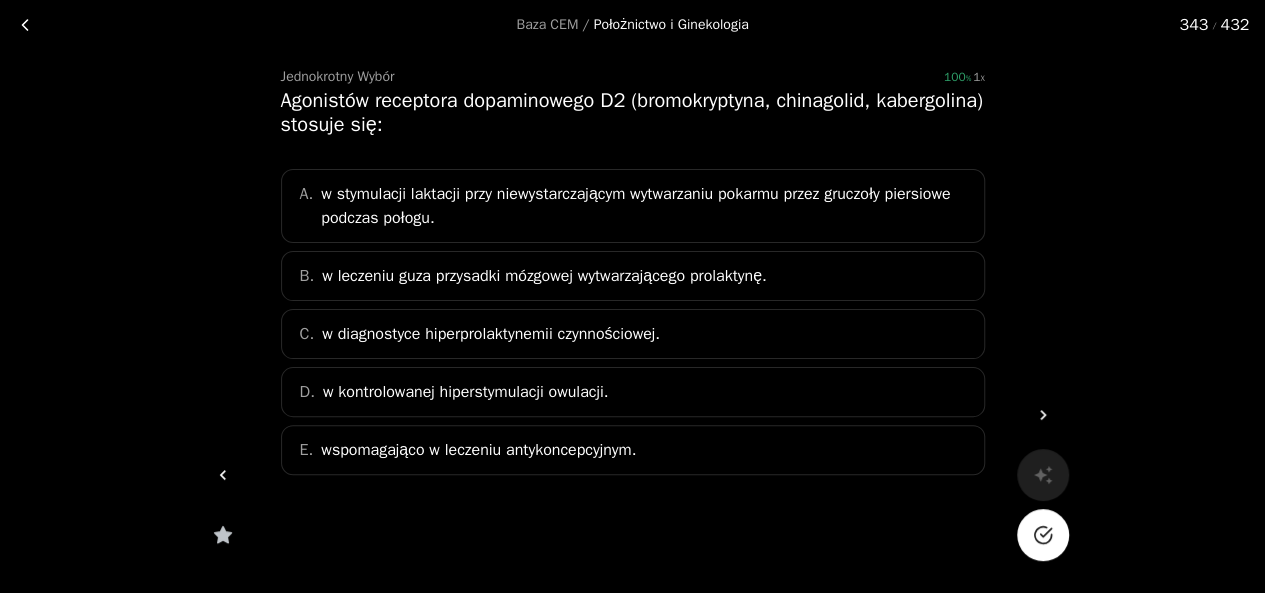 click 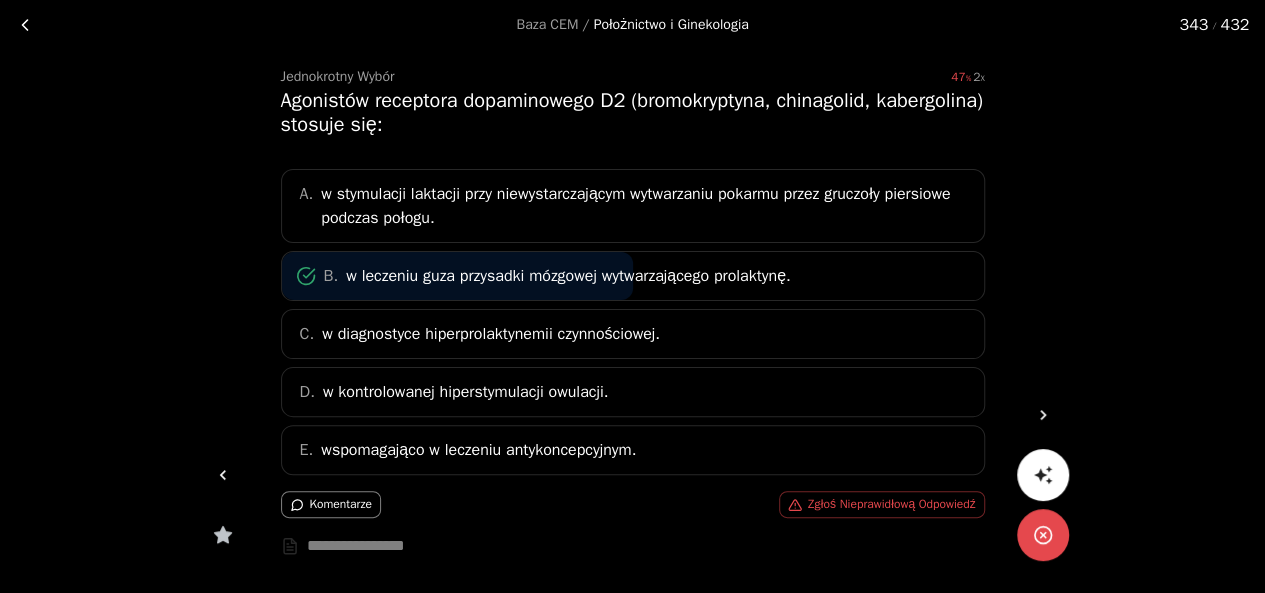 click 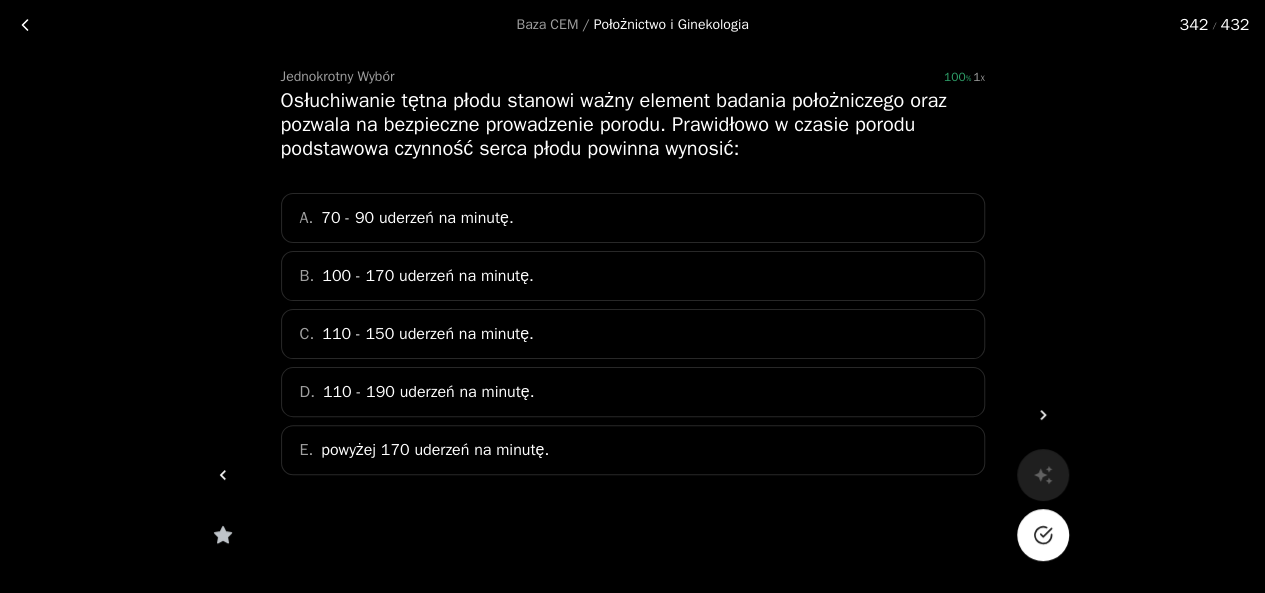 click at bounding box center (1043, 535) 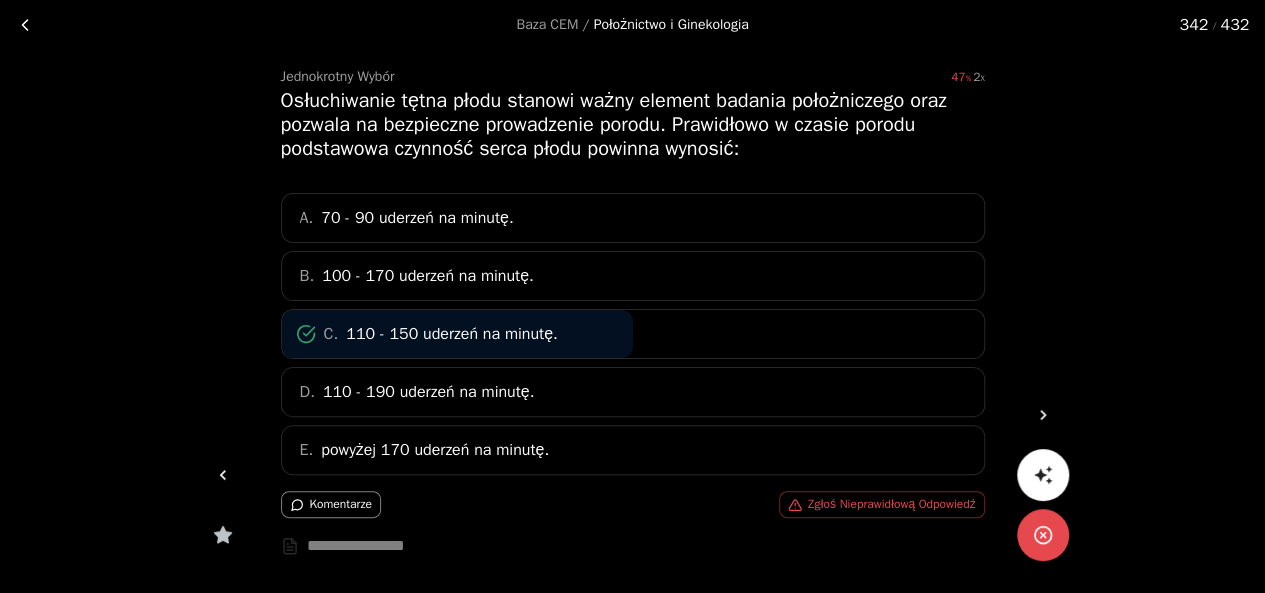click 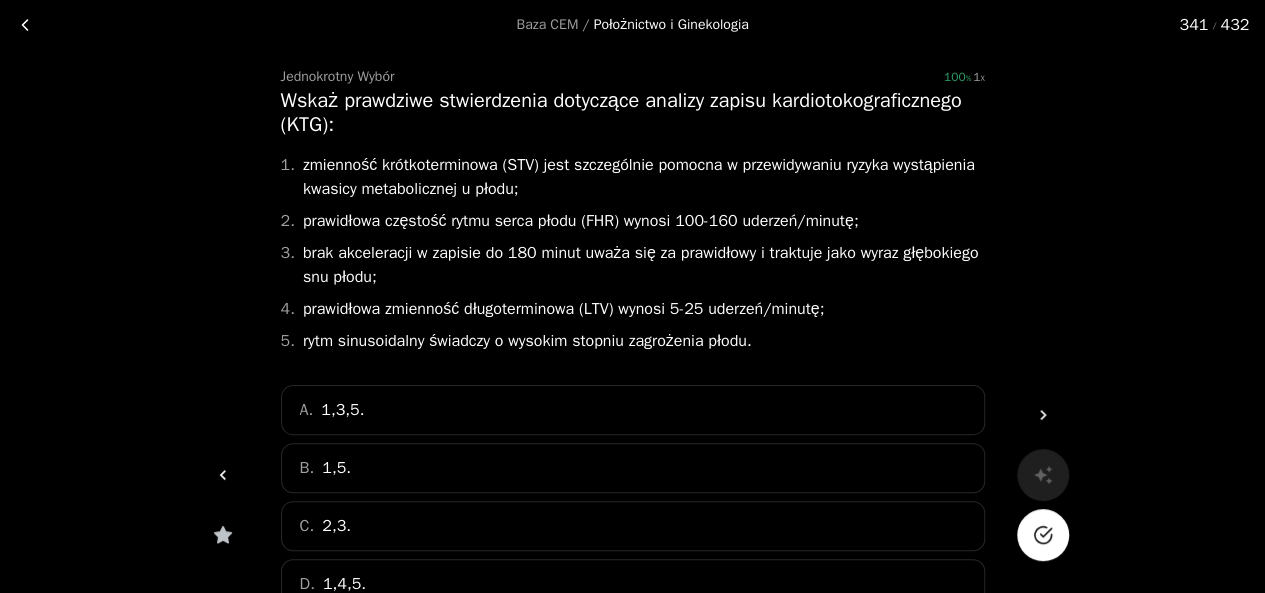 click 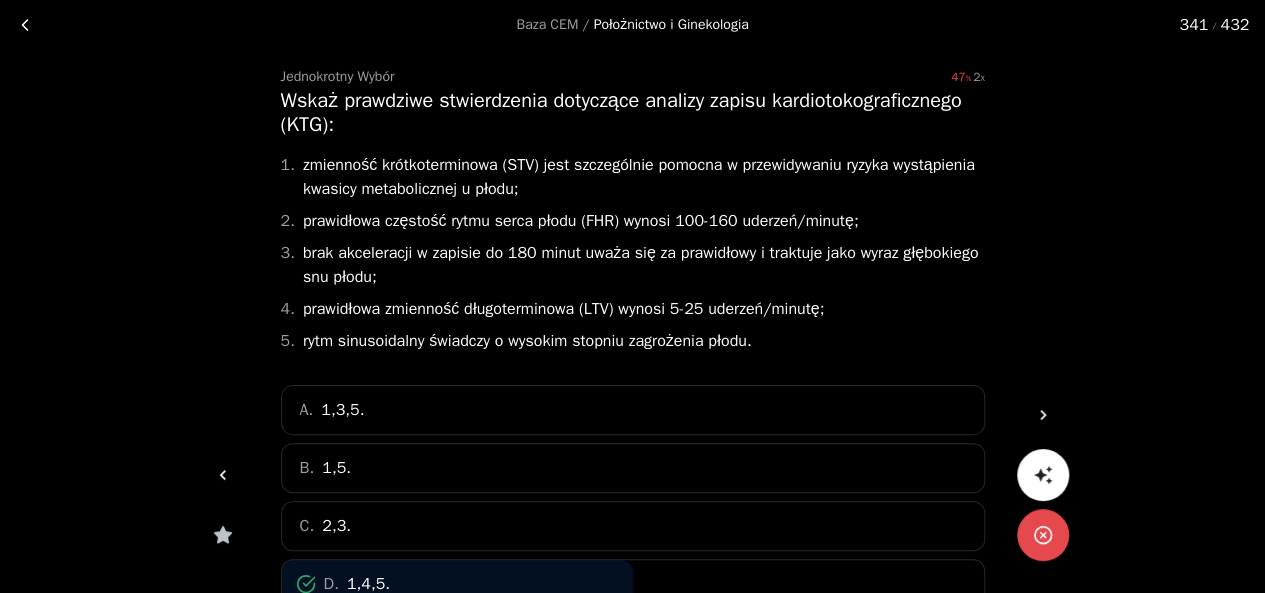 click 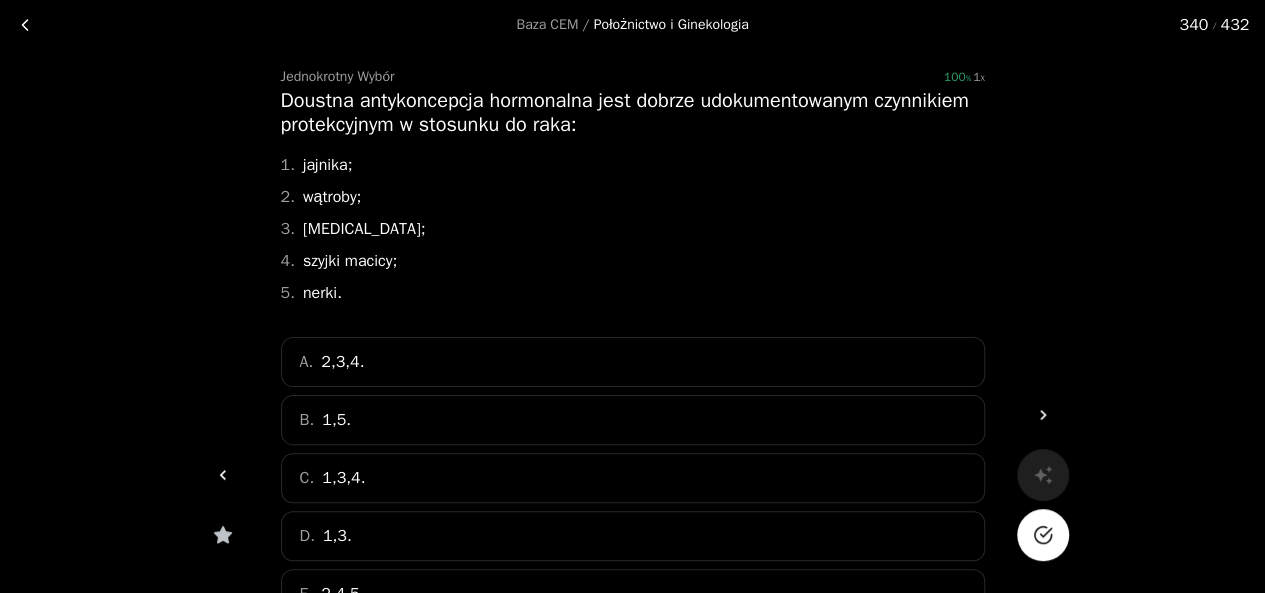 click at bounding box center (1043, 535) 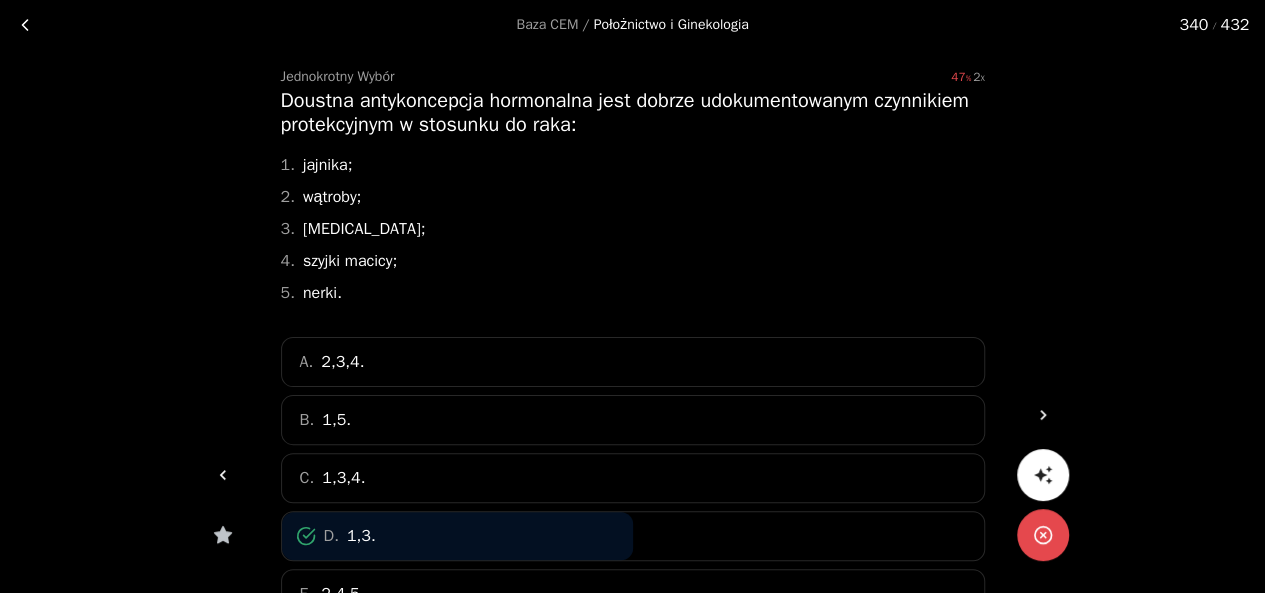 click 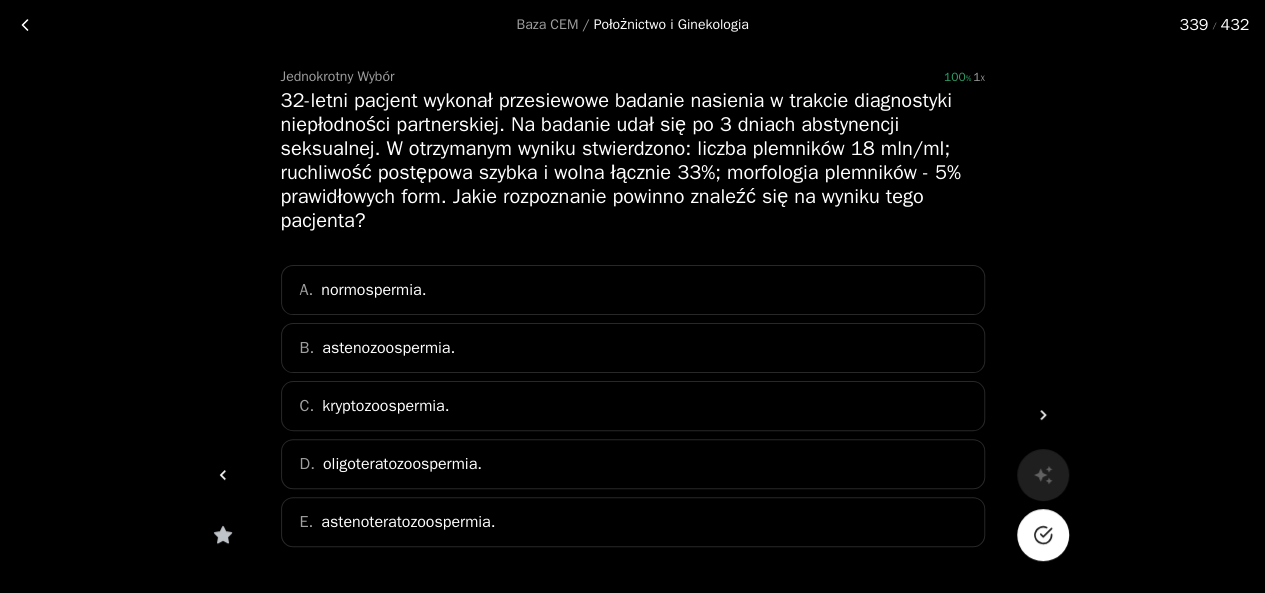 click at bounding box center (1043, 535) 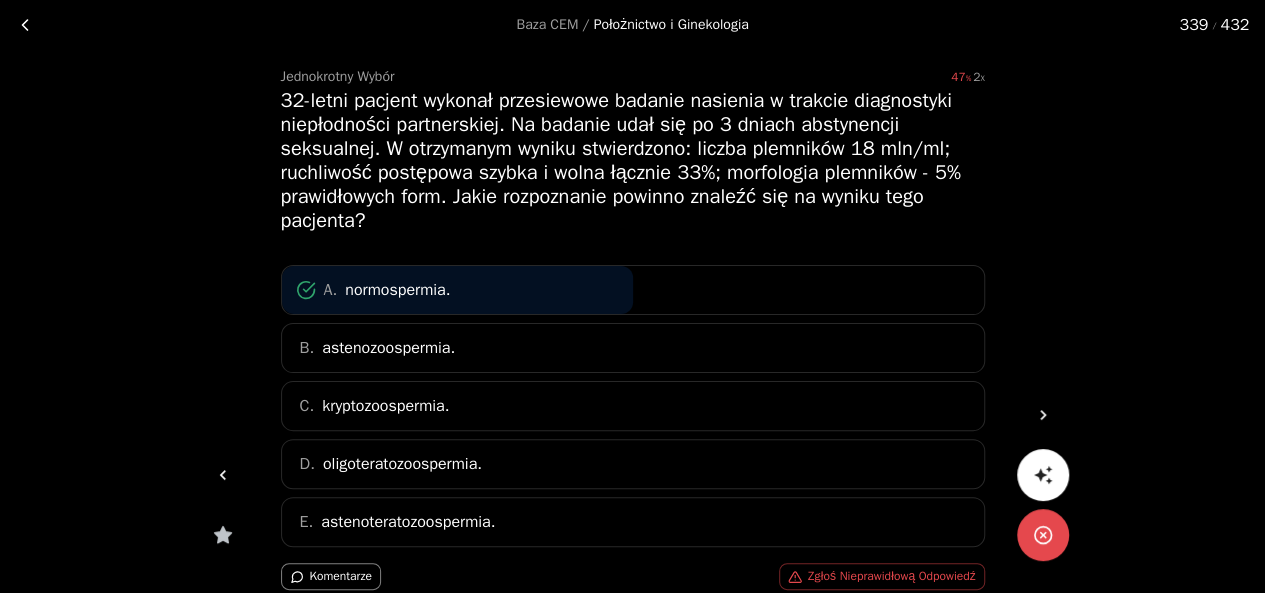click 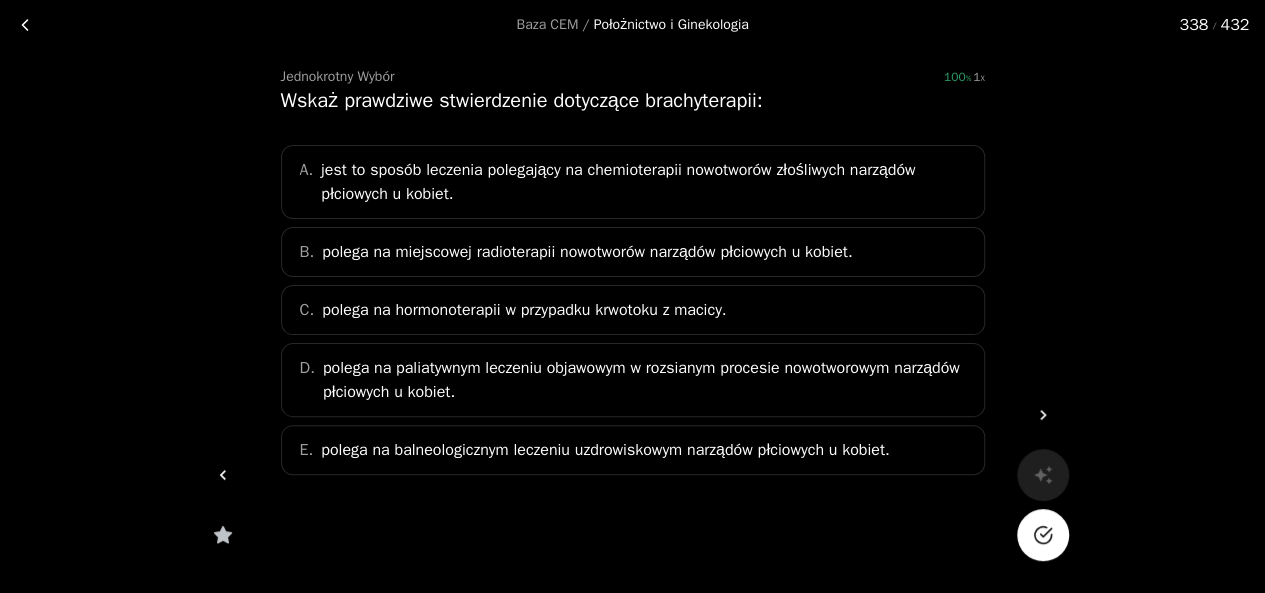 click 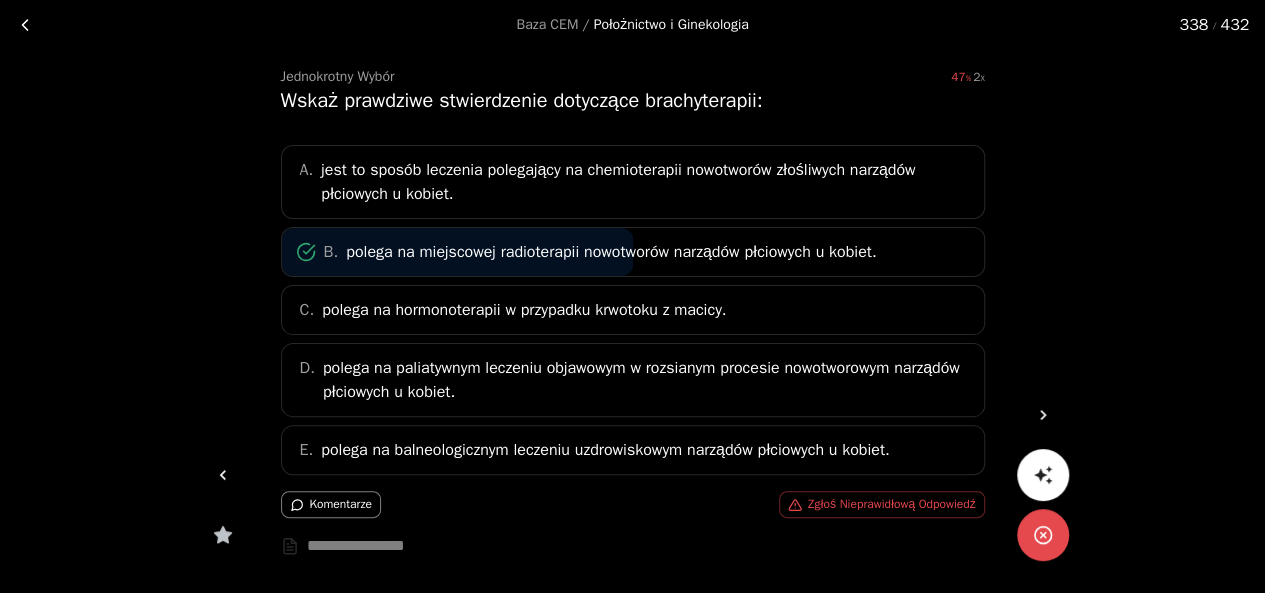 click 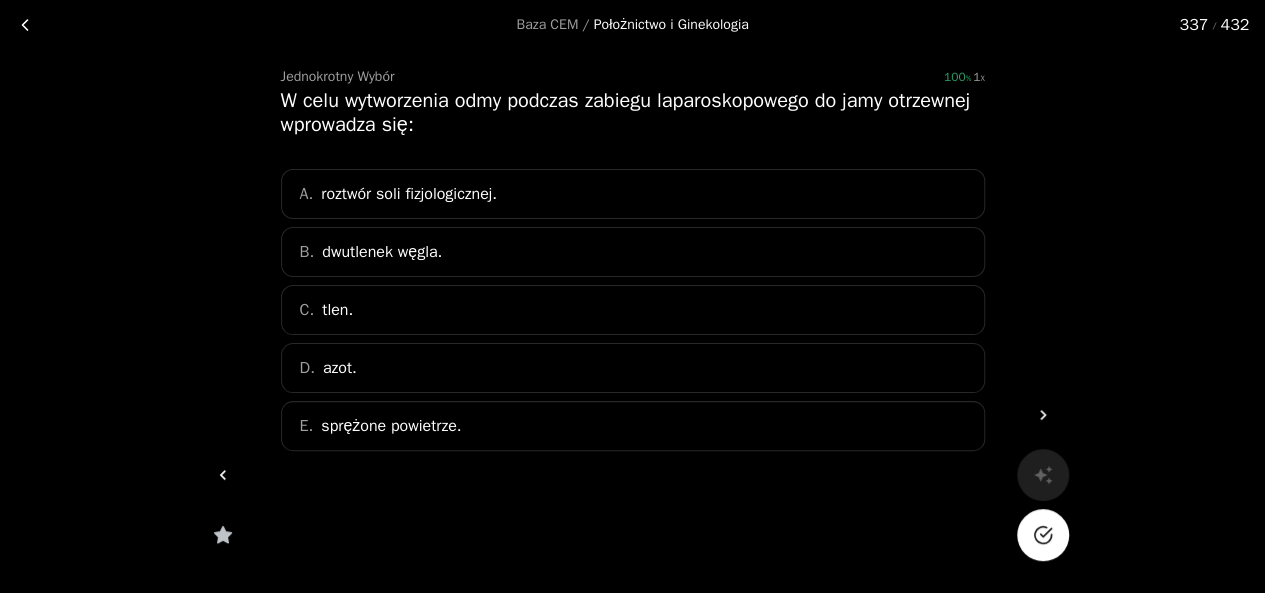 click at bounding box center [1043, 535] 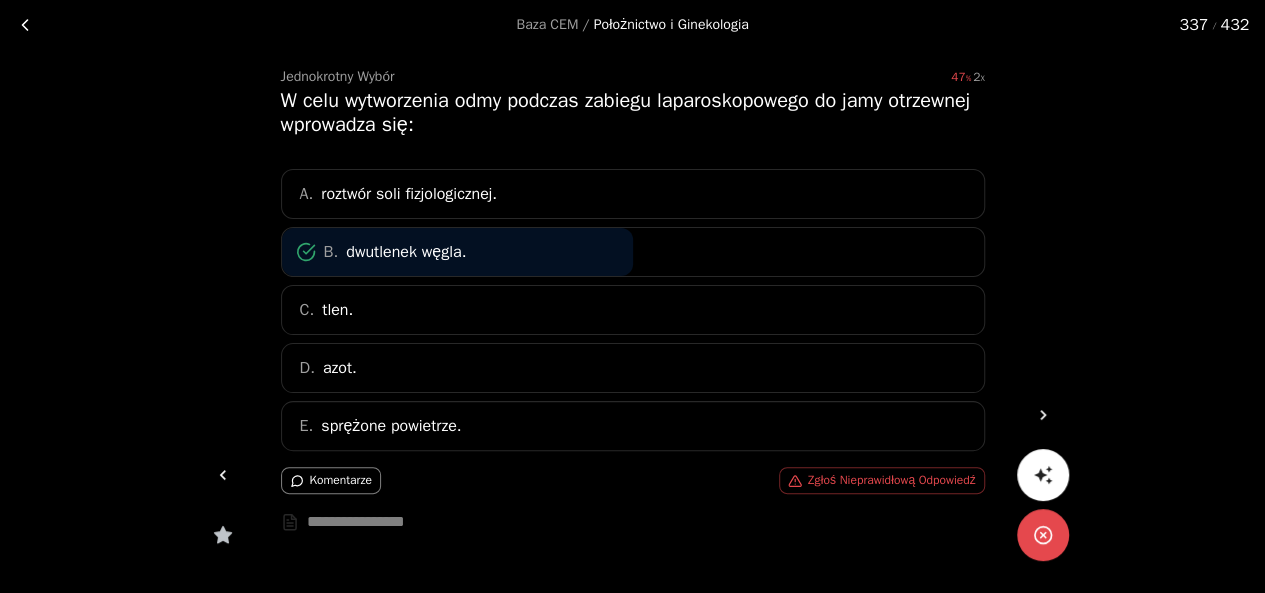click at bounding box center [223, 475] 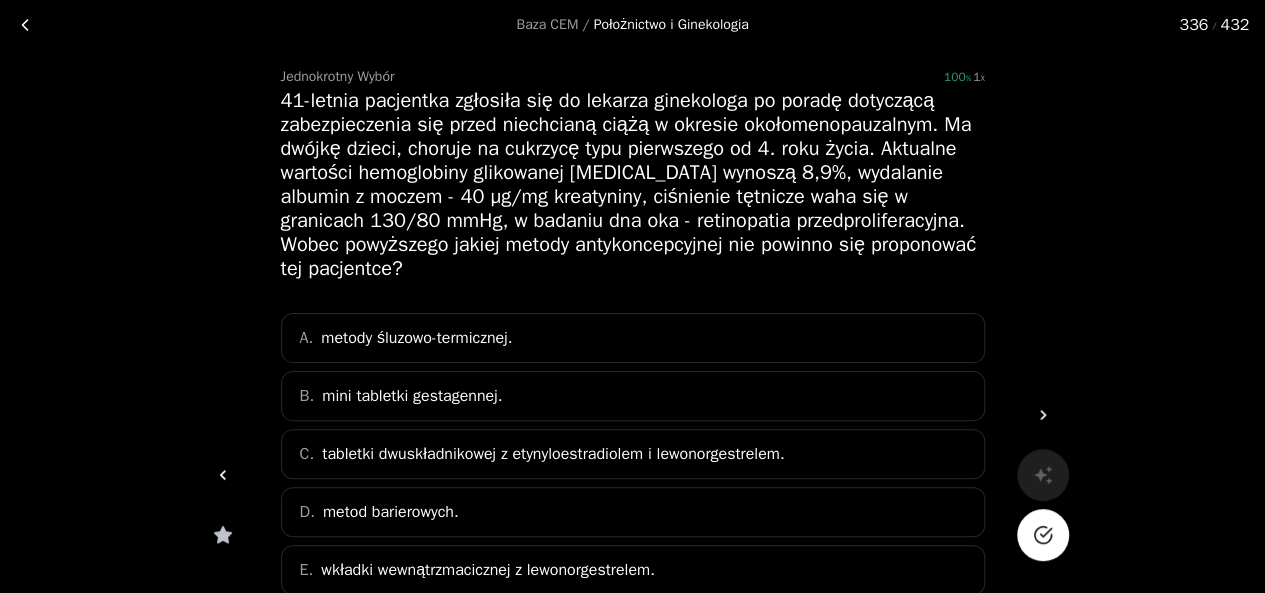 click 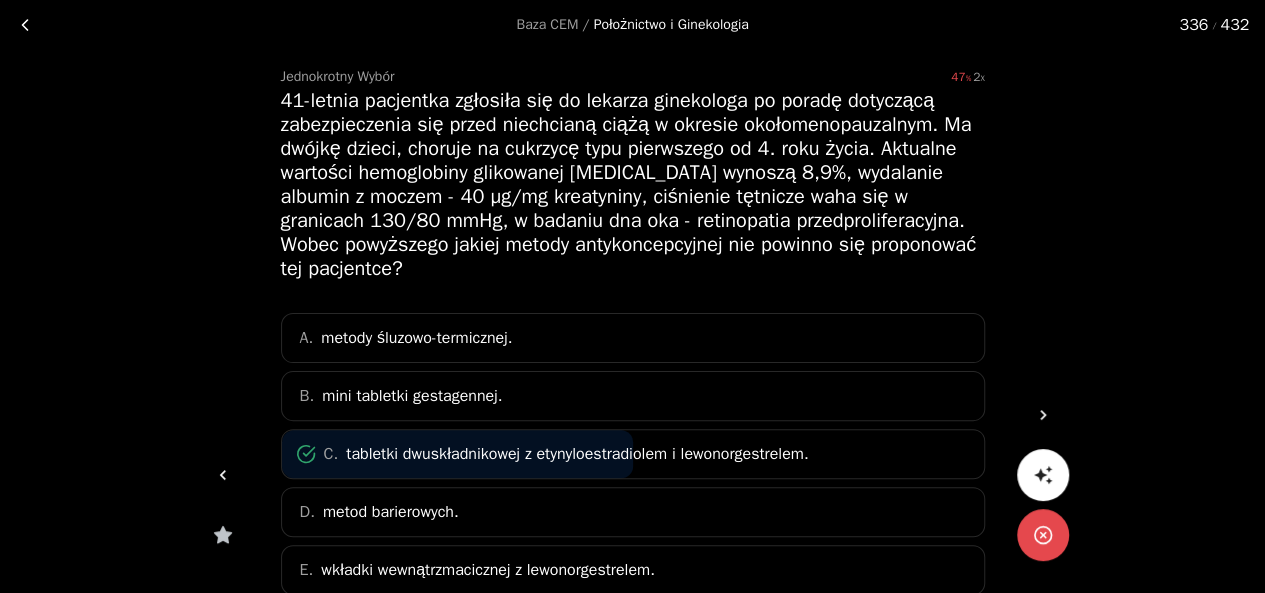 click at bounding box center [223, 475] 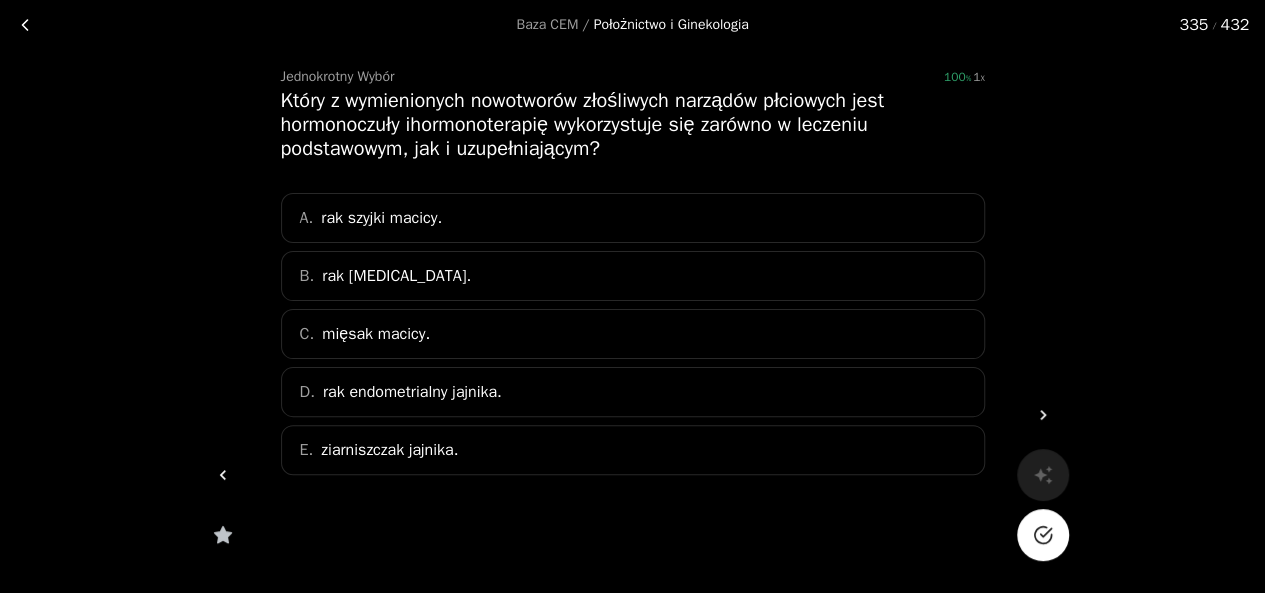 click at bounding box center (1043, 535) 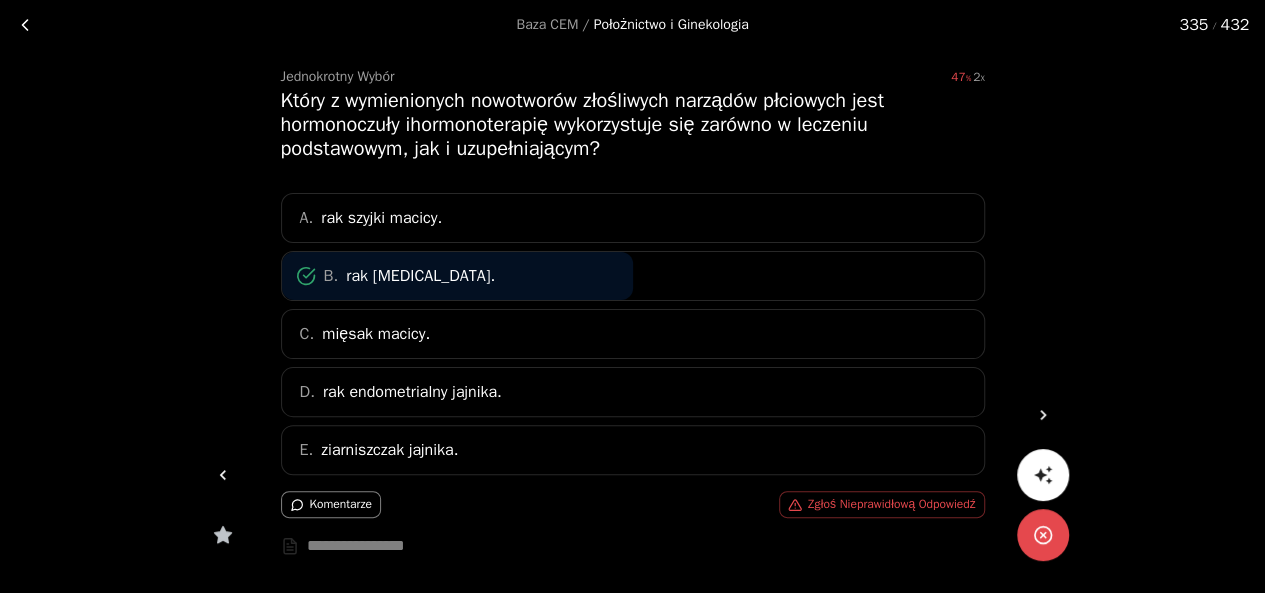 click 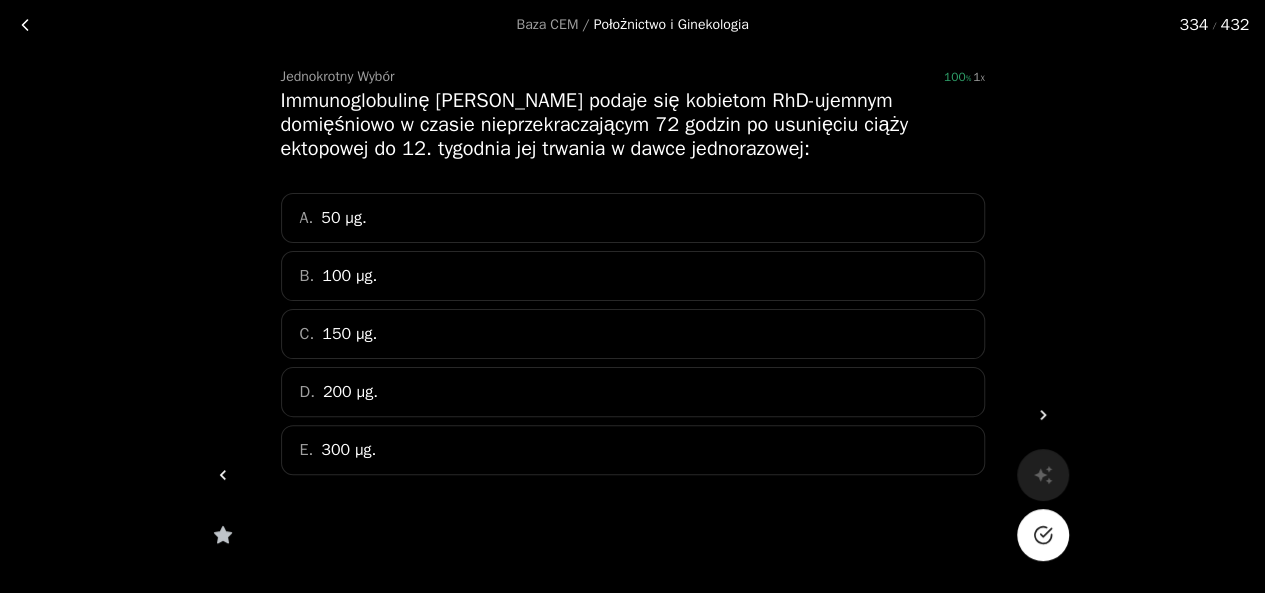 click 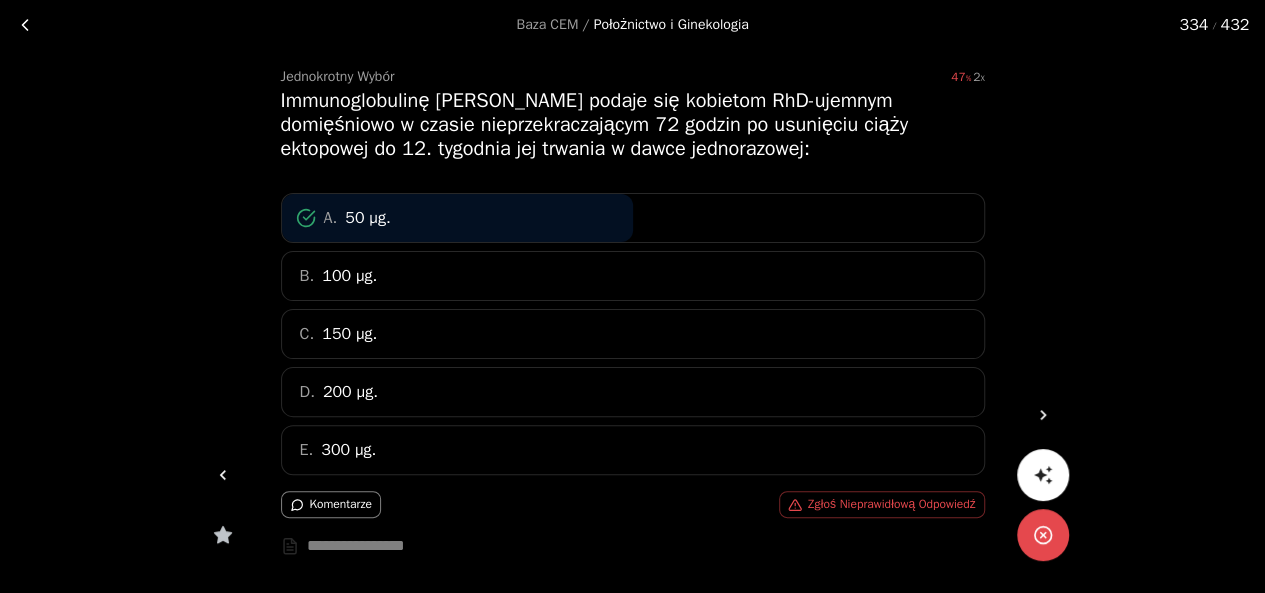 click 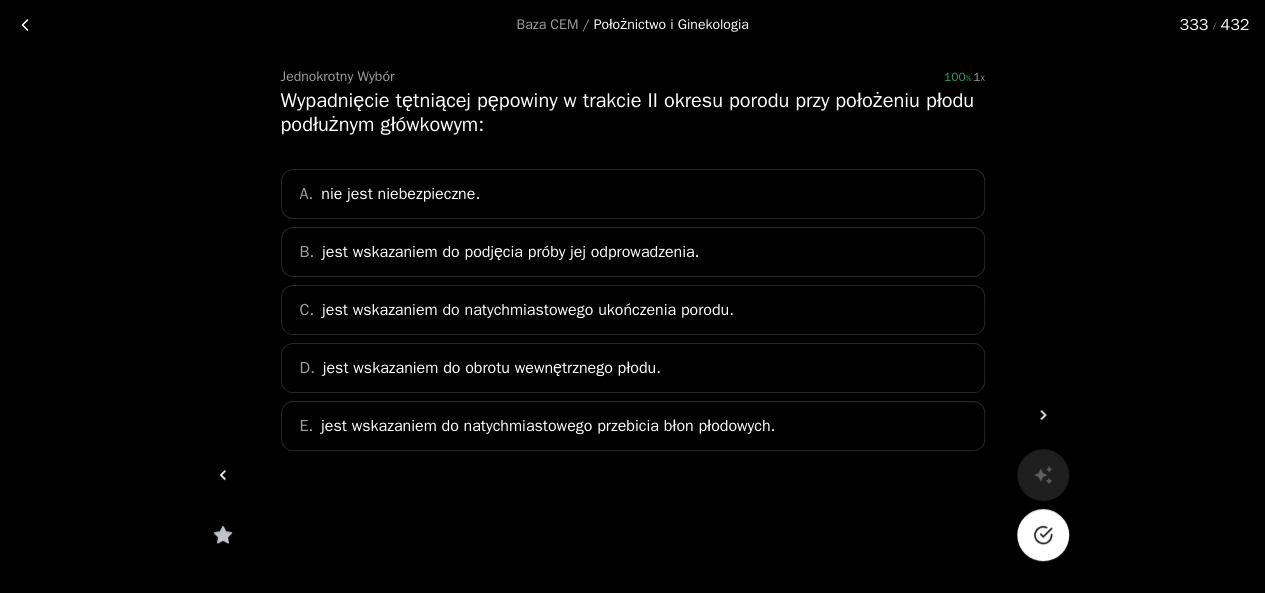 click 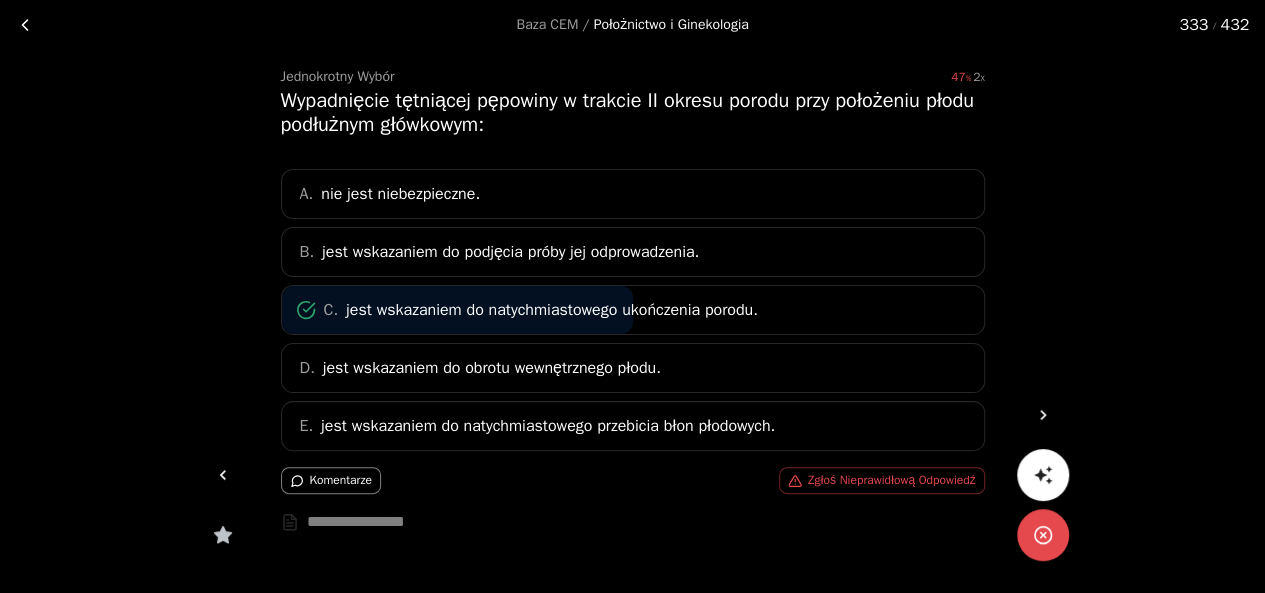 click at bounding box center (223, 475) 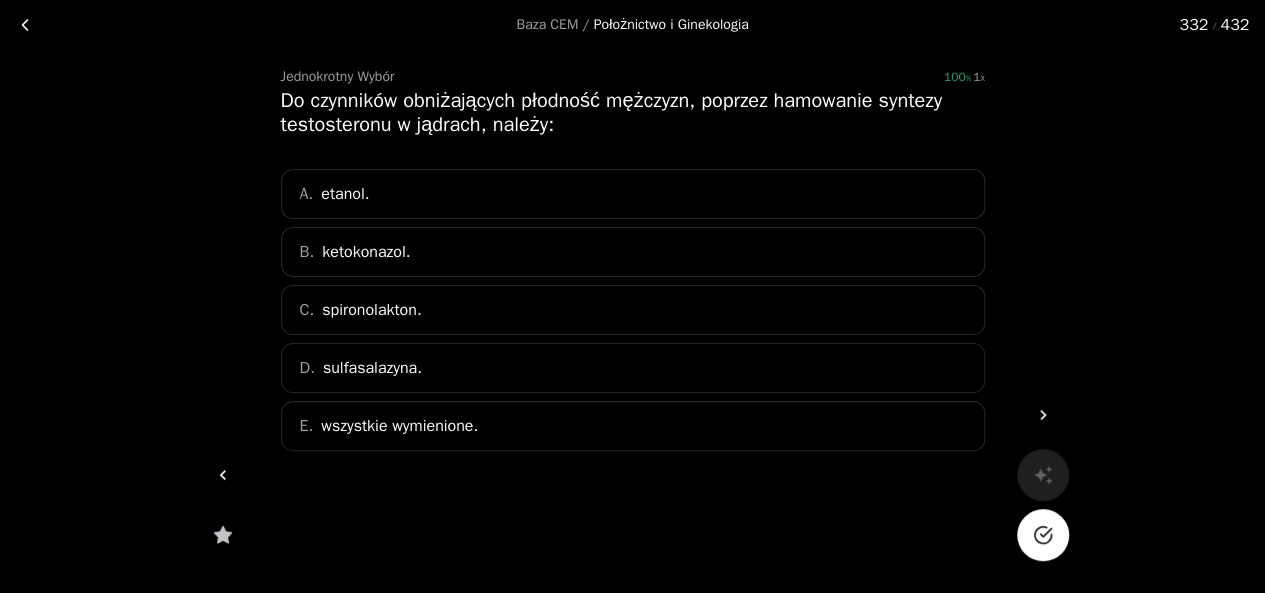 click 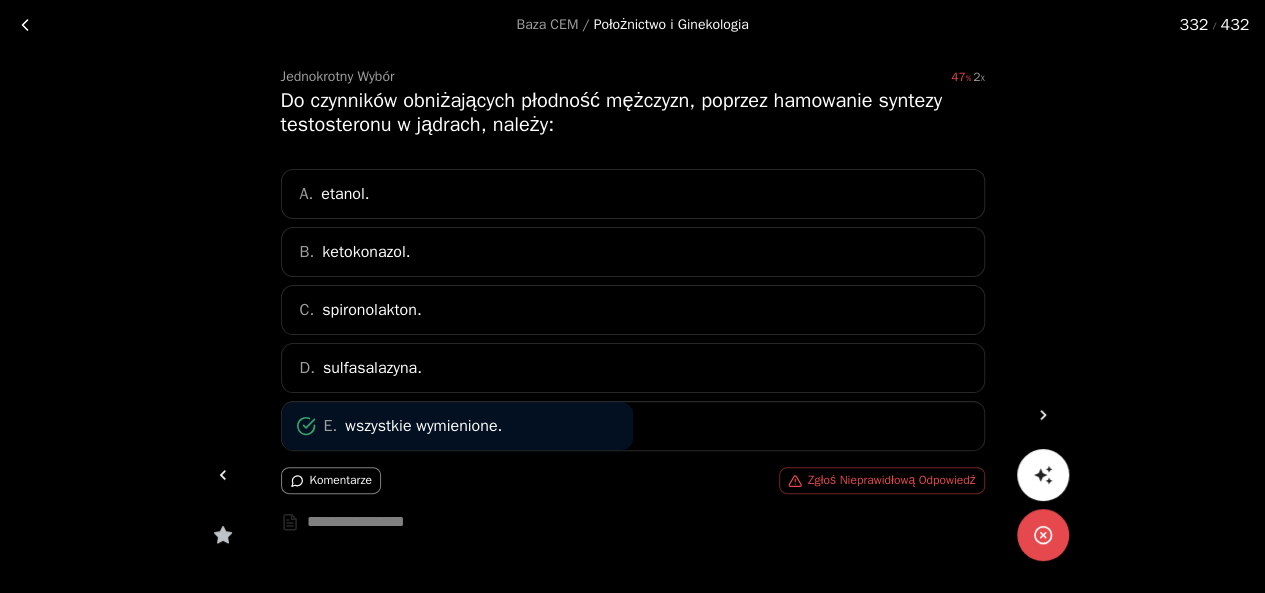 click at bounding box center [223, 475] 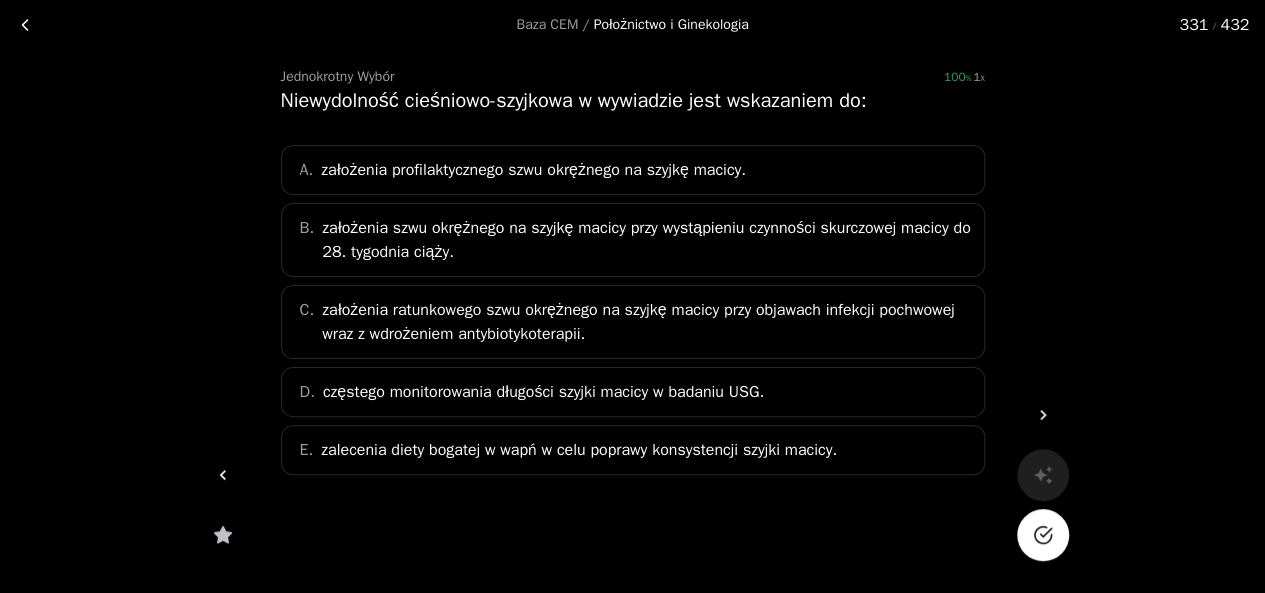 click 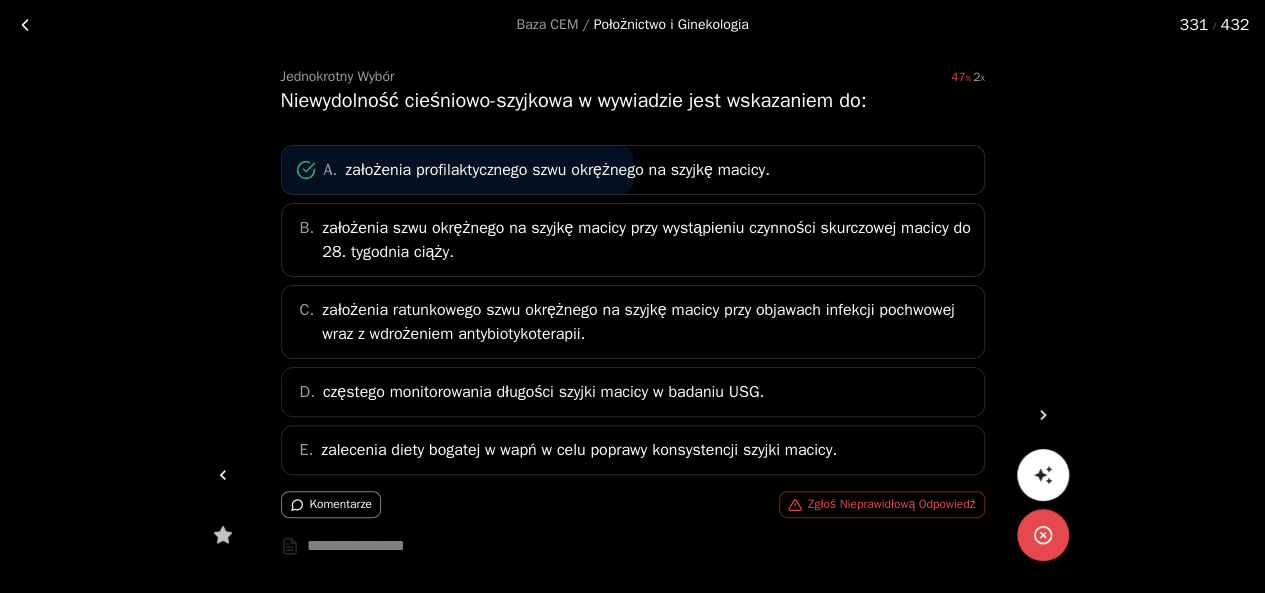 click at bounding box center (223, 475) 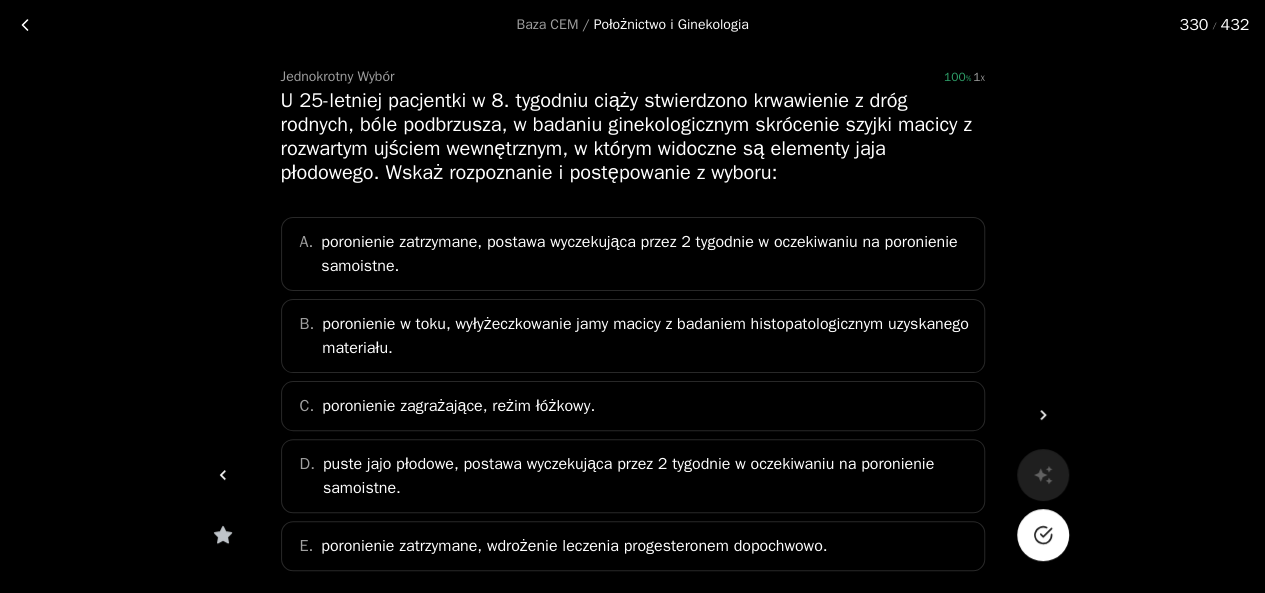 click 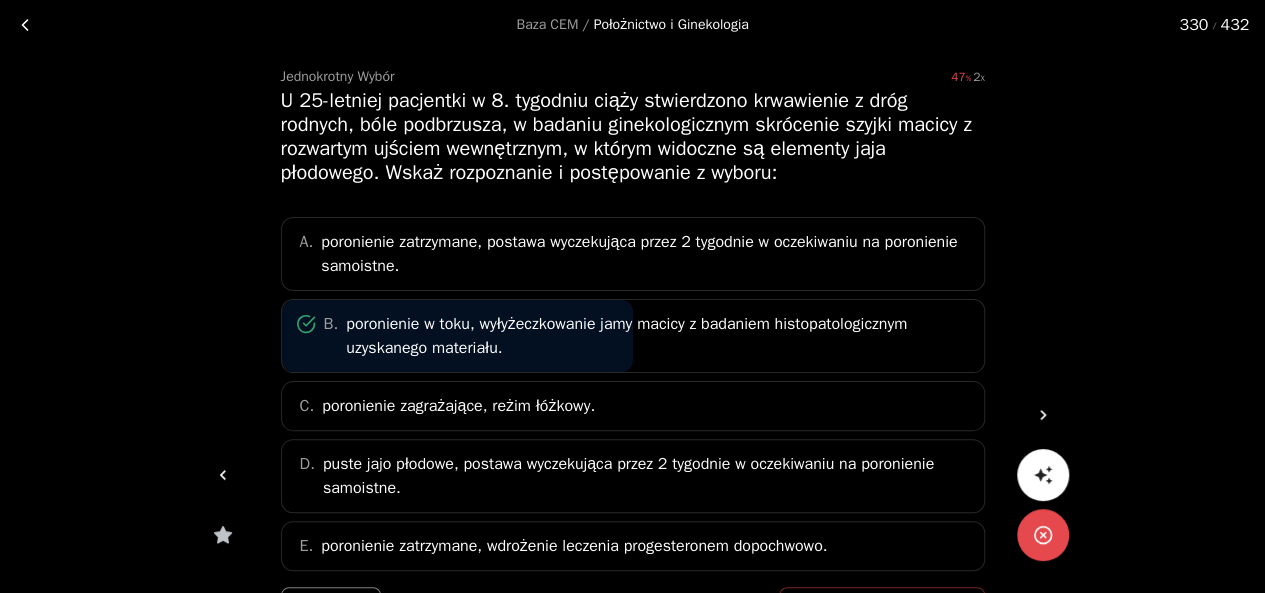 click 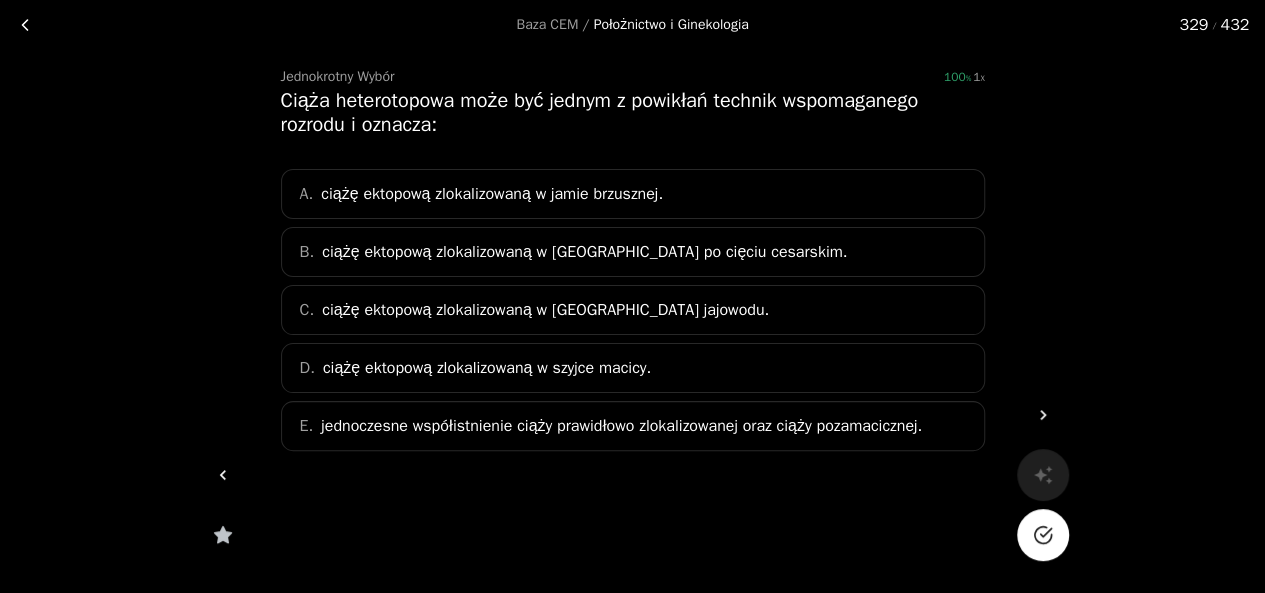click 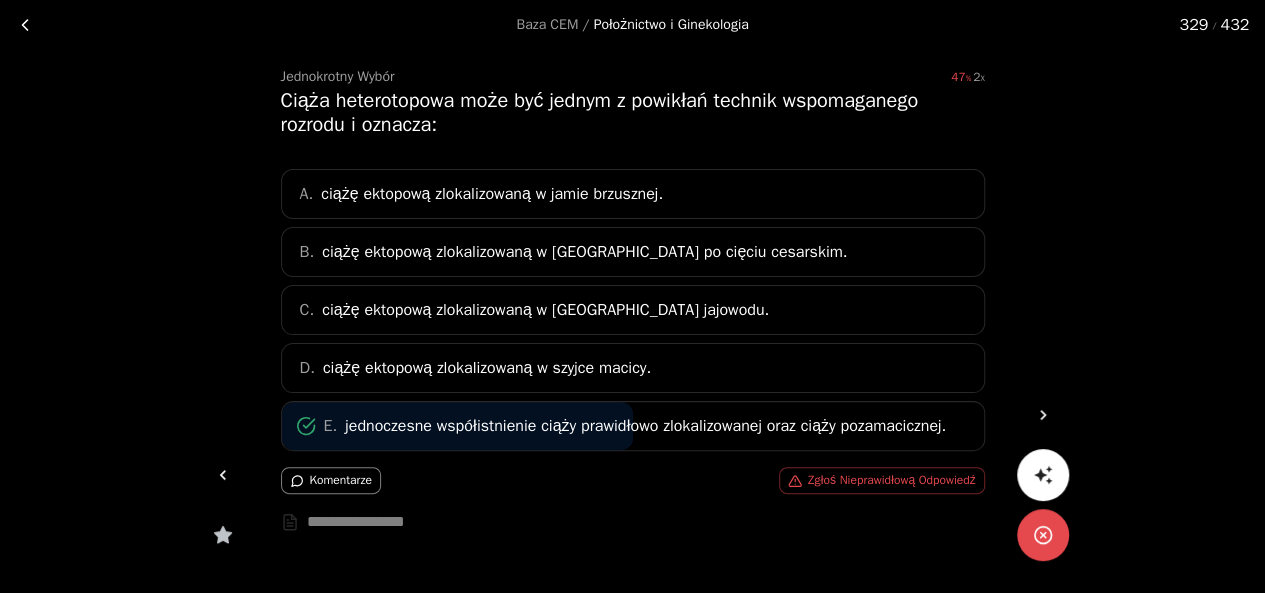 click at bounding box center [223, 475] 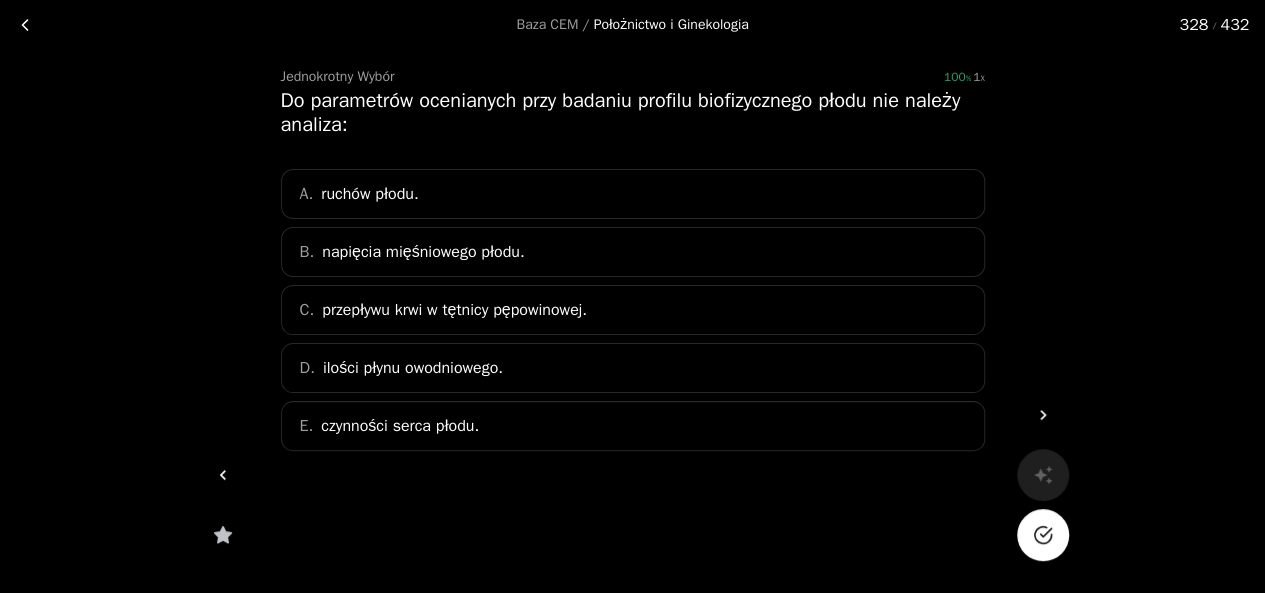 click 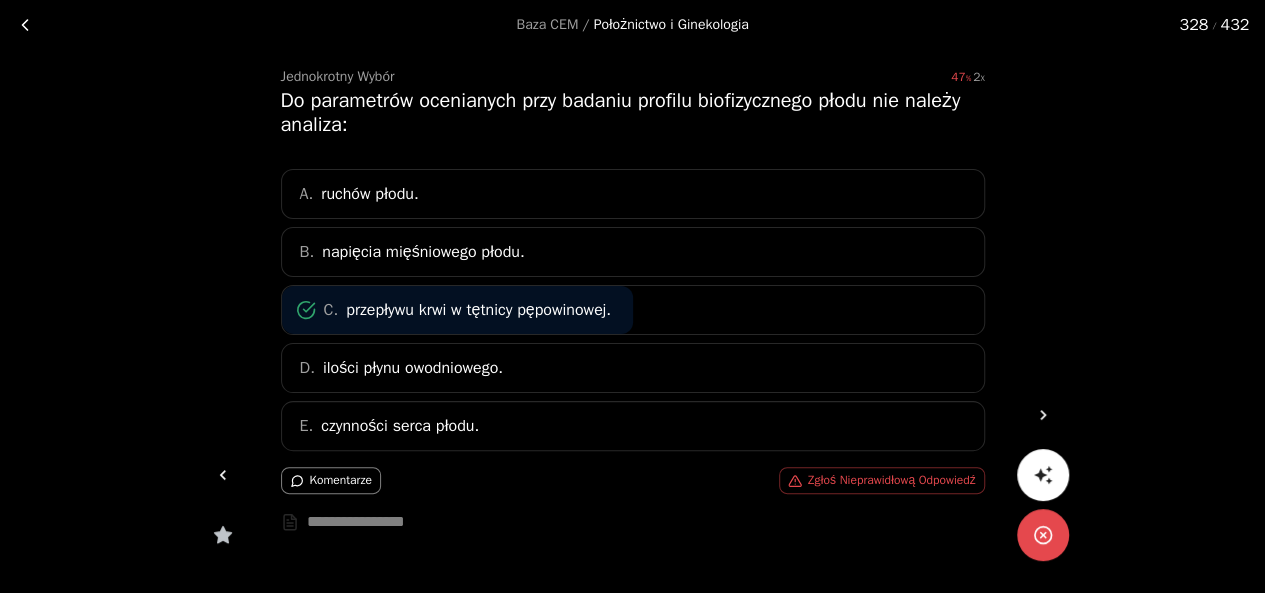 click 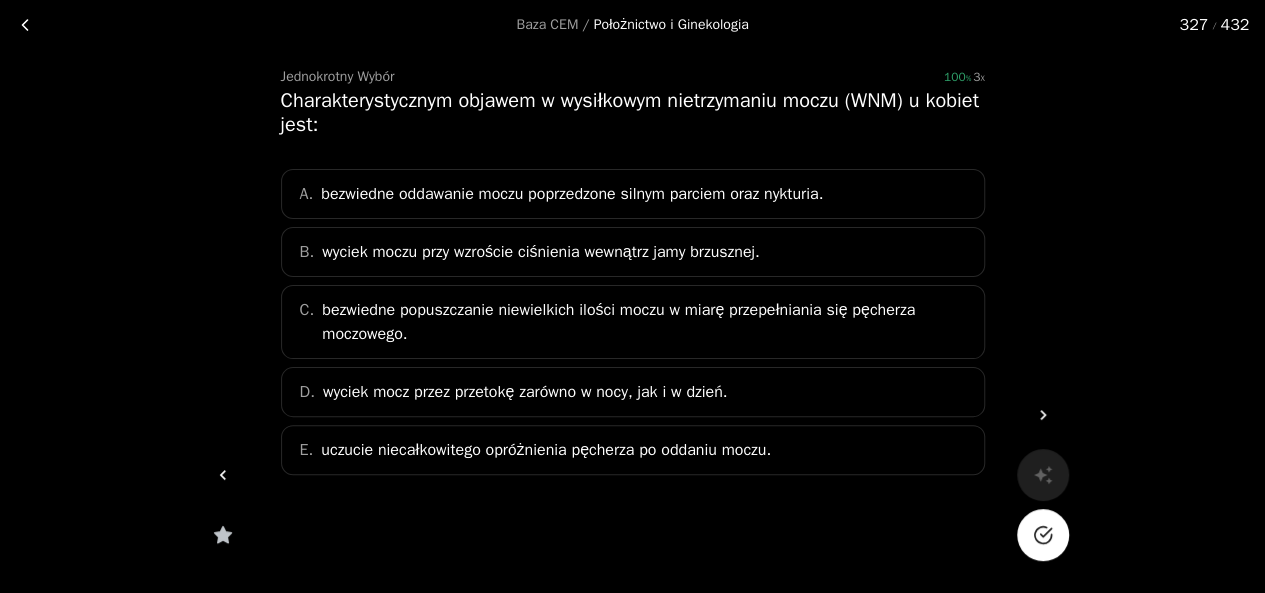 click at bounding box center (1043, 535) 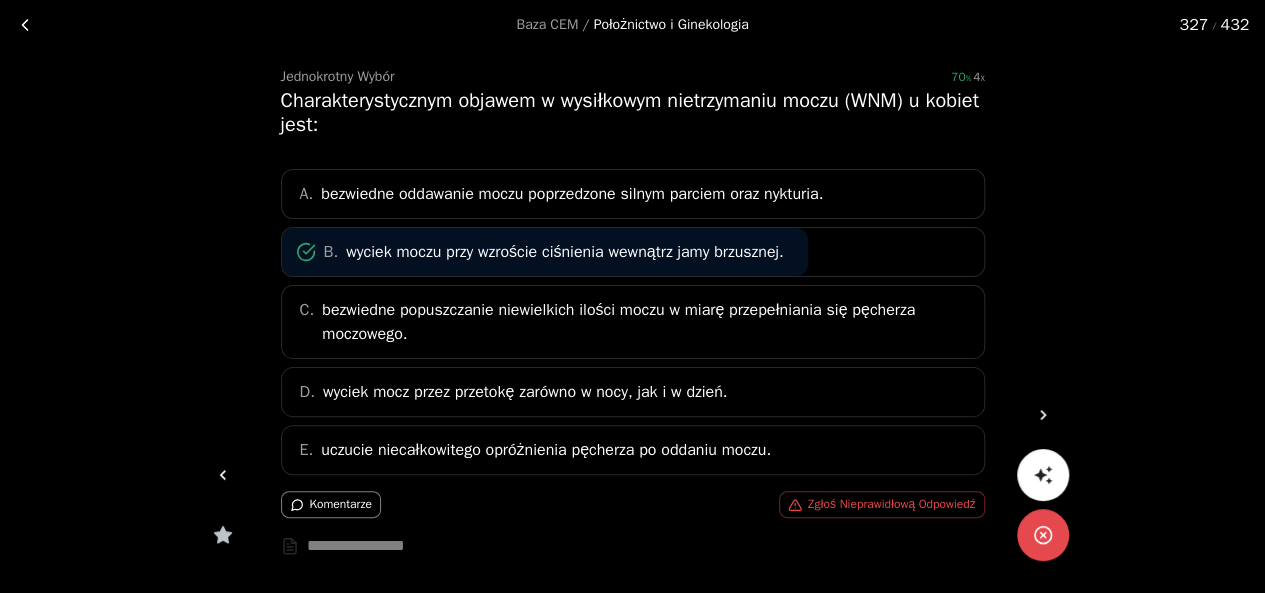 click 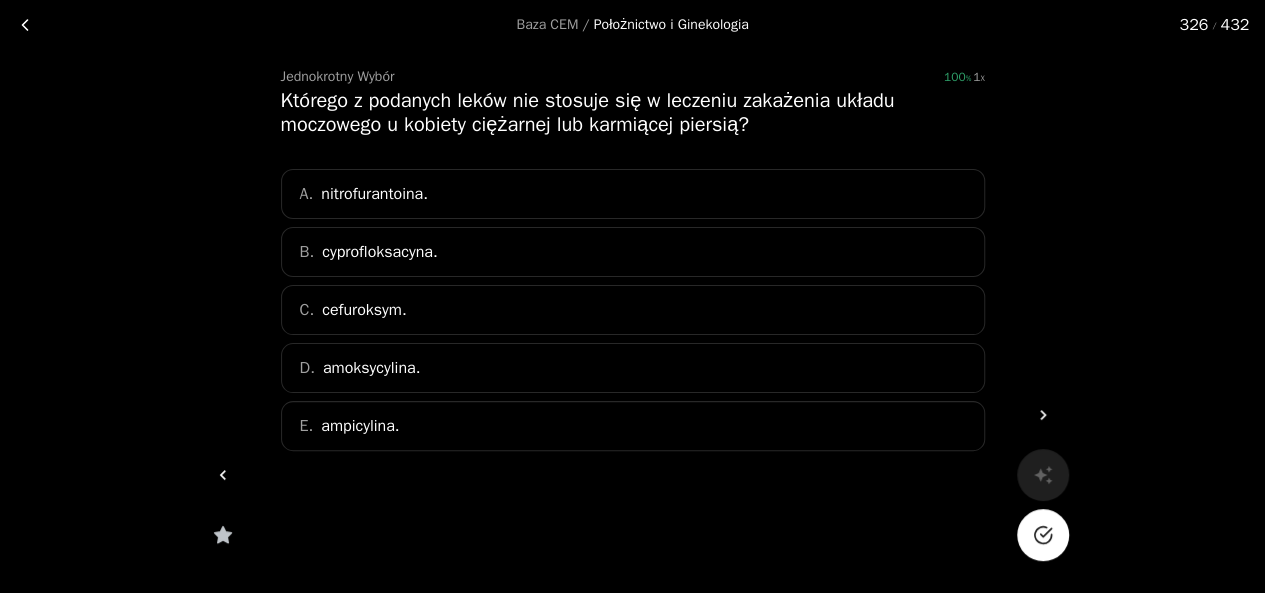 click 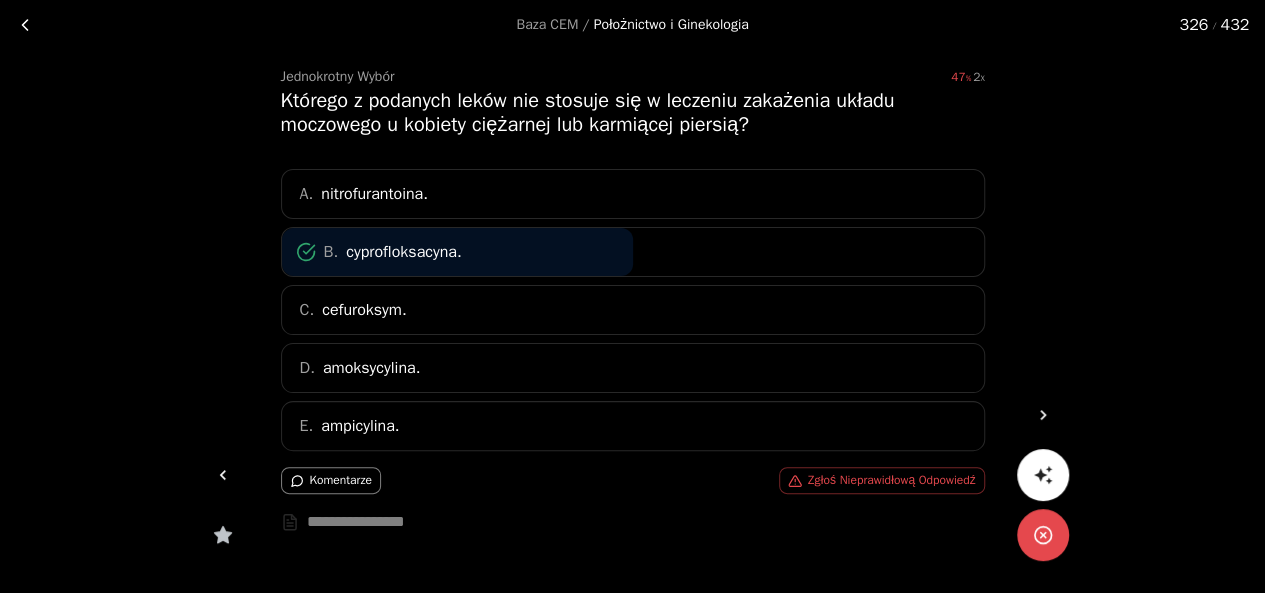click at bounding box center [223, 475] 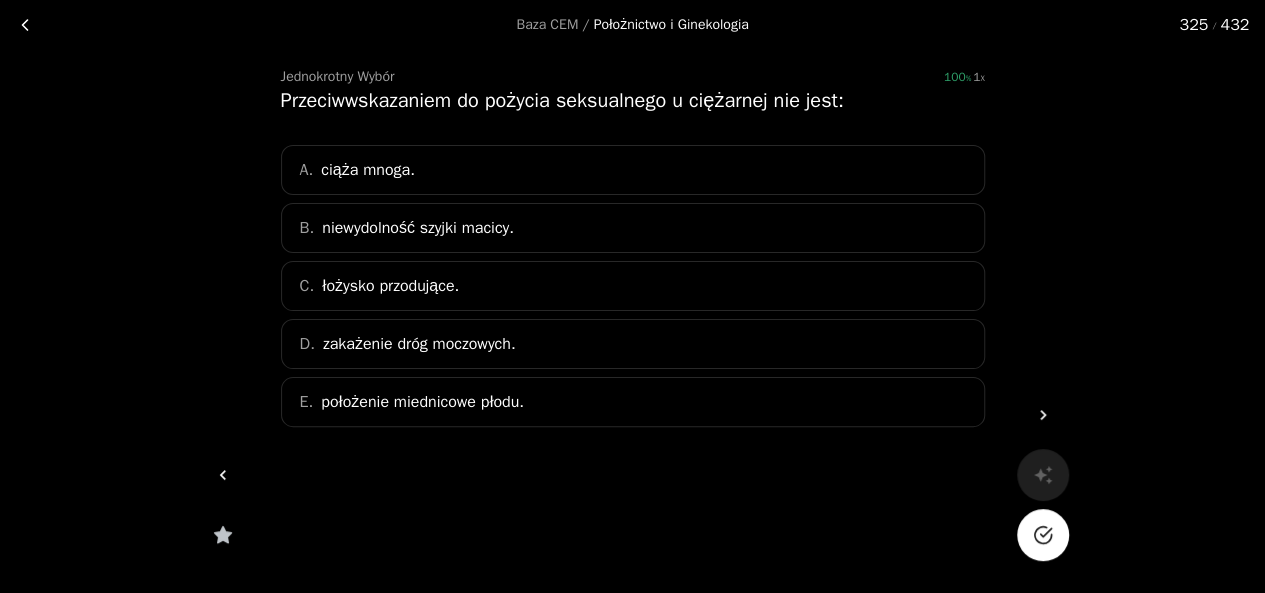 click 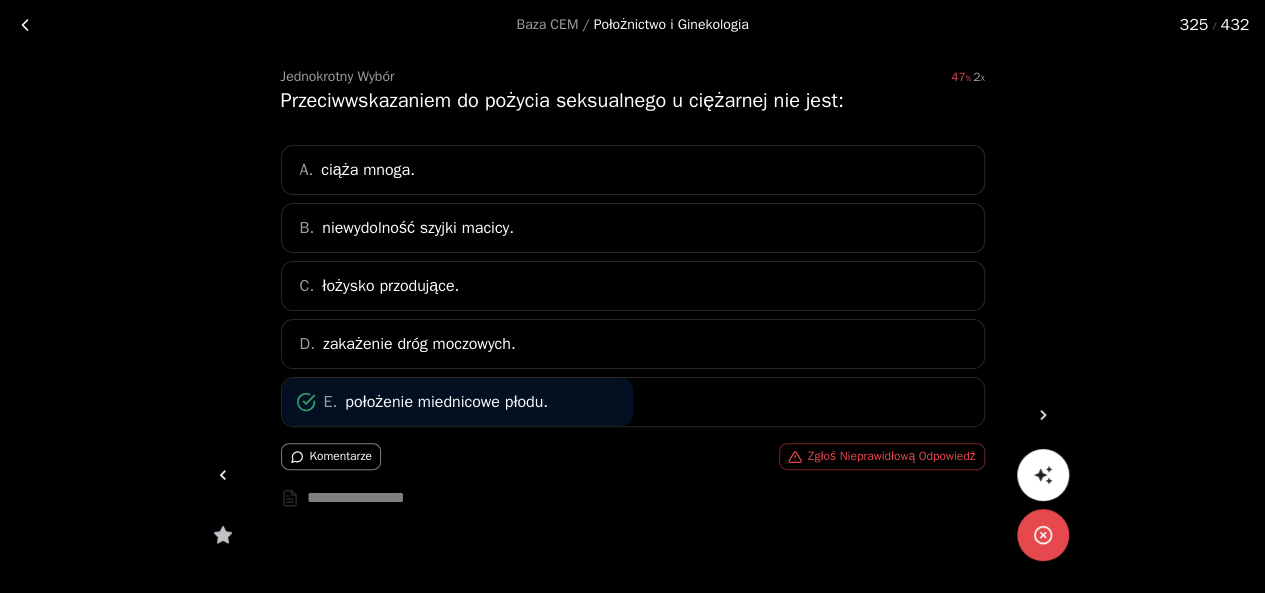 click 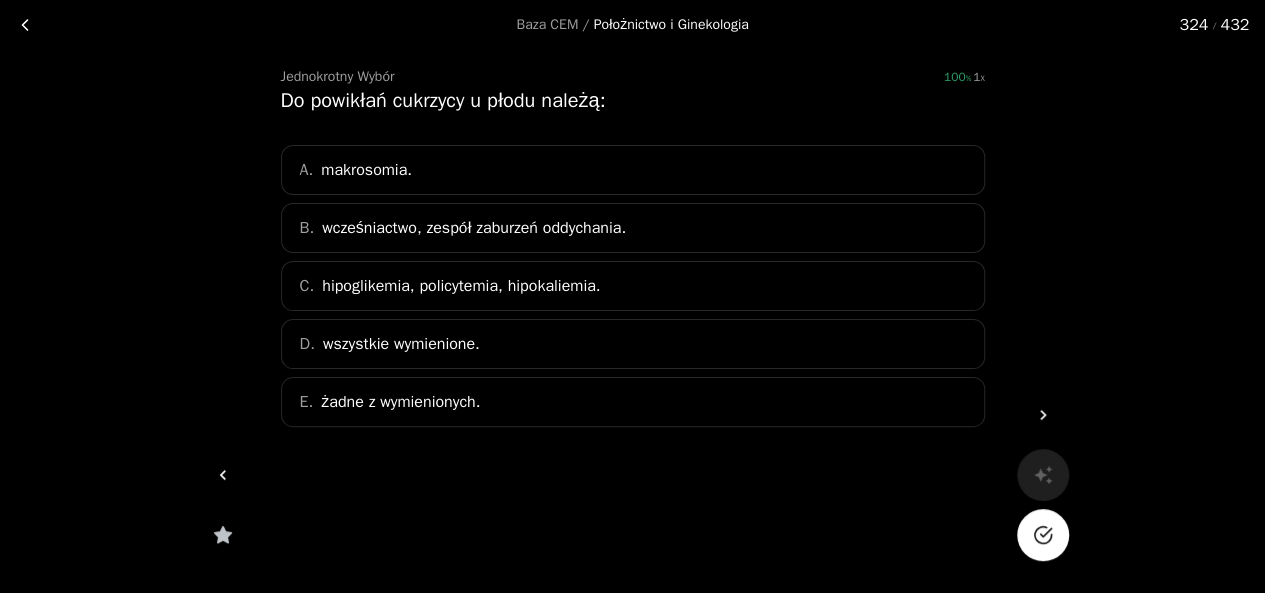 click at bounding box center (1043, 535) 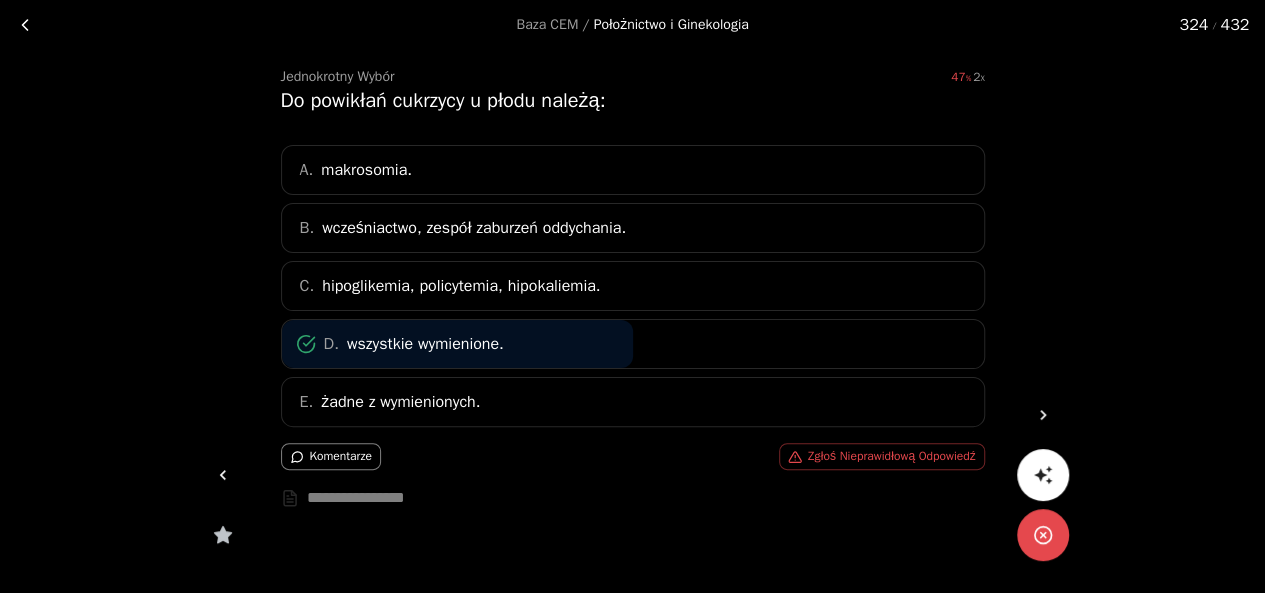click 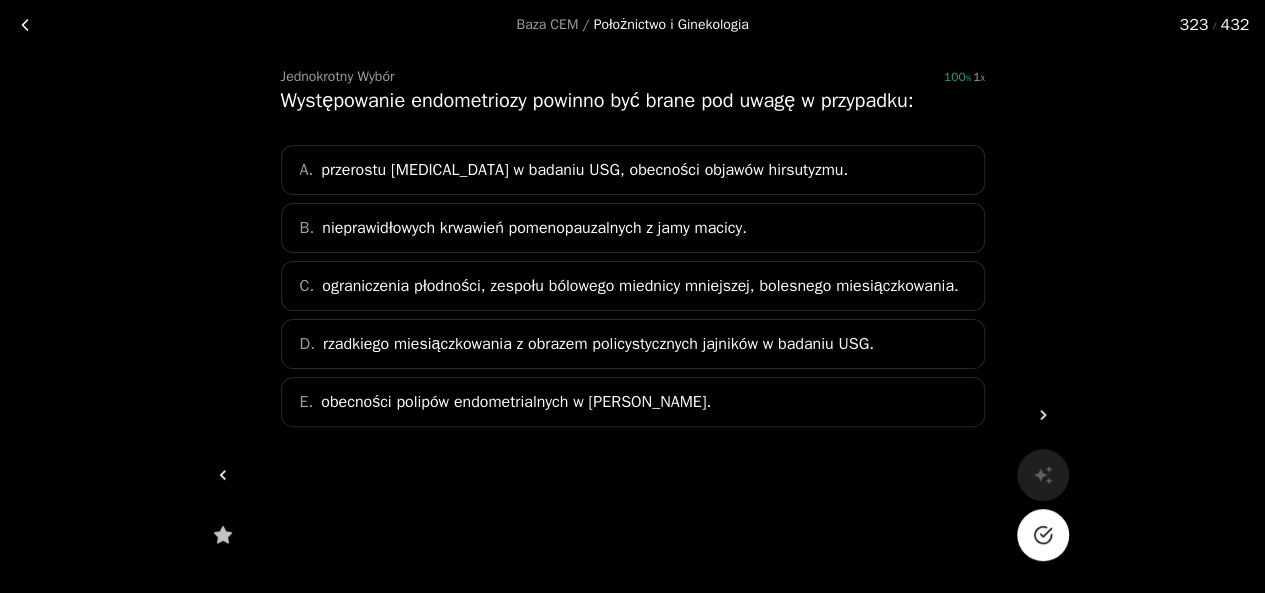 click 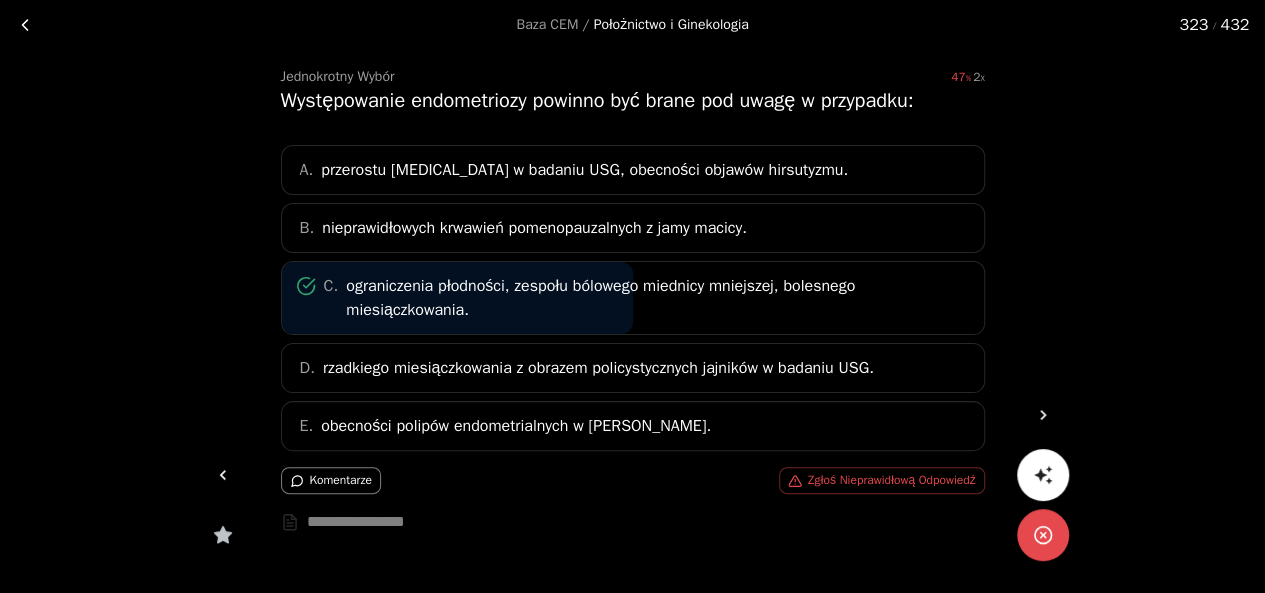 click 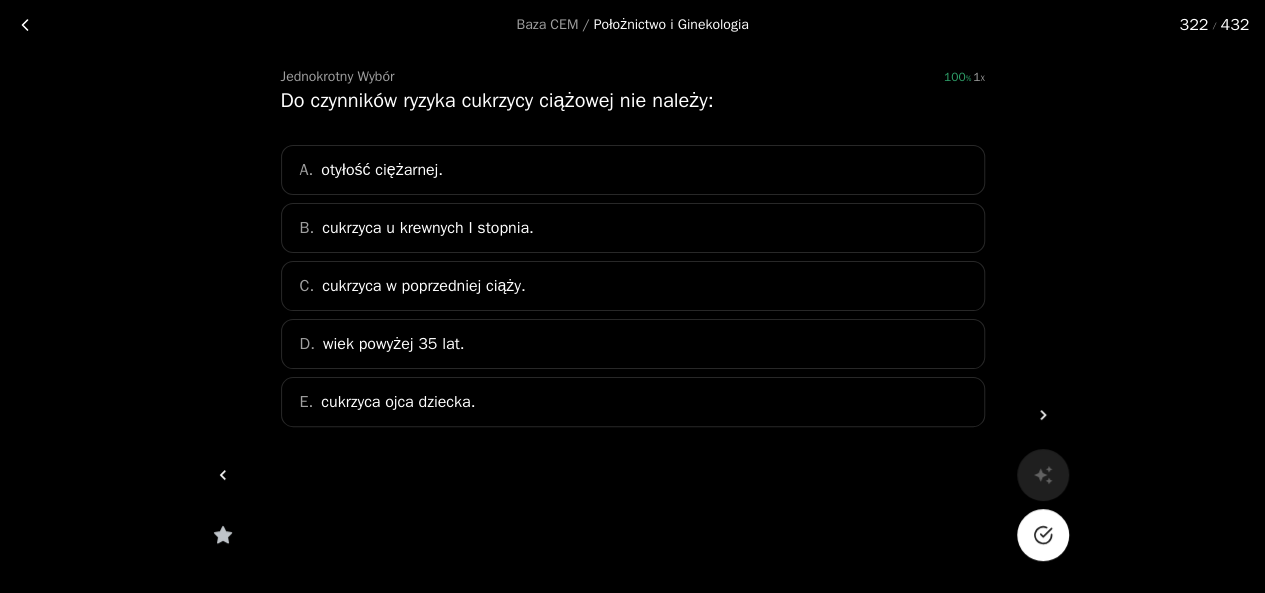 click at bounding box center [1043, 535] 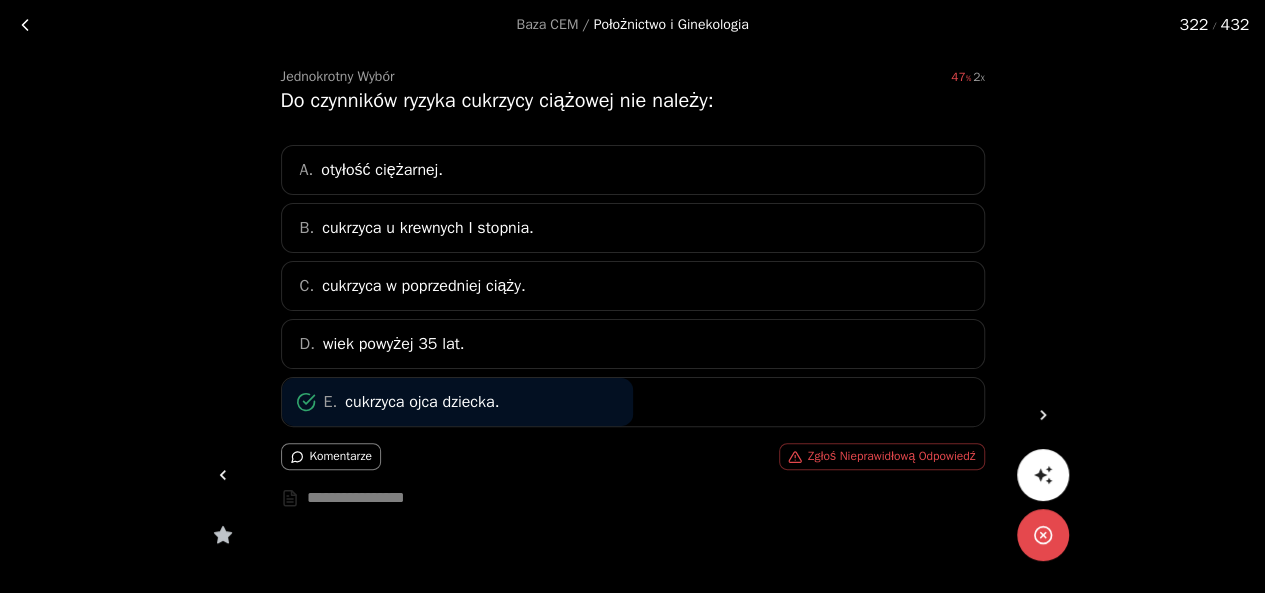 click at bounding box center [223, 475] 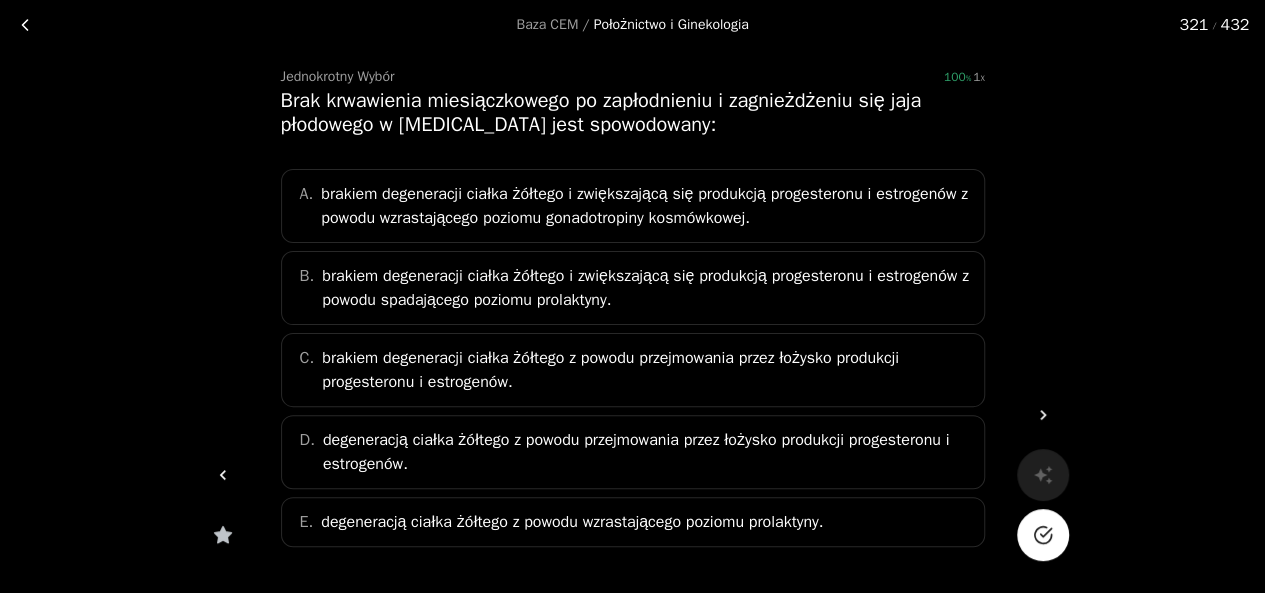 click 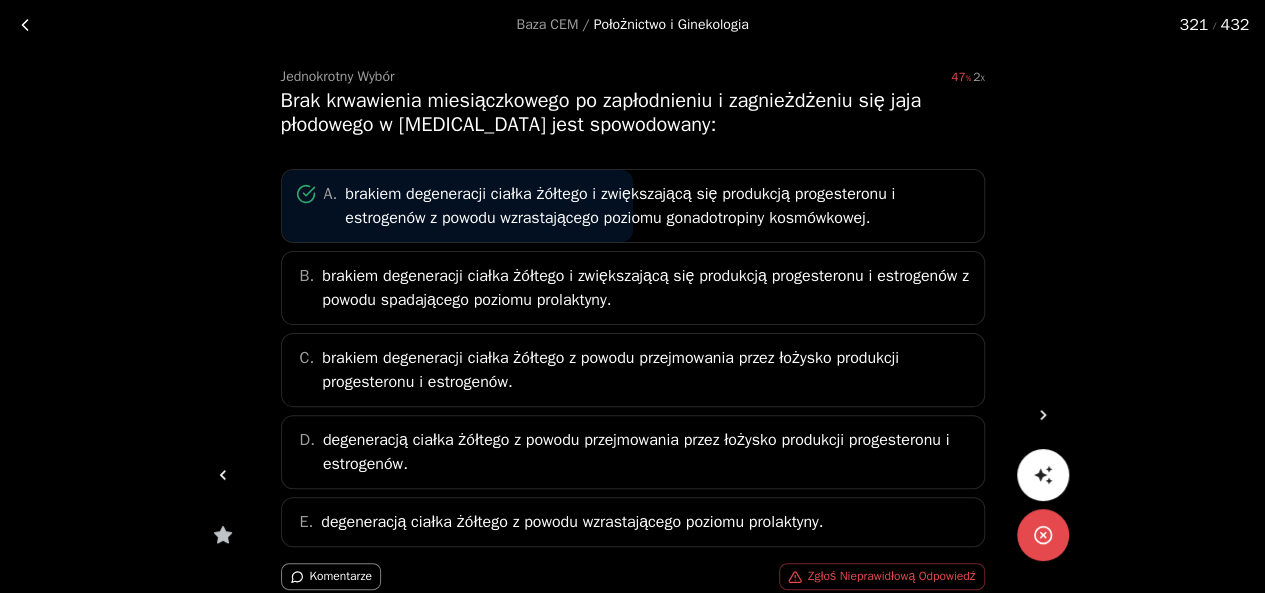click 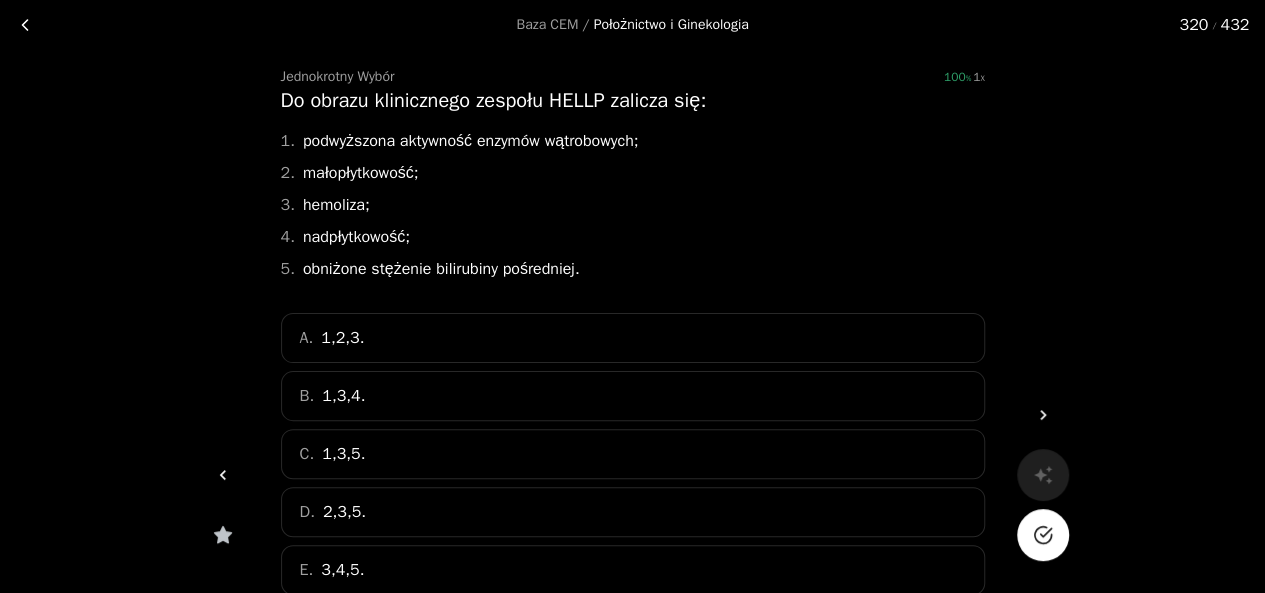 click at bounding box center (1043, 535) 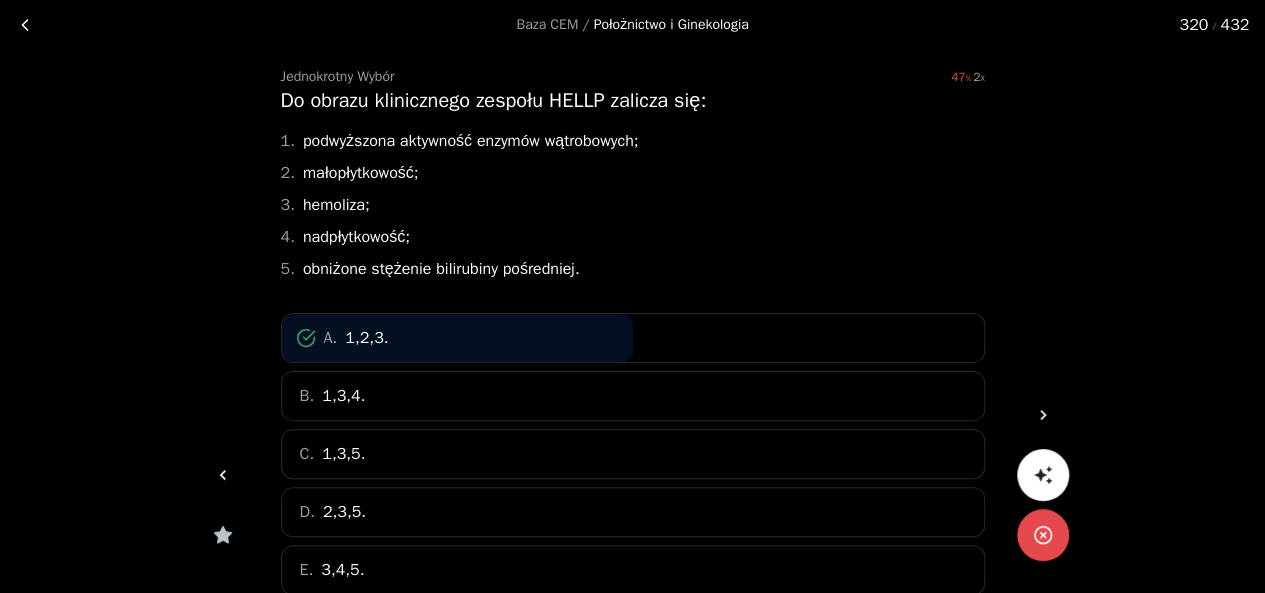 click 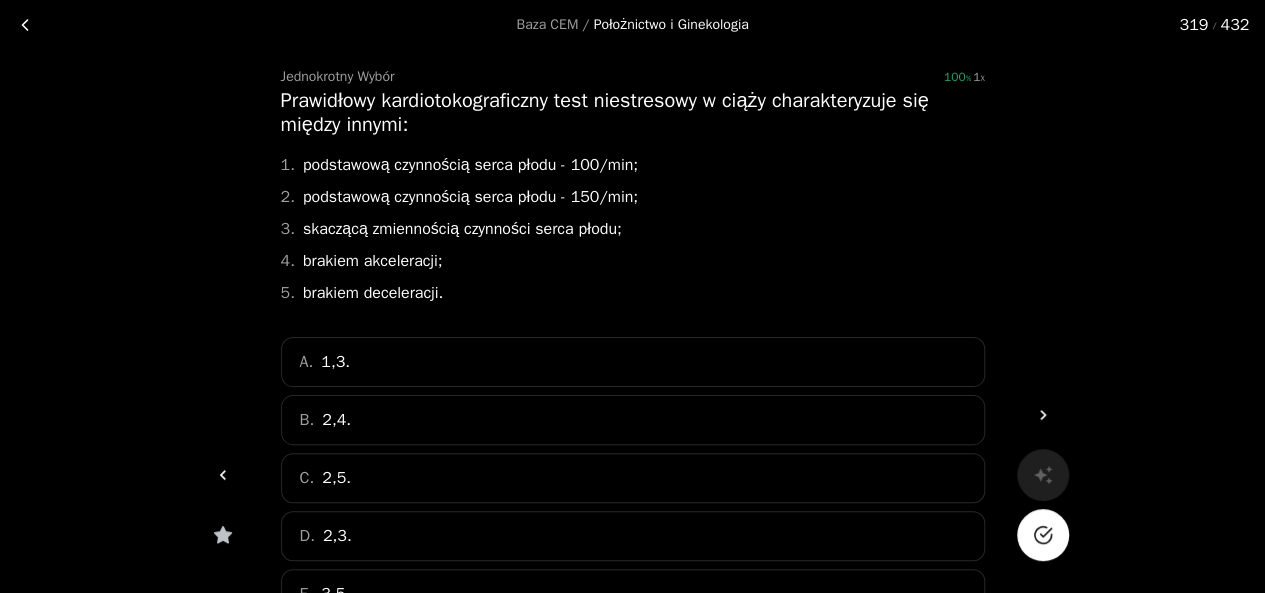 click 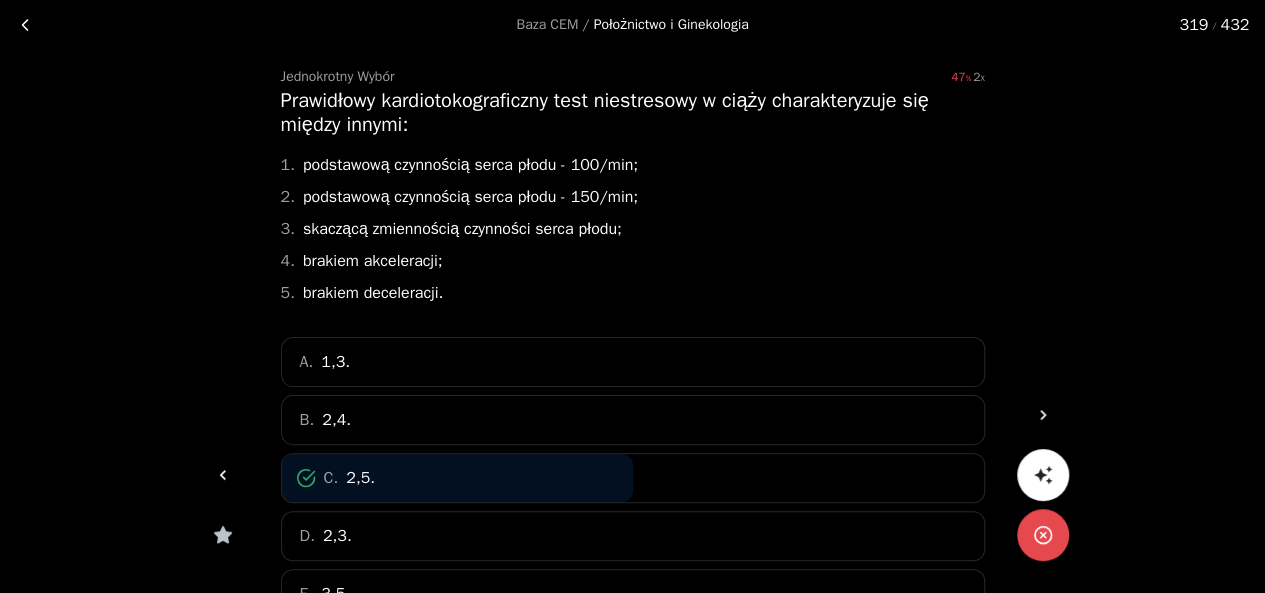 click 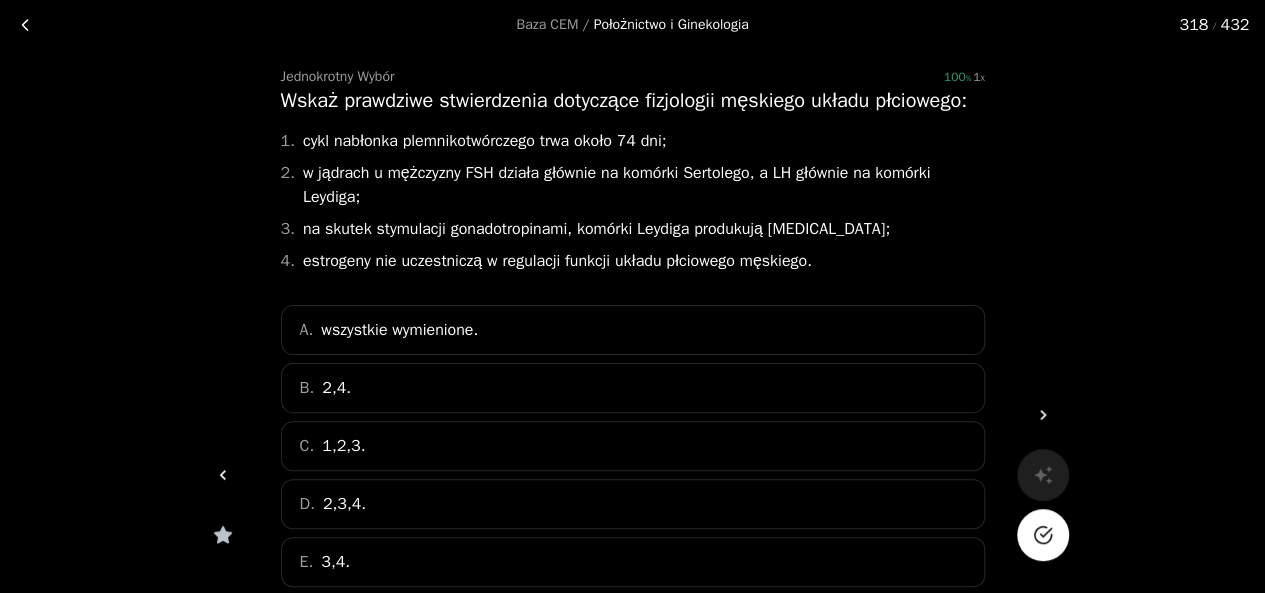 click at bounding box center (223, 475) 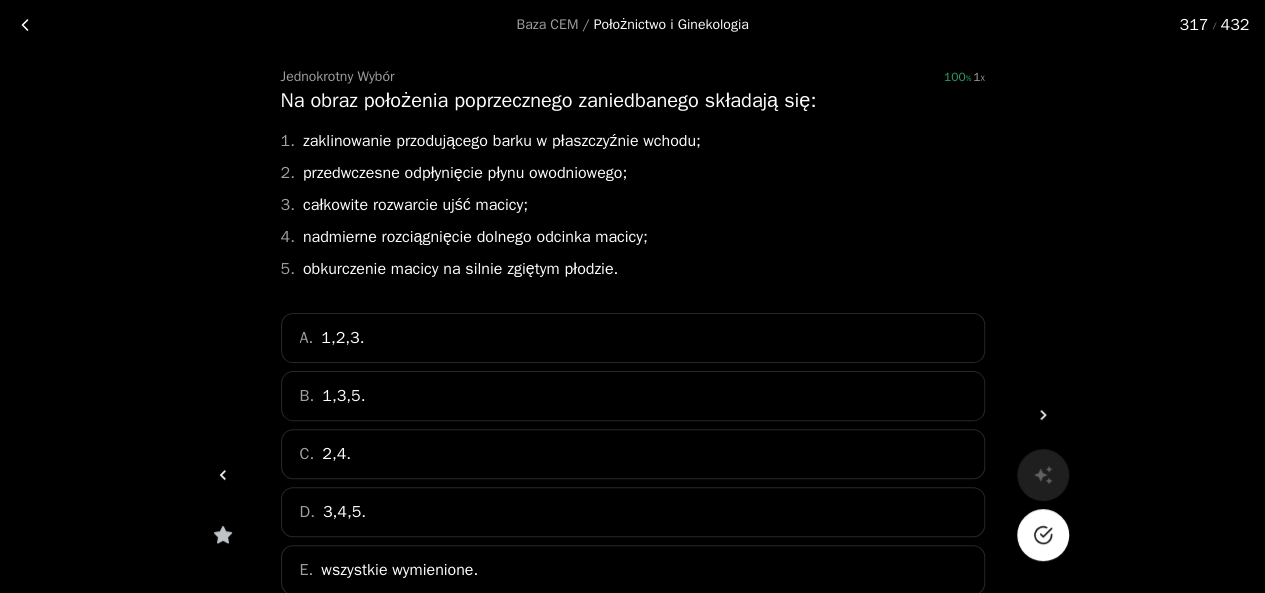 click on "Jednokrotny Wybór 100 1 Na obraz położenia poprzecznego zaniedbanego składają się: 1.  zaklinowanie przodującego barku w płaszczyźnie wchodu; 2.  przedwczesne odpłynięcie płynu owodniowego; 3.  całkowite rozwarcie ujść macicy; 4.  nadmierne rozciągnięcie dolnego odcinka macicy; 5.  obkurczenie macicy na silnie zgiętym płodzie. A.   1,2,3. B.   1,3,5. C.   2,4. D.   3,4,5. E.   wszystkie wymienione." at bounding box center (633, 371) 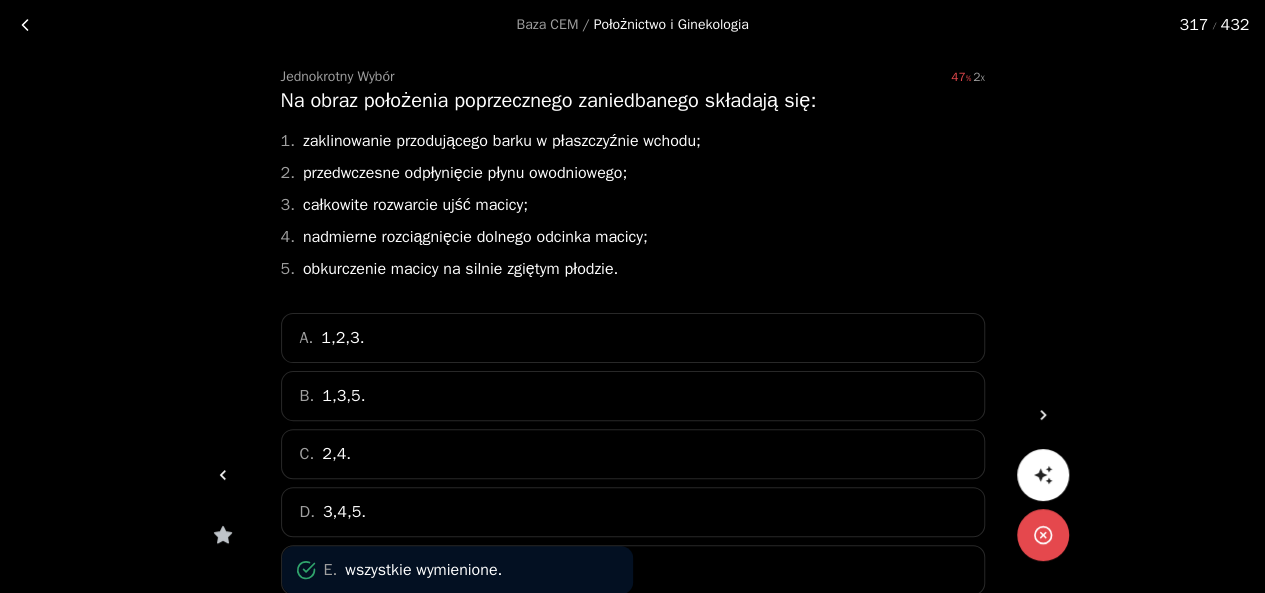 click 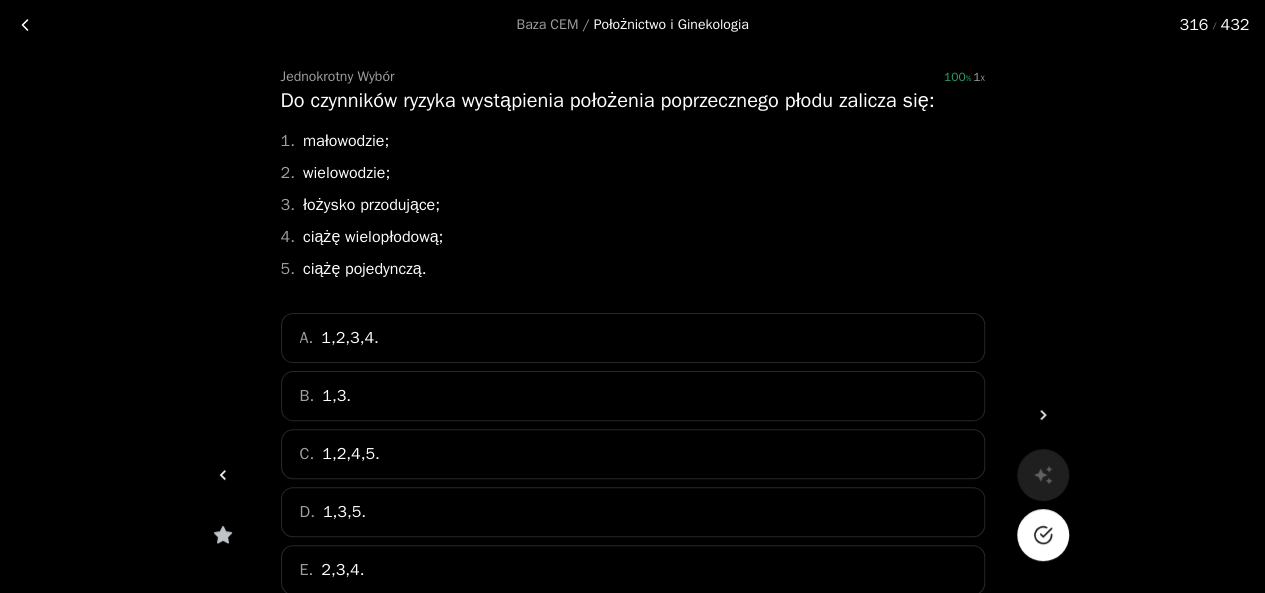 click at bounding box center [1043, 535] 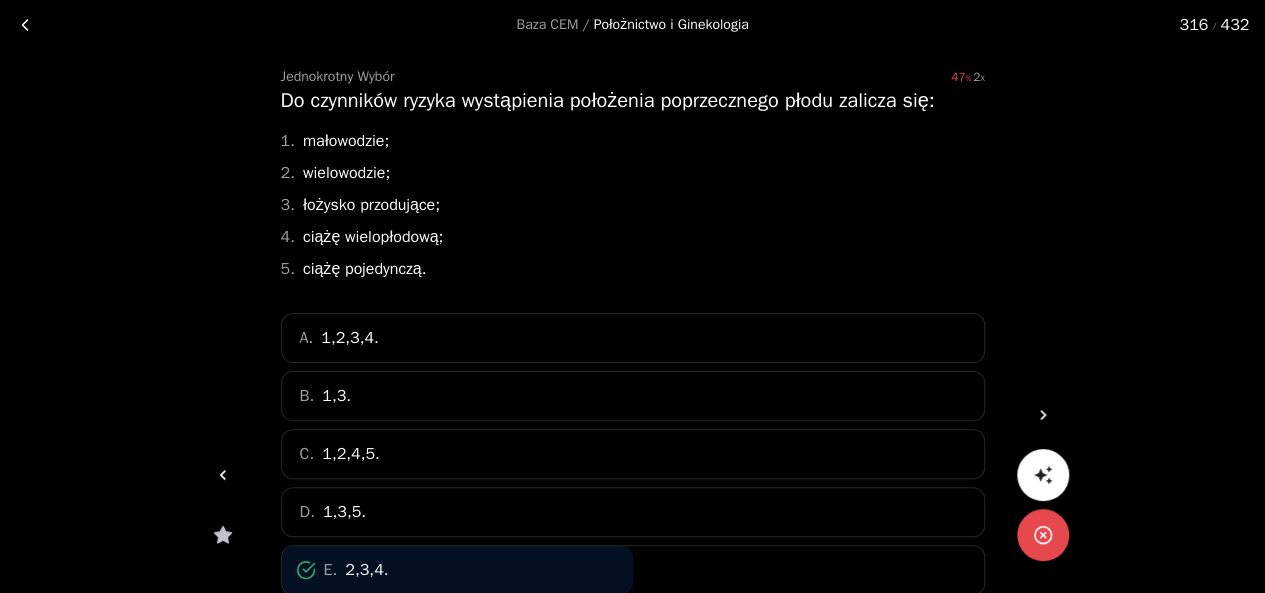 click 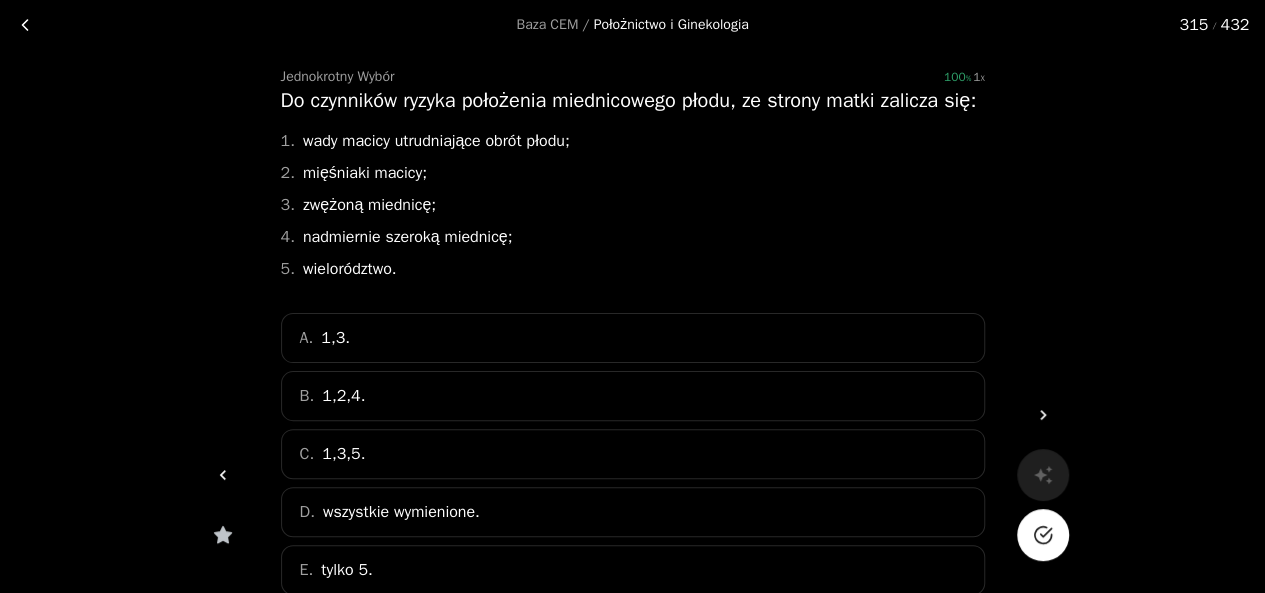 click at bounding box center (1043, 535) 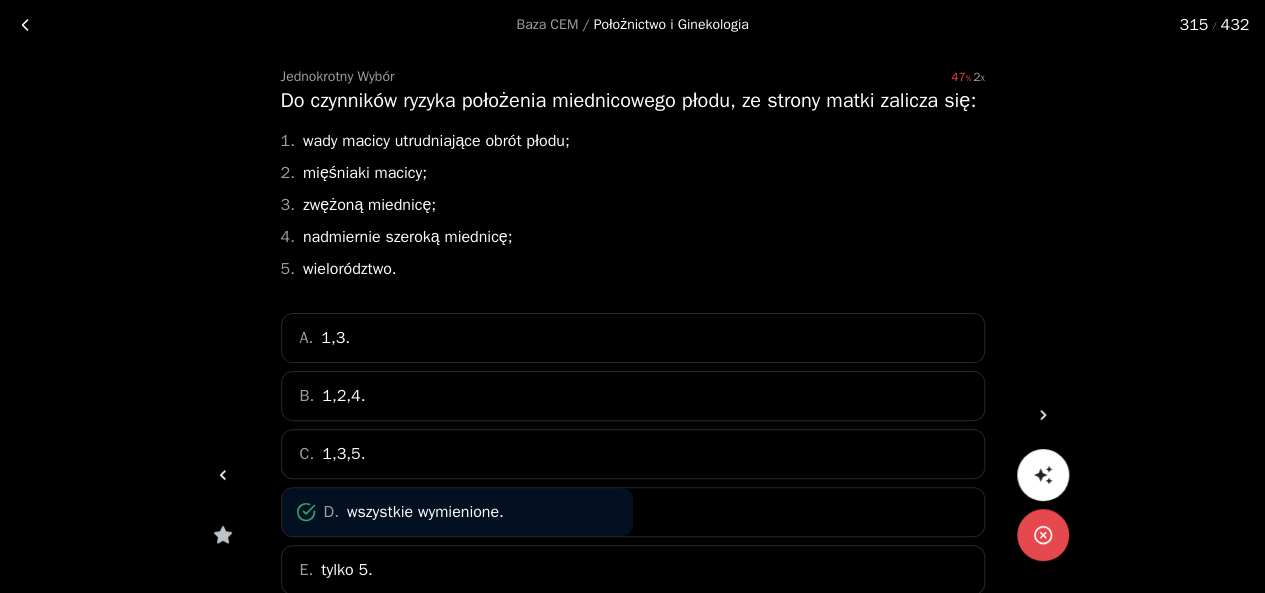 click 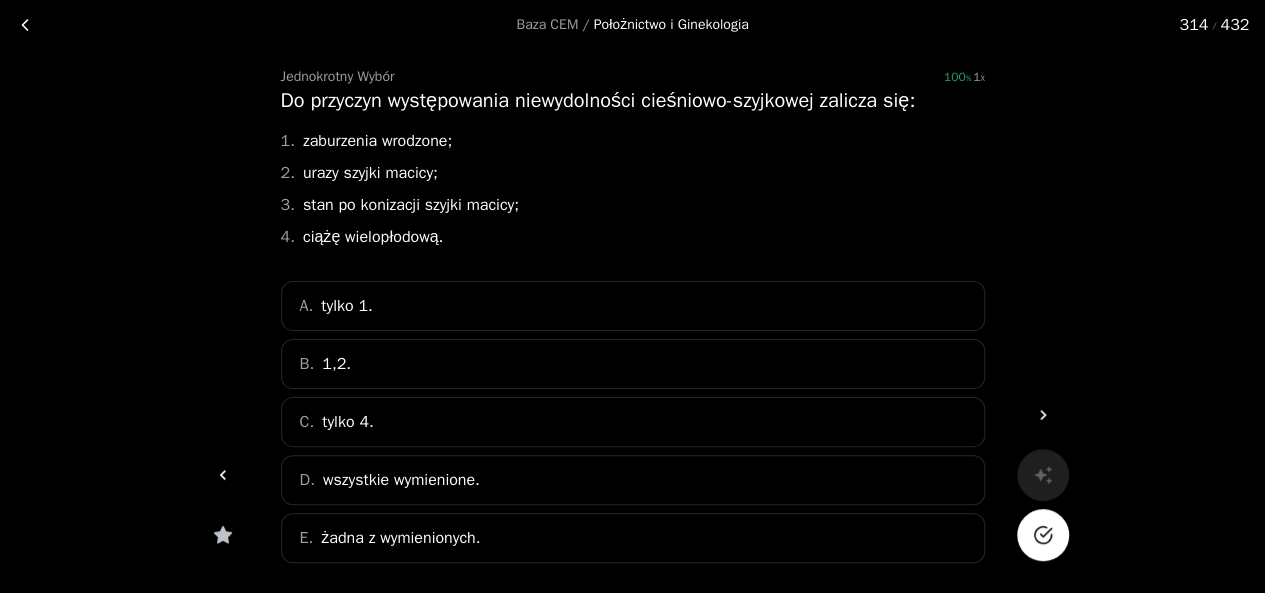 click on "D.   wszystkie wymienione." at bounding box center [633, 480] 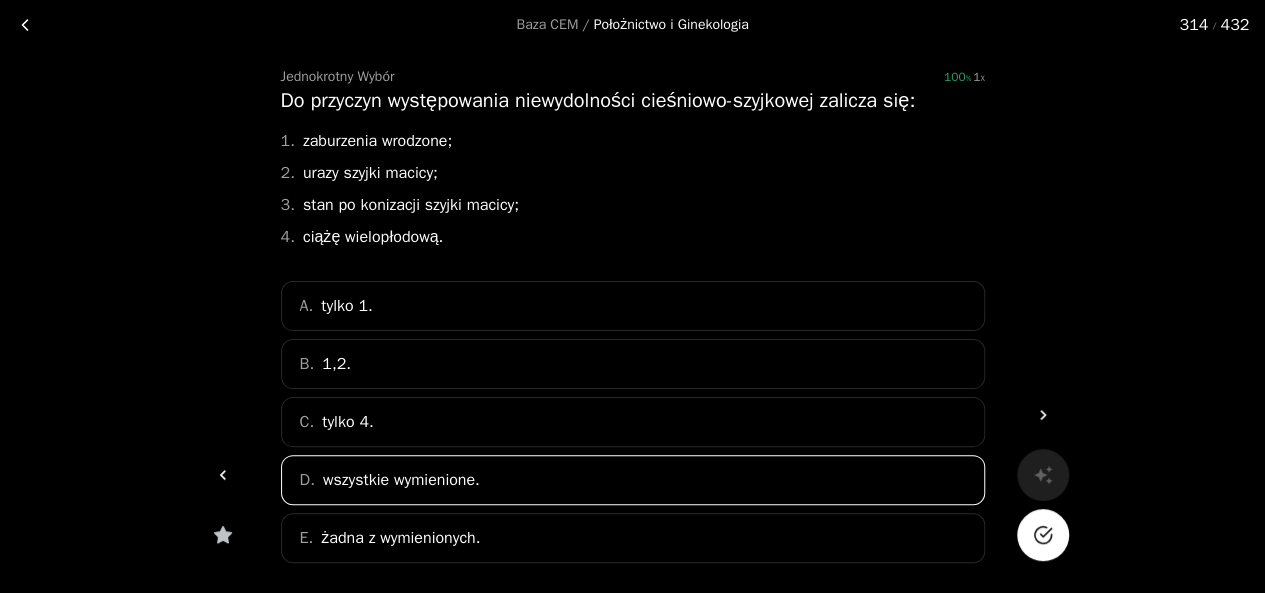 click at bounding box center (1043, 535) 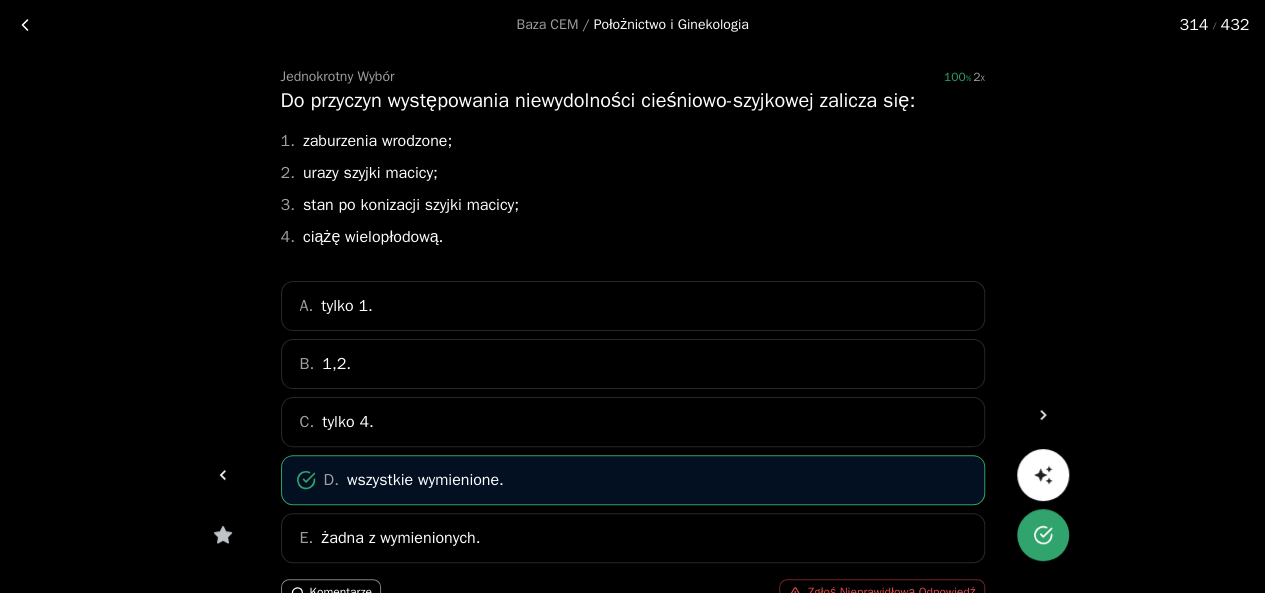 click at bounding box center [223, 475] 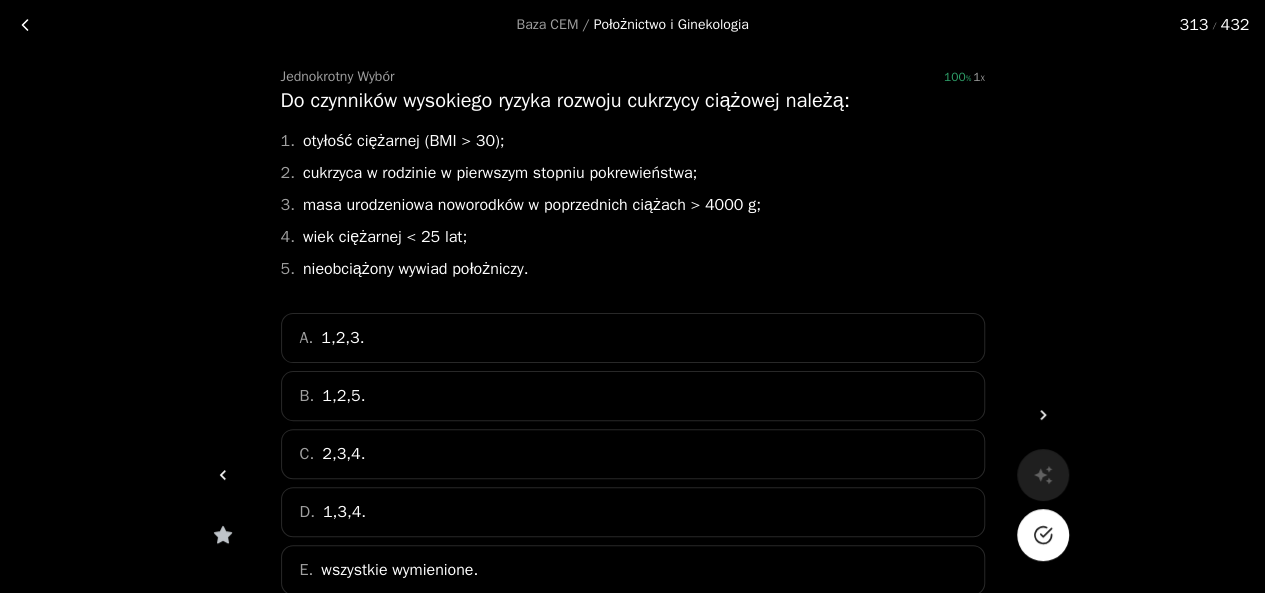 click 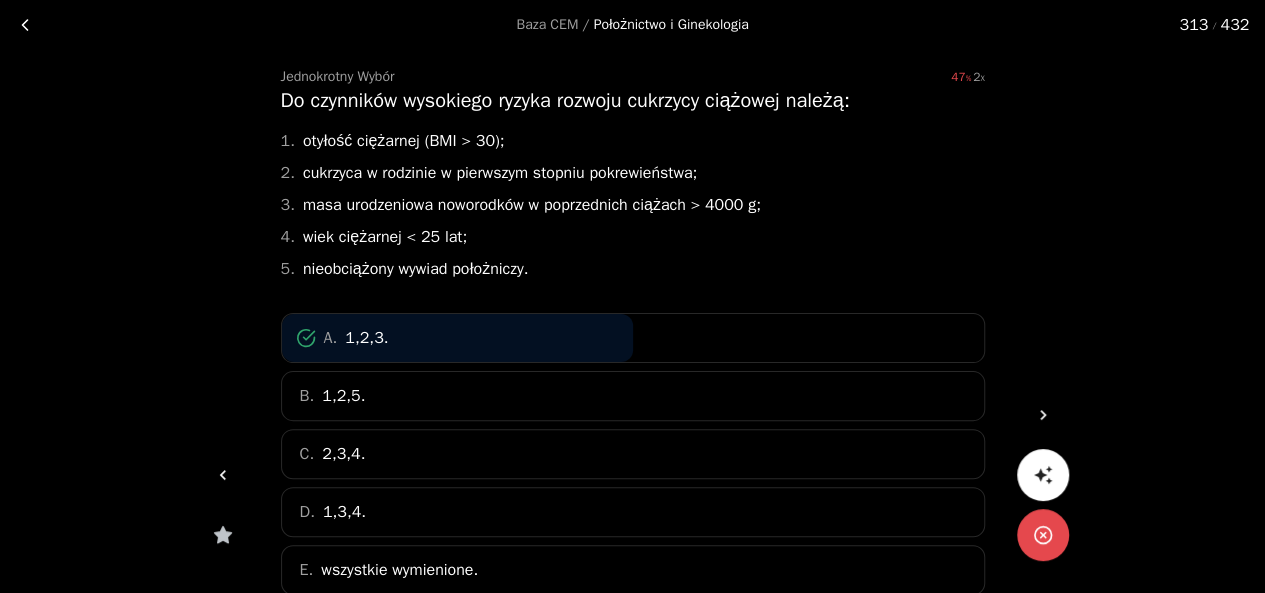 click 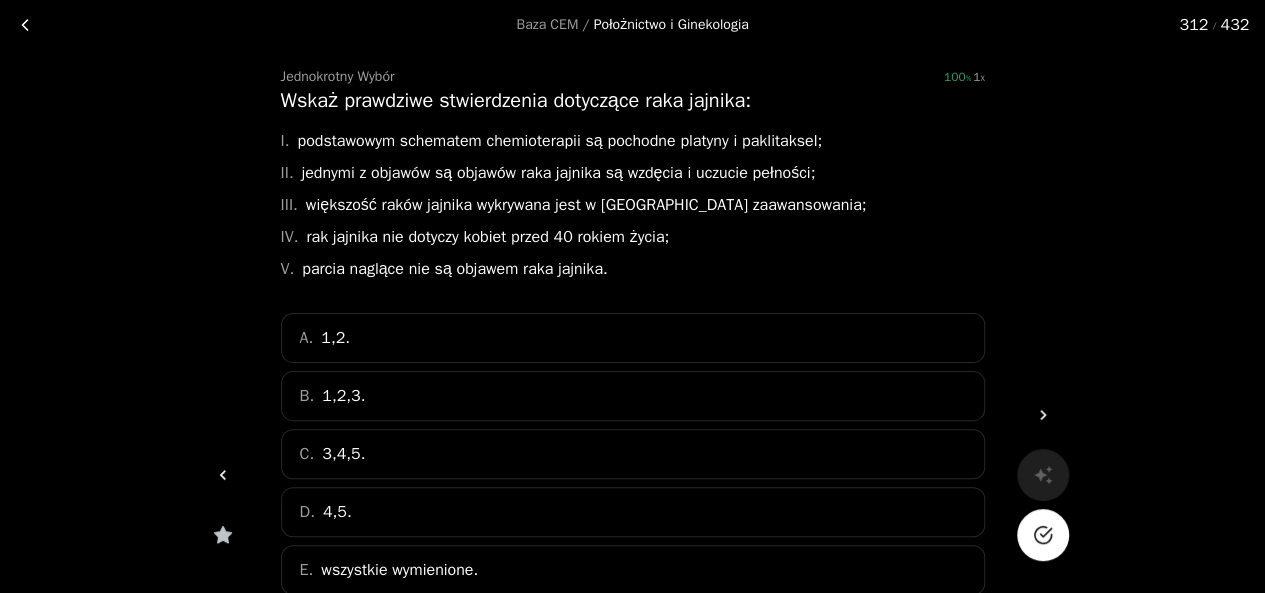 click at bounding box center (1043, 535) 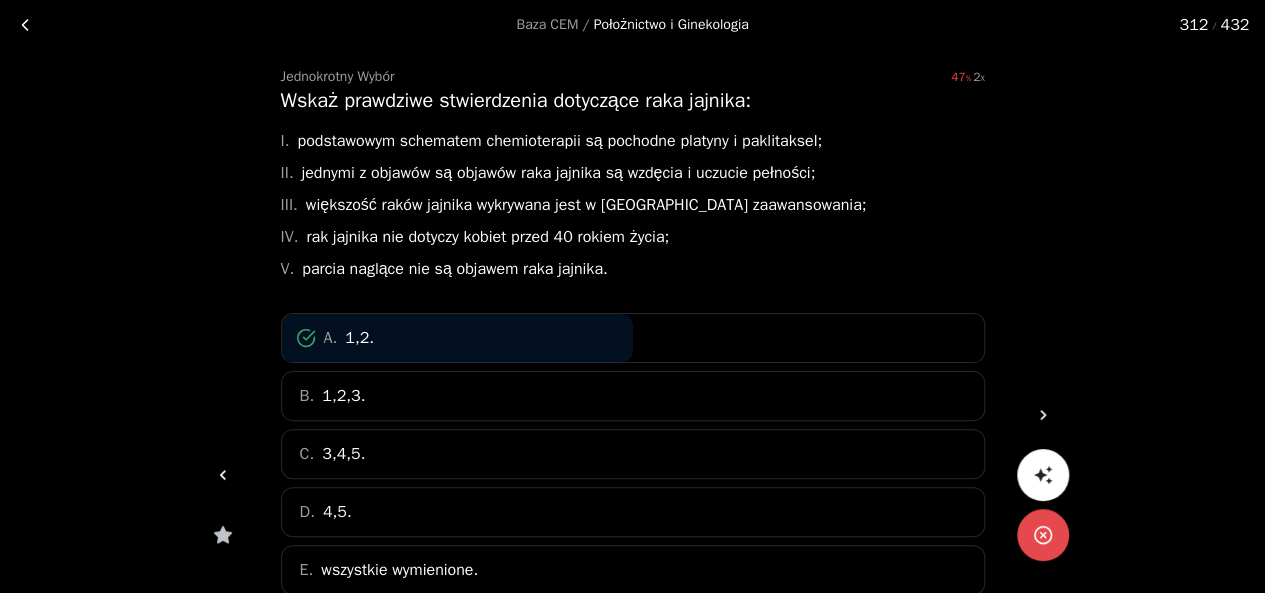 click 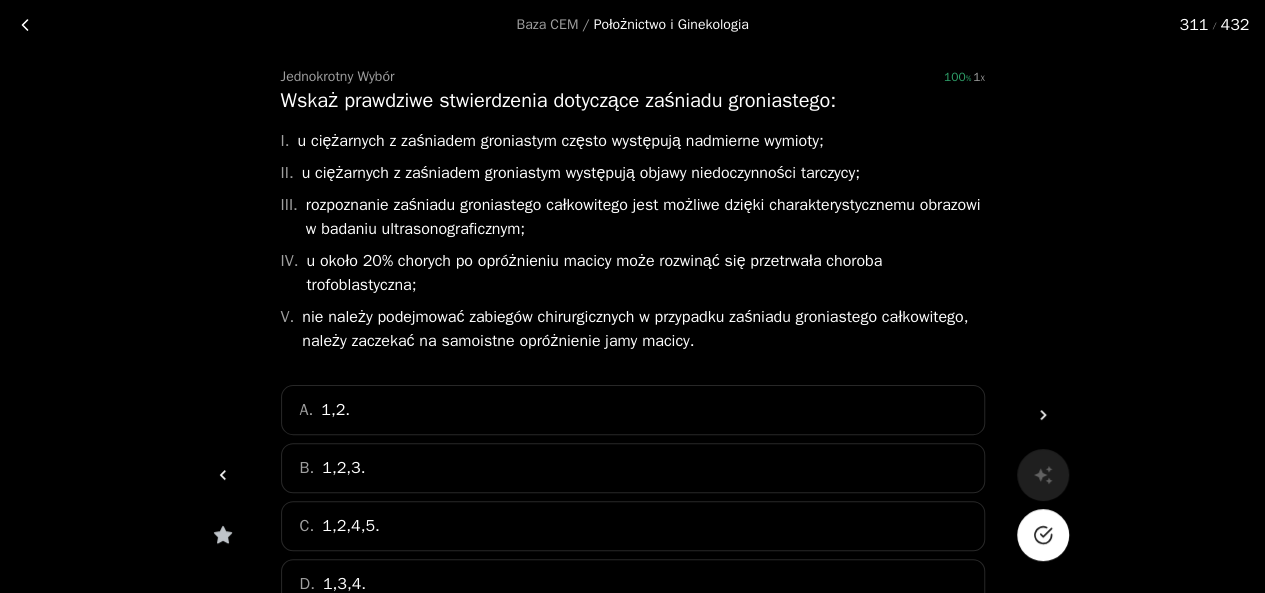 click 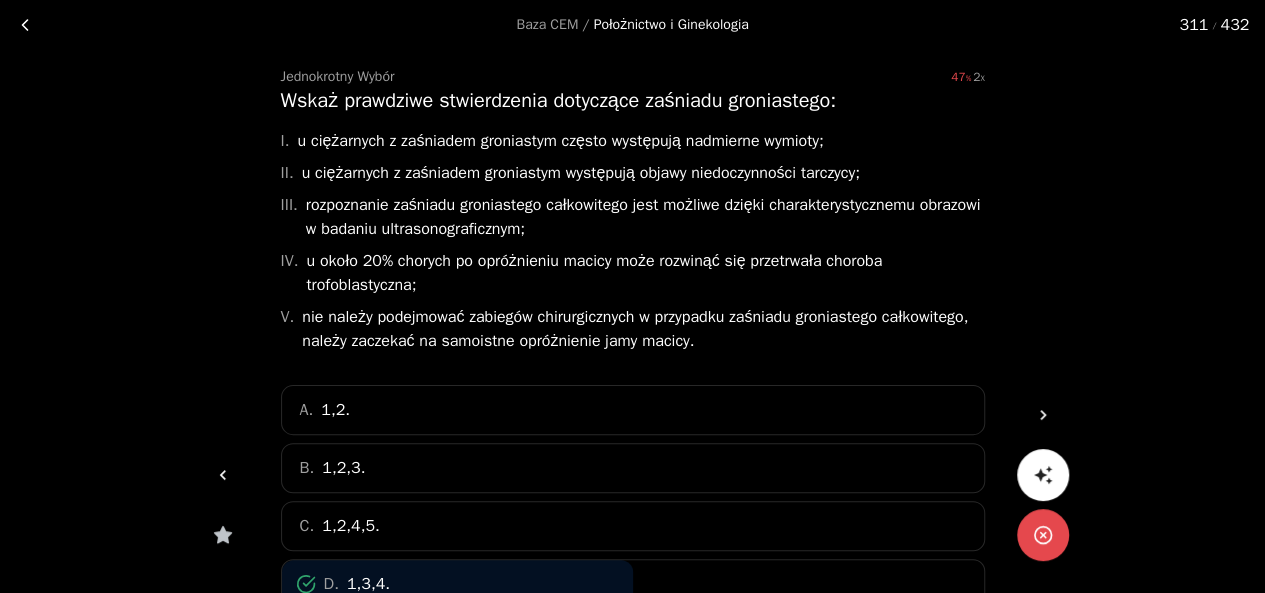 click at bounding box center [223, 475] 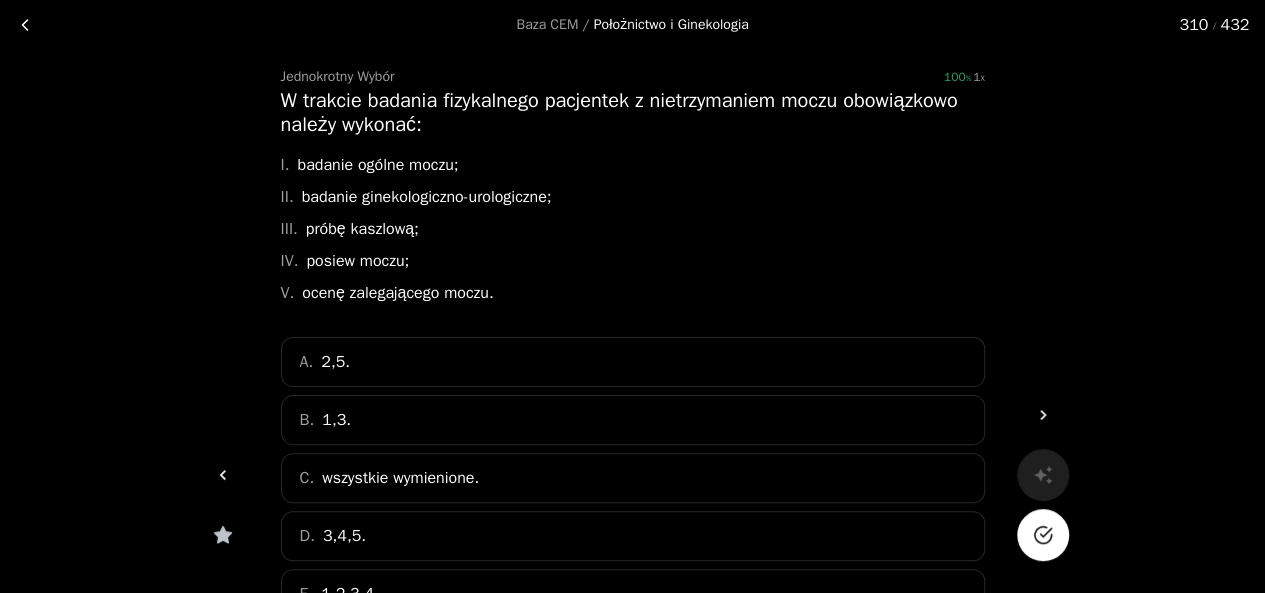 click at bounding box center (1043, 535) 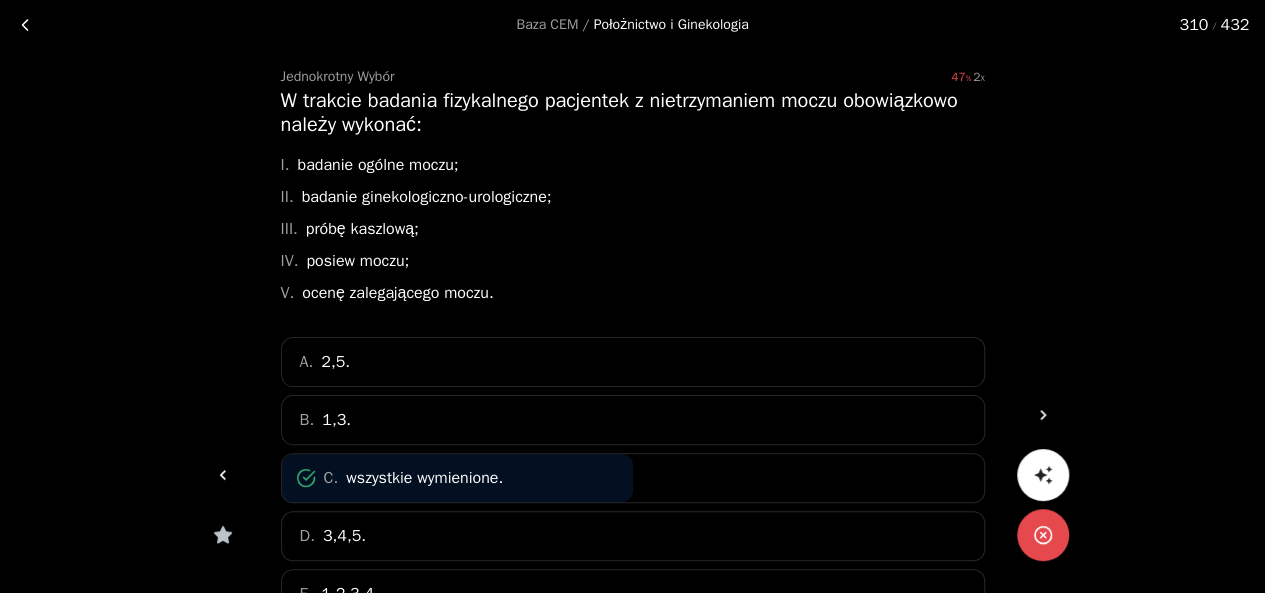 click at bounding box center (223, 475) 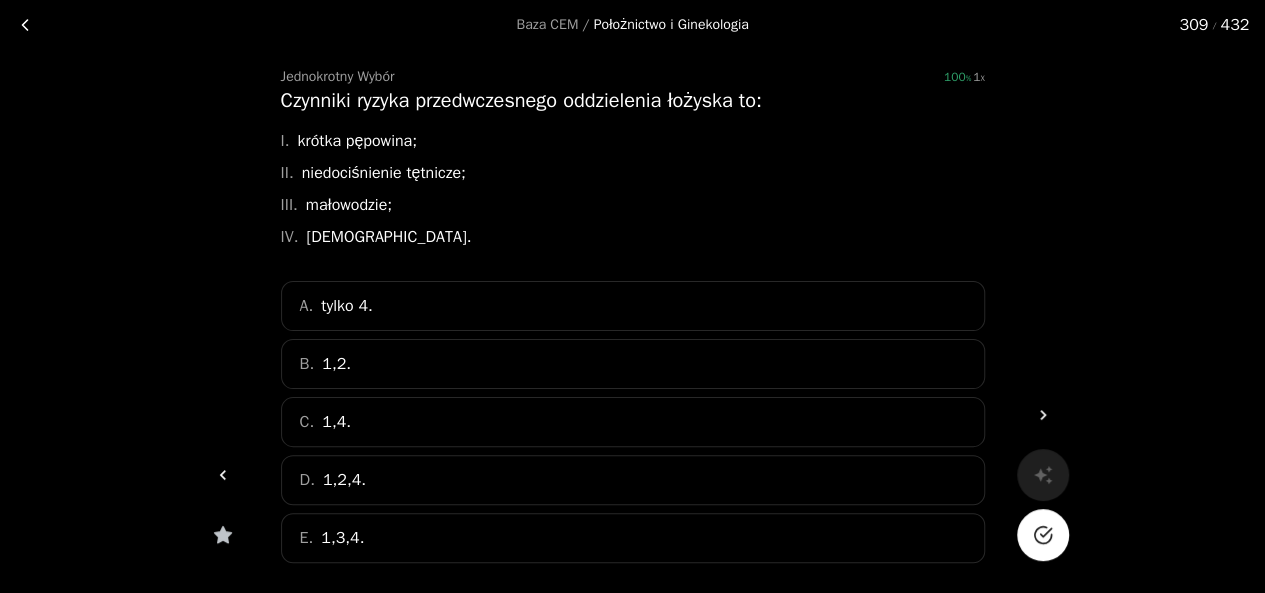 click at bounding box center [1043, 535] 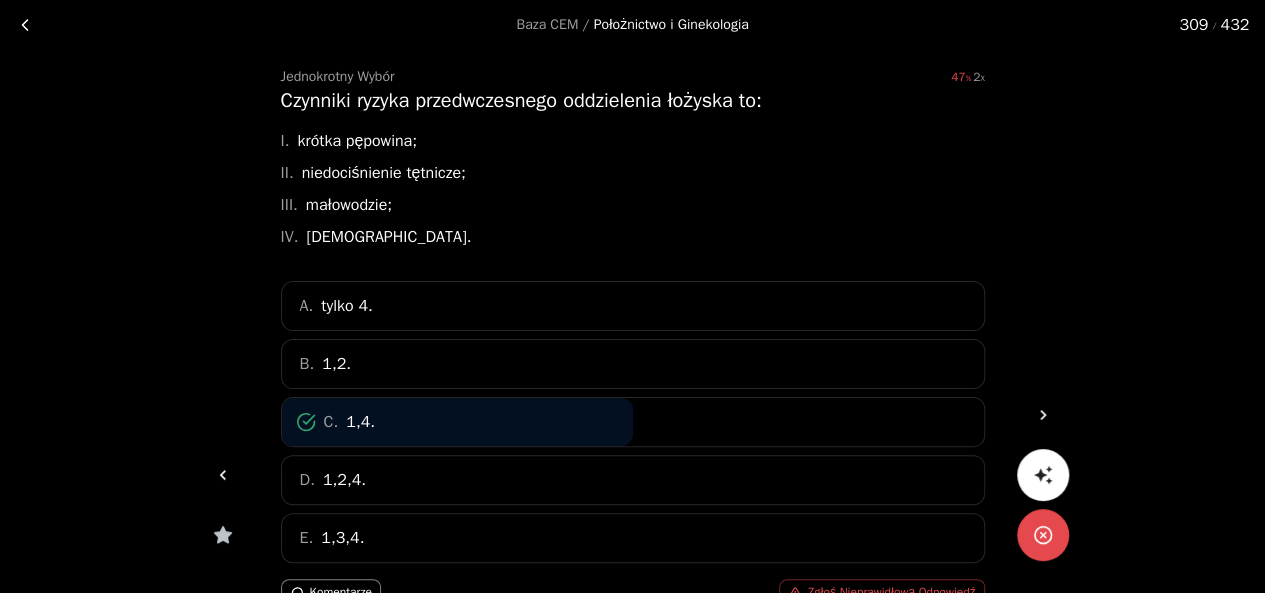 click 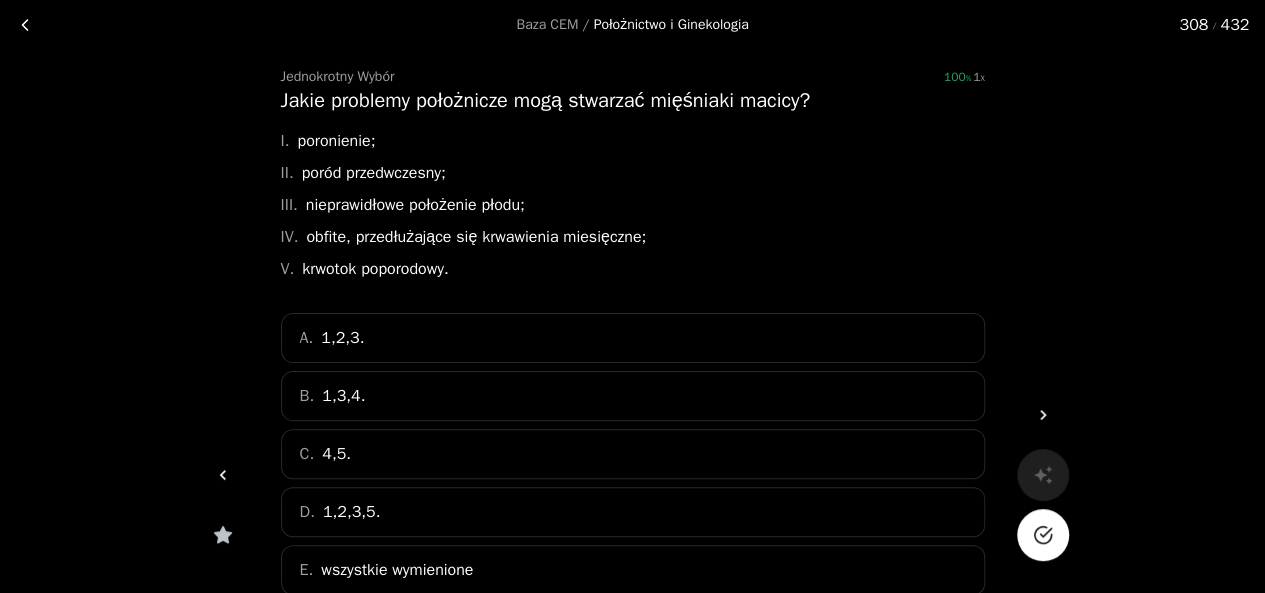 click 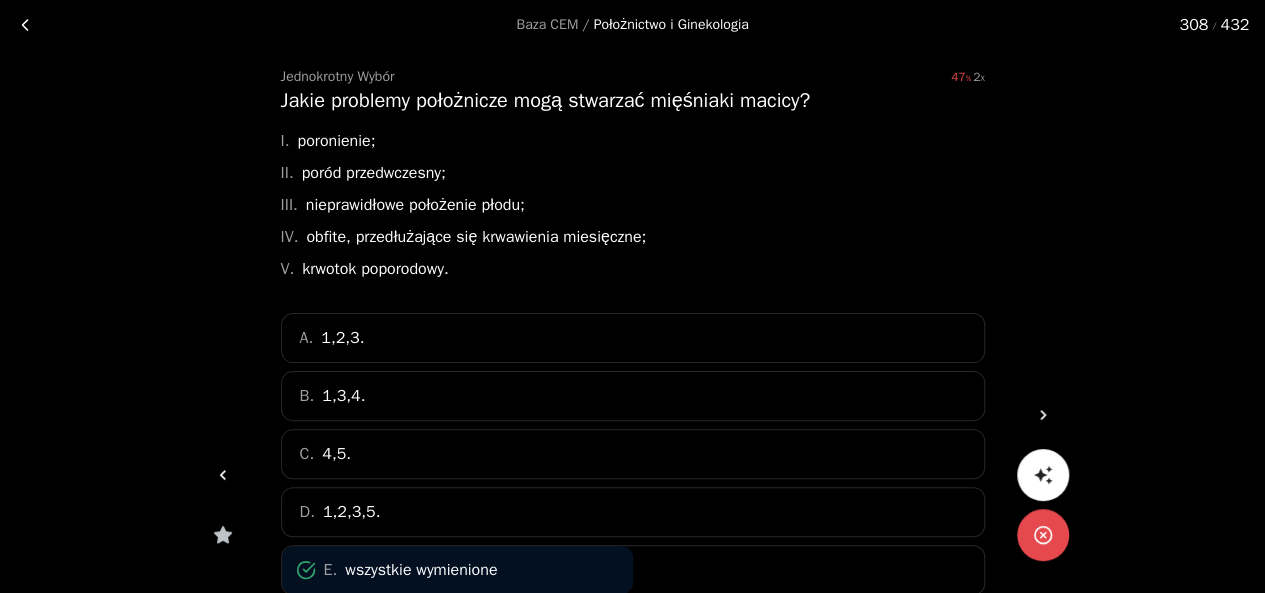 click 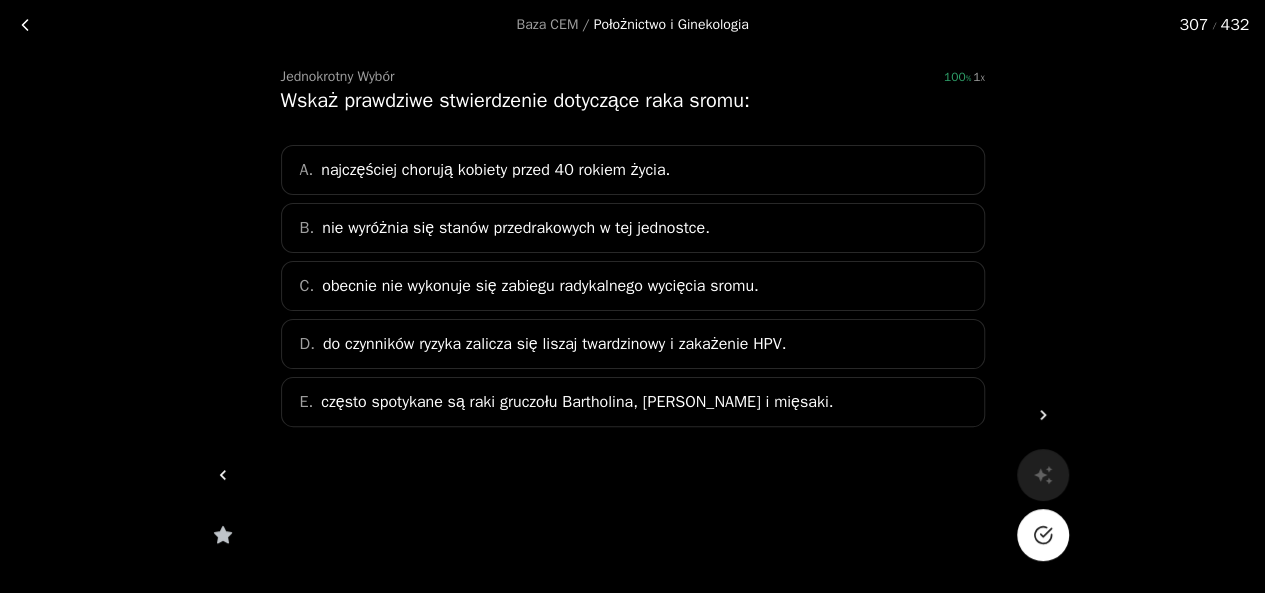 click at bounding box center (1043, 535) 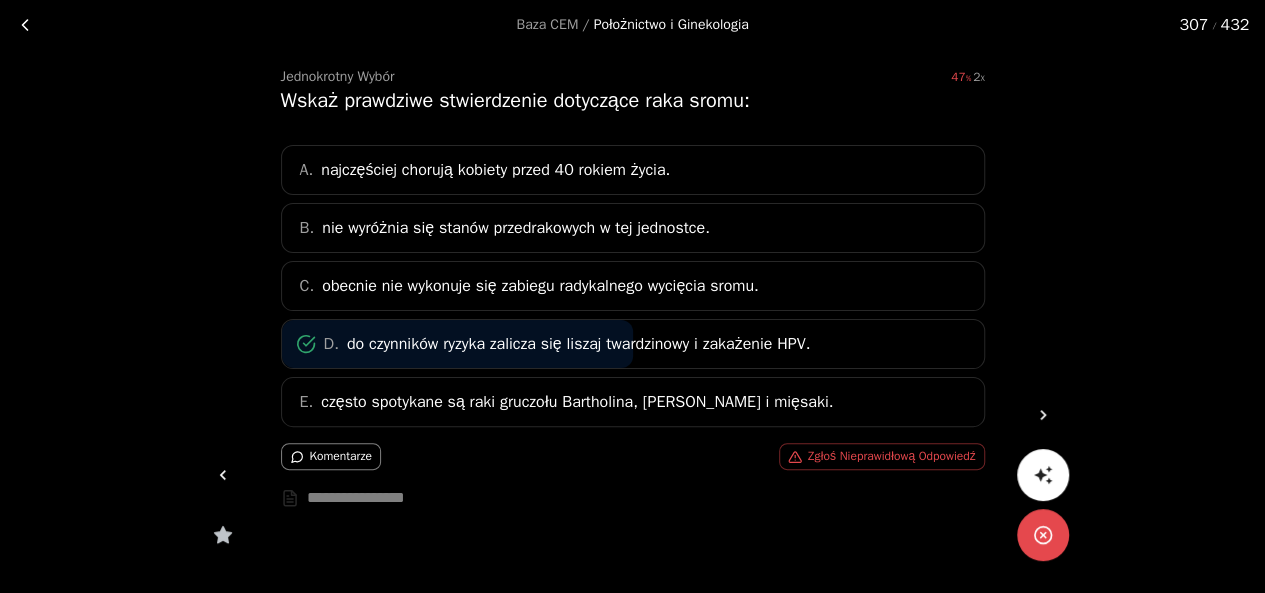 click 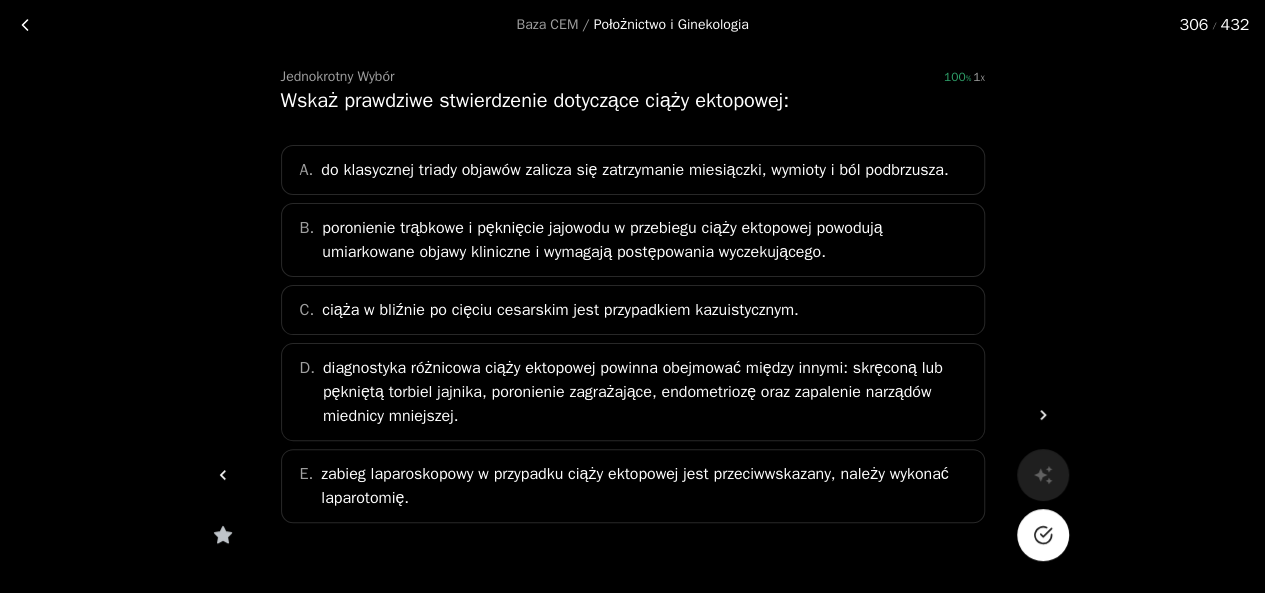click 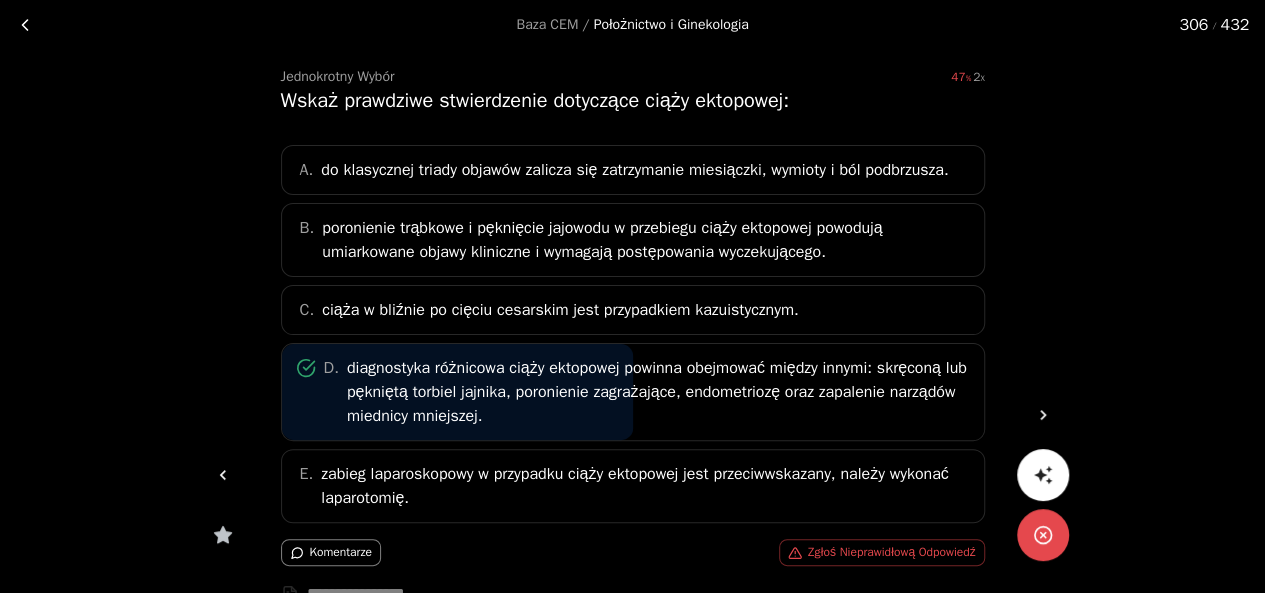 click at bounding box center [223, 475] 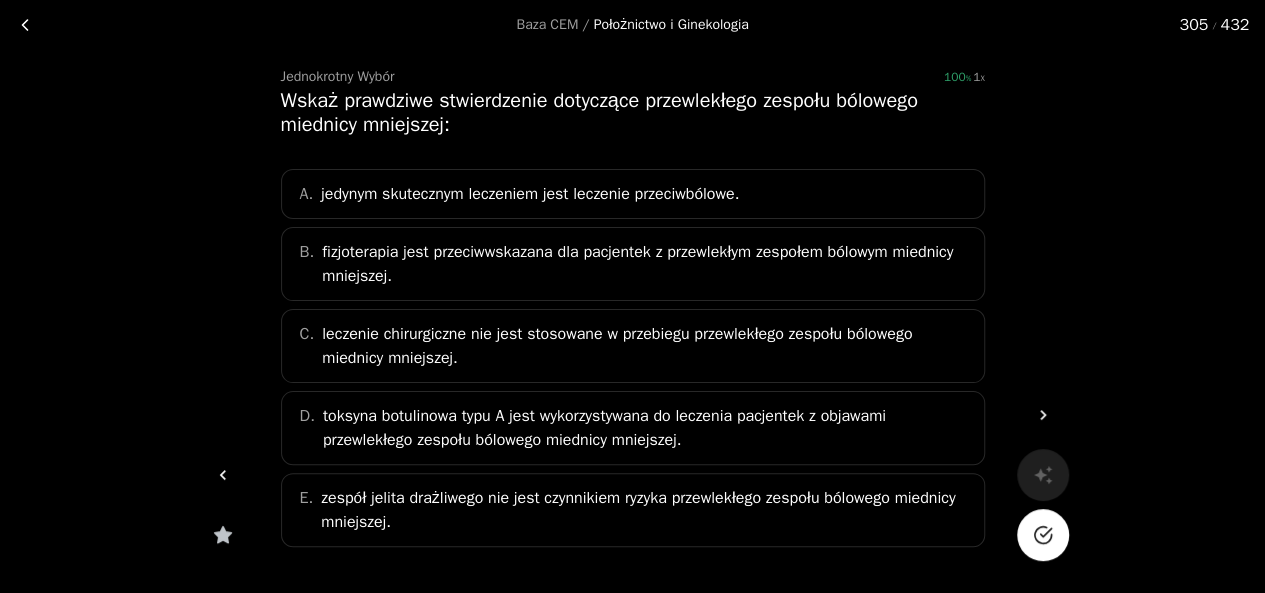 click at bounding box center [1043, 535] 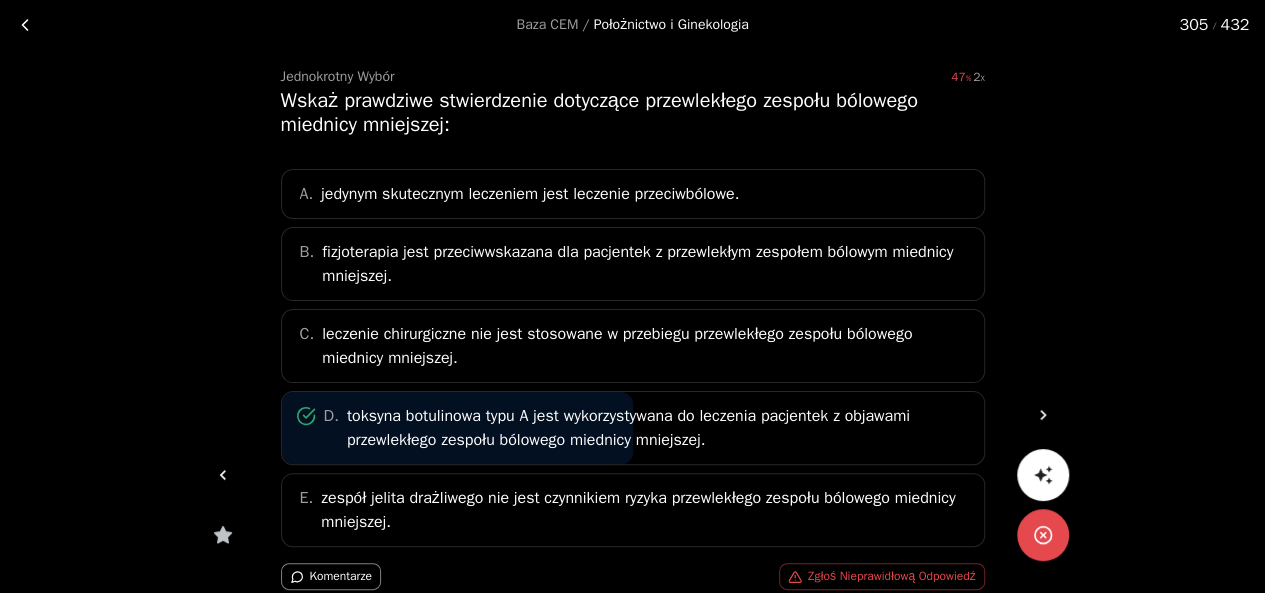 click 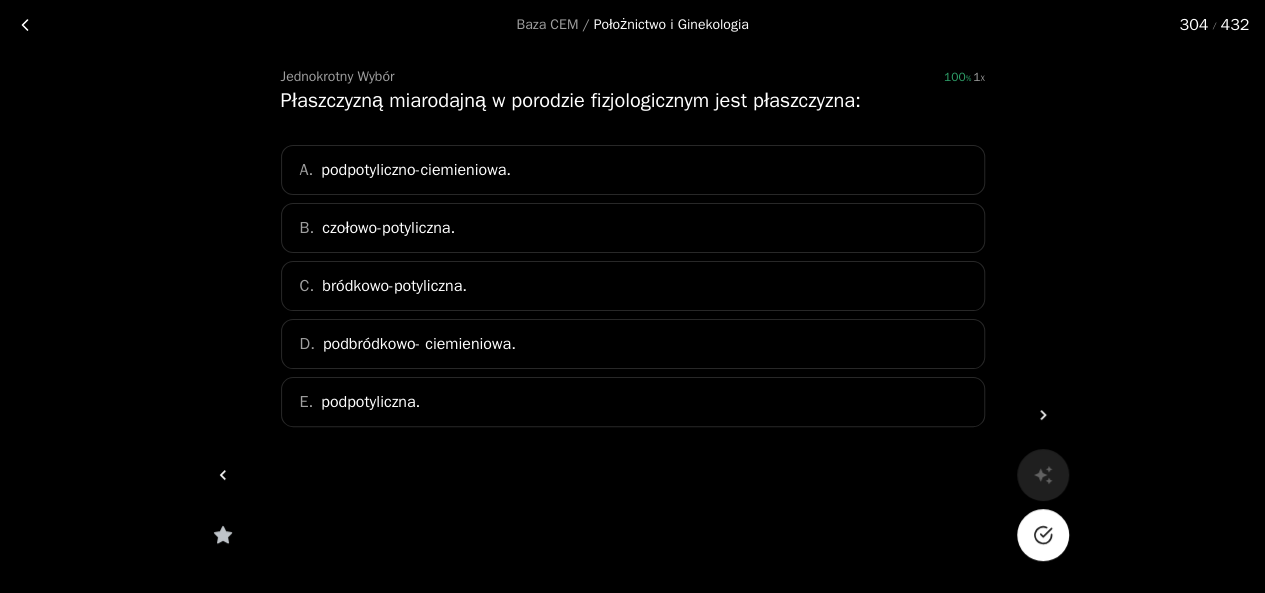 click at bounding box center [1043, 535] 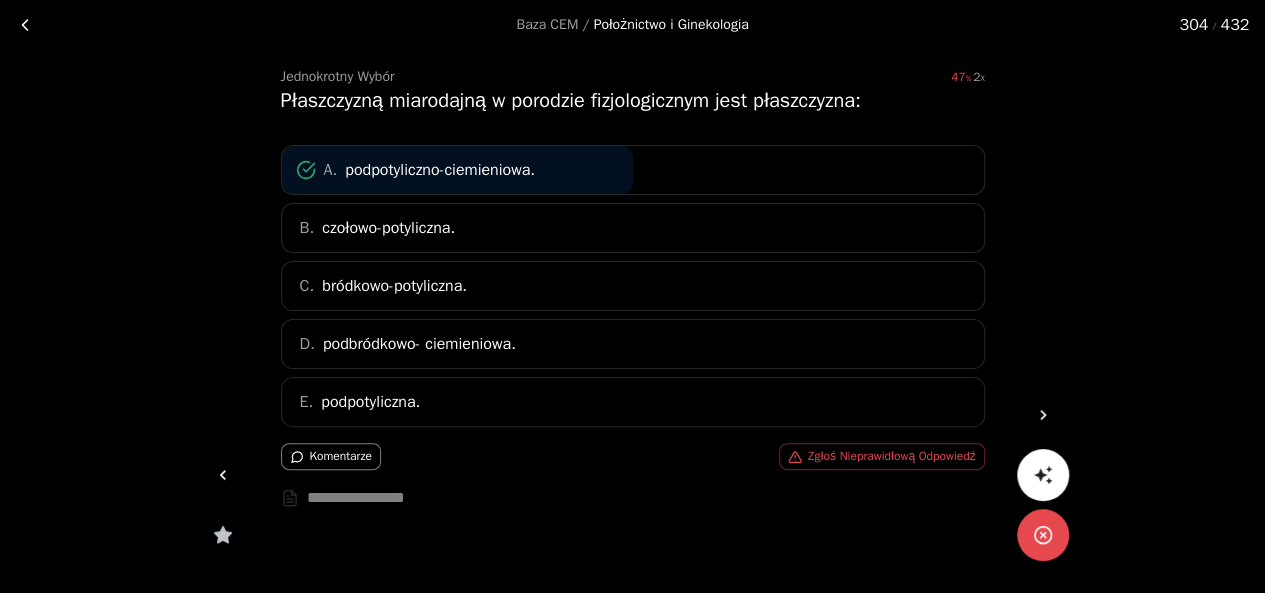 click at bounding box center (223, 475) 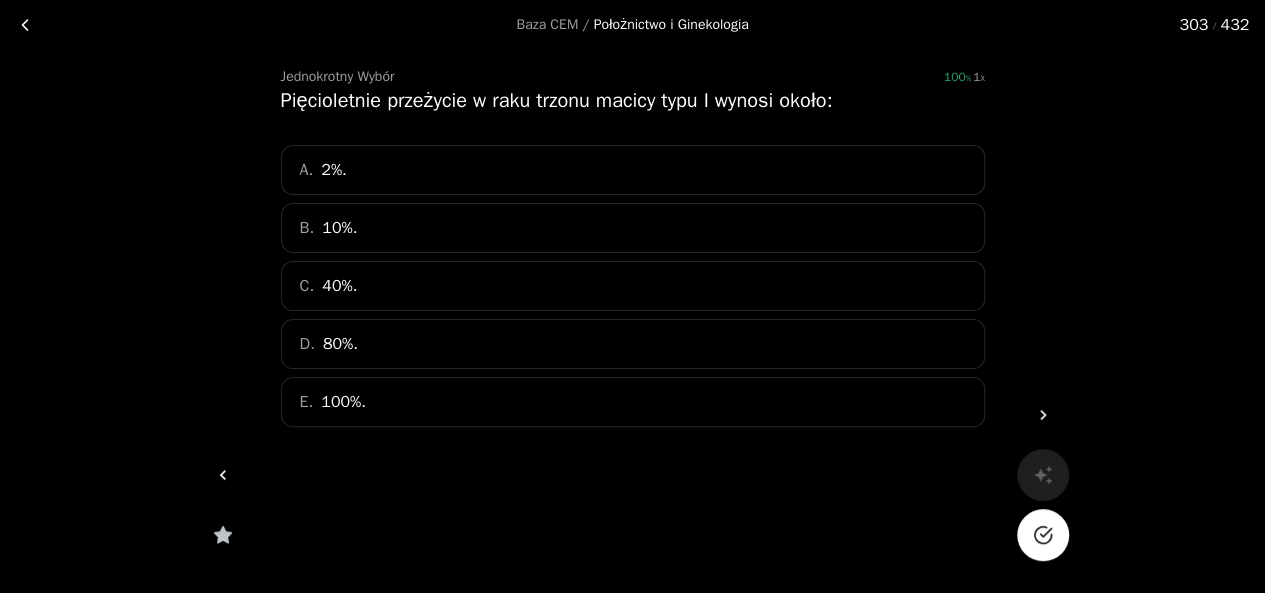click 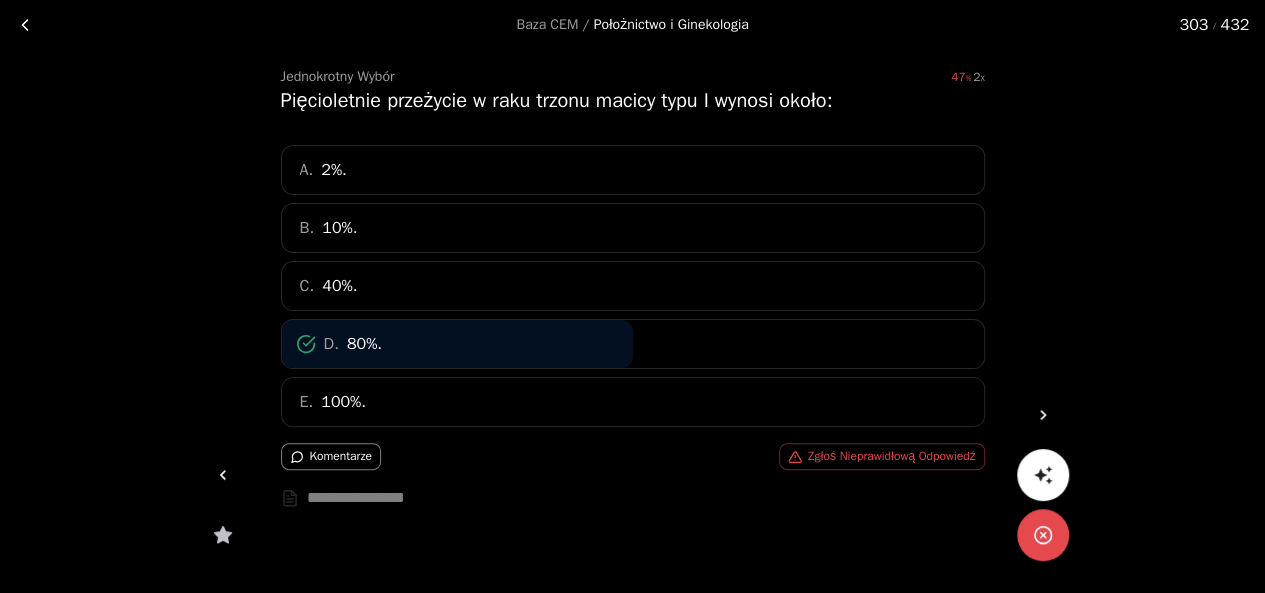 click on "Baza CEM  /  Położnictwo i Ginekologia 303 / 432 Jednokrotny Wybór 47 2 Pięcioletnie przeżycie w raku trzonu macicy typu I wynosi około: A.   2%.	 B.   10%.	 C.   40%.	 D.   80%.	 E.   100%. Komentarze Zgłoś Nieprawidłową Odpowiedź *" at bounding box center (632, 303) 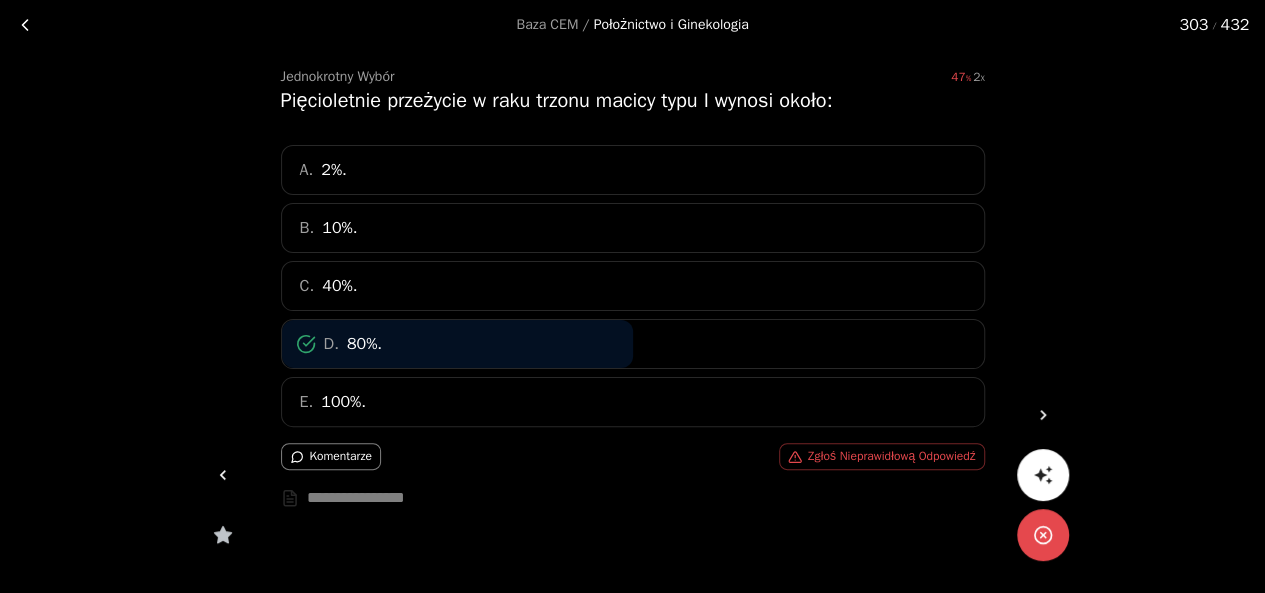 click 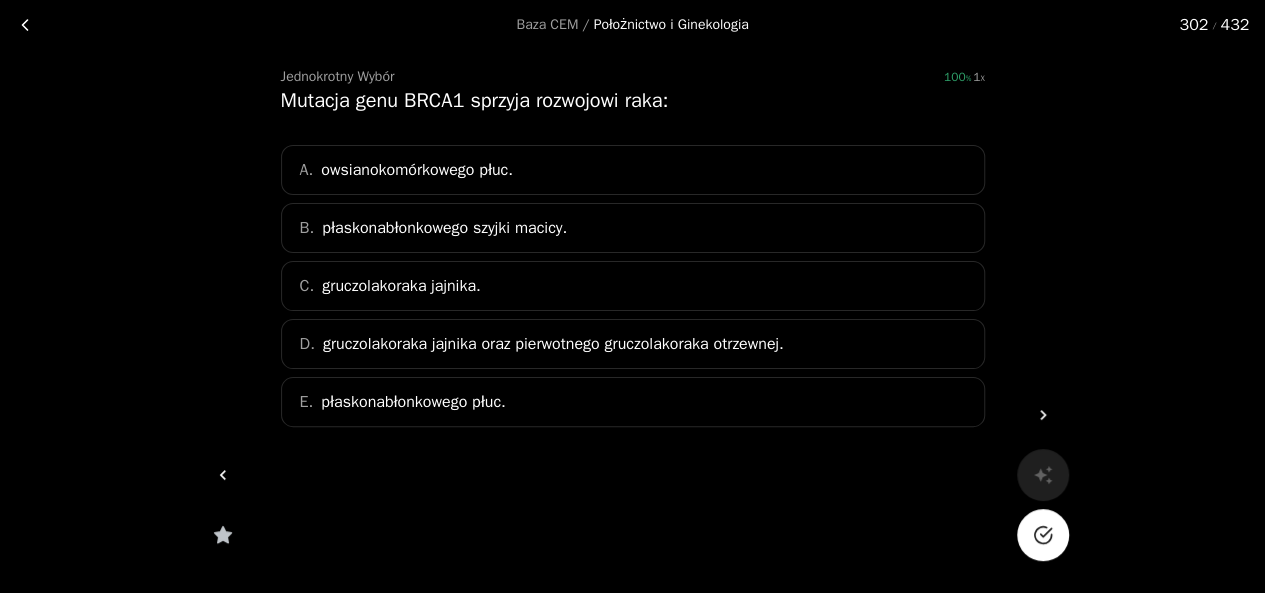 click at bounding box center (1043, 535) 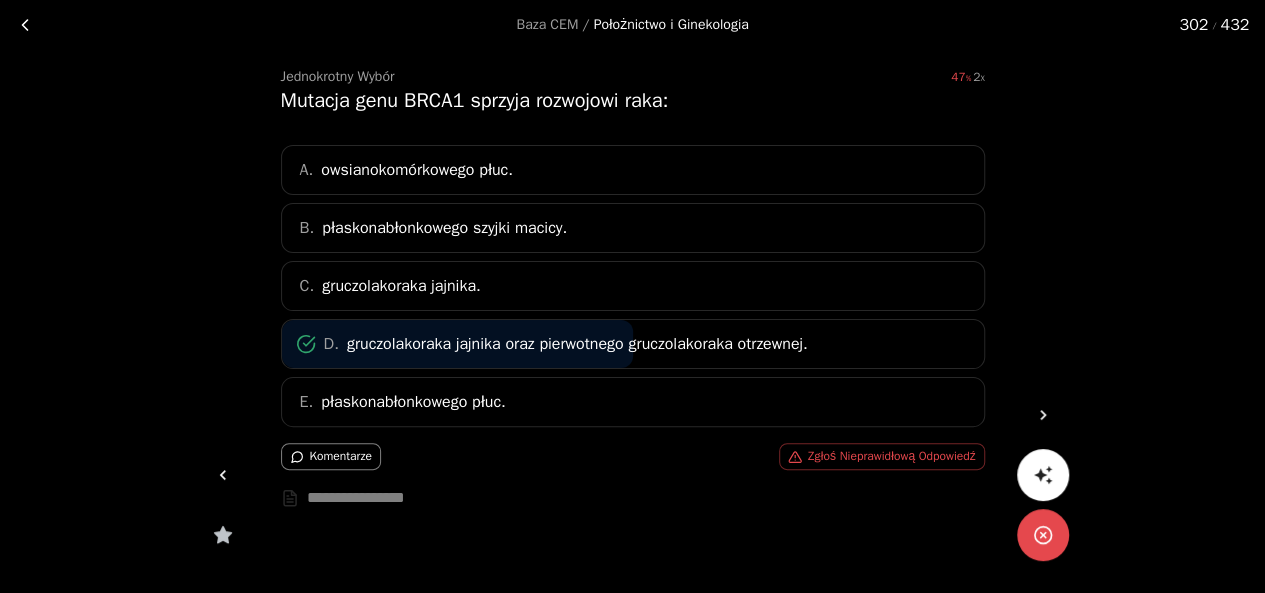 click 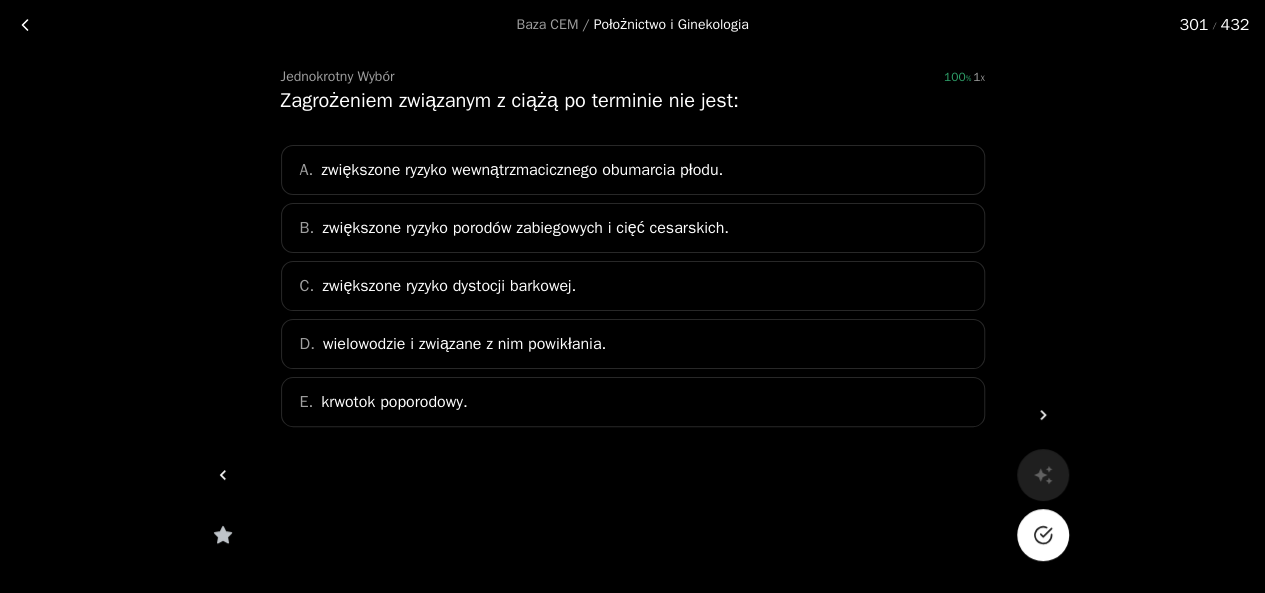 click at bounding box center (1043, 535) 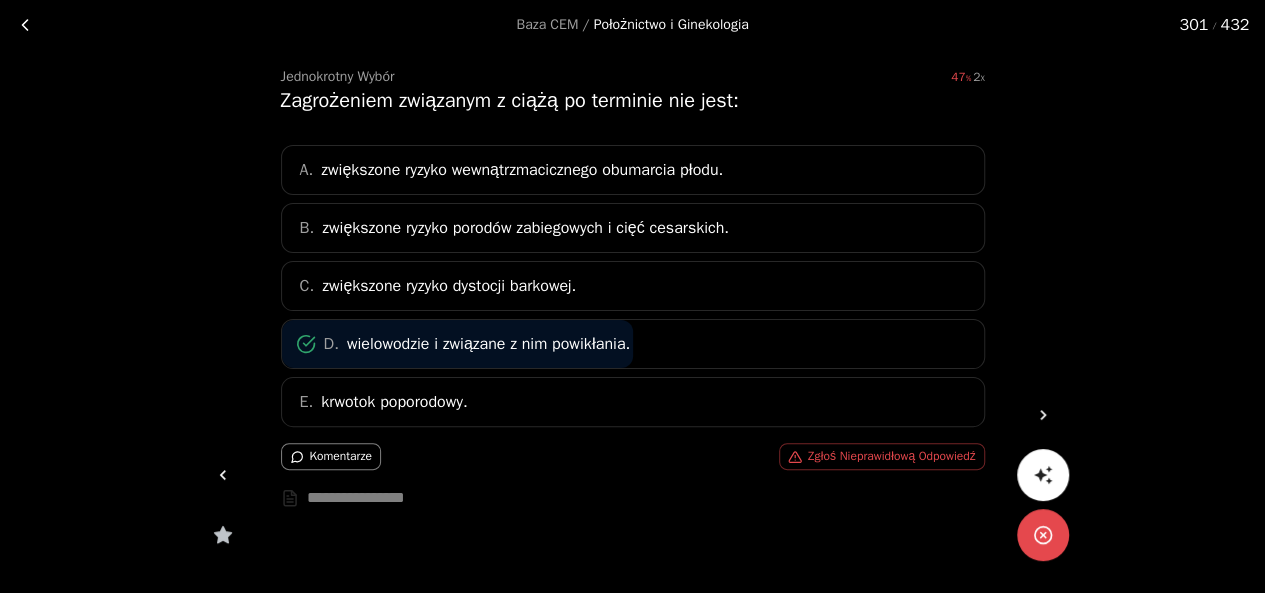 click at bounding box center [223, 475] 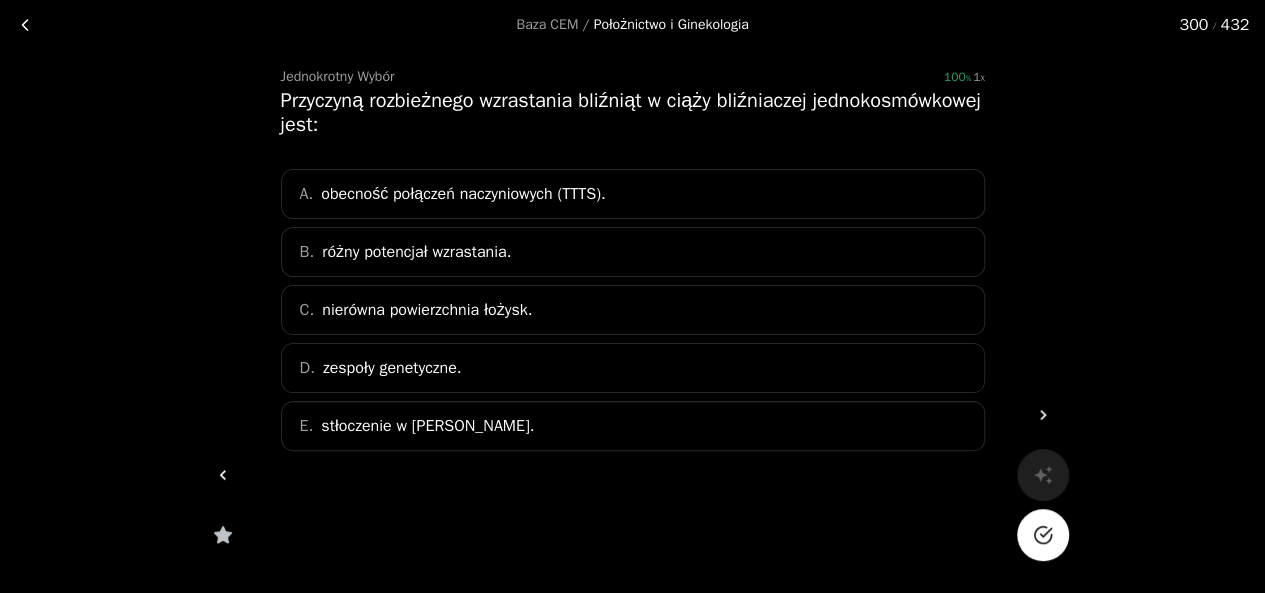 click 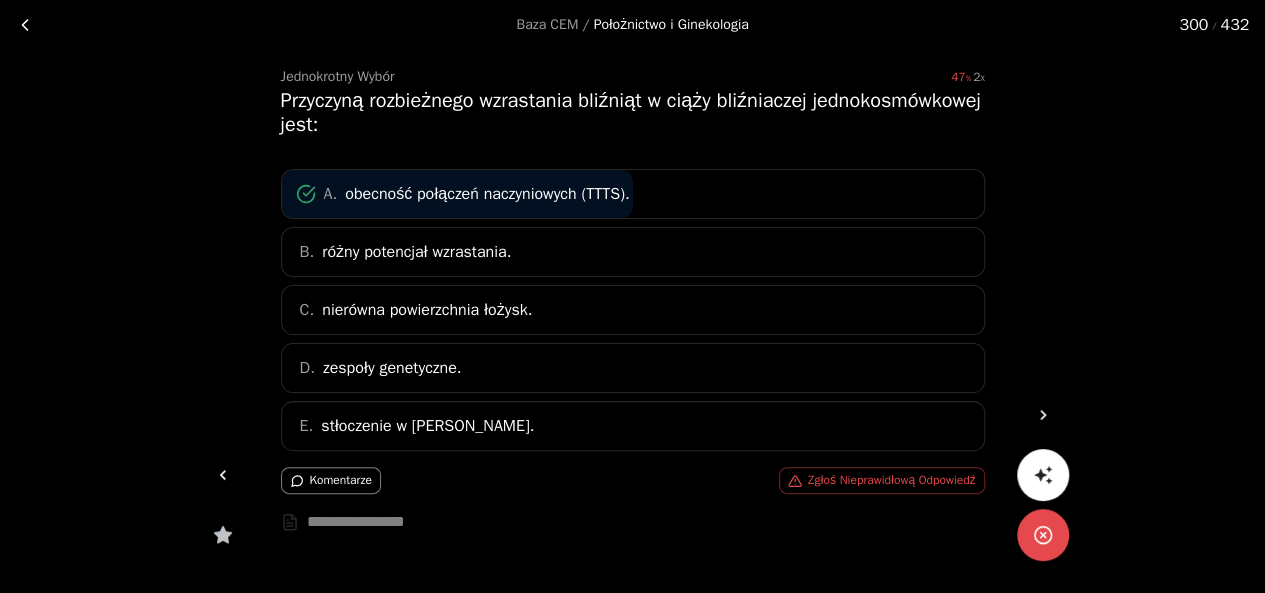 click 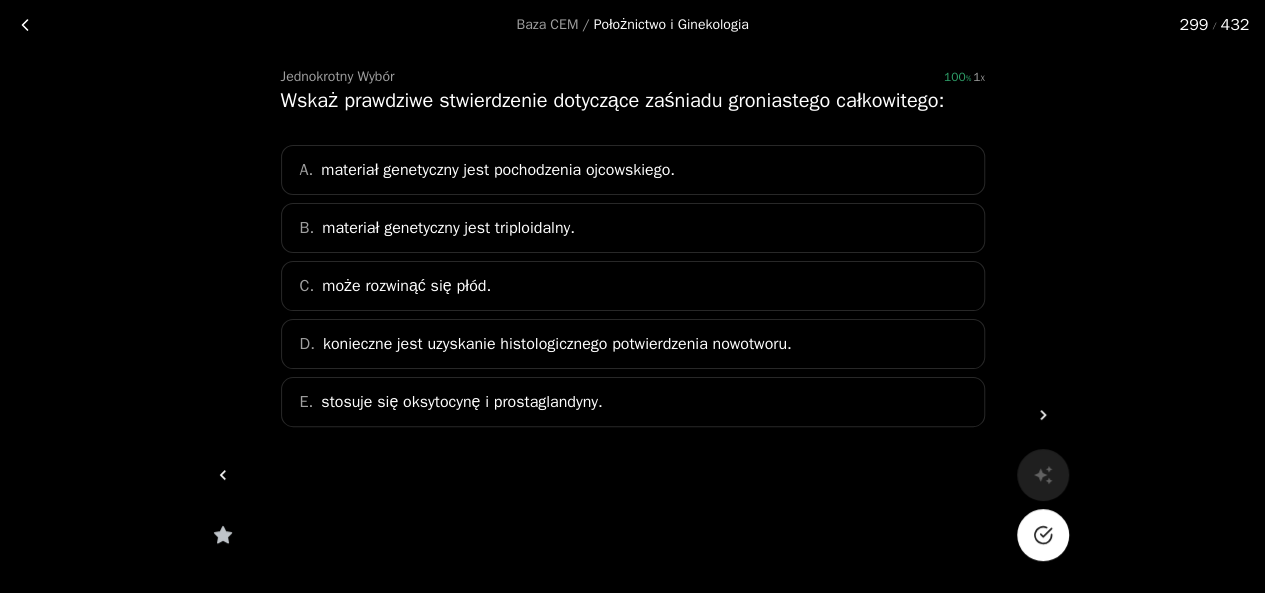 click at bounding box center [1043, 535] 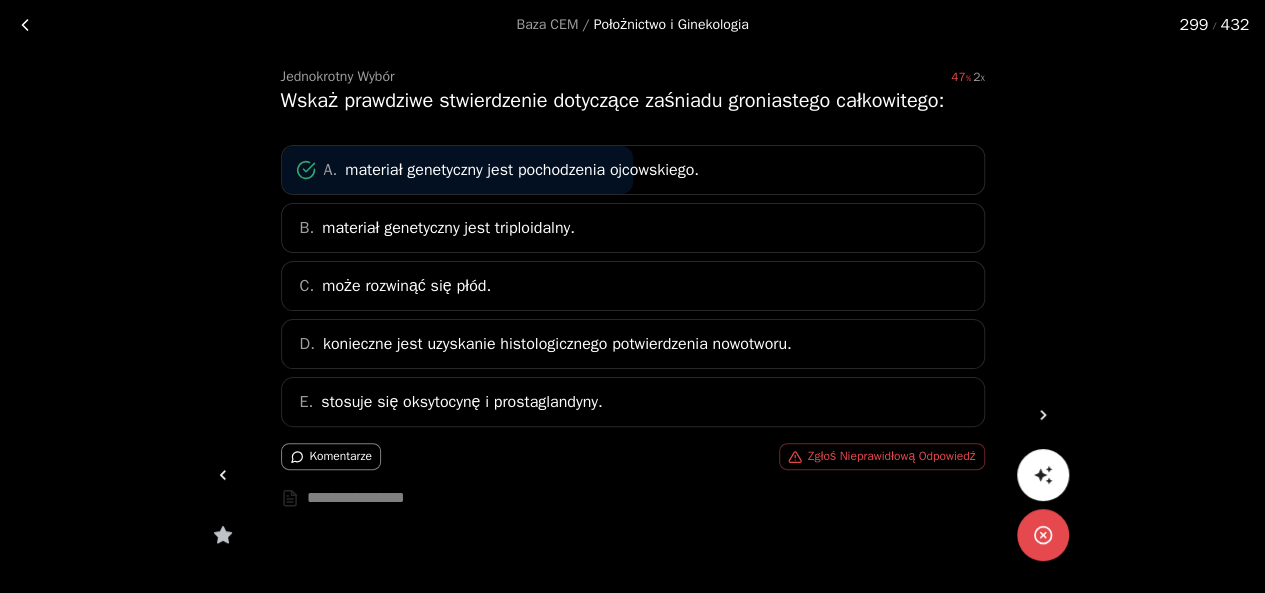 click at bounding box center (223, 475) 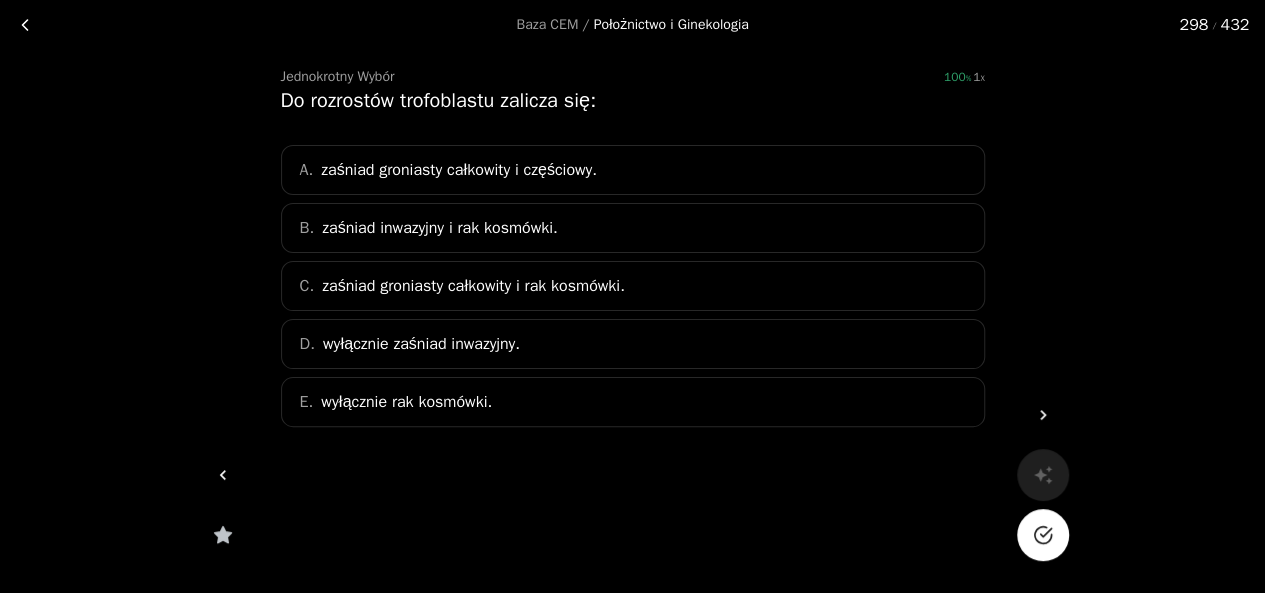 click 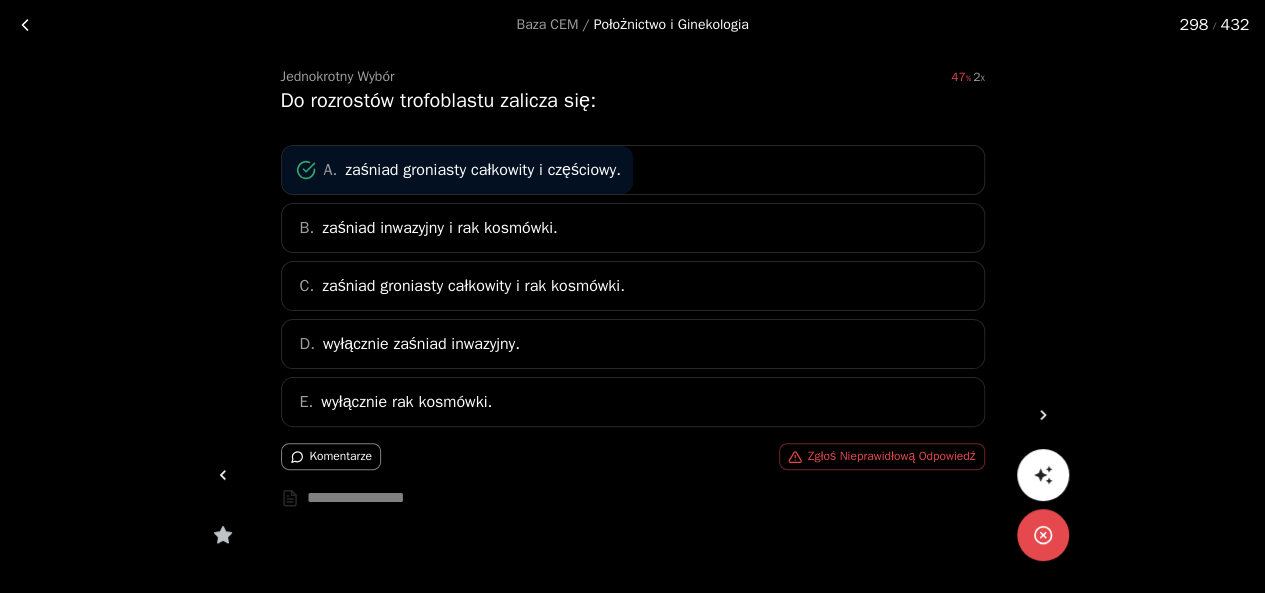 click 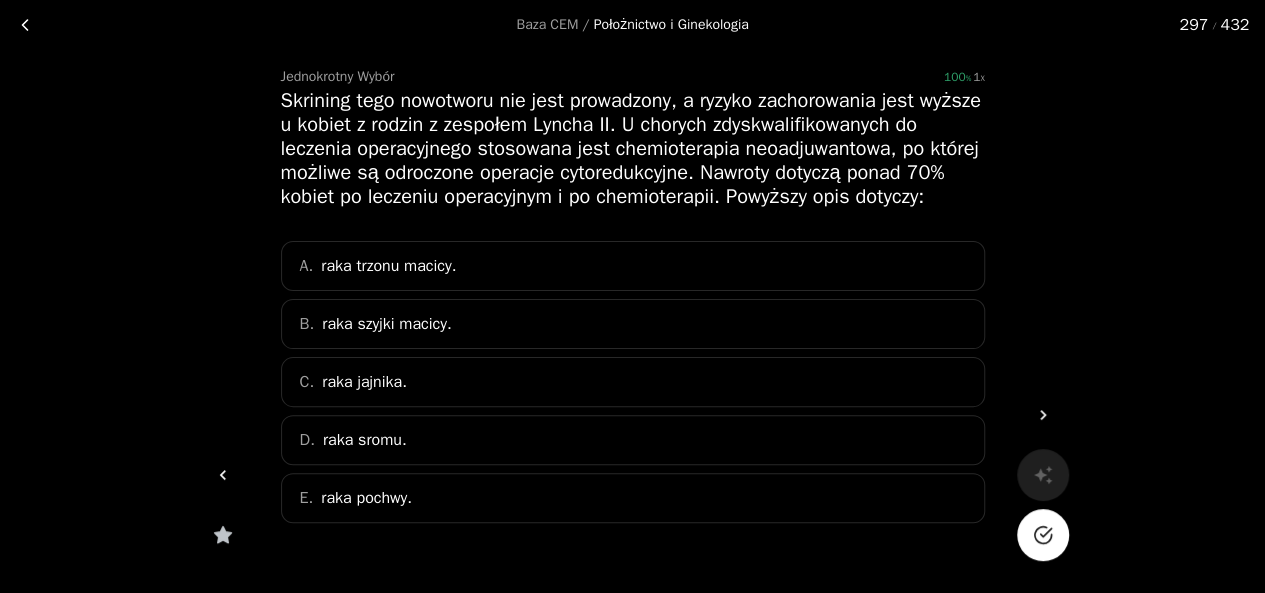click 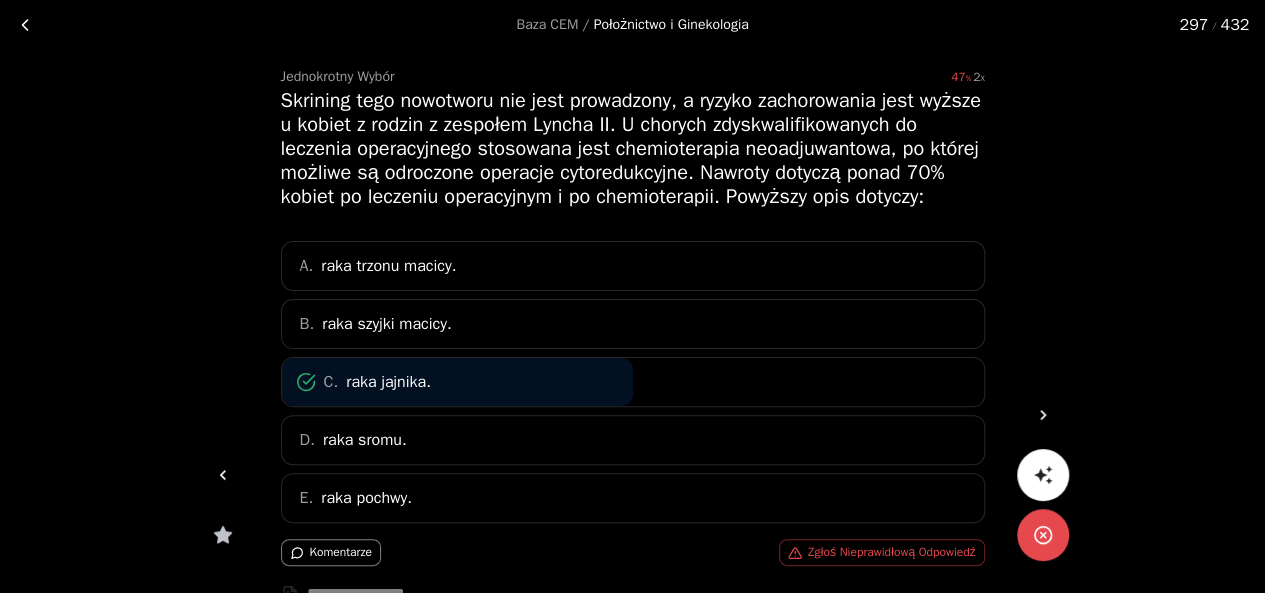 click at bounding box center (223, 475) 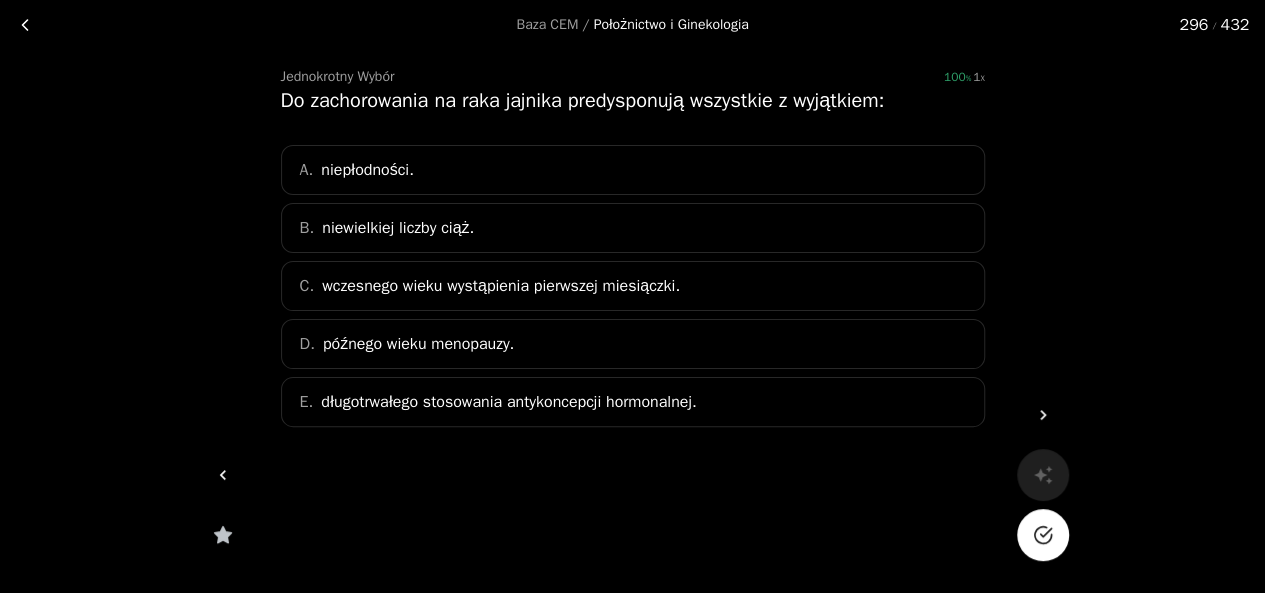 click 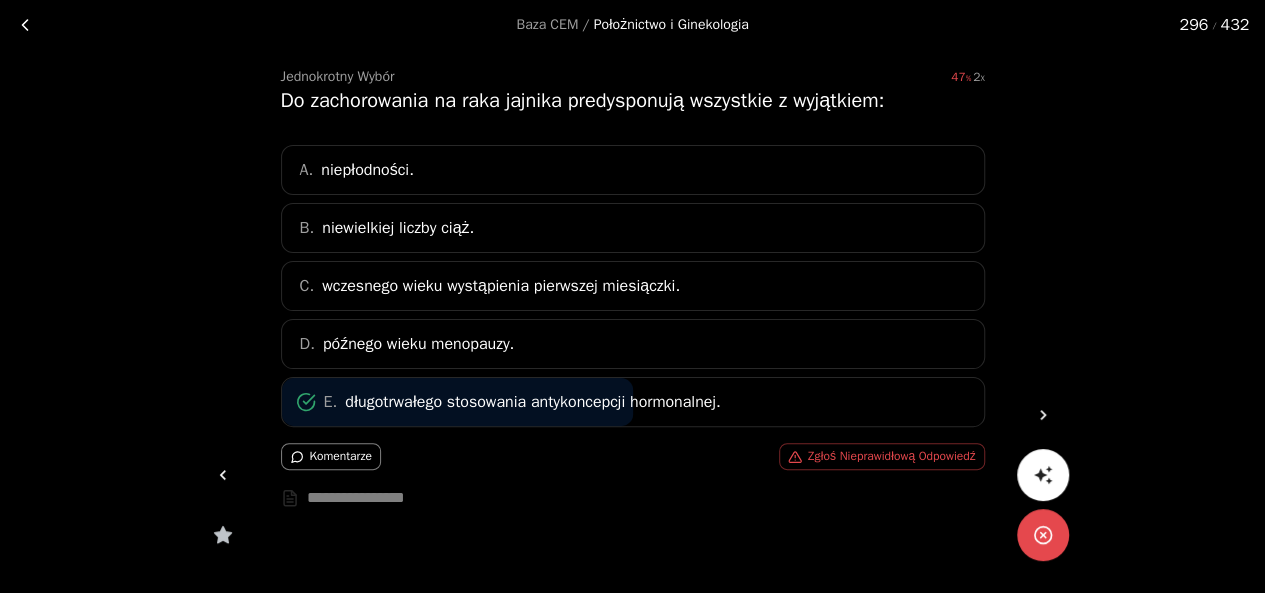click 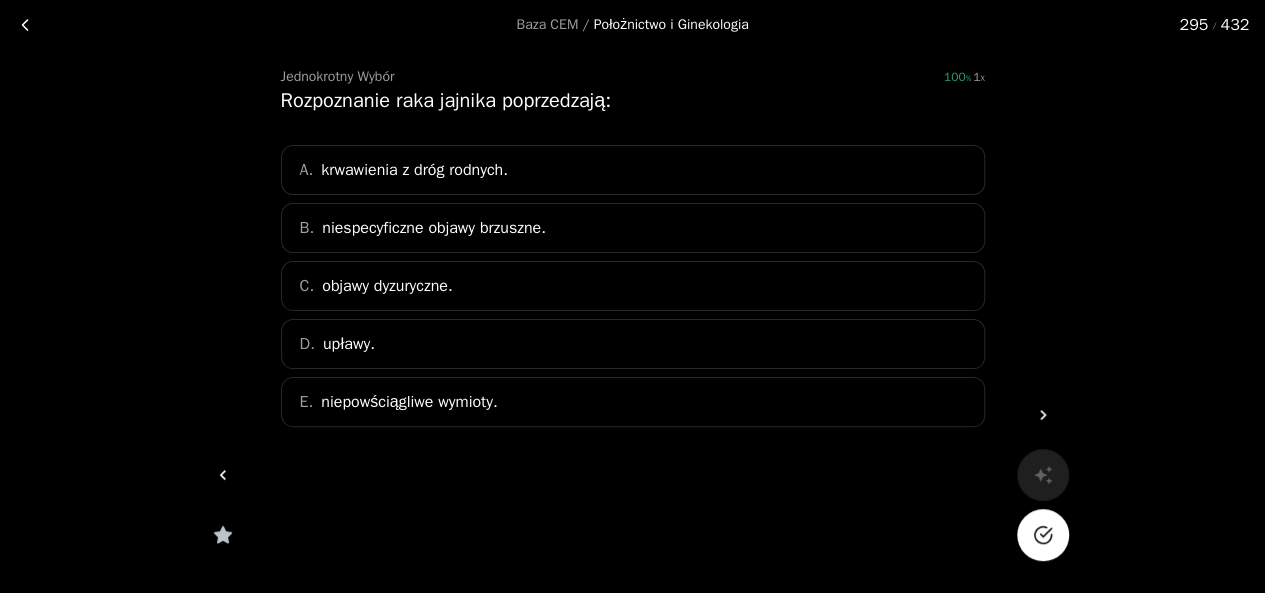 click at bounding box center (1043, 535) 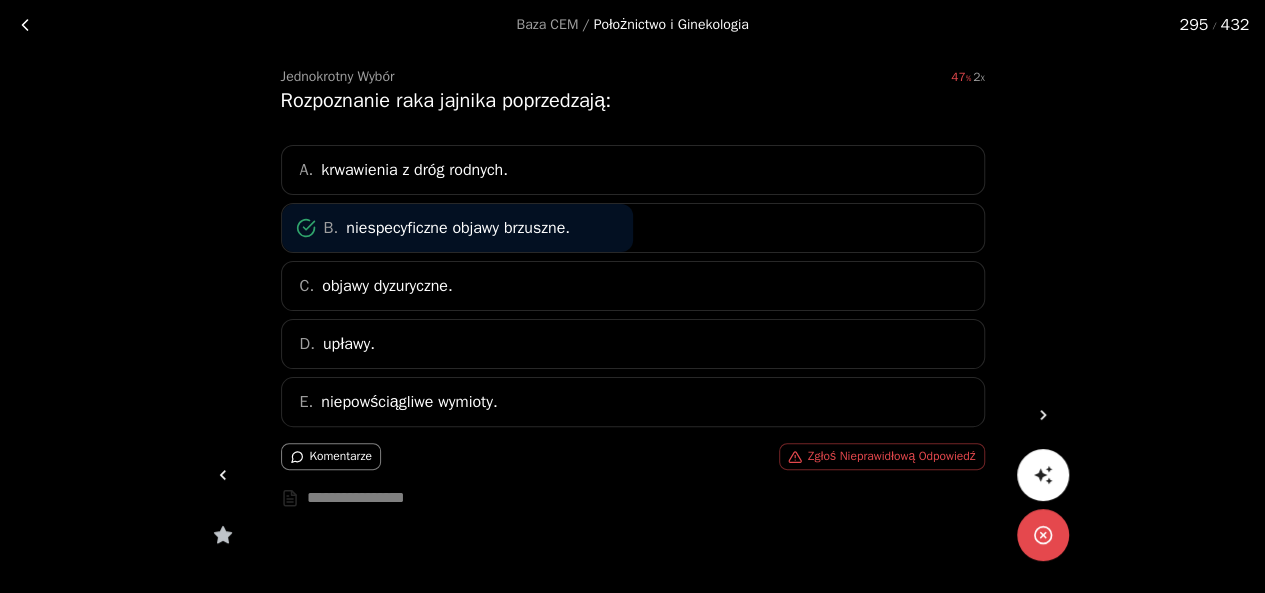 click 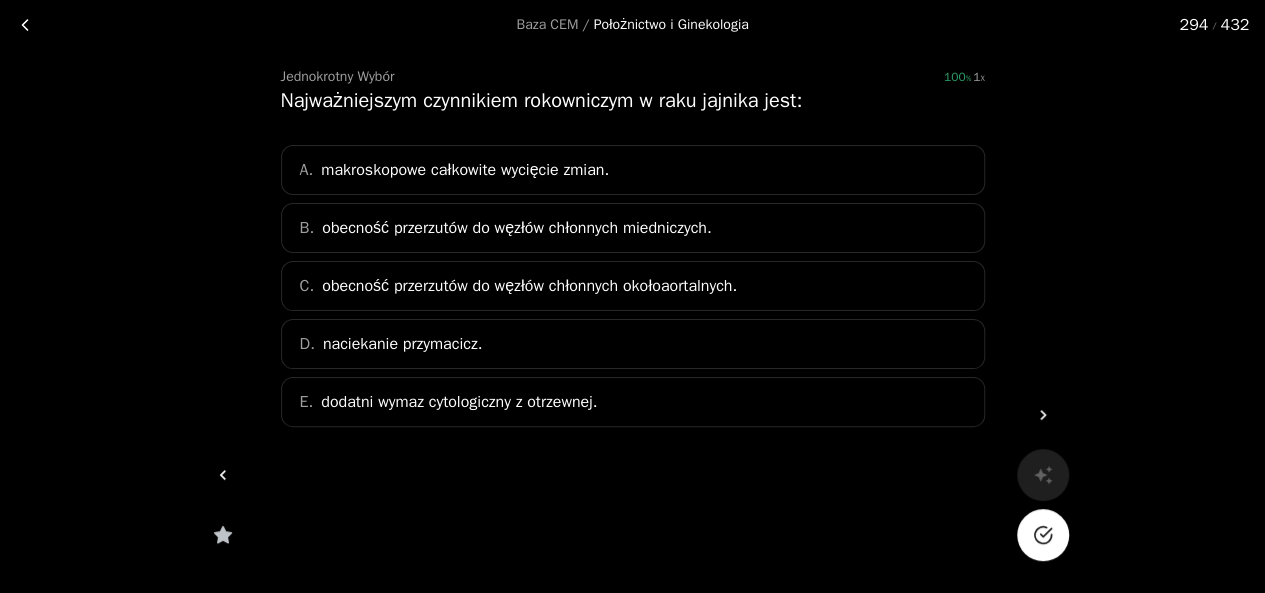 click at bounding box center (1043, 535) 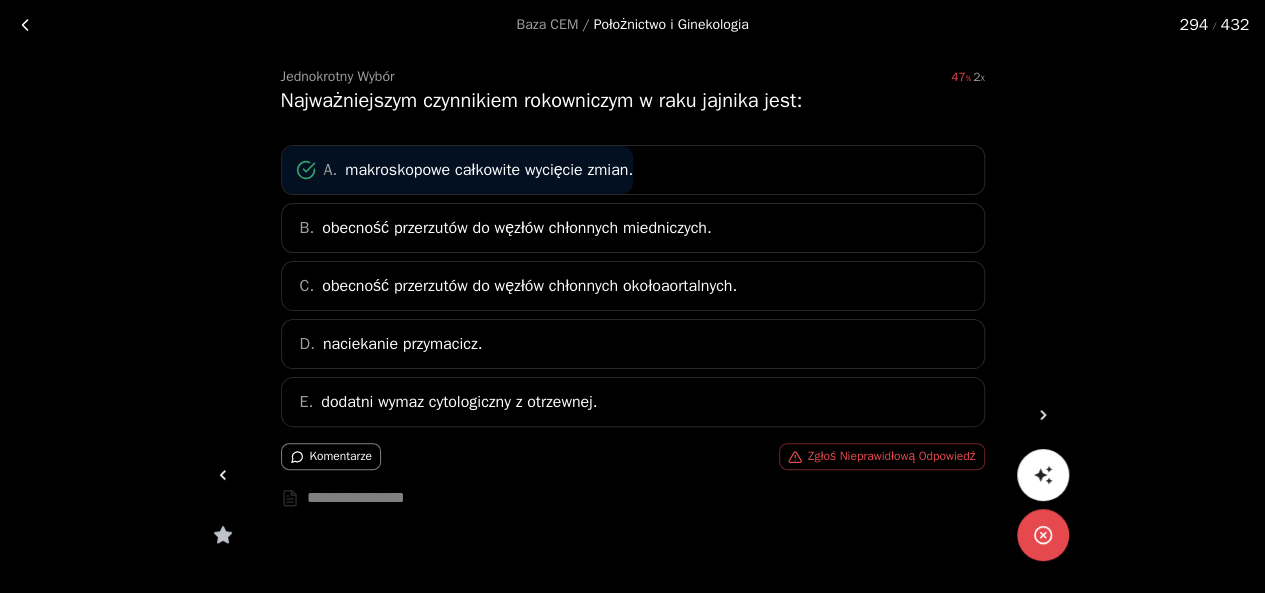 click 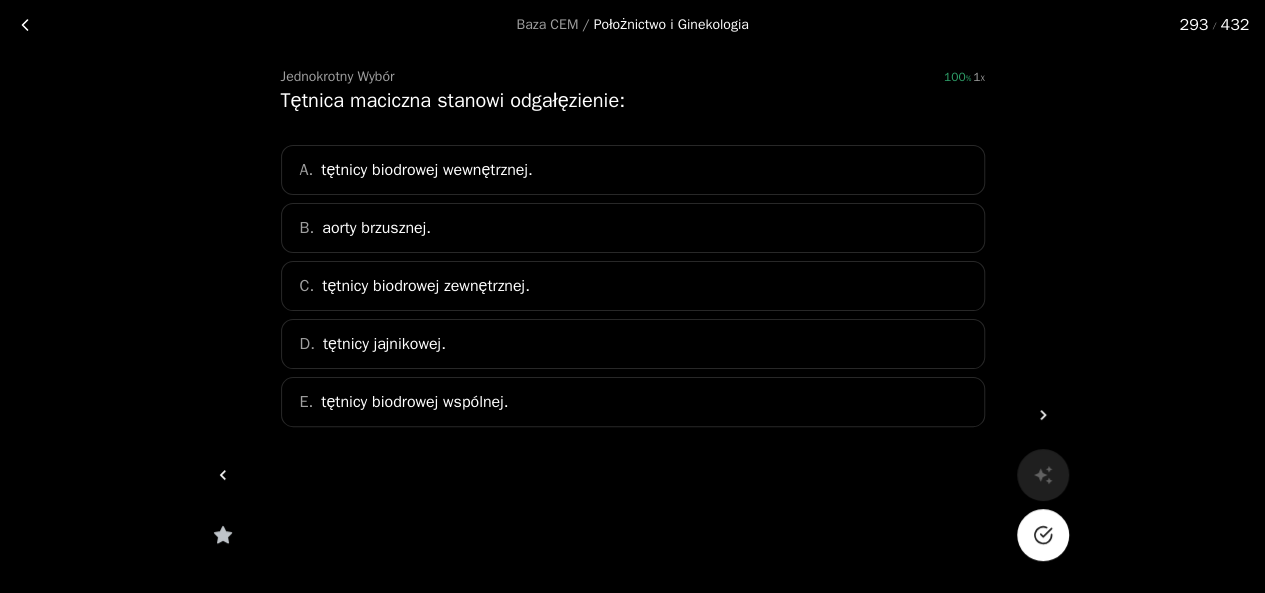 click 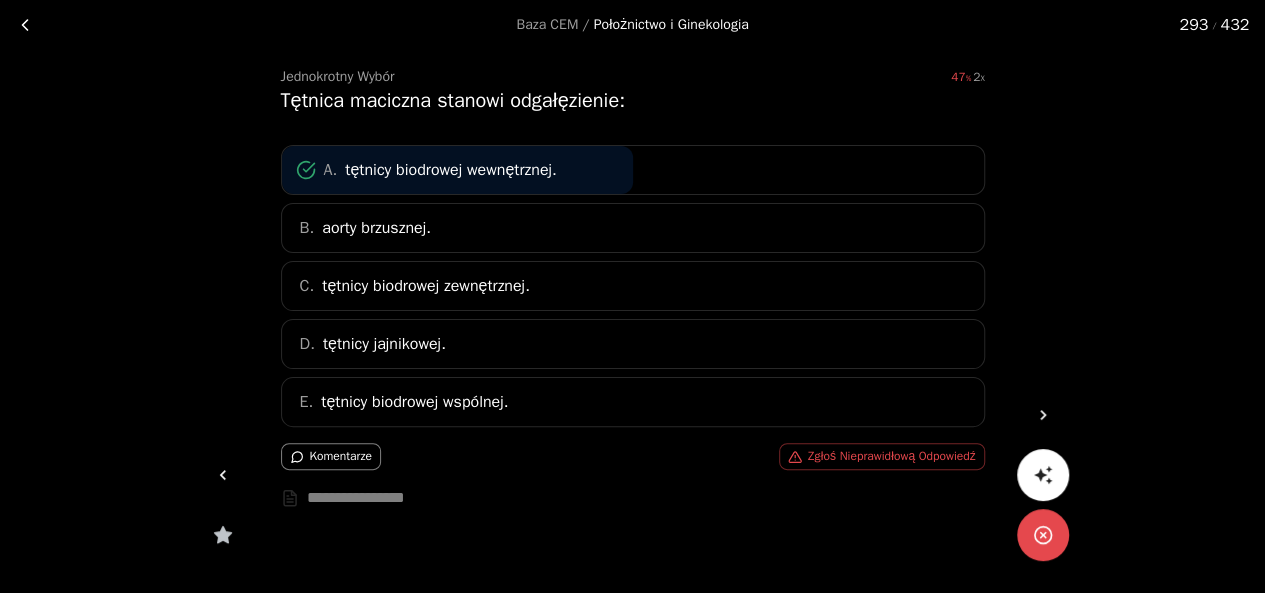 click at bounding box center [223, 475] 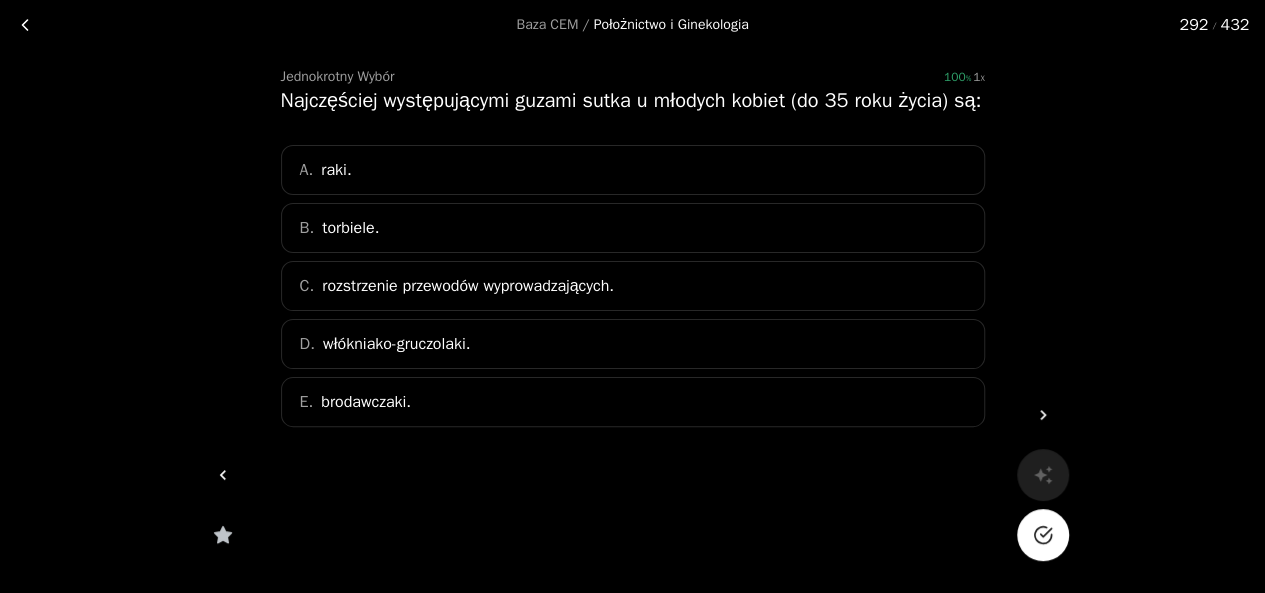 click at bounding box center (1043, 535) 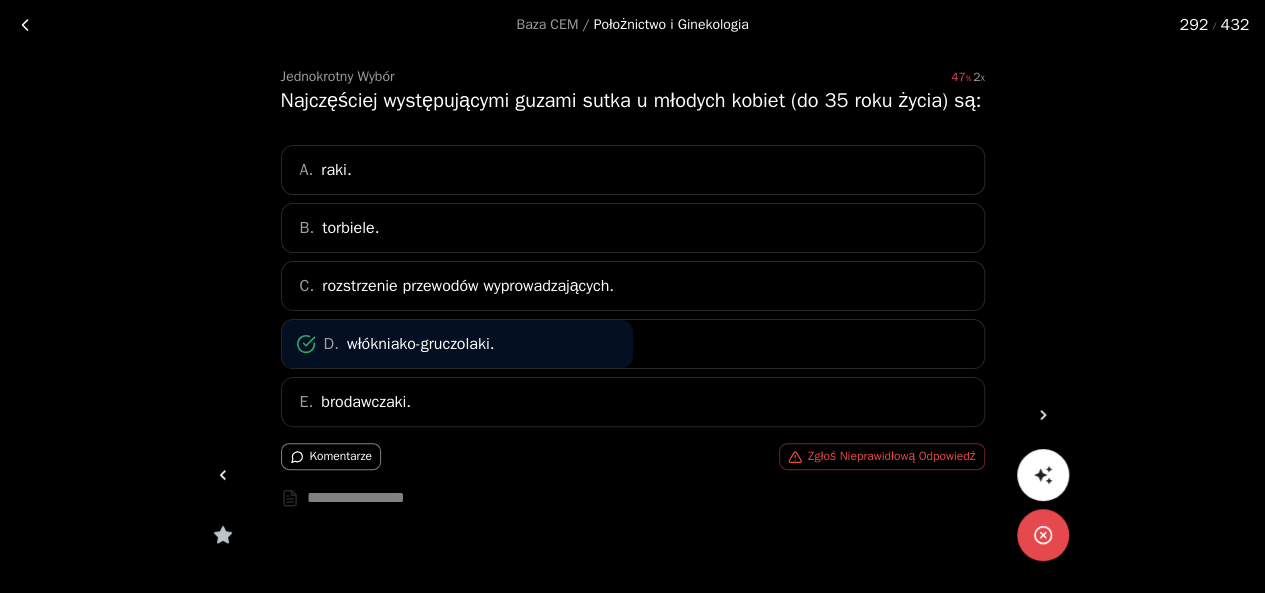 click 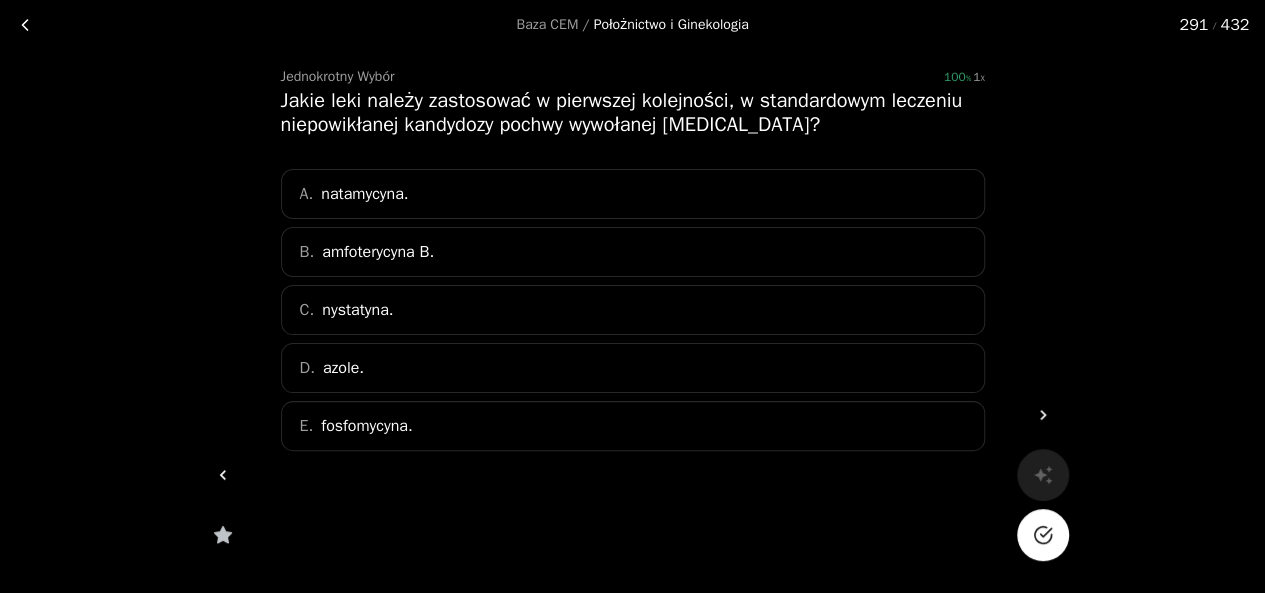 click 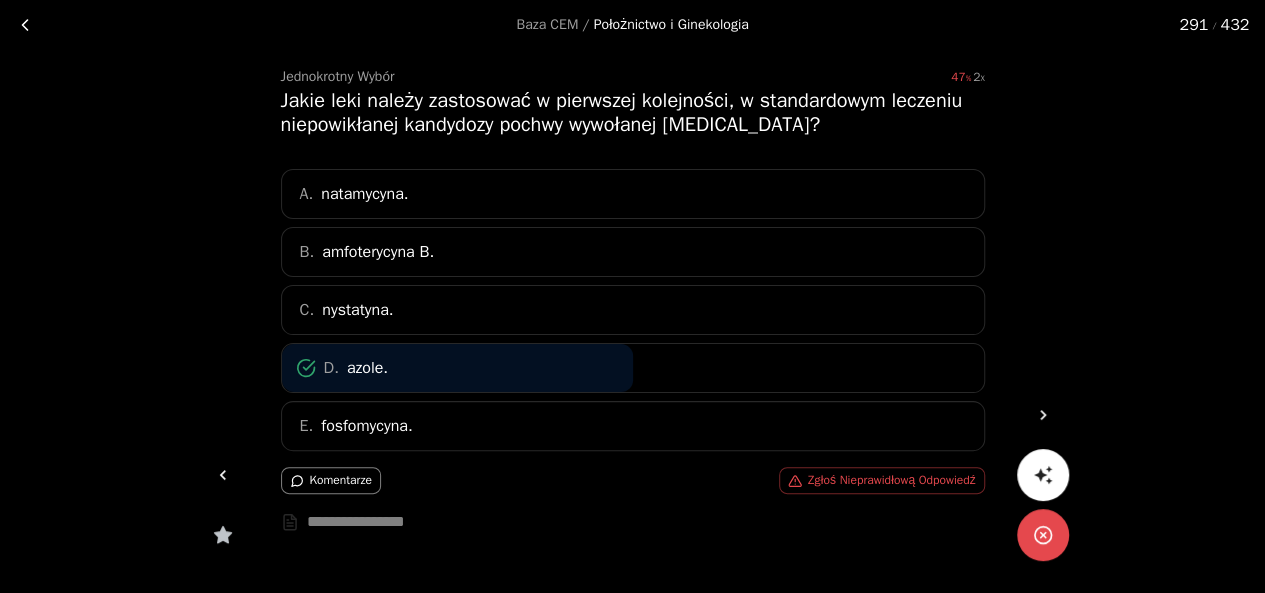click at bounding box center (223, 475) 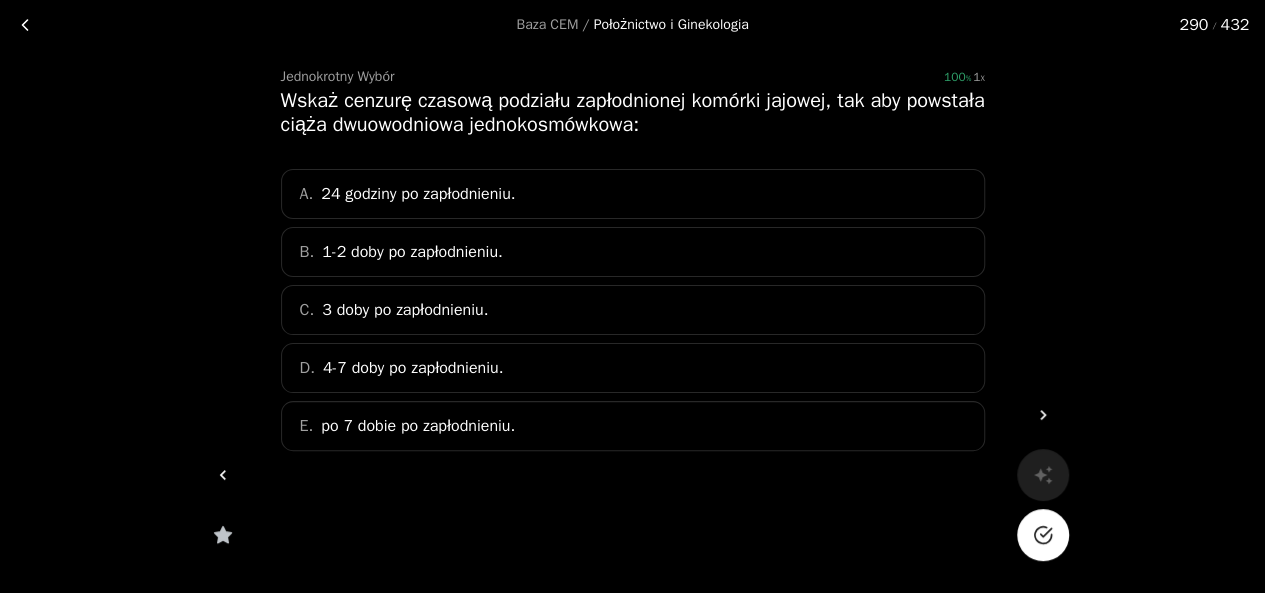 click at bounding box center (1043, 535) 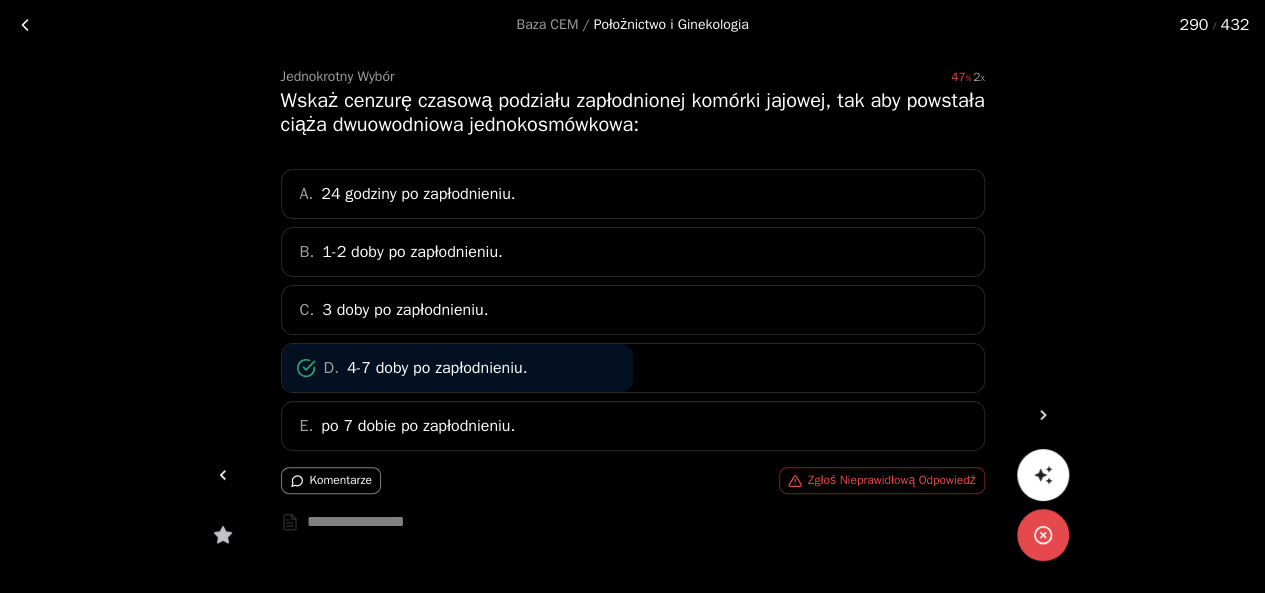 click 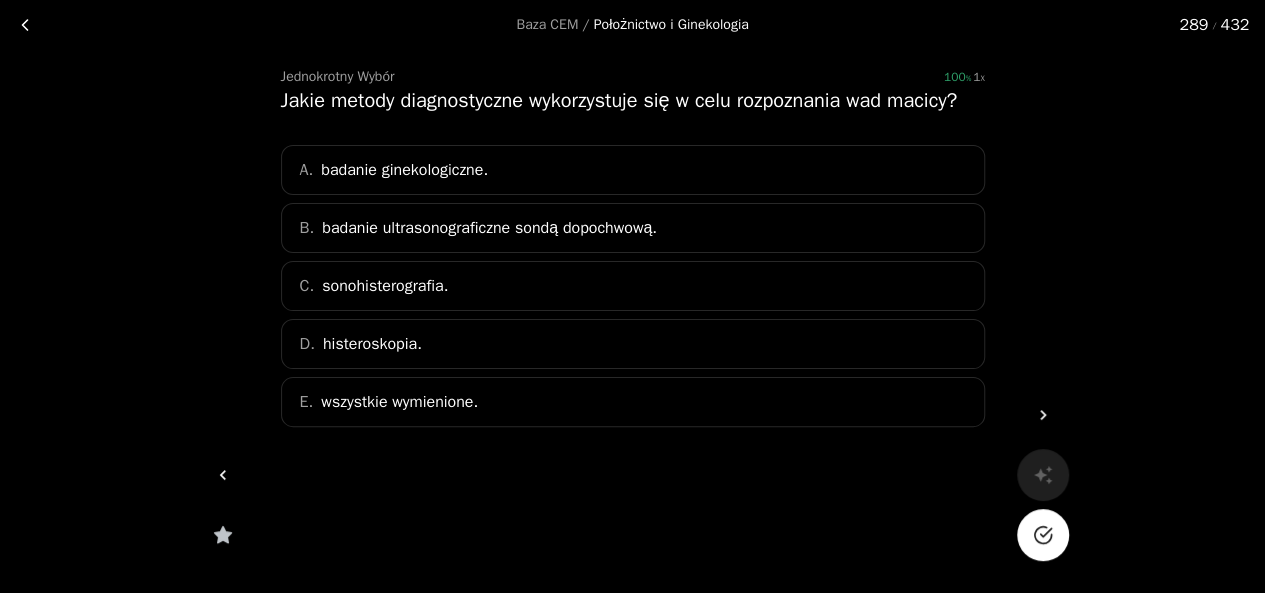 click at bounding box center (1043, 535) 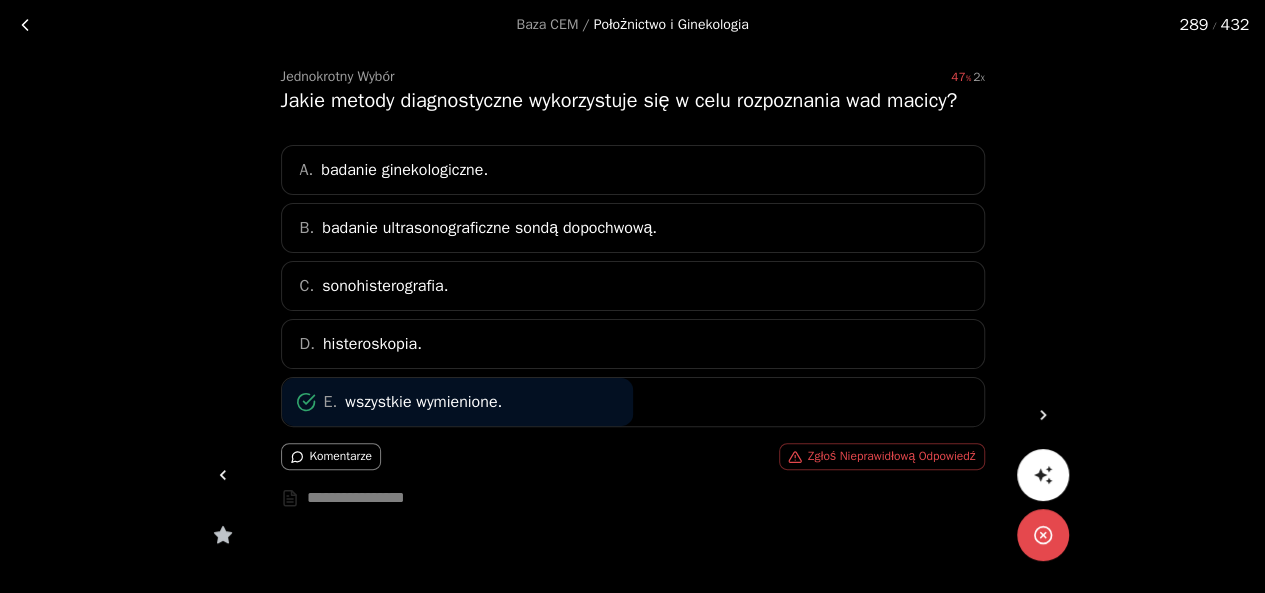 click at bounding box center (223, 475) 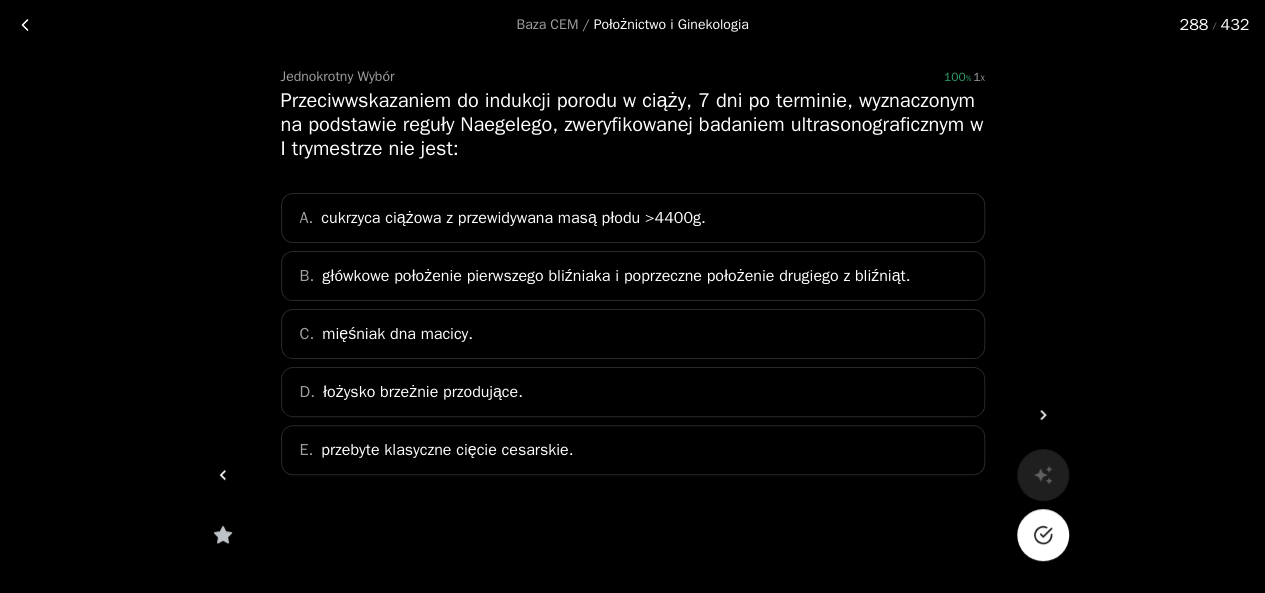 click 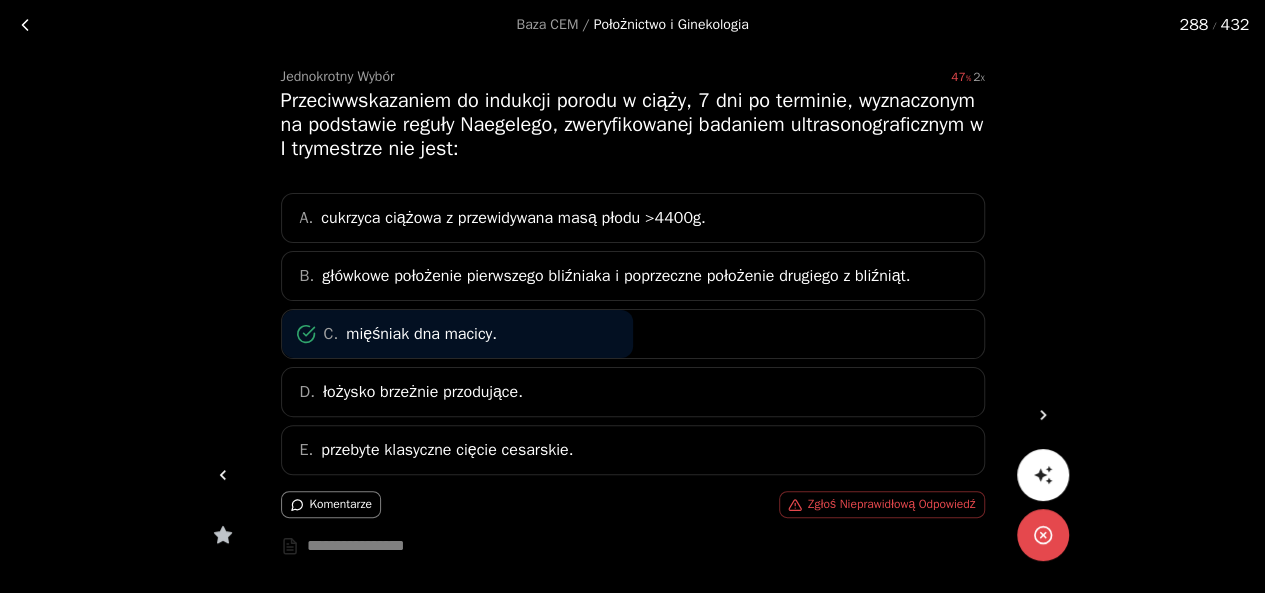 click 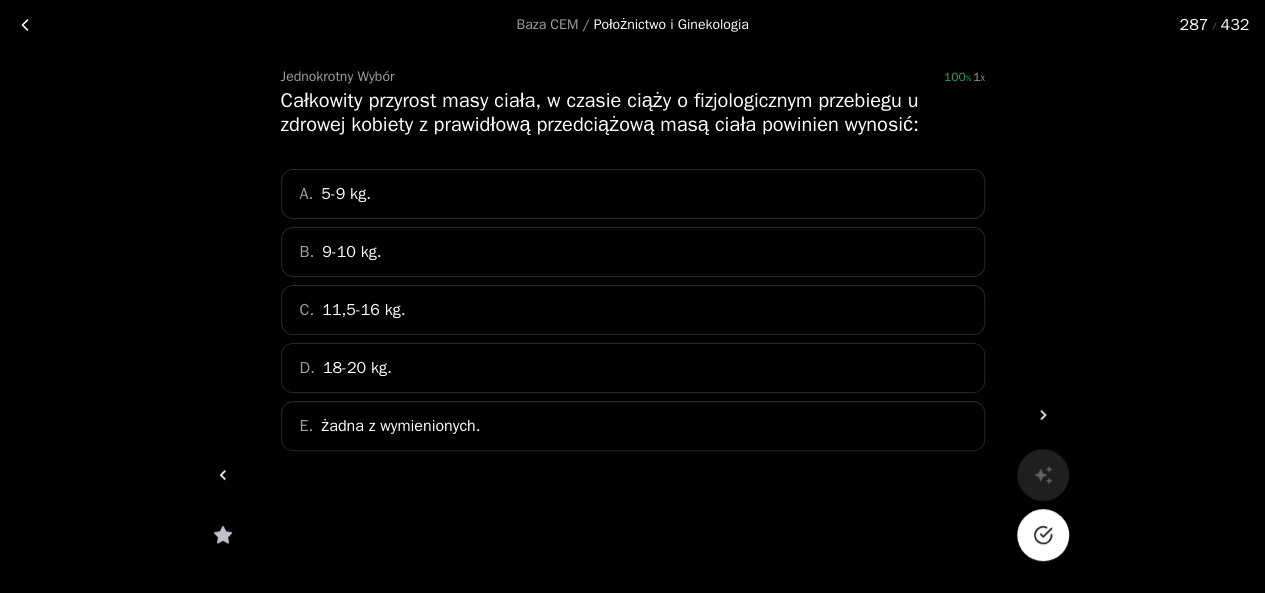 click at bounding box center [1043, 535] 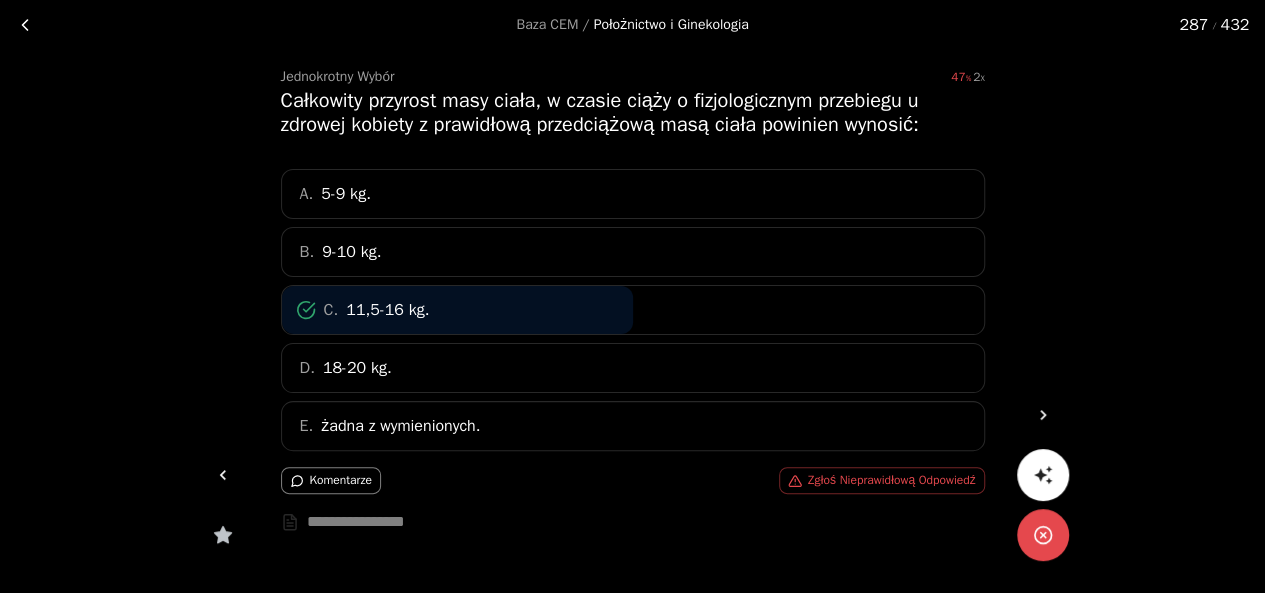 click 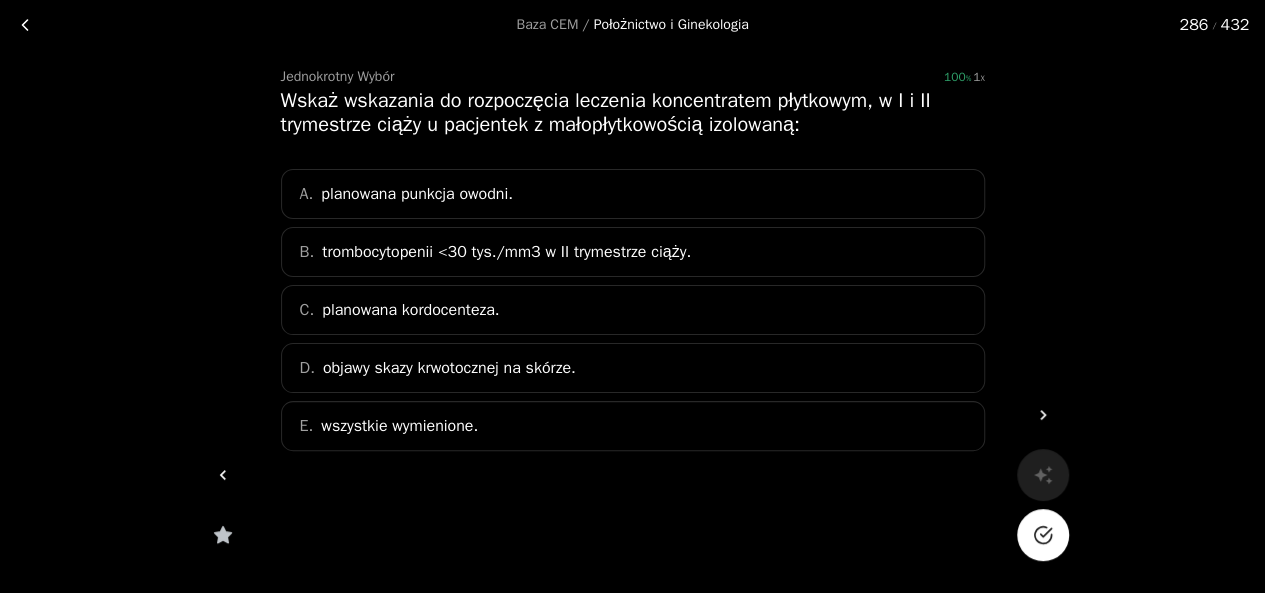 click 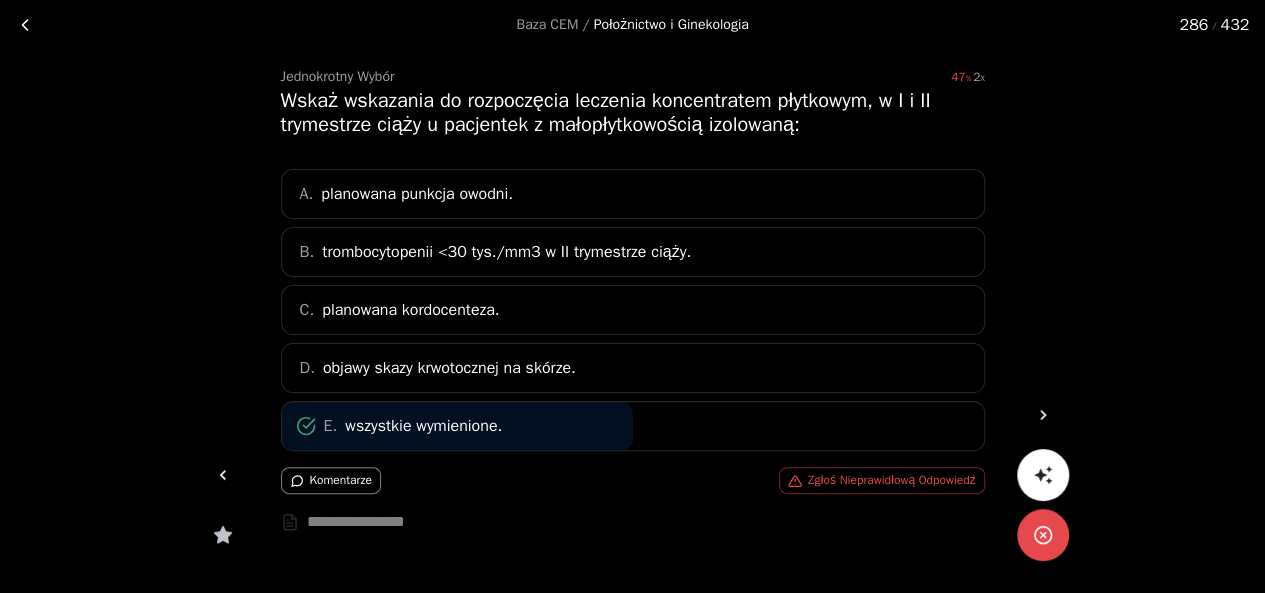 click 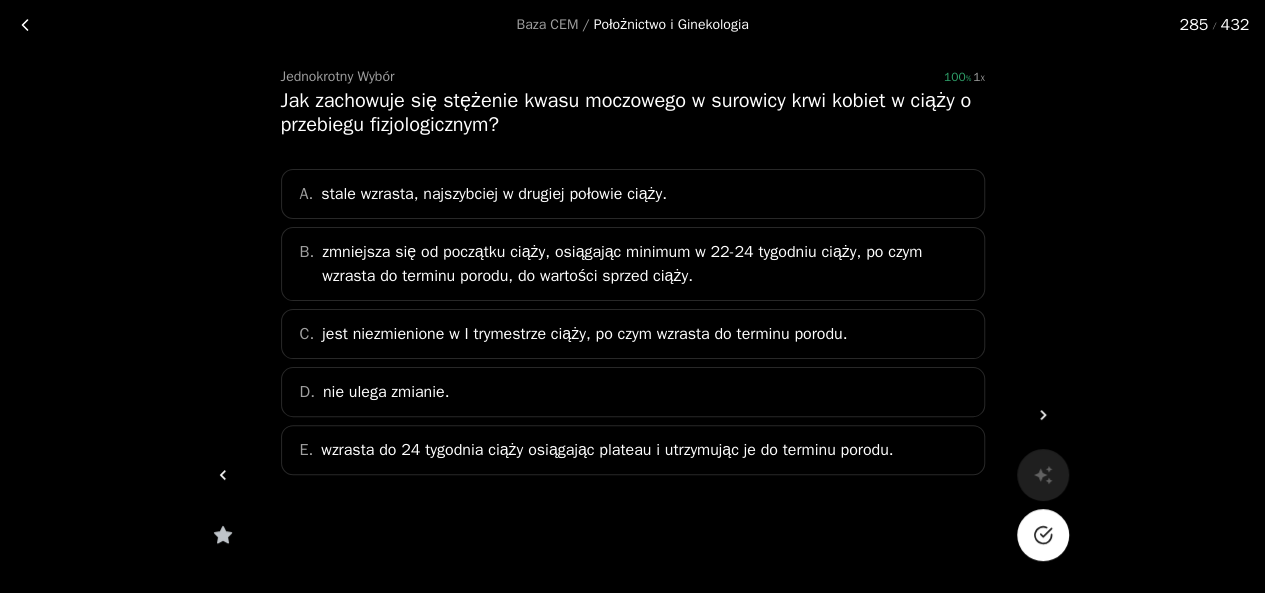 click 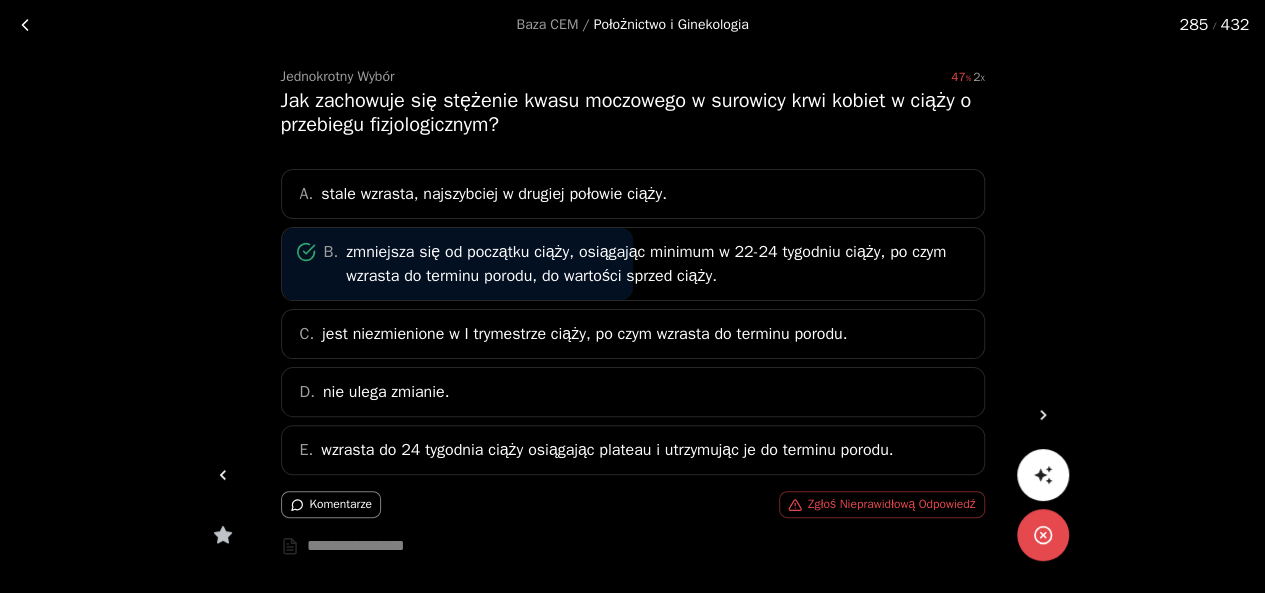 click at bounding box center [223, 475] 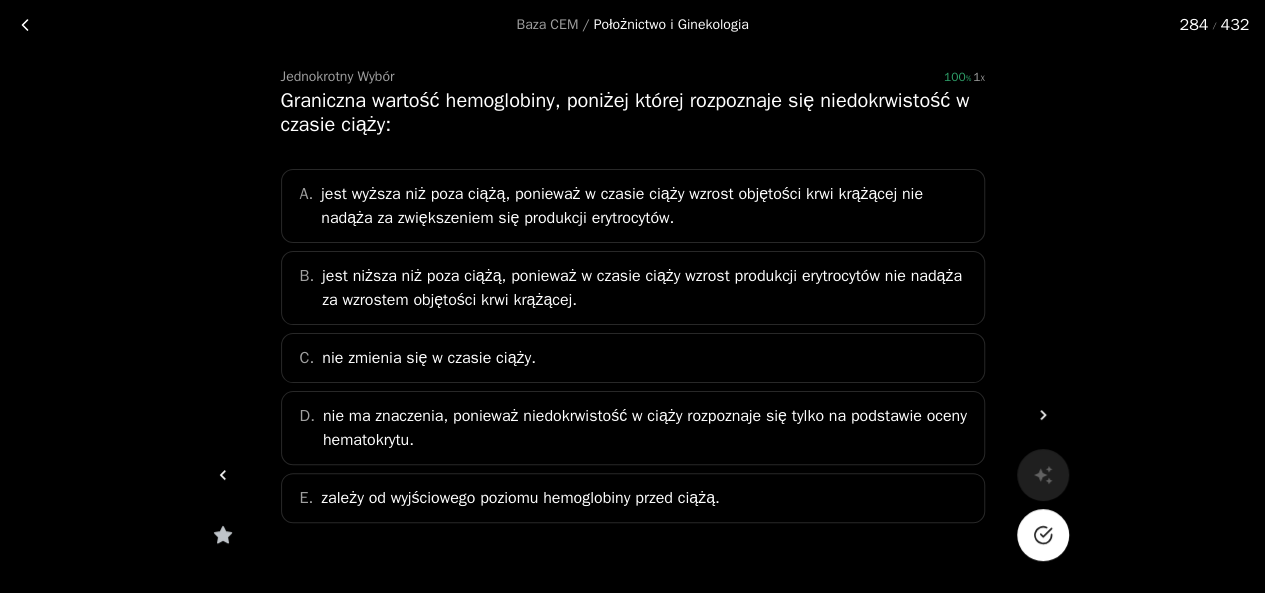 click 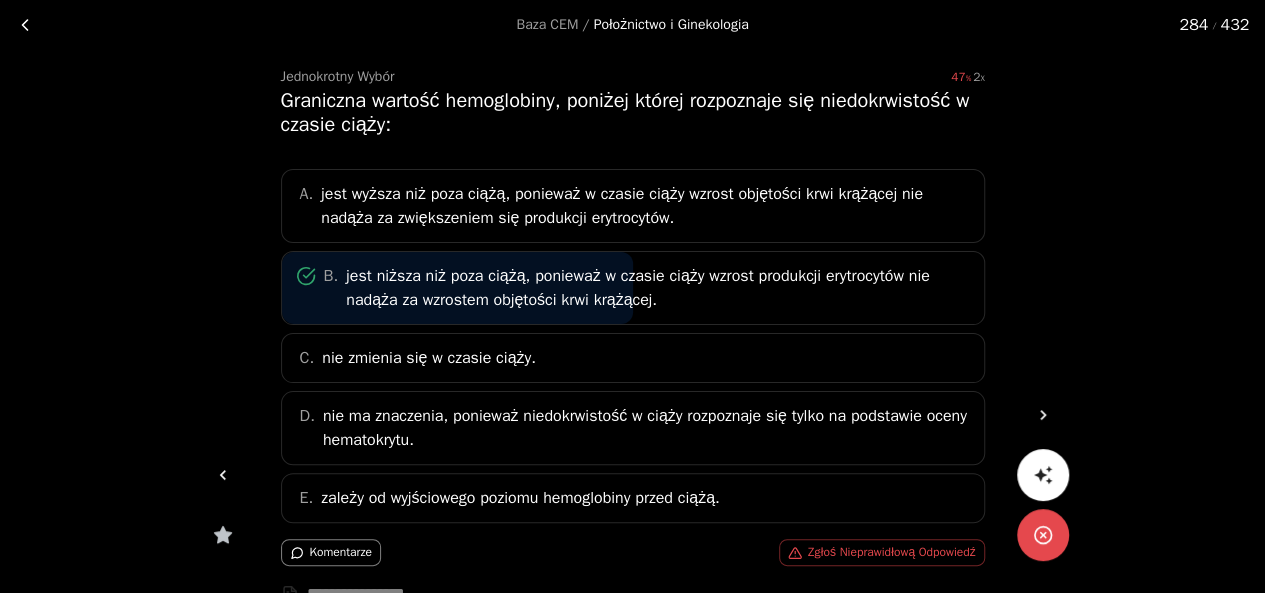 click at bounding box center [223, 475] 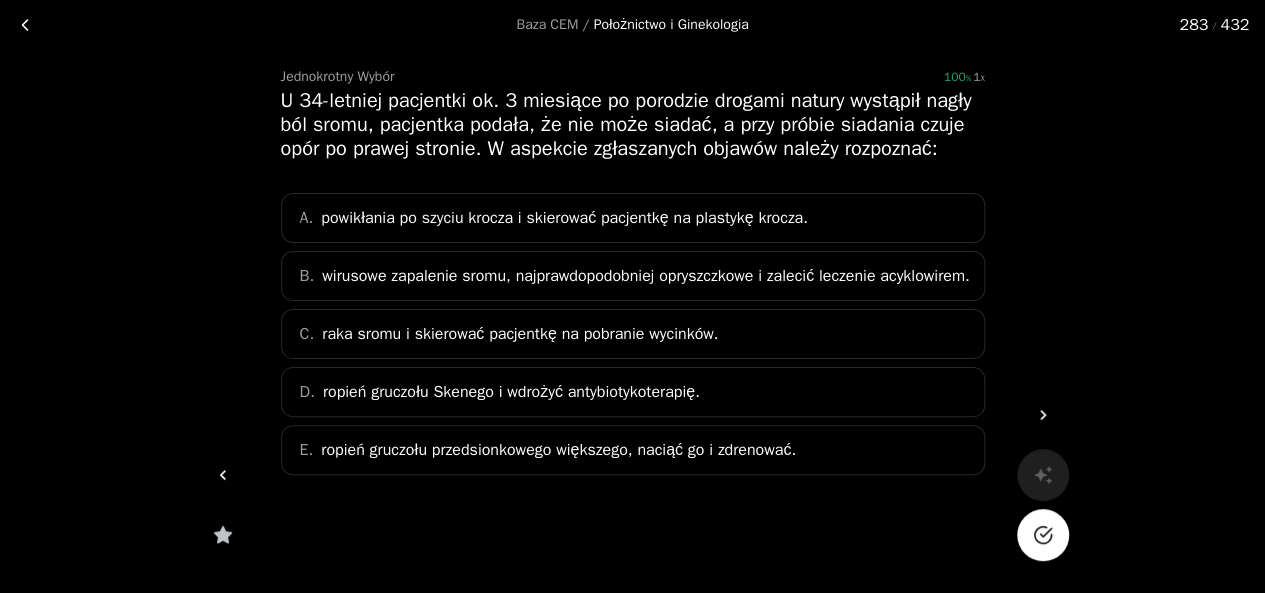 click 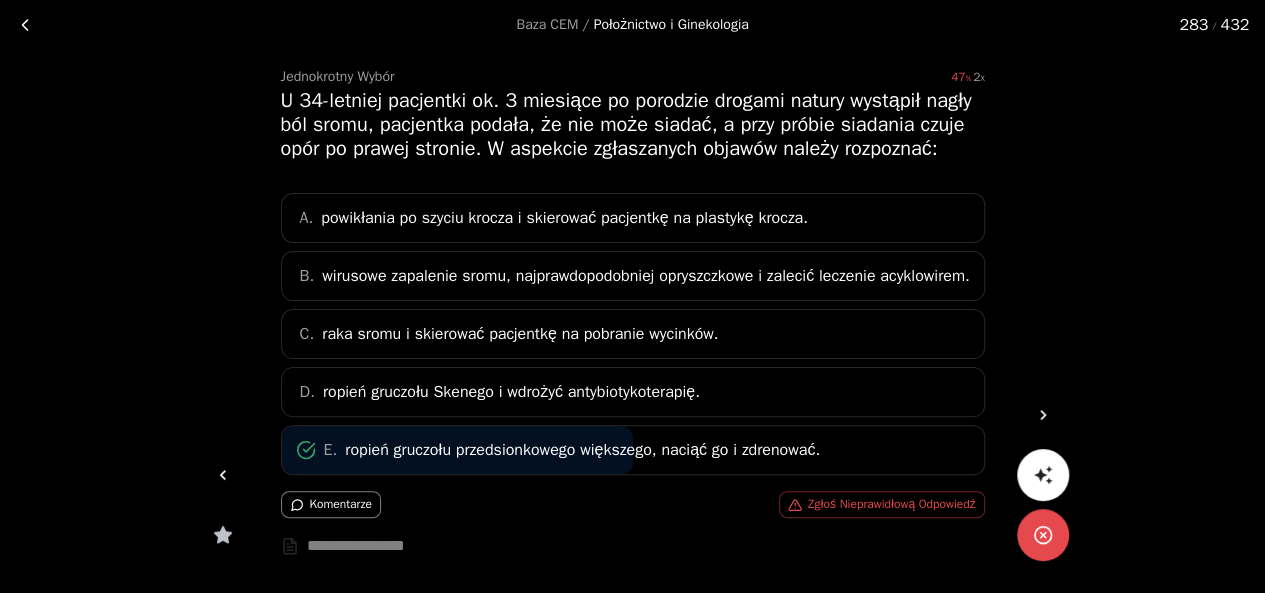 click at bounding box center [223, 475] 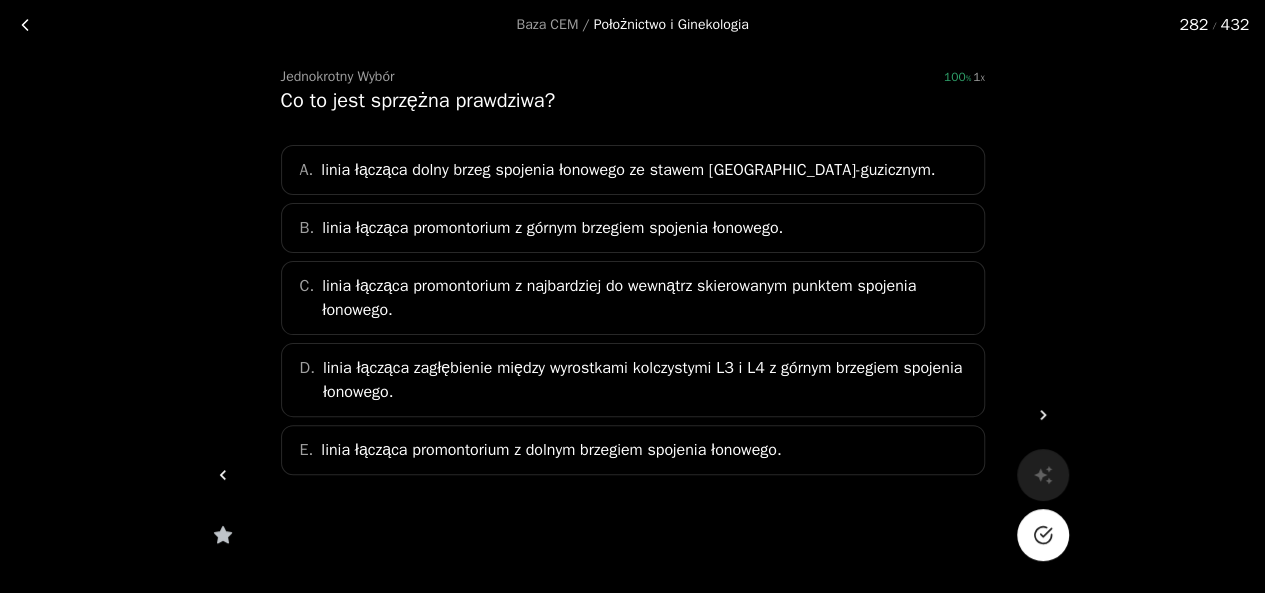 click at bounding box center [1043, 535] 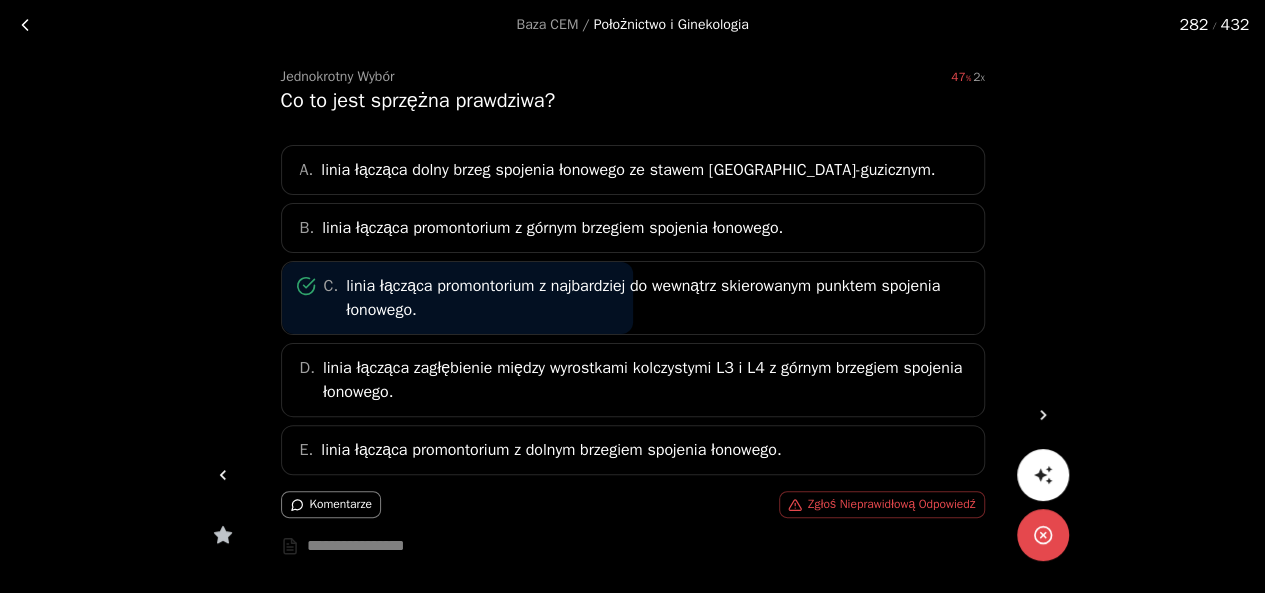 click at bounding box center (223, 475) 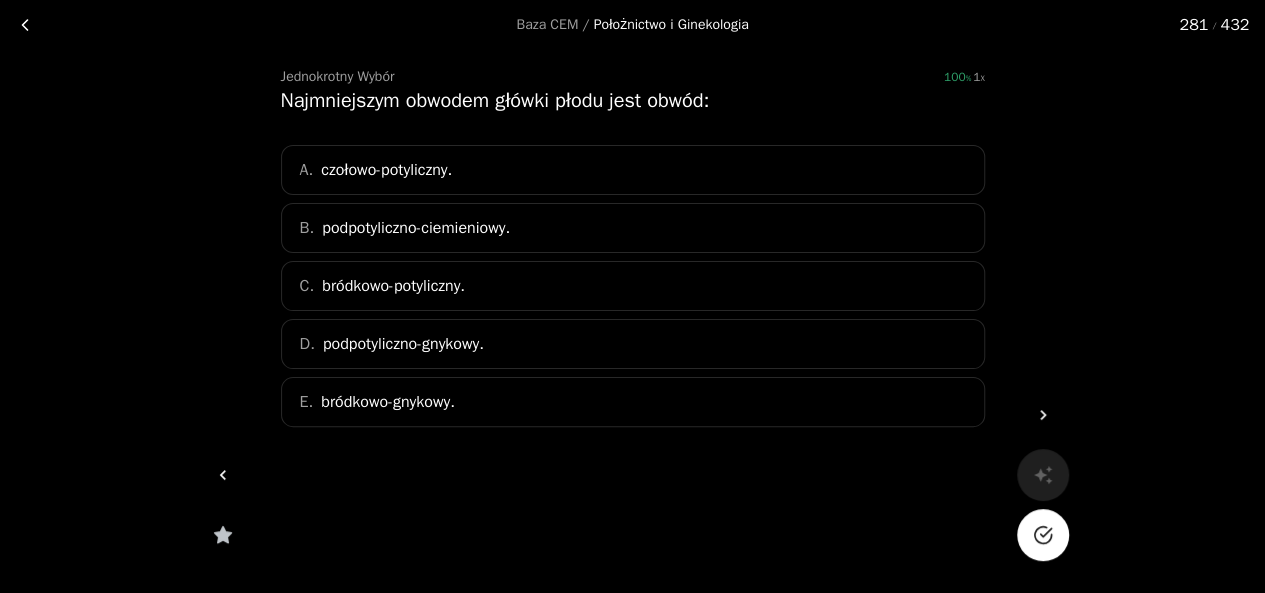 click on "Baza CEM  /  Położnictwo i Ginekologia 281 / 432 Jednokrotny Wybór 100 1 Najmniejszym obwodem główki płodu jest obwód: A.   czołowo-potyliczny. B.   podpotyliczno-ciemieniowy. C.   bródkowo-potyliczny. D.   podpotyliczno-gnykowy. E.   bródkowo-[GEOGRAPHIC_DATA]." at bounding box center (632, 262) 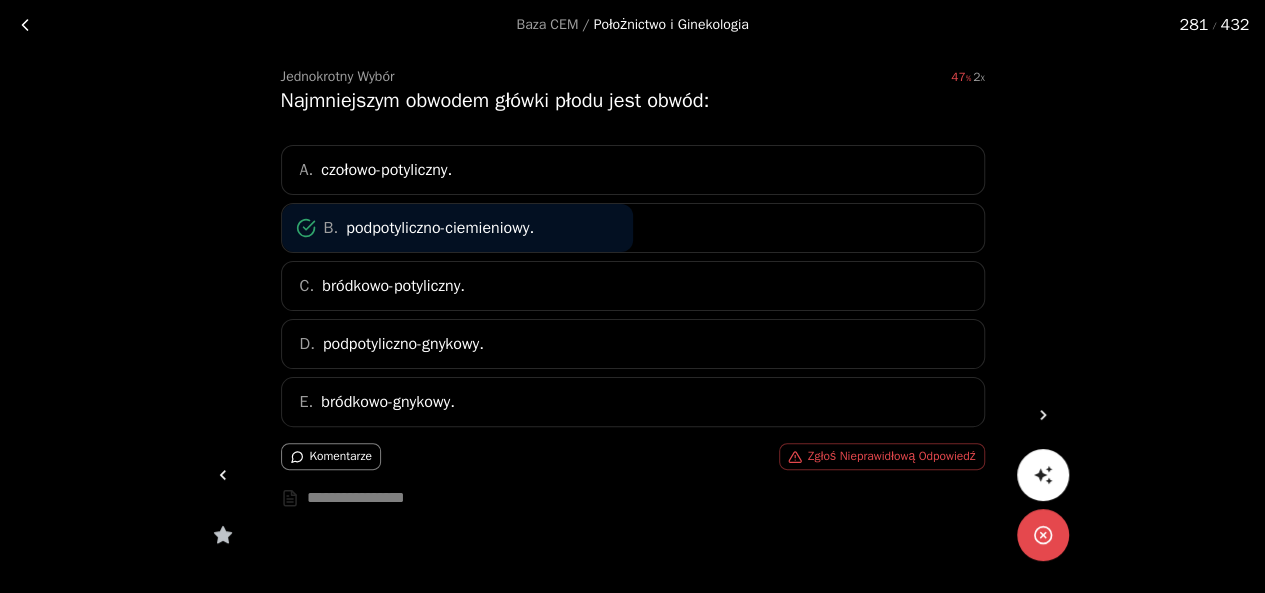 click 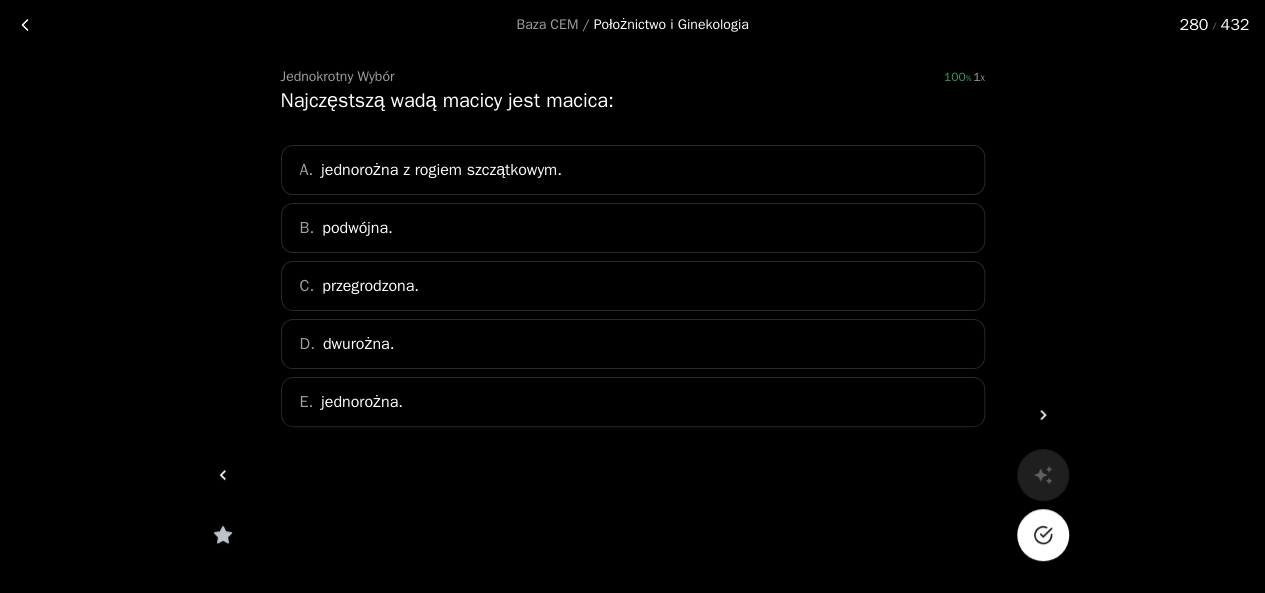 click 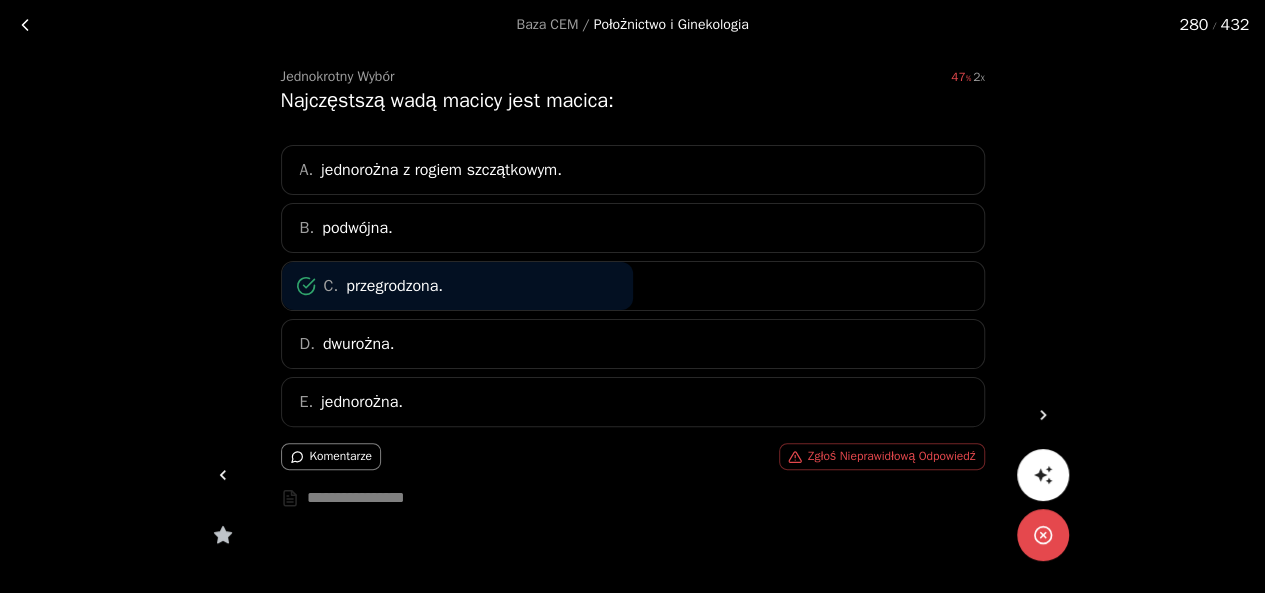 click 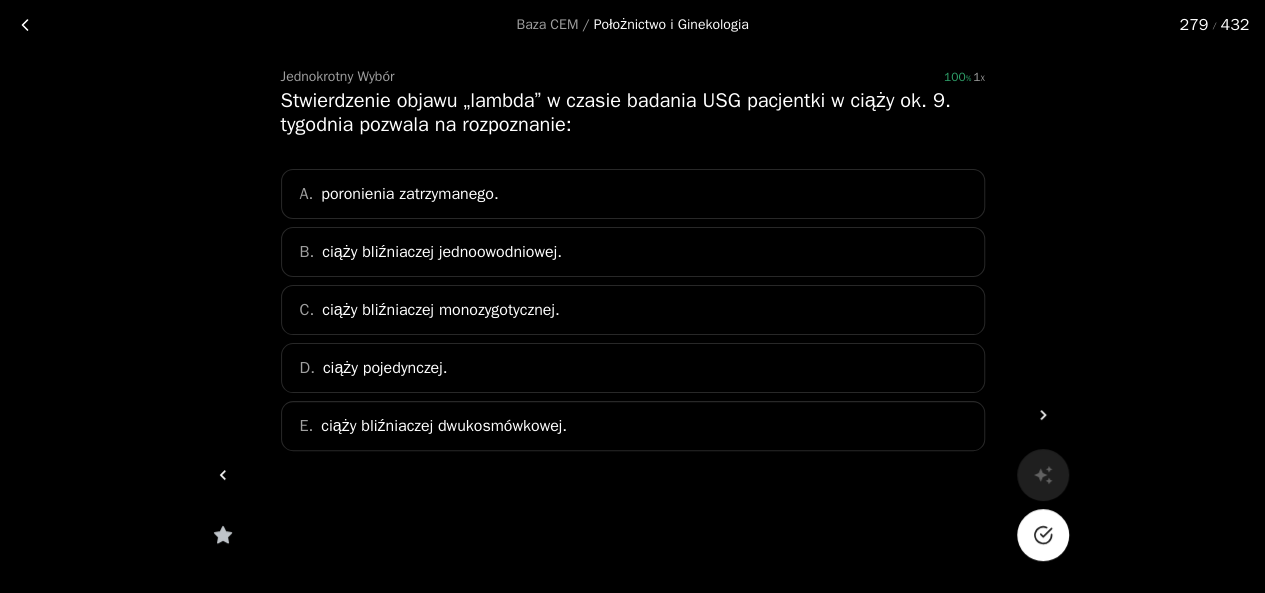 click 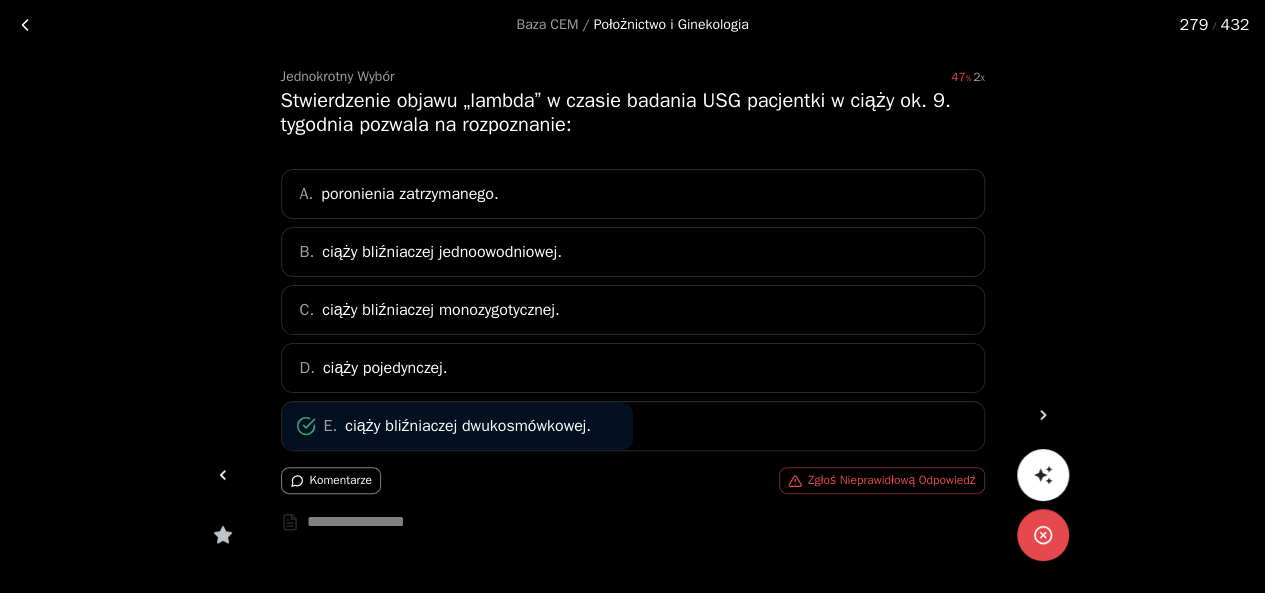 click at bounding box center [223, 475] 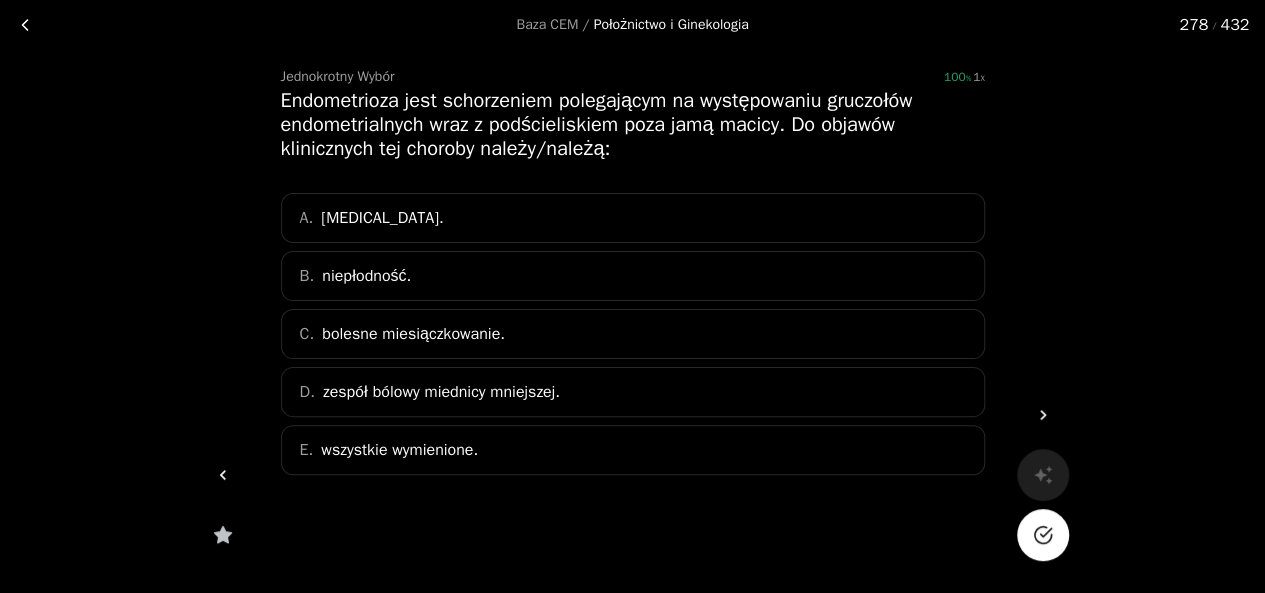 click at bounding box center (1043, 535) 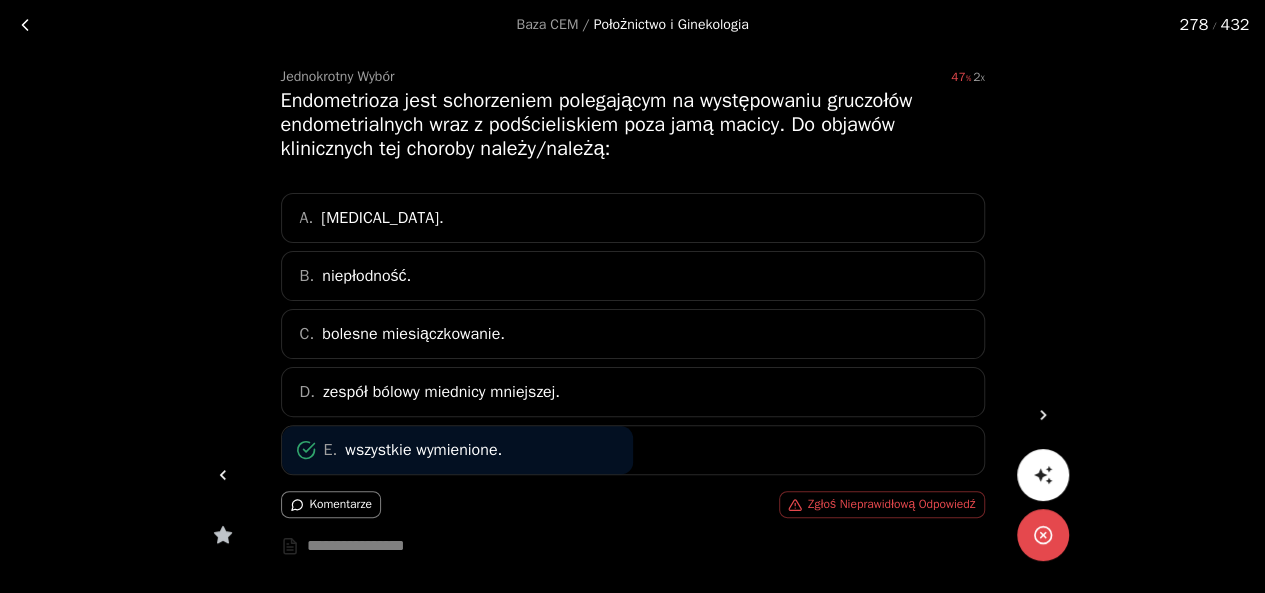 click 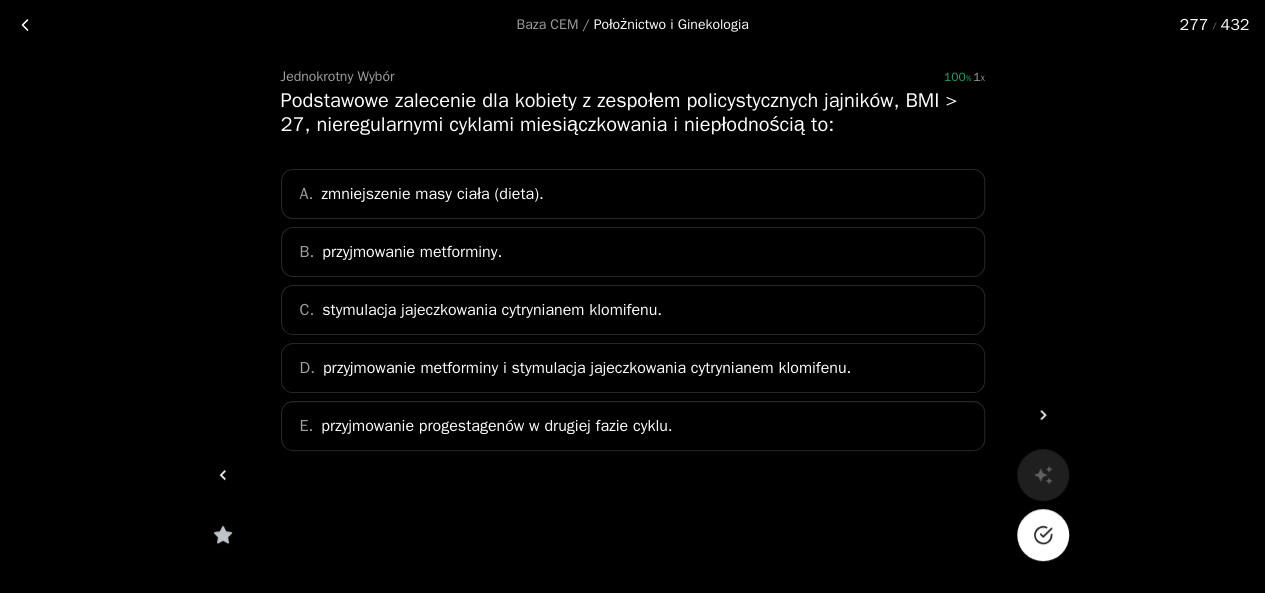 click at bounding box center (1043, 535) 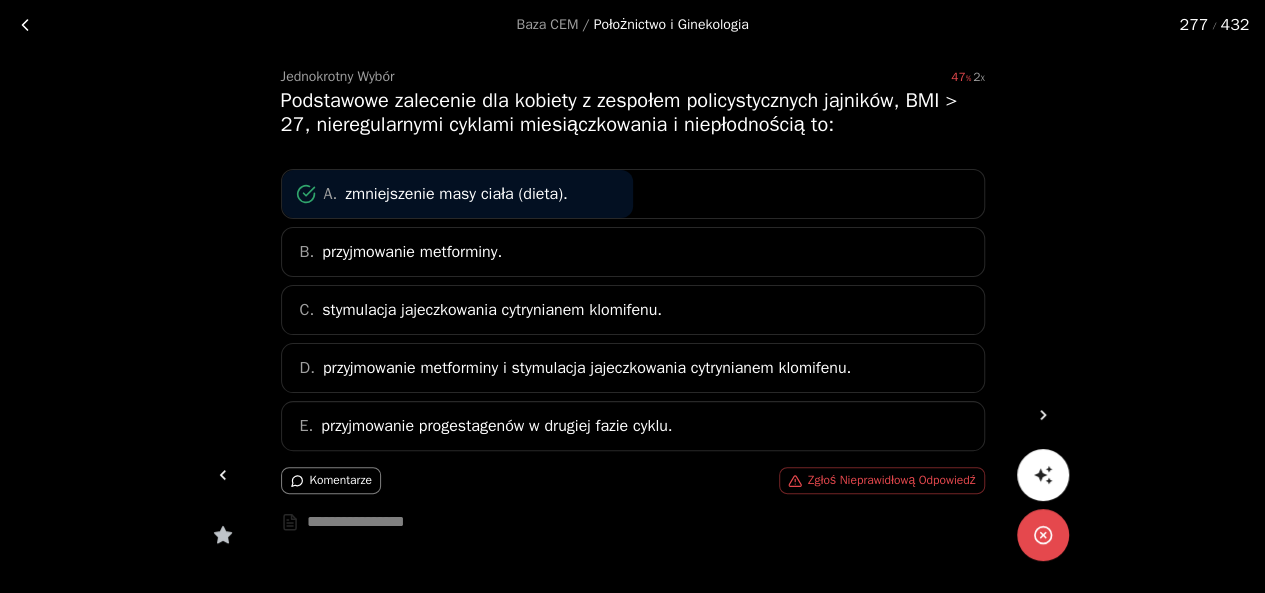 click 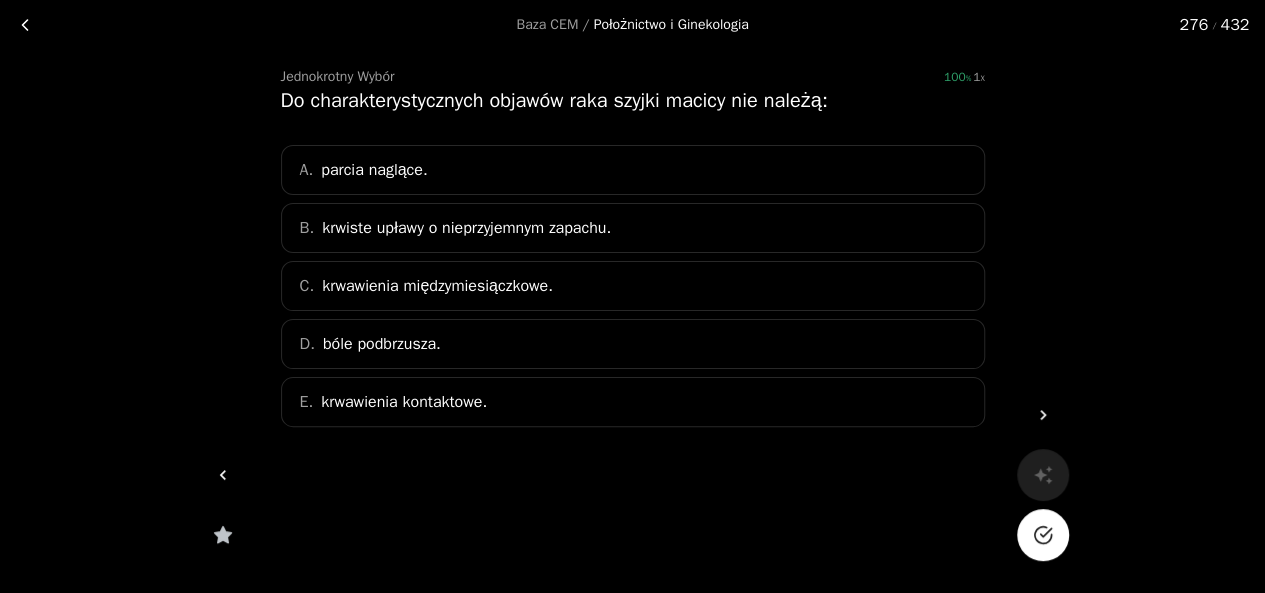 click at bounding box center [1043, 535] 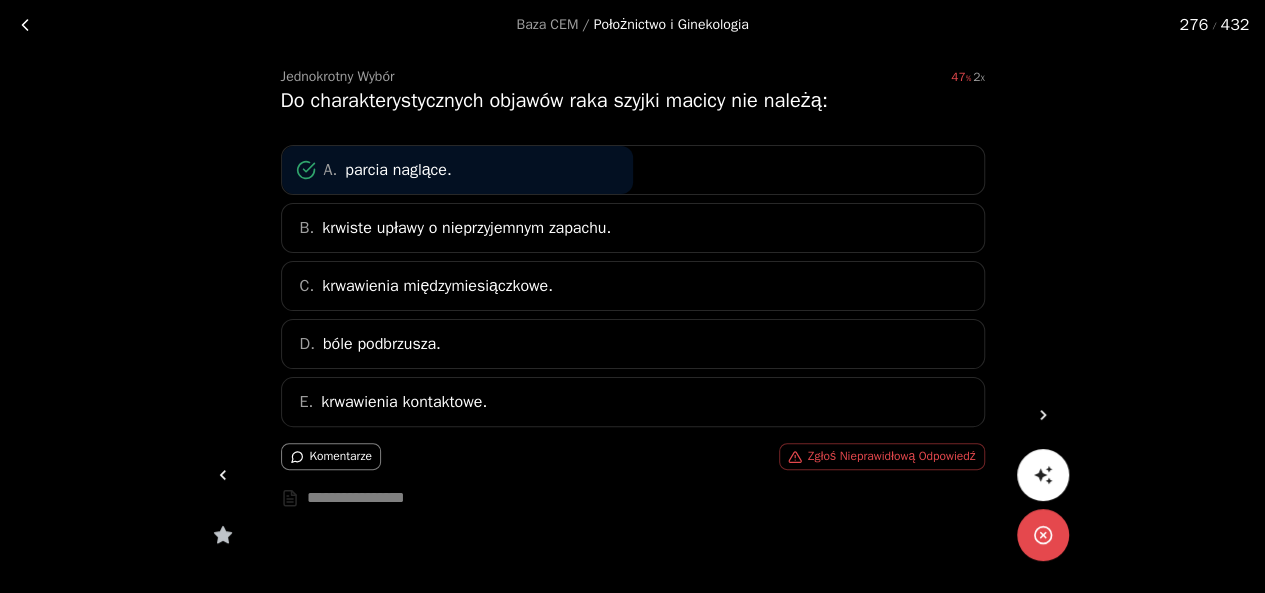 click at bounding box center (223, 475) 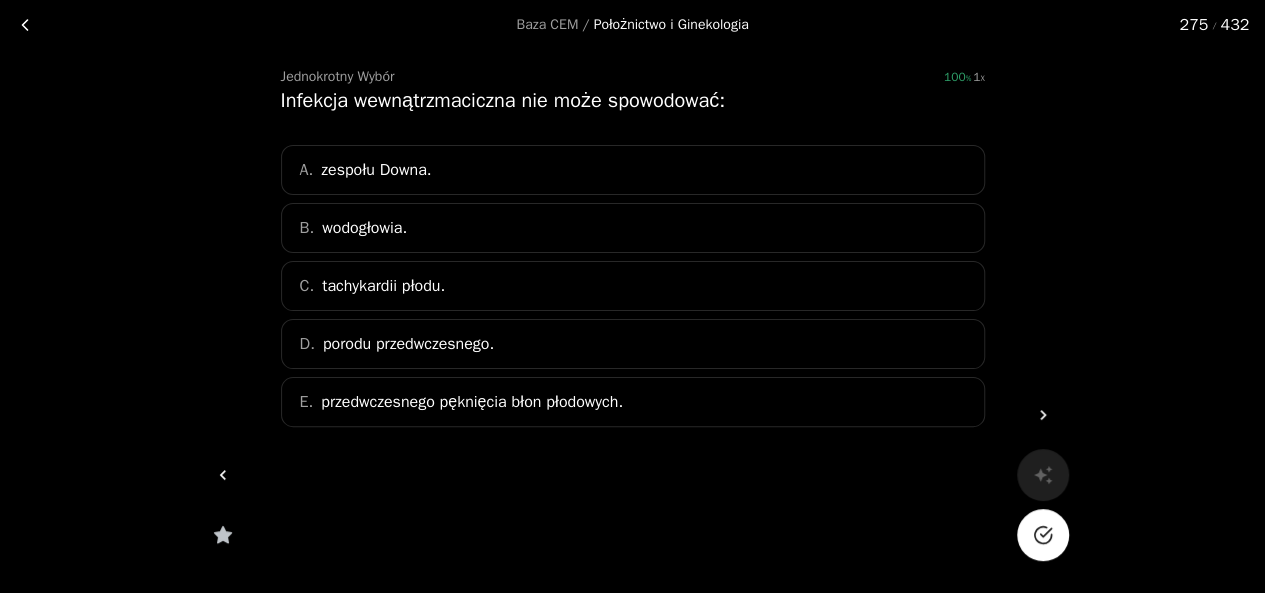 click 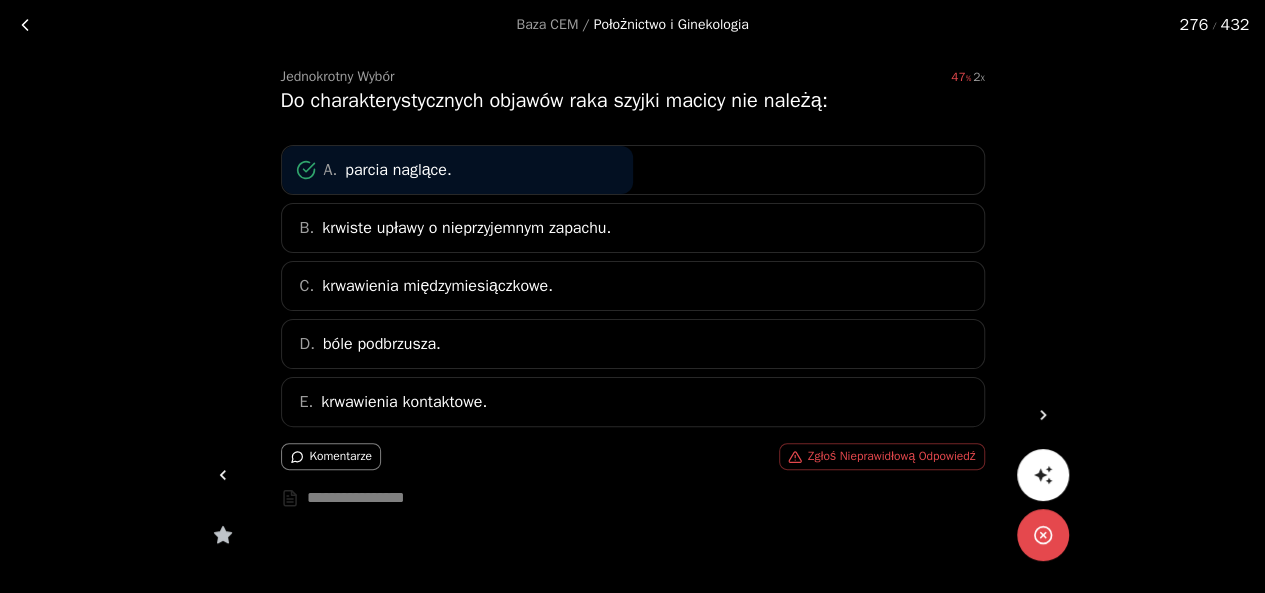 click at bounding box center (223, 475) 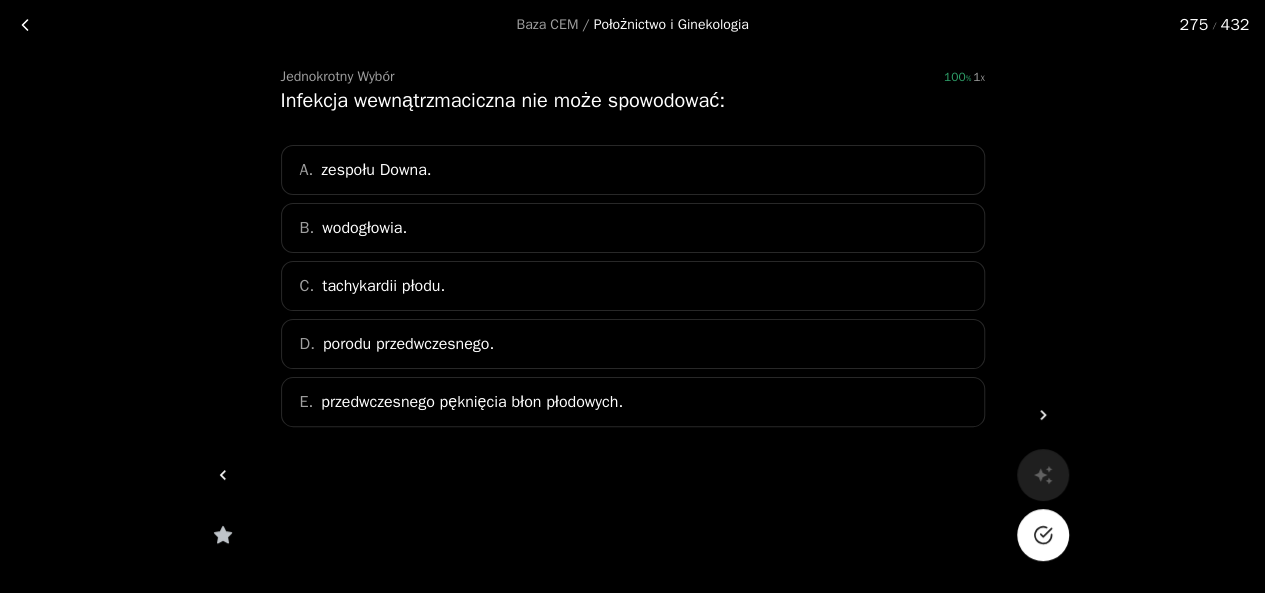 click 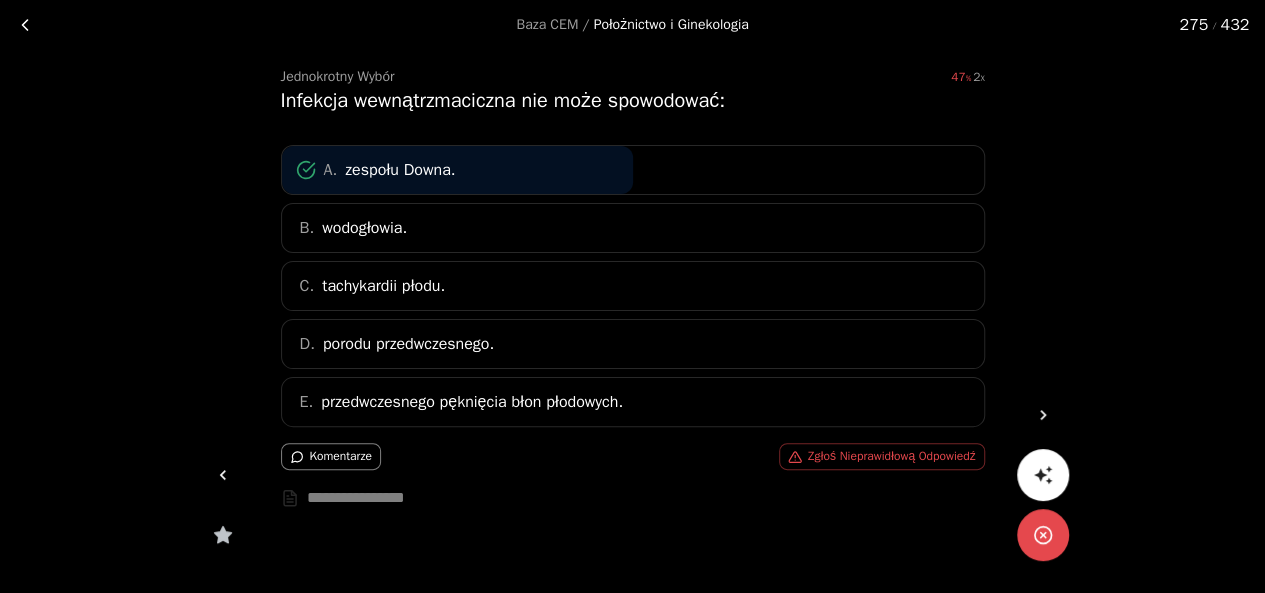 click at bounding box center [223, 475] 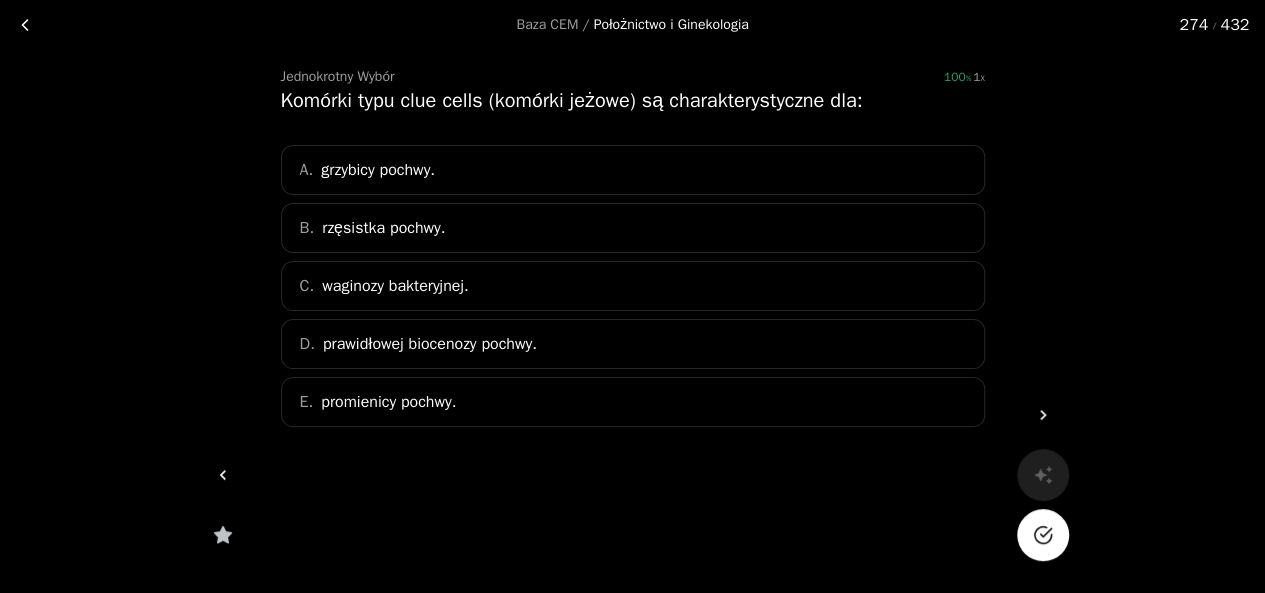 click 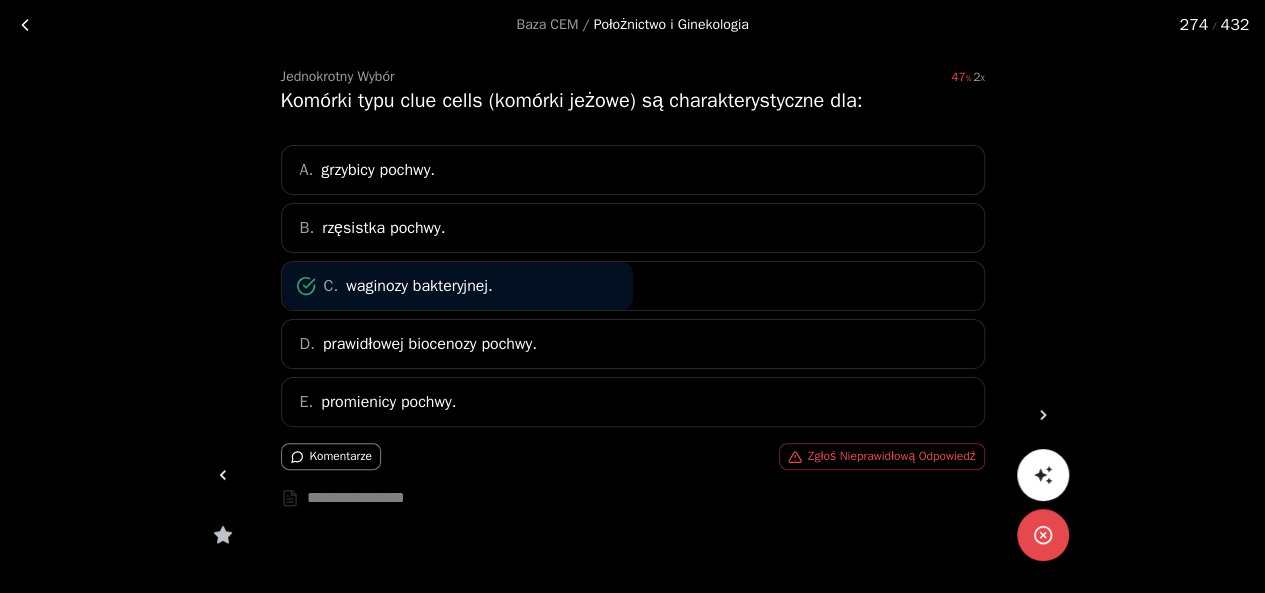 click 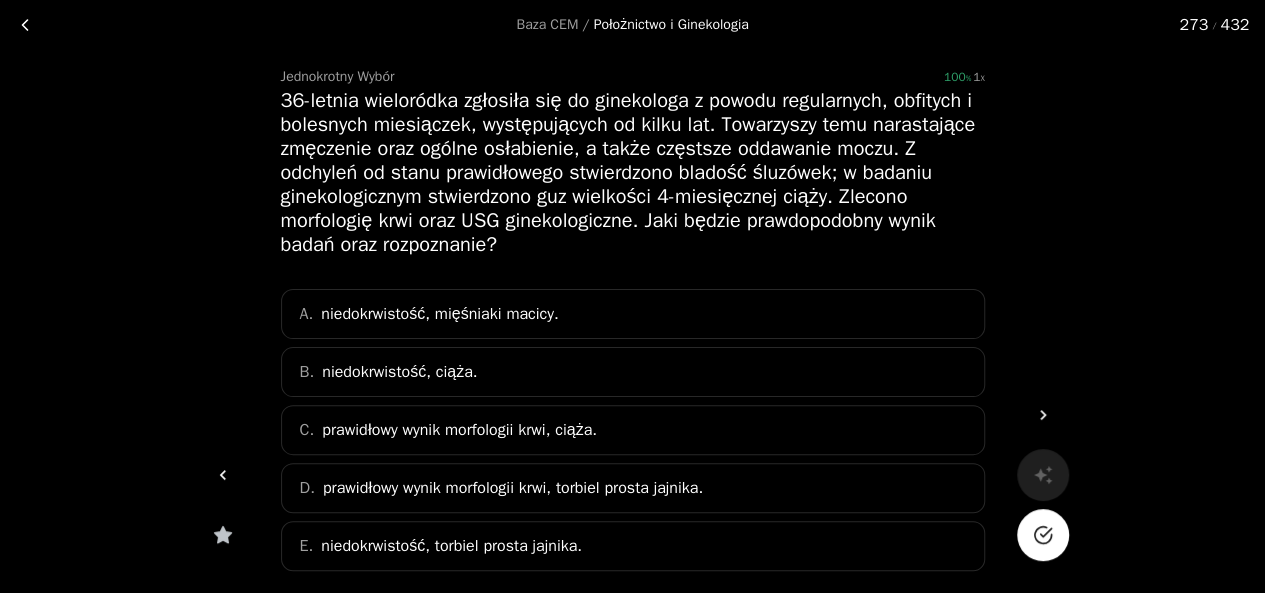 click 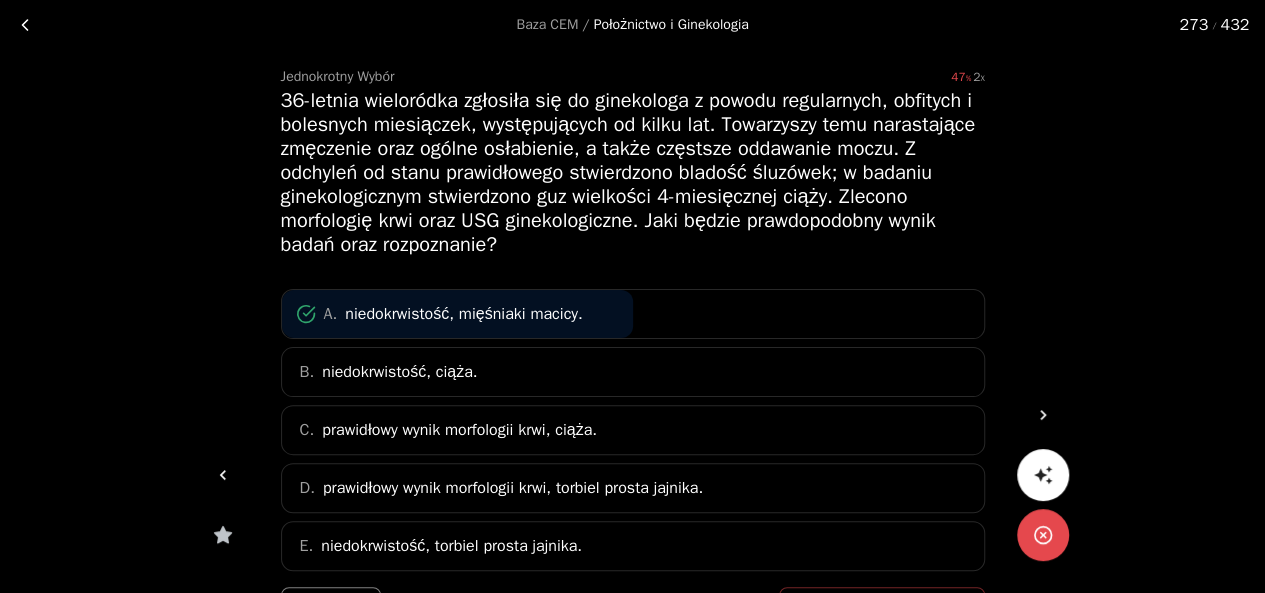 click 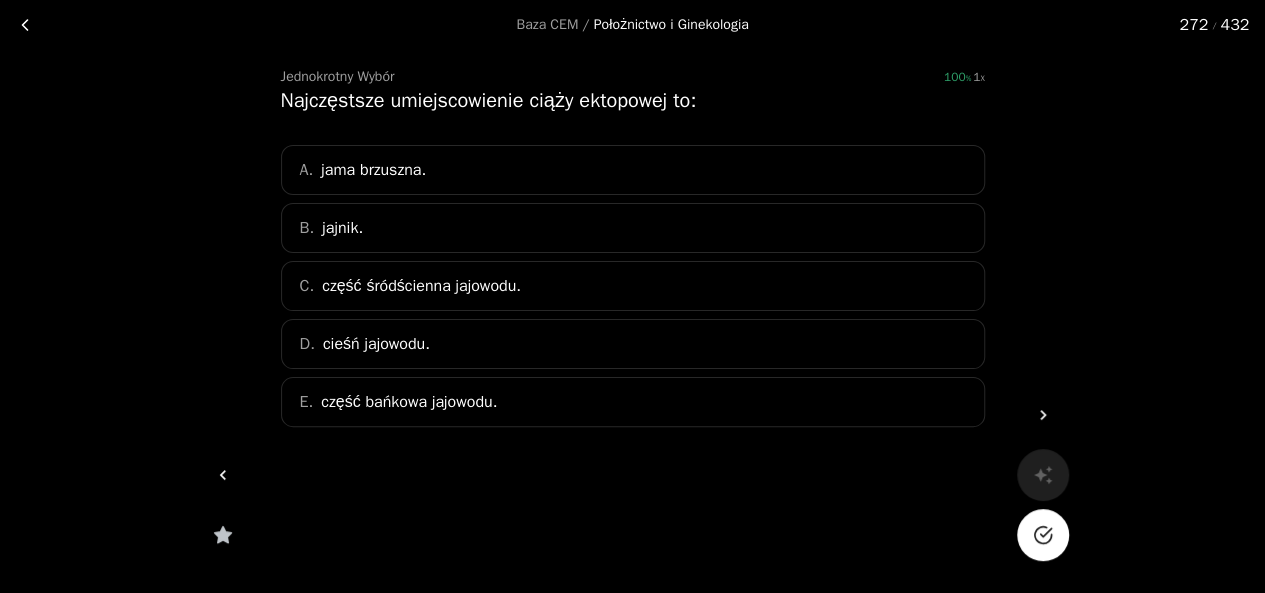 click 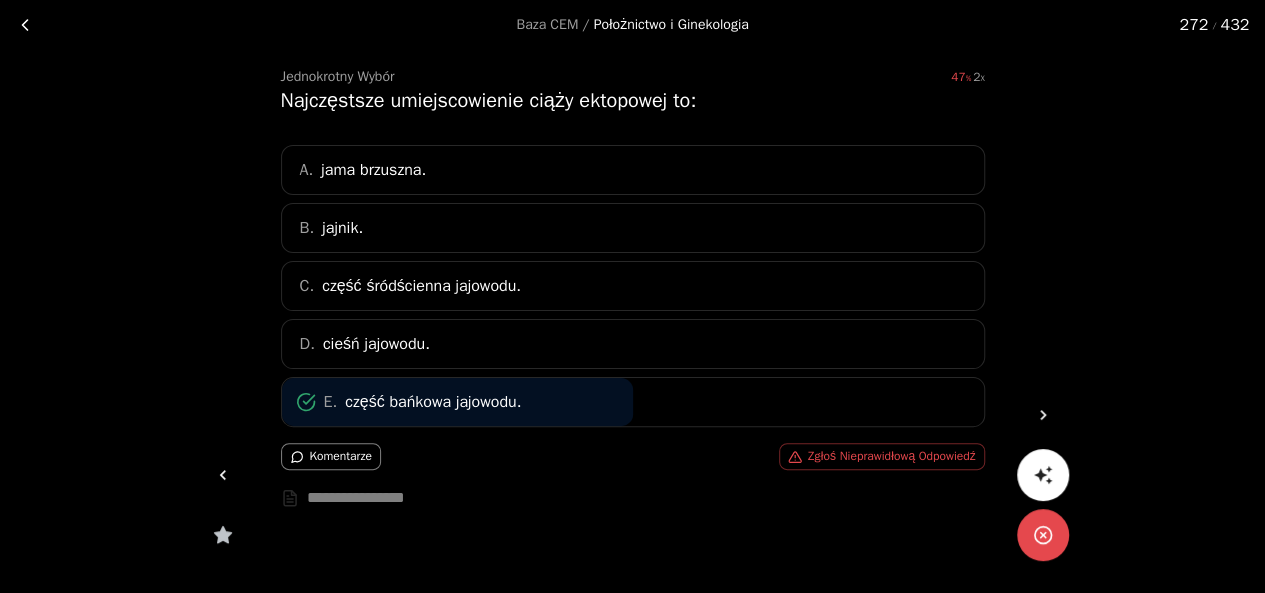 click 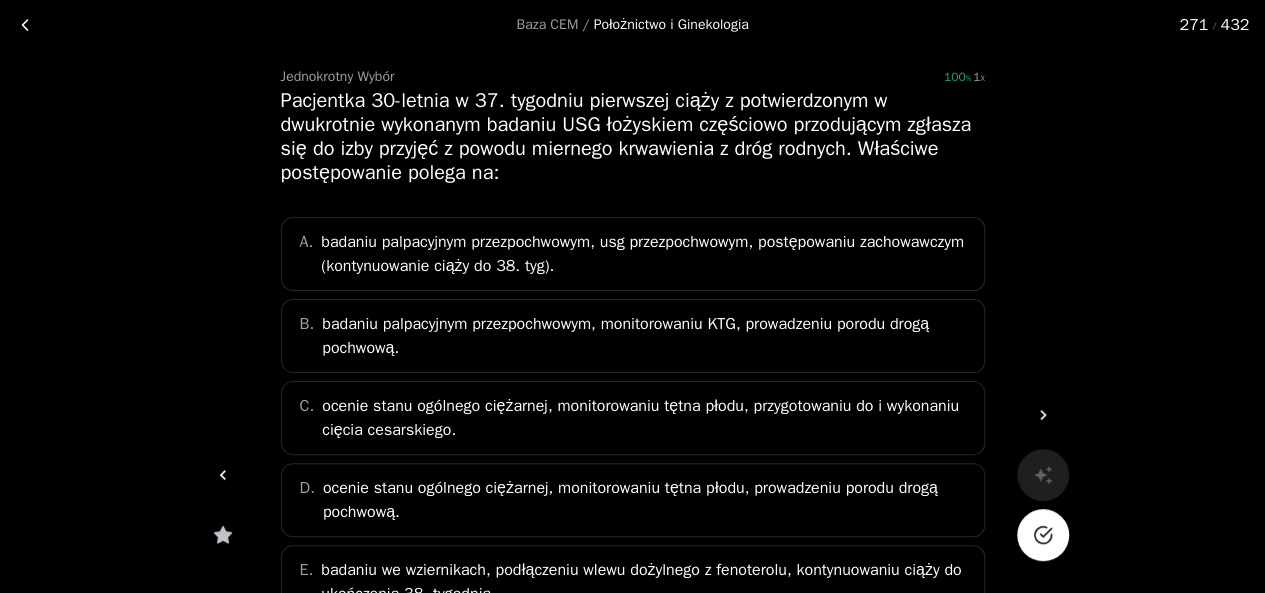 click at bounding box center [1043, 535] 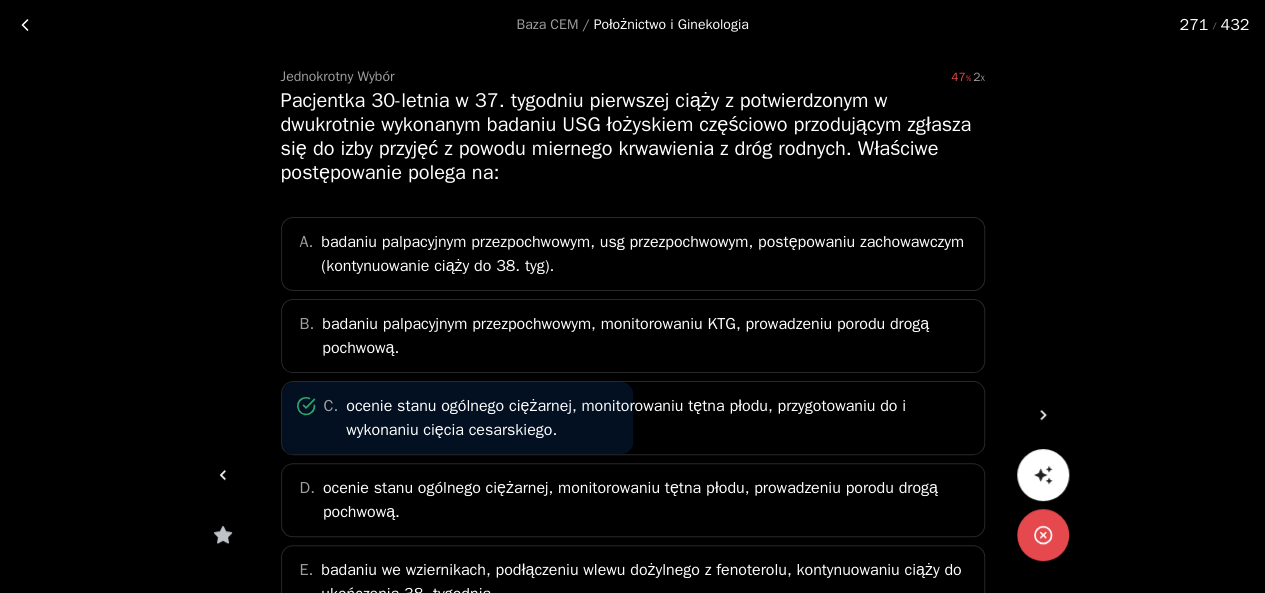 click at bounding box center (223, 475) 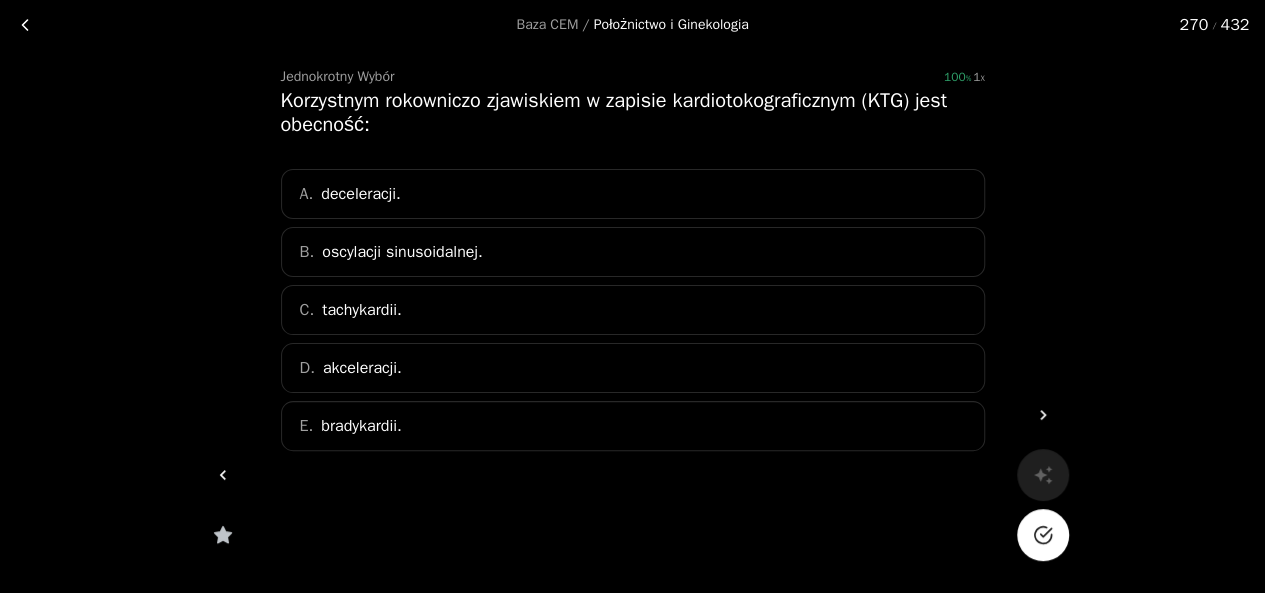 click at bounding box center [1043, 535] 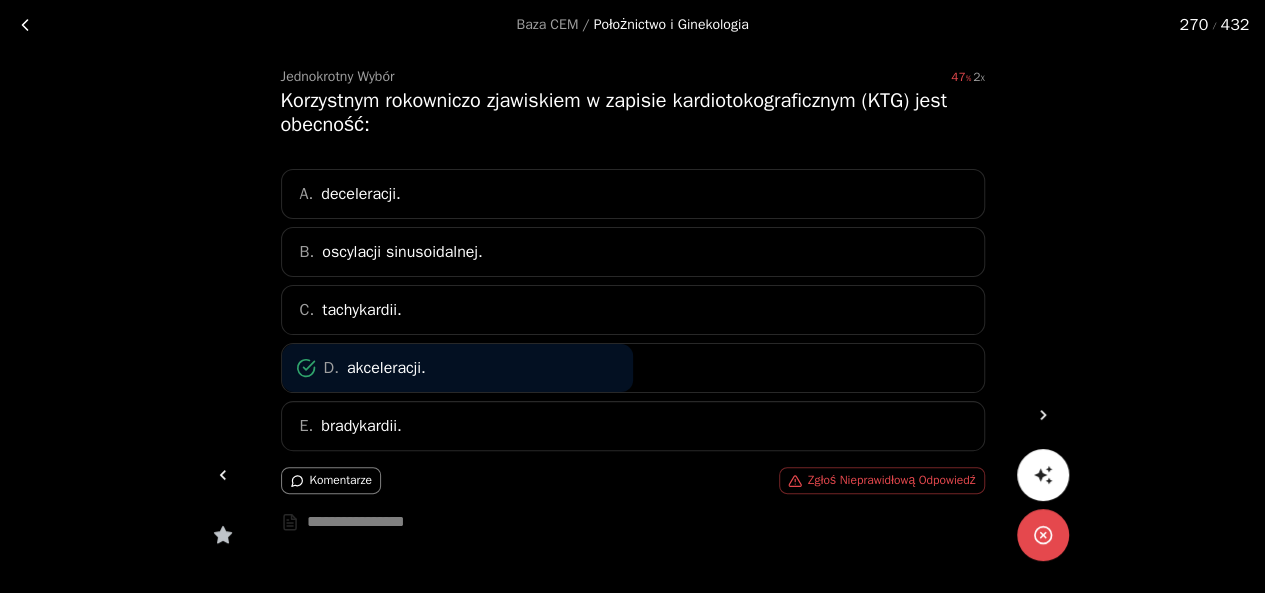 click 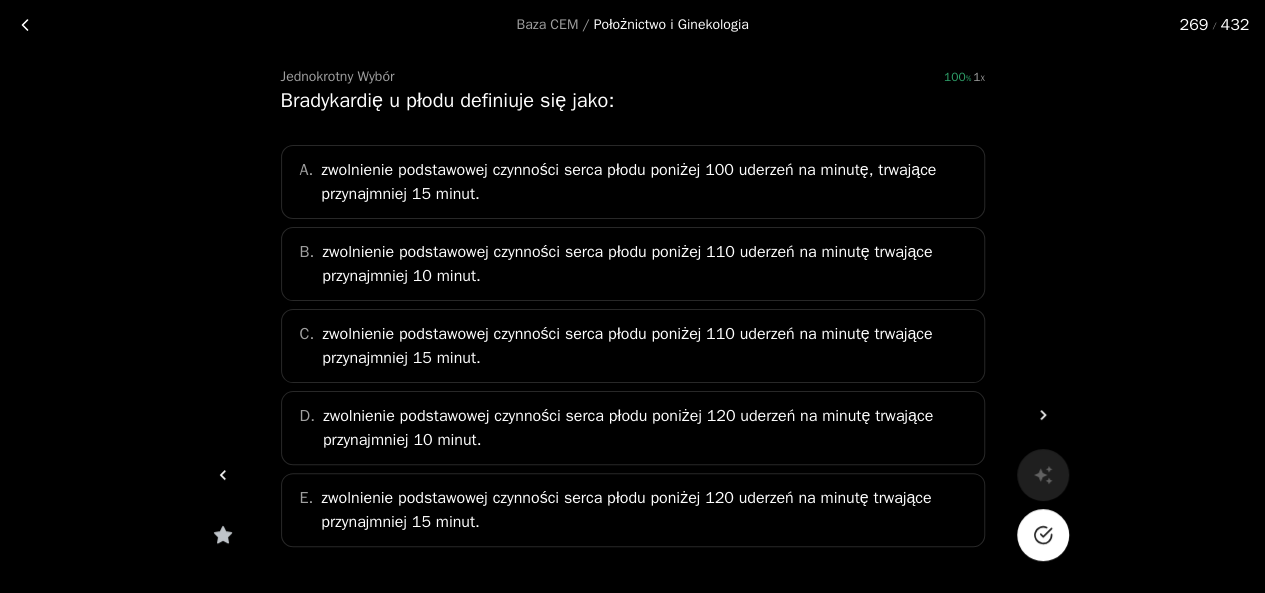 click 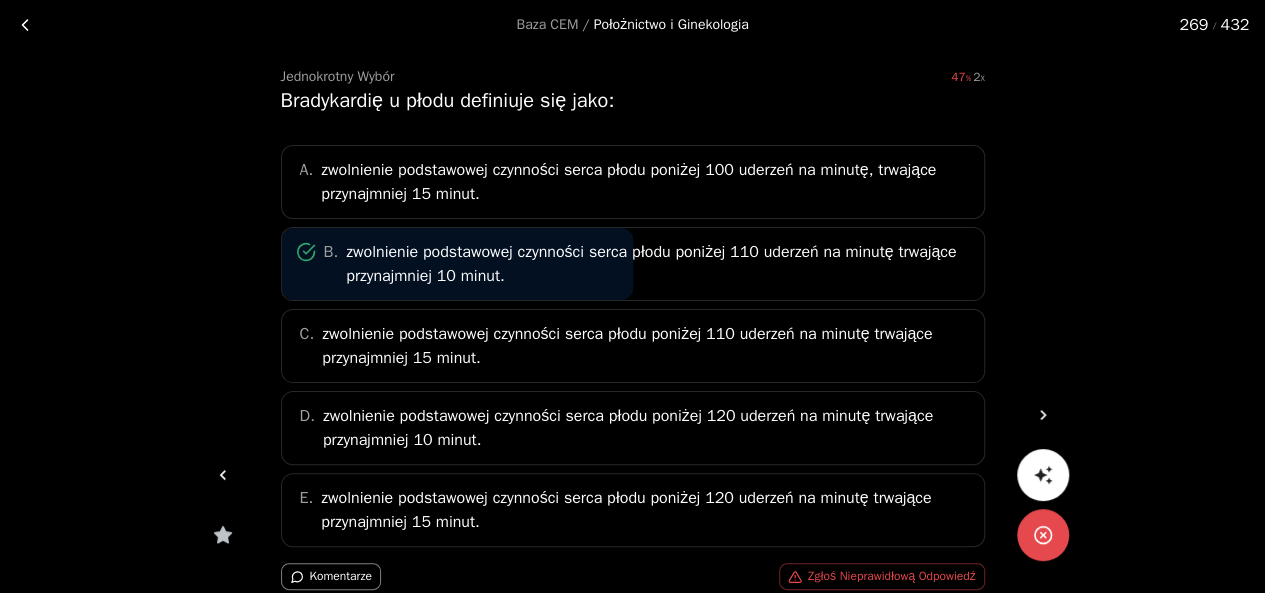 click 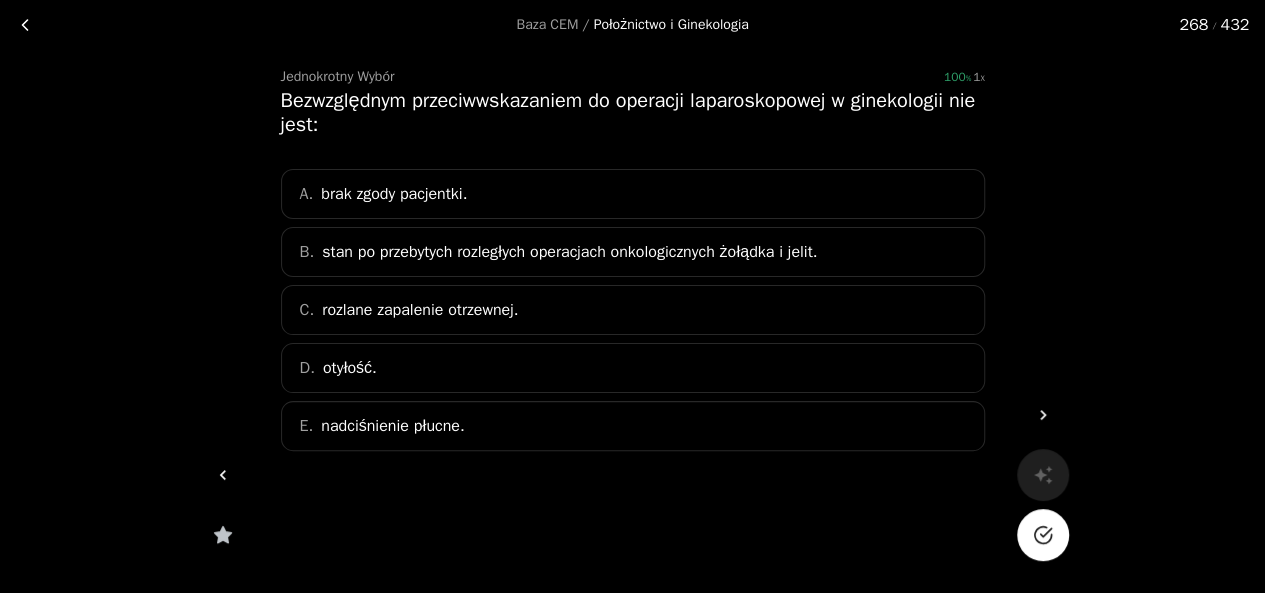 click 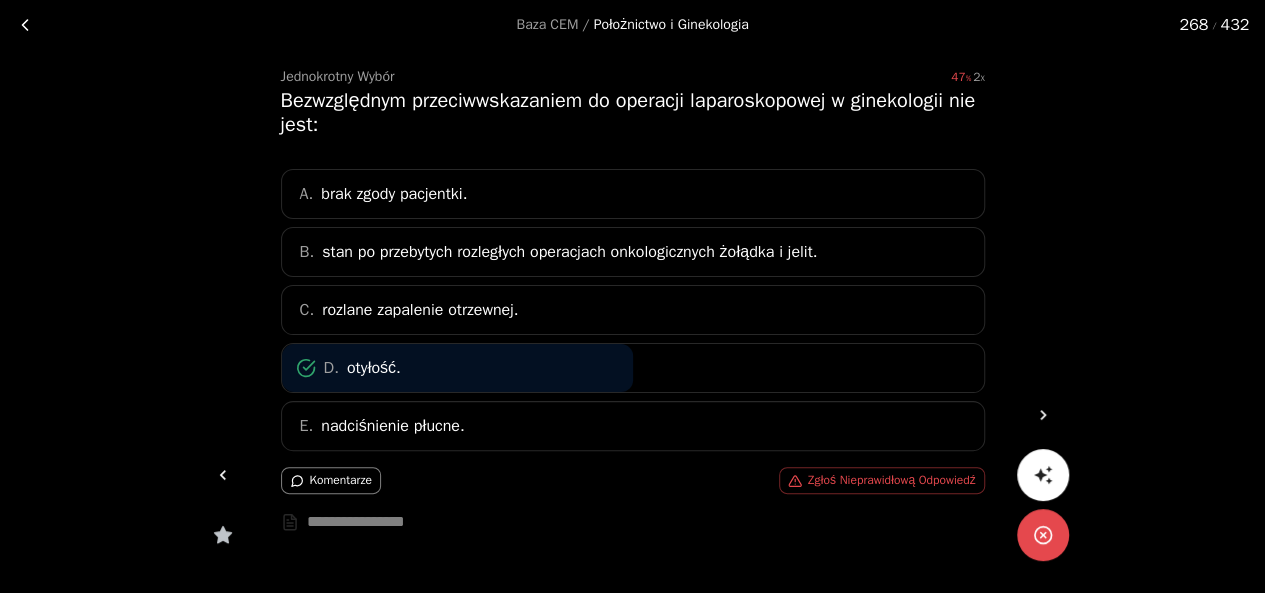 click at bounding box center [223, 475] 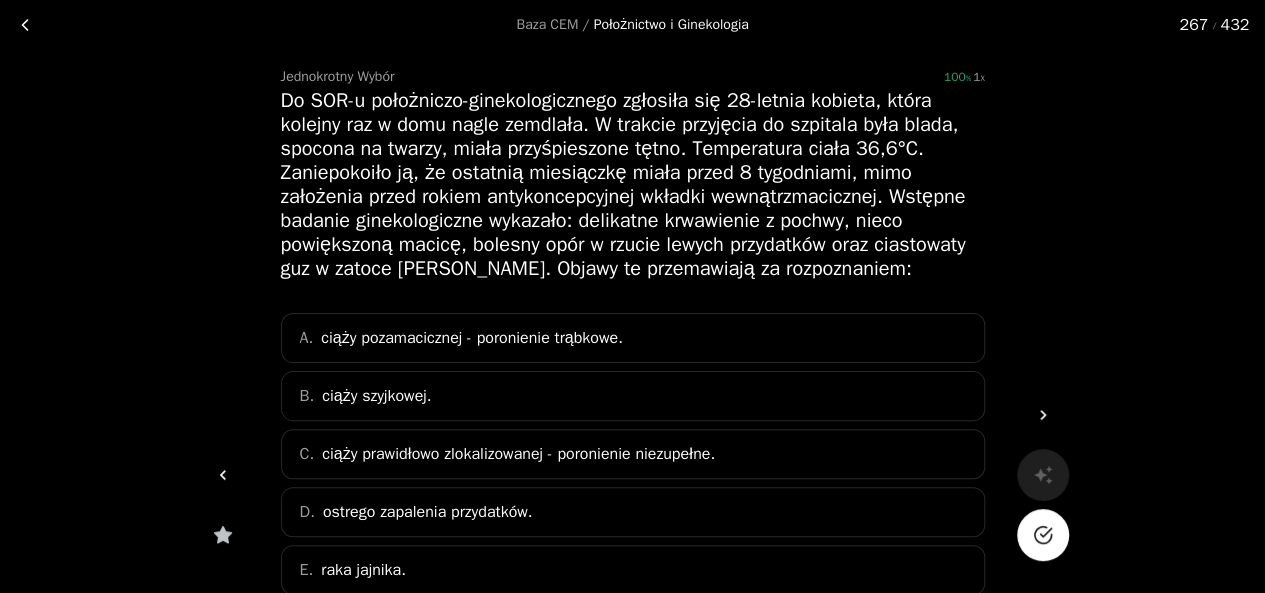 click 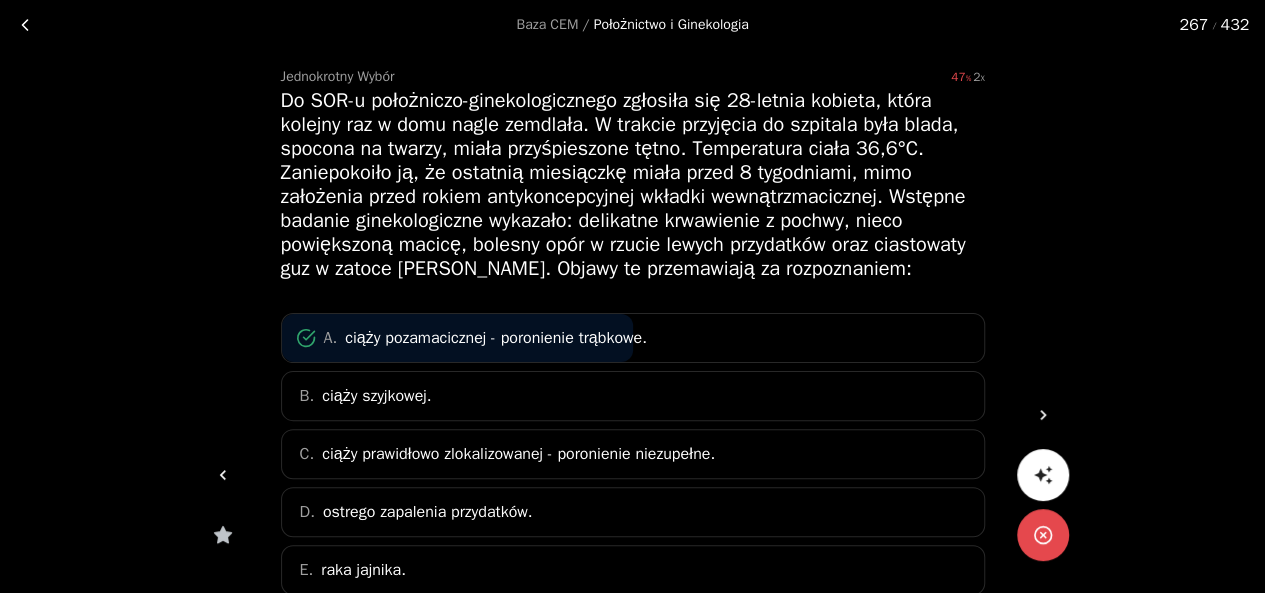 click 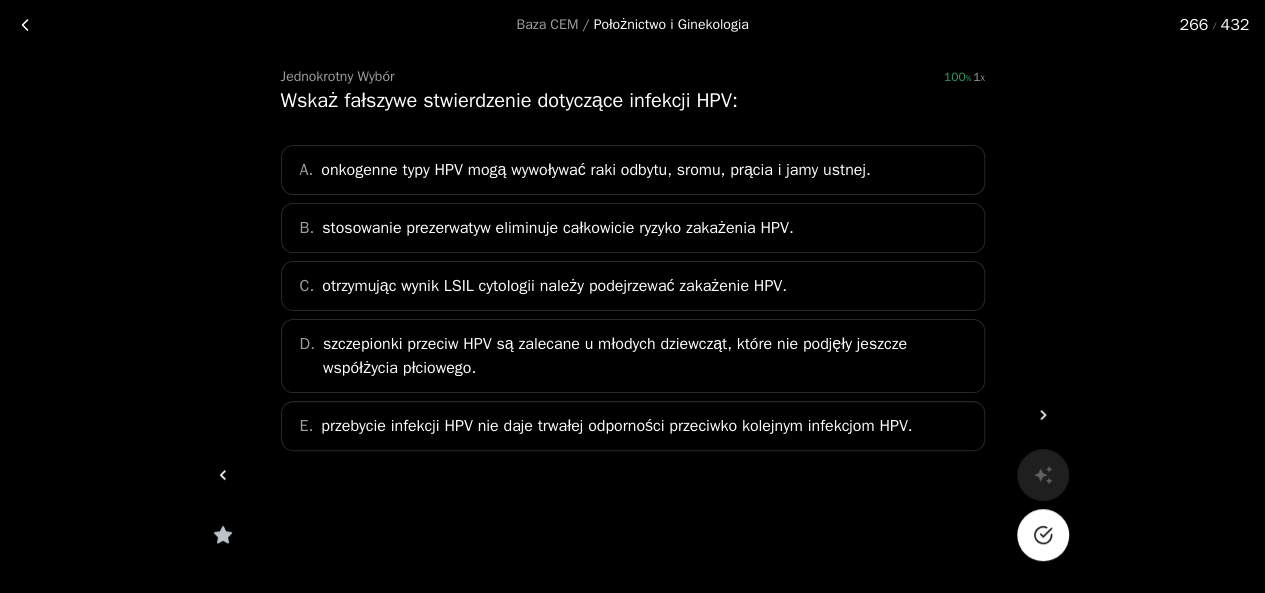 click 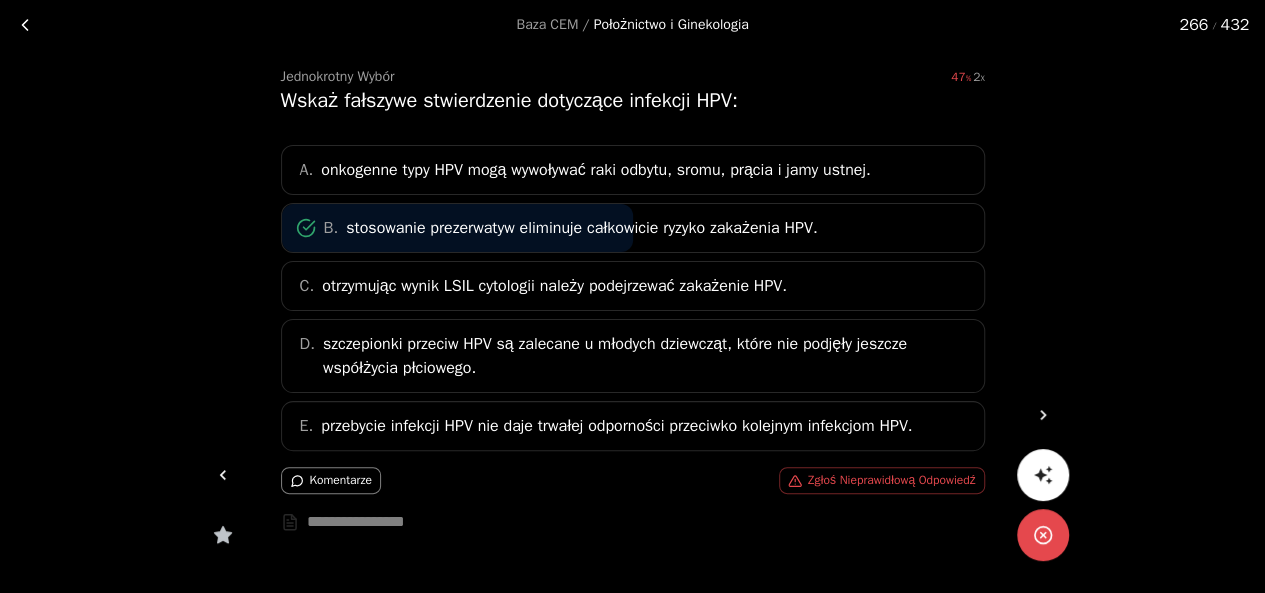 click at bounding box center (223, 475) 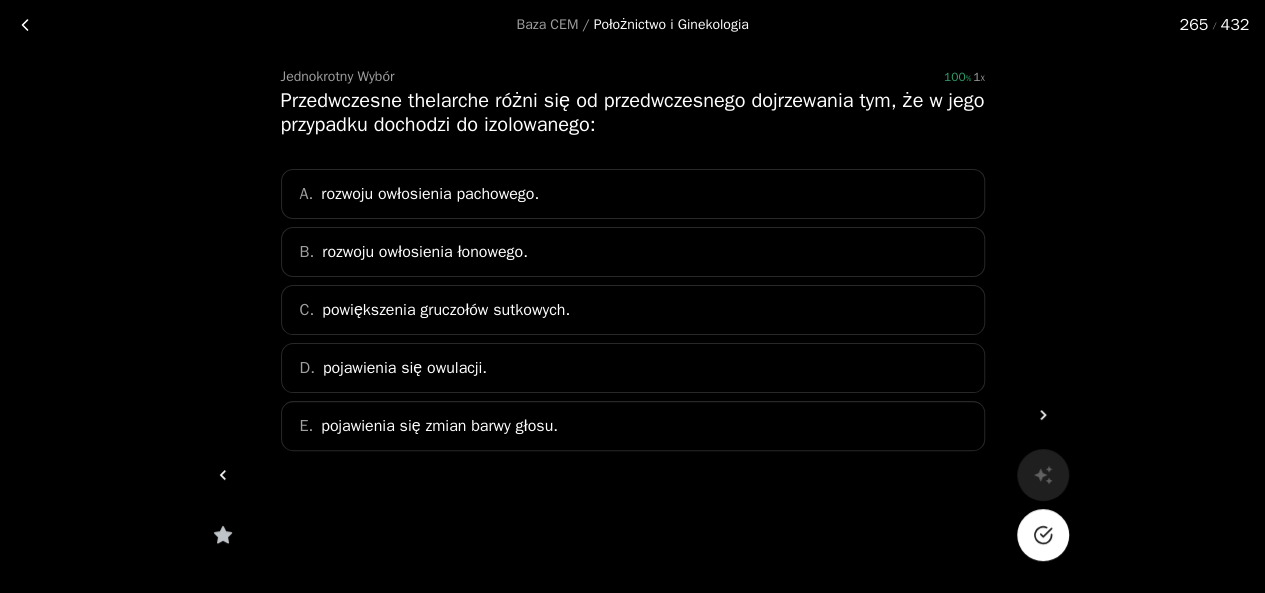 click 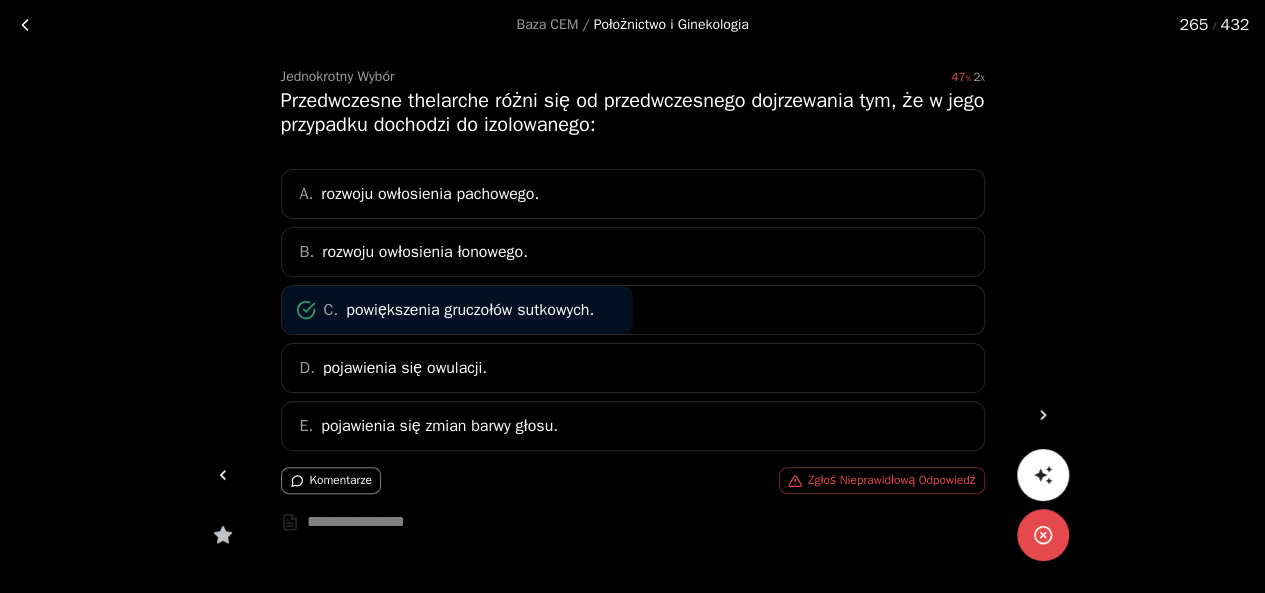 click 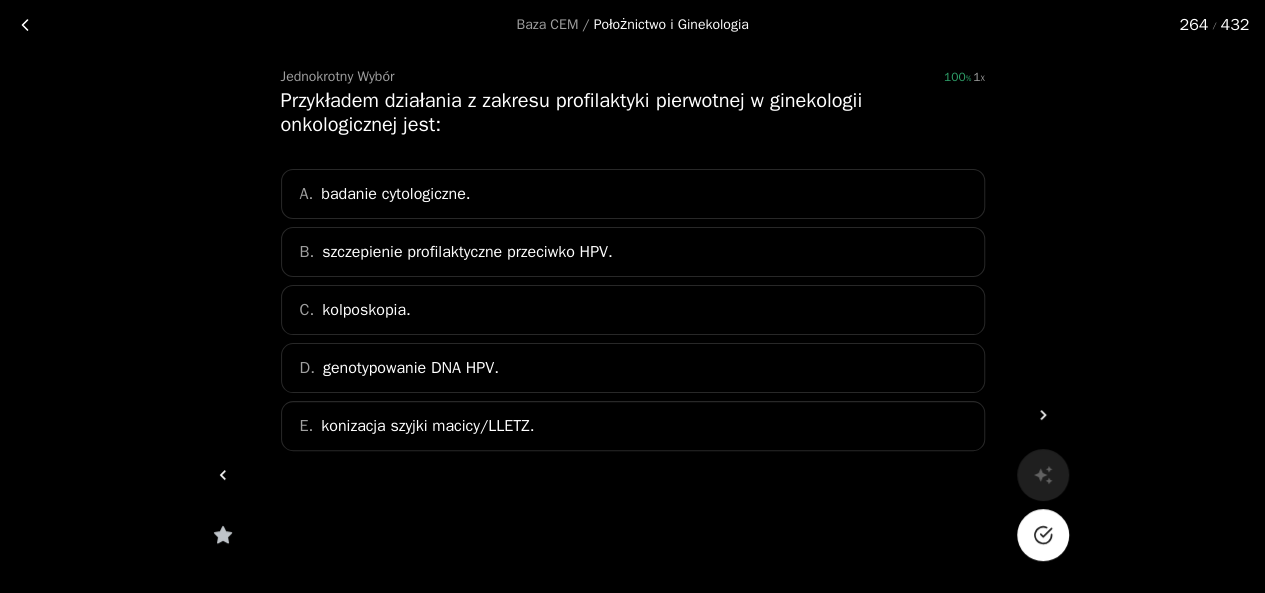 click 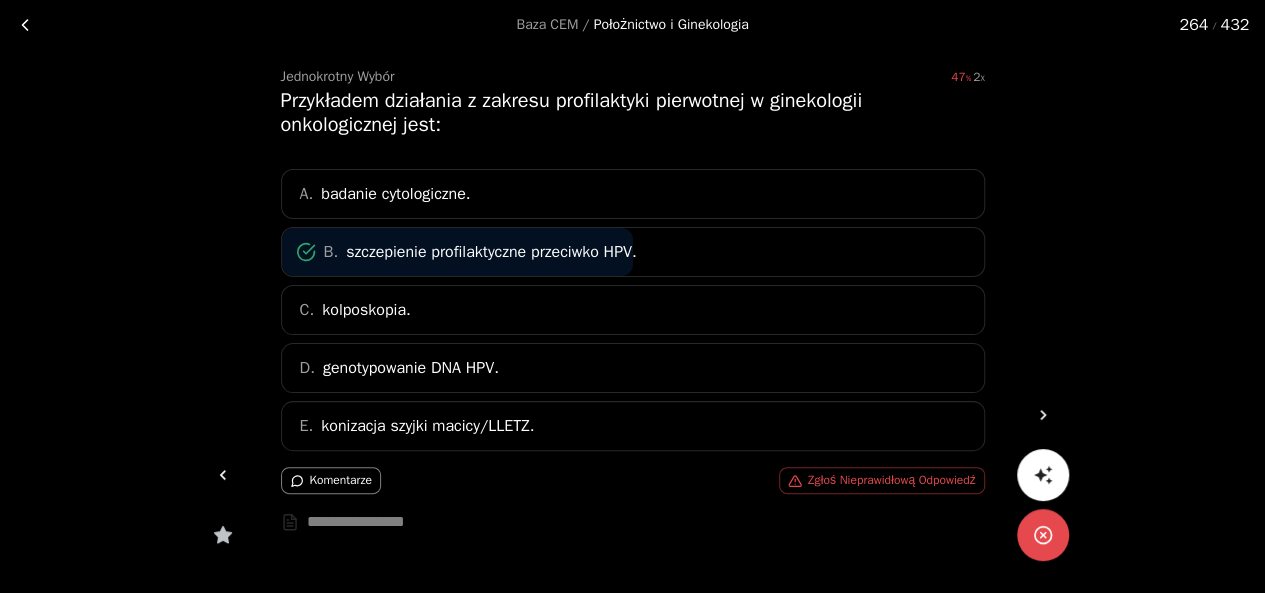 click at bounding box center (223, 475) 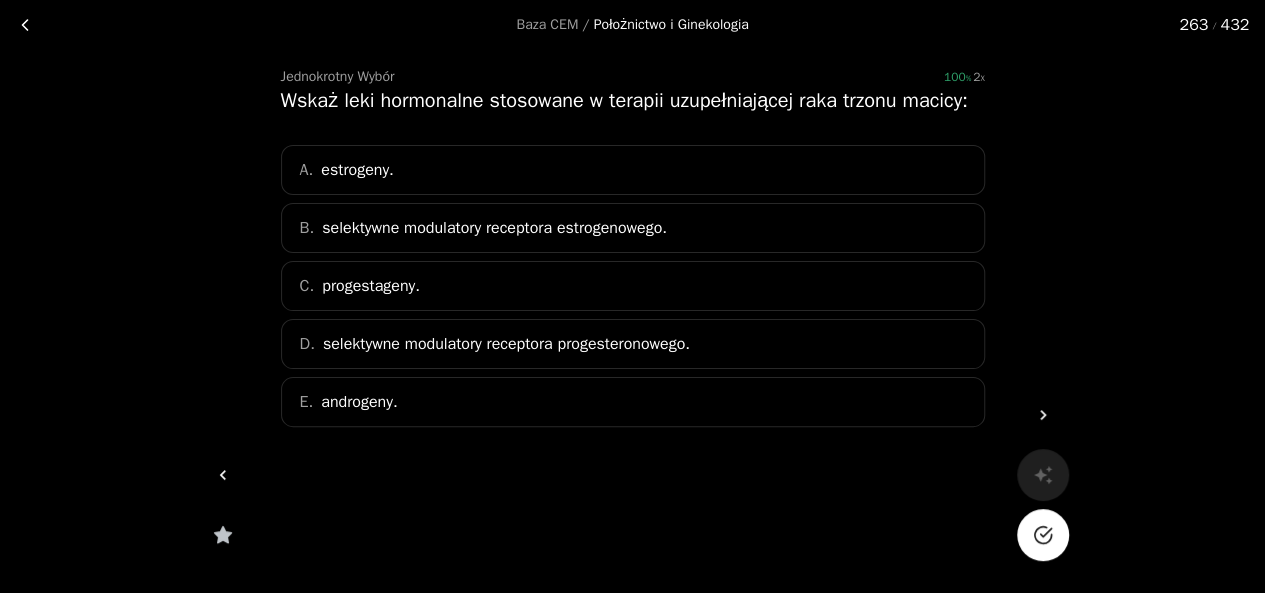 click 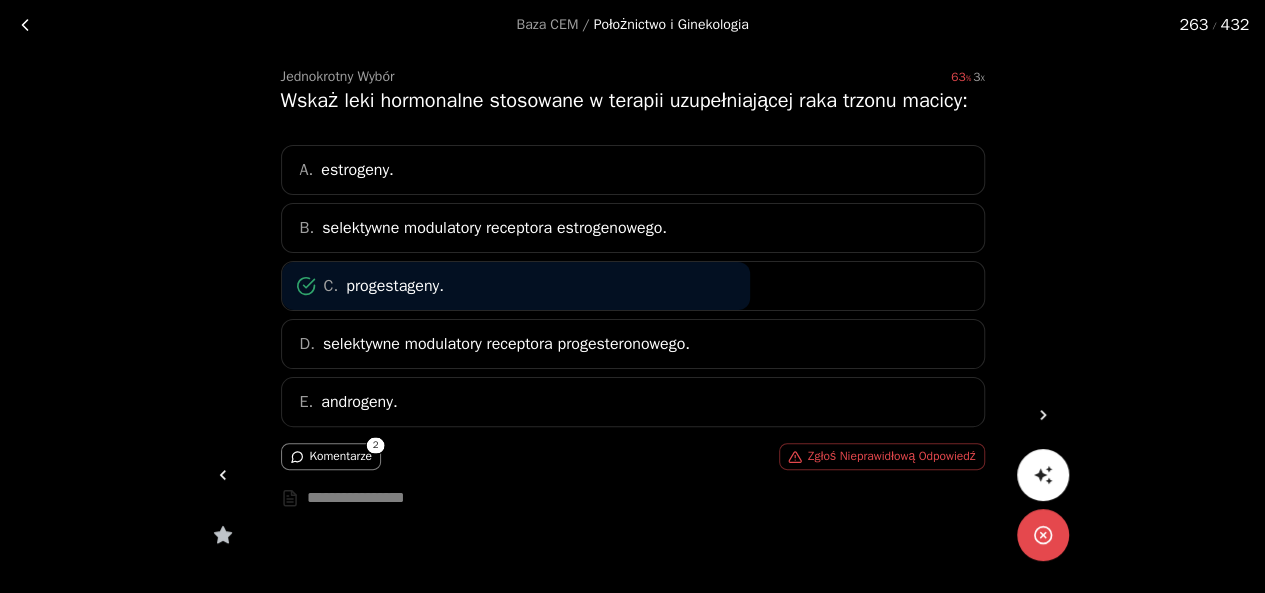 click 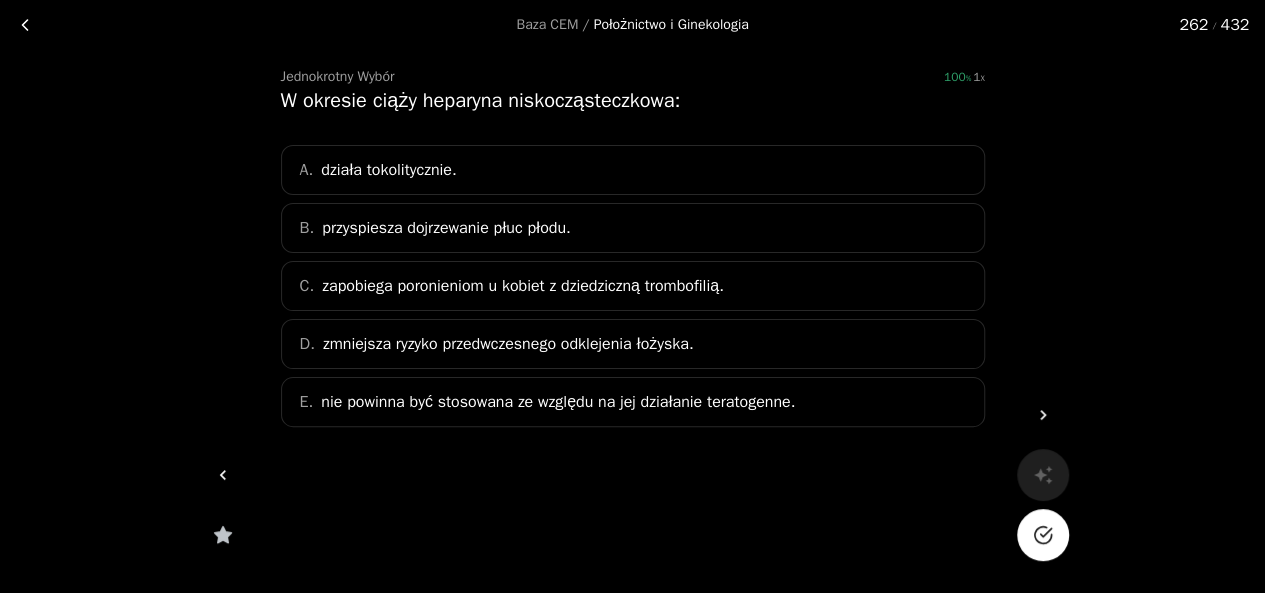 click 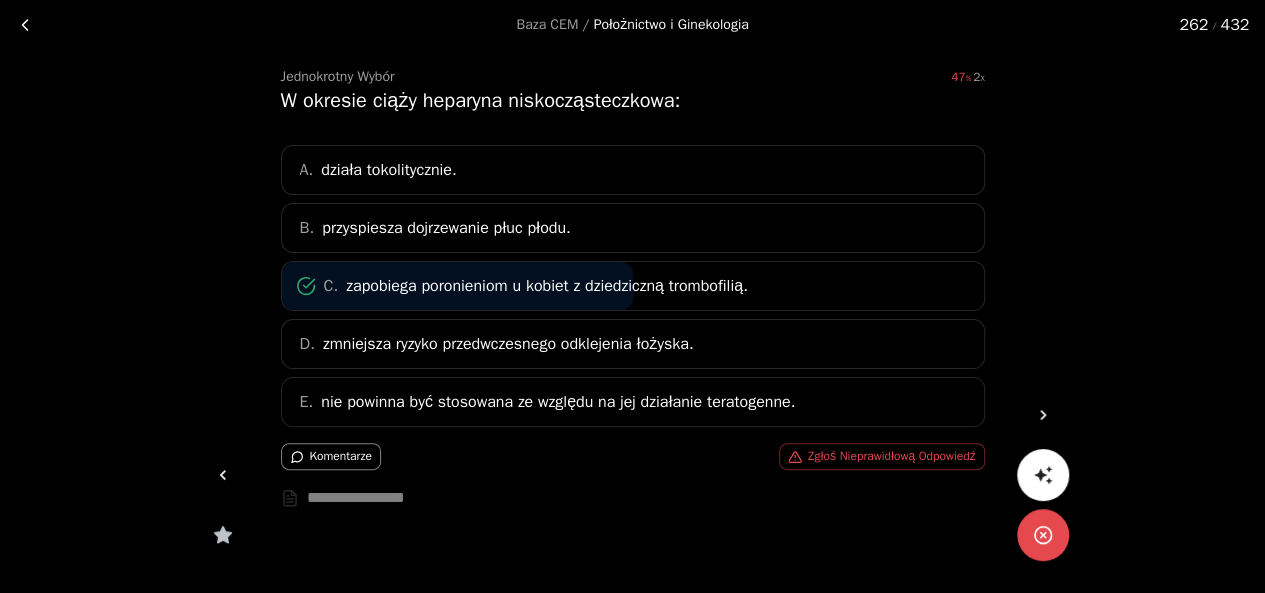 click at bounding box center (223, 475) 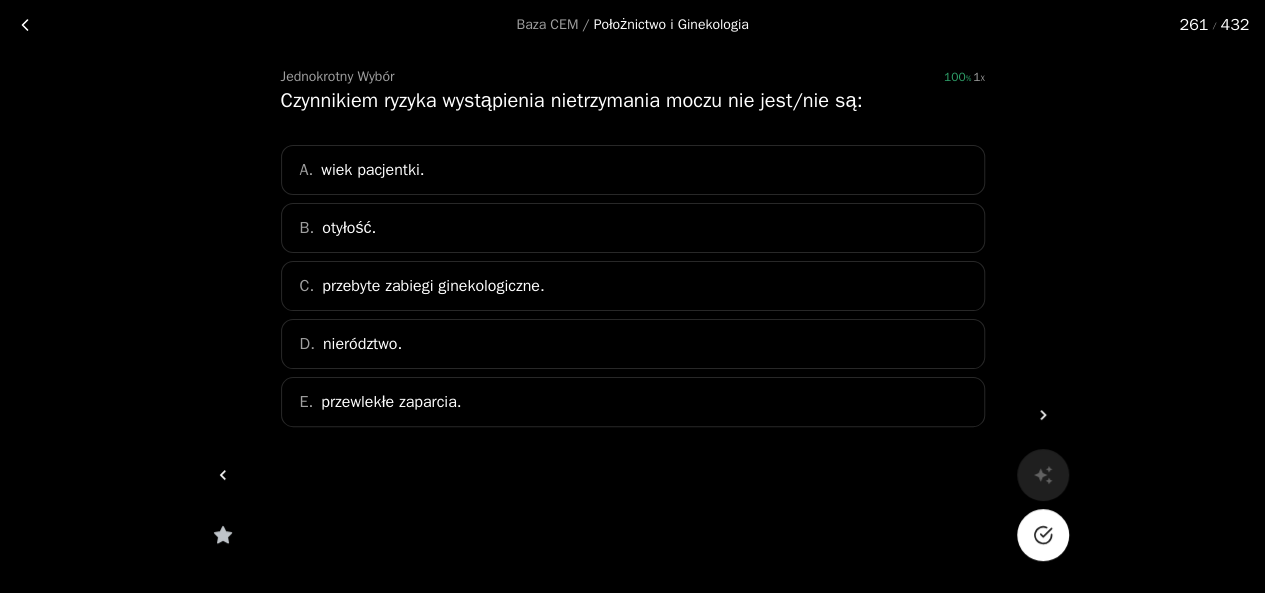 click at bounding box center (1043, 535) 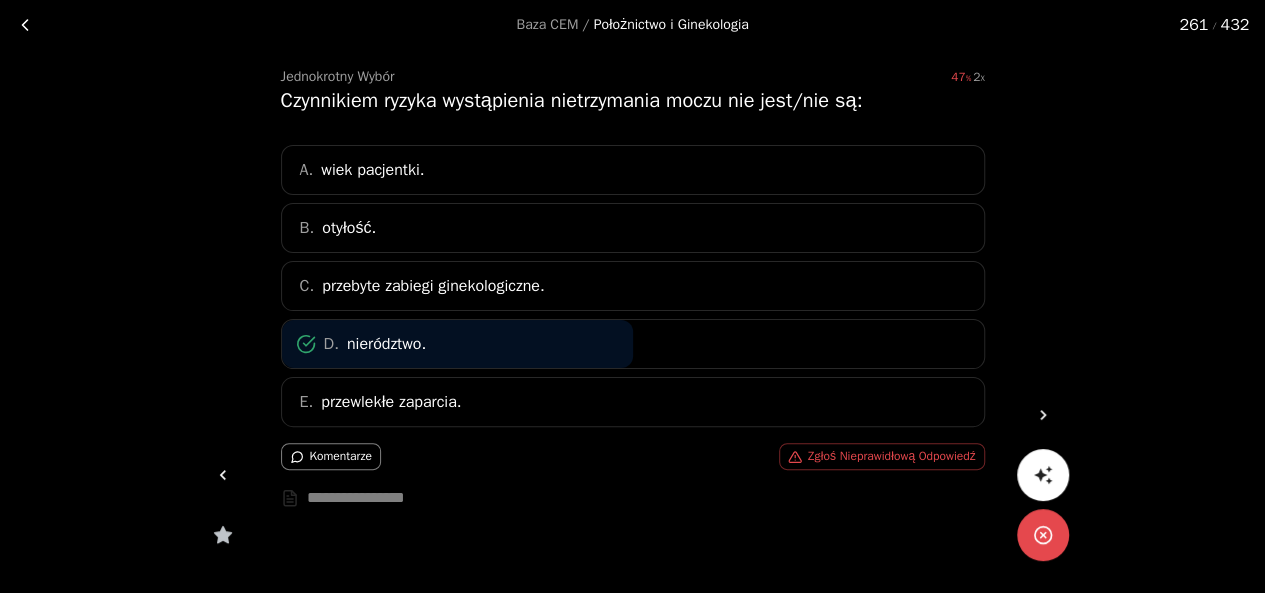 click on "Baza CEM  /  Położnictwo i Ginekologia 261 / 432 Jednokrotny Wybór 47 2 Czynnikiem ryzyka wystąpienia nietrzymania moczu nie jest/nie są: [PERSON_NAME] pacjentki. B.   otyłość. C.   przebyte zabiegi ginekologiczne. D.   nierództwo. E.   przewlekłe zaparcia. Komentarze Zgłoś Nieprawidłową Odpowiedź *" at bounding box center (632, 303) 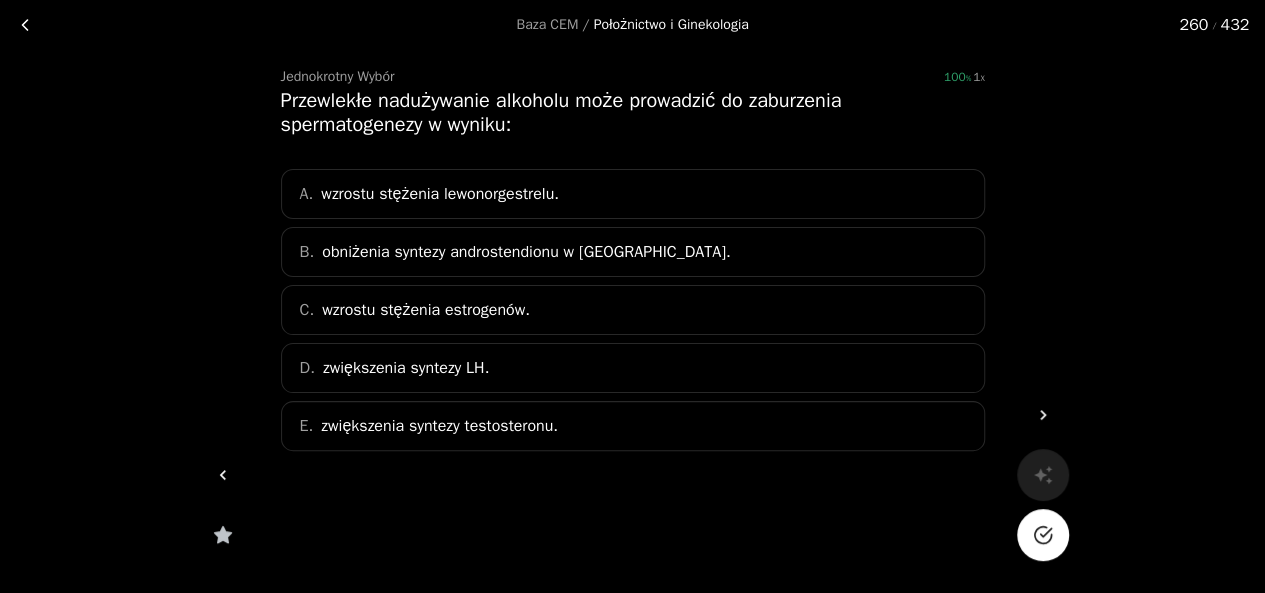 click at bounding box center (1043, 535) 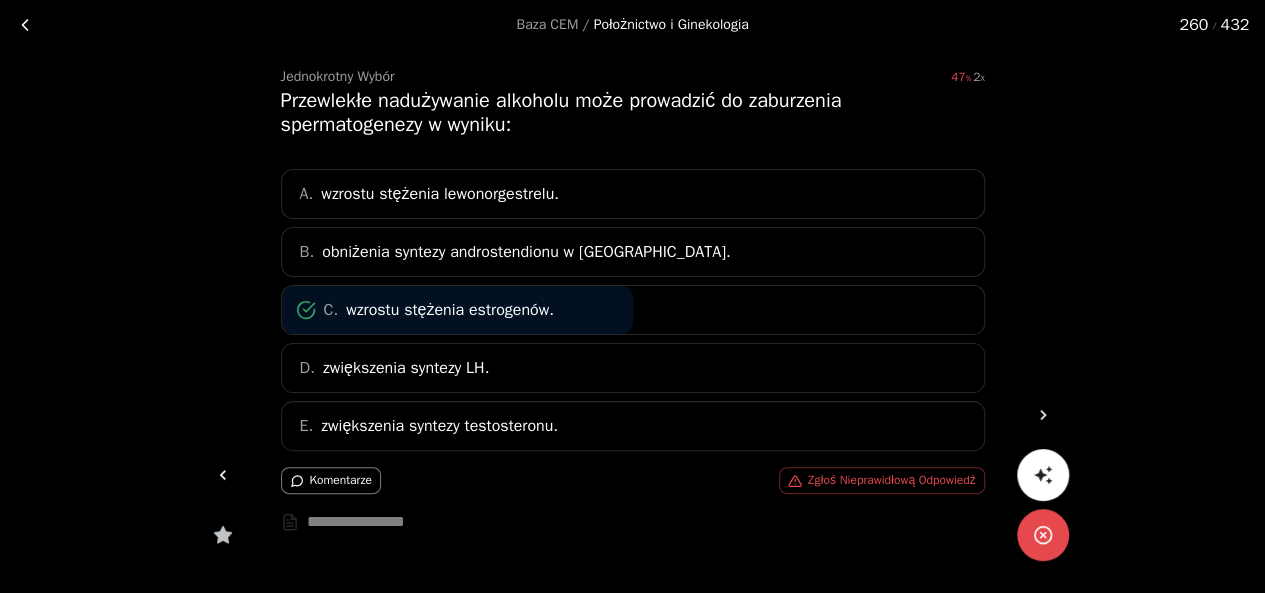 click 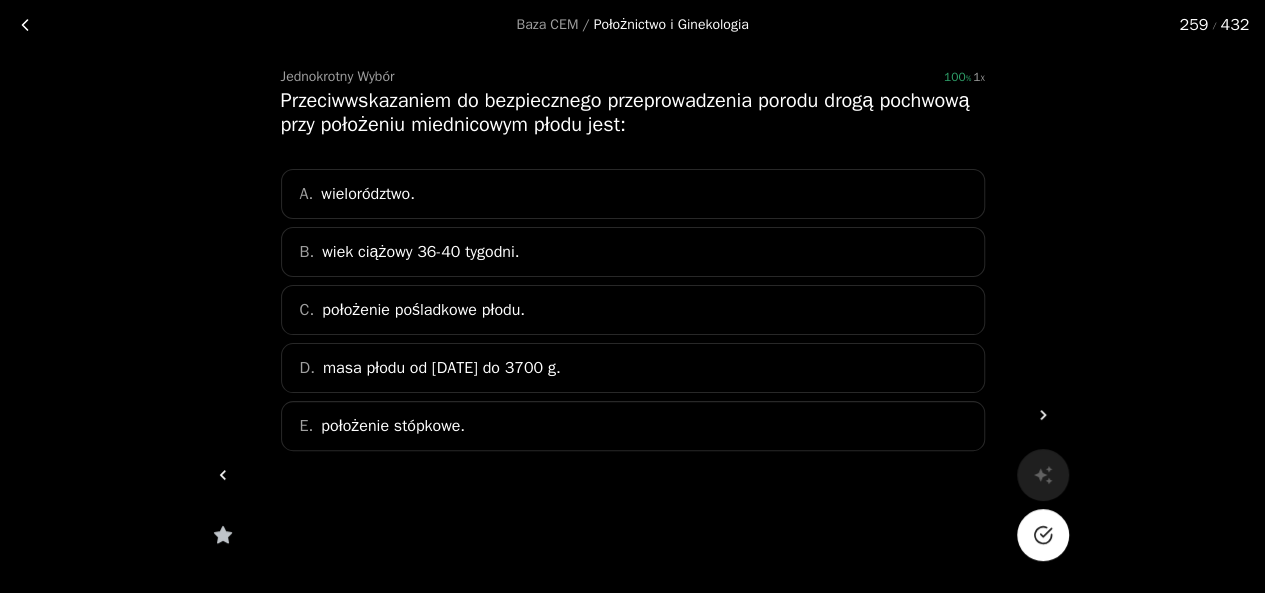 click 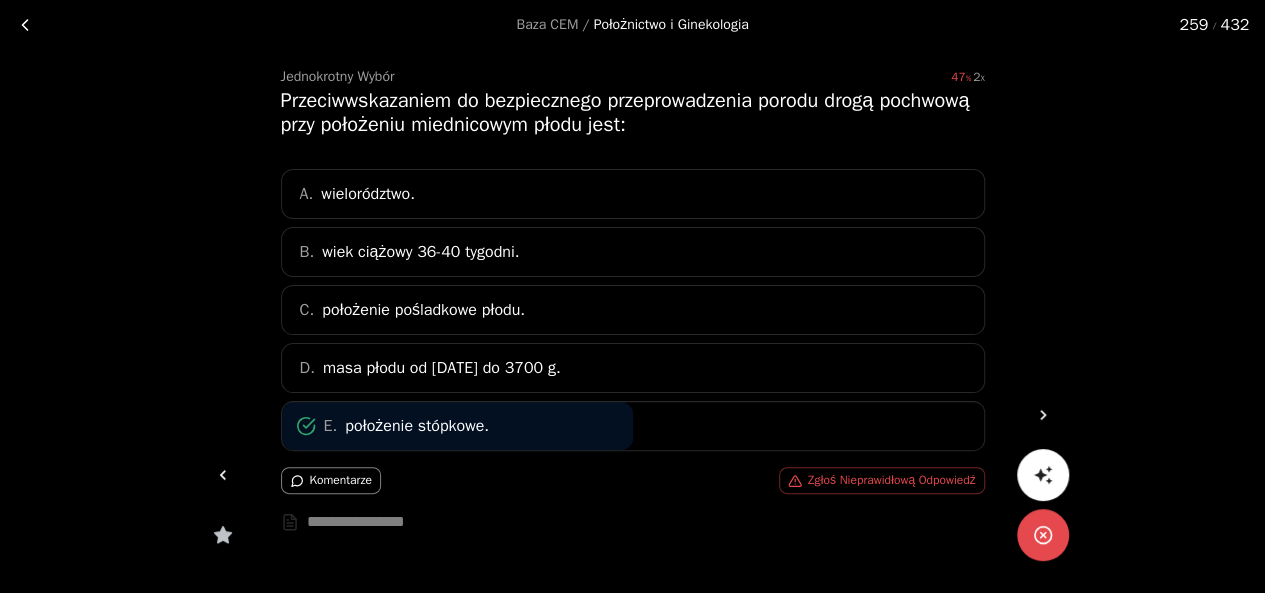 click at bounding box center [223, 475] 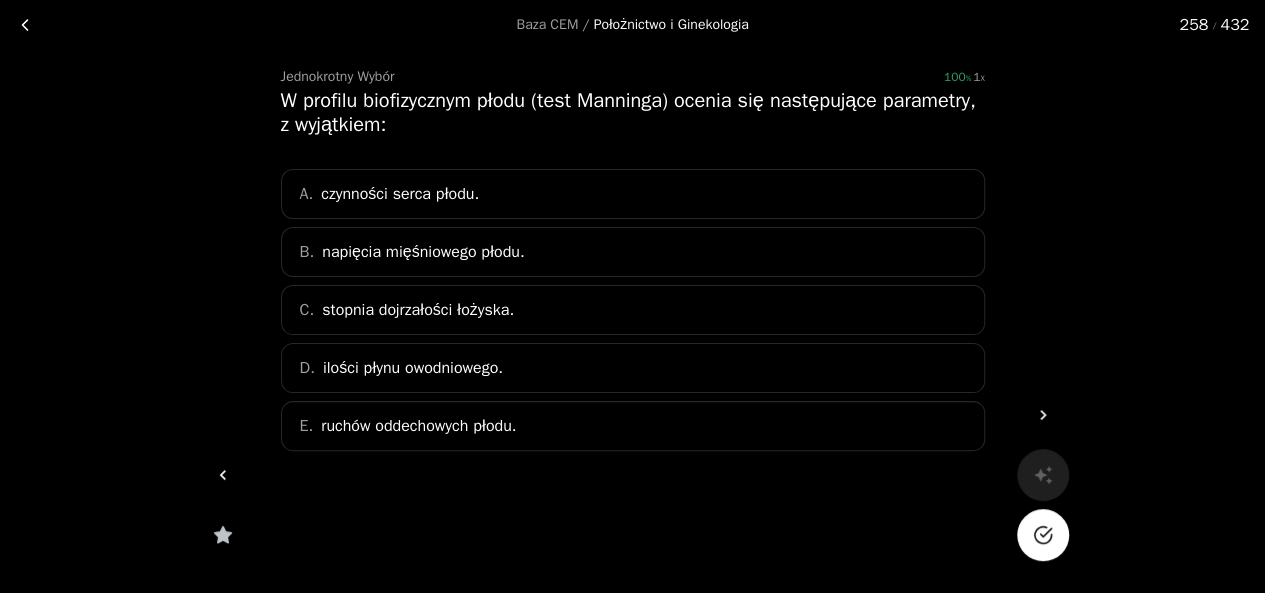 click at bounding box center [1043, 535] 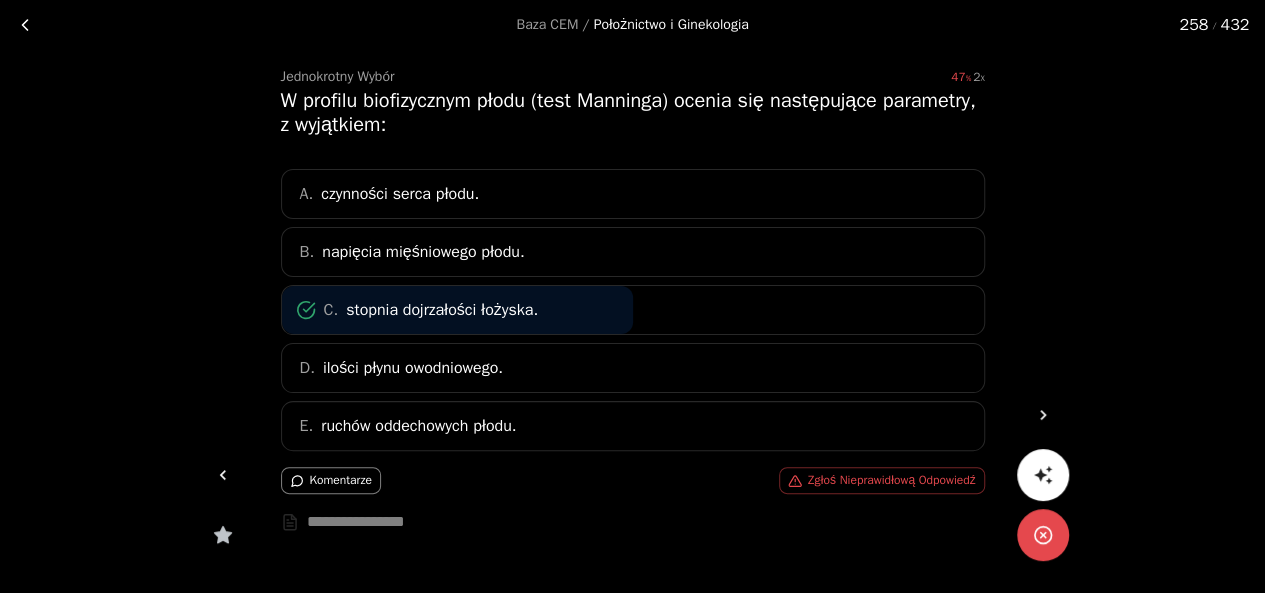 click 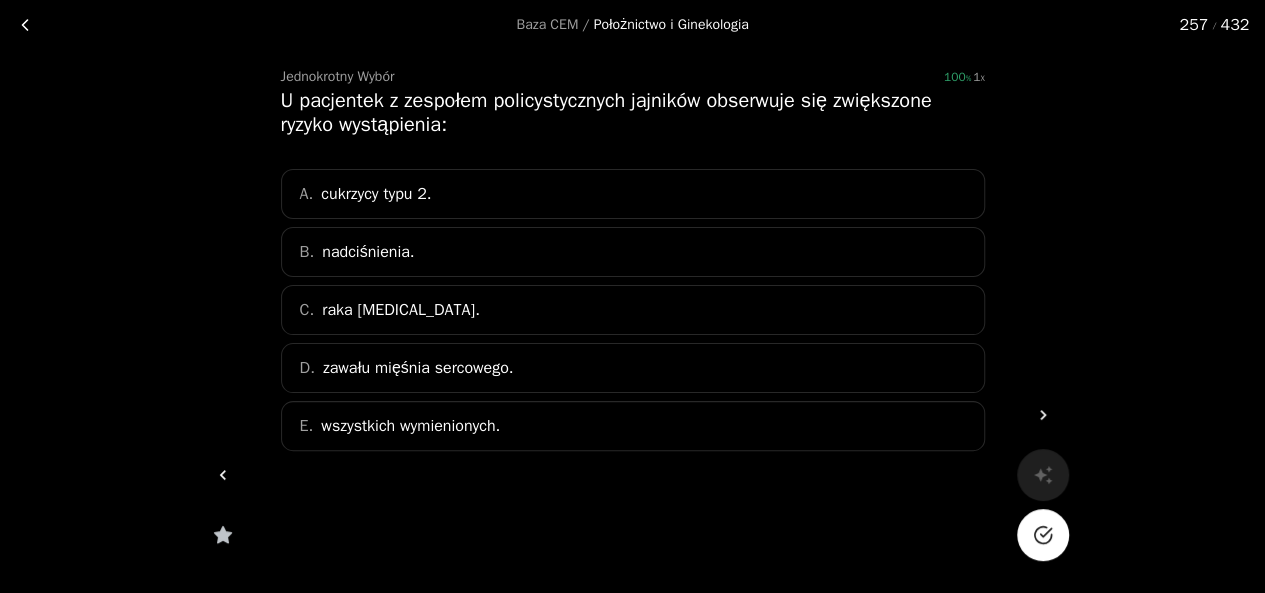 click 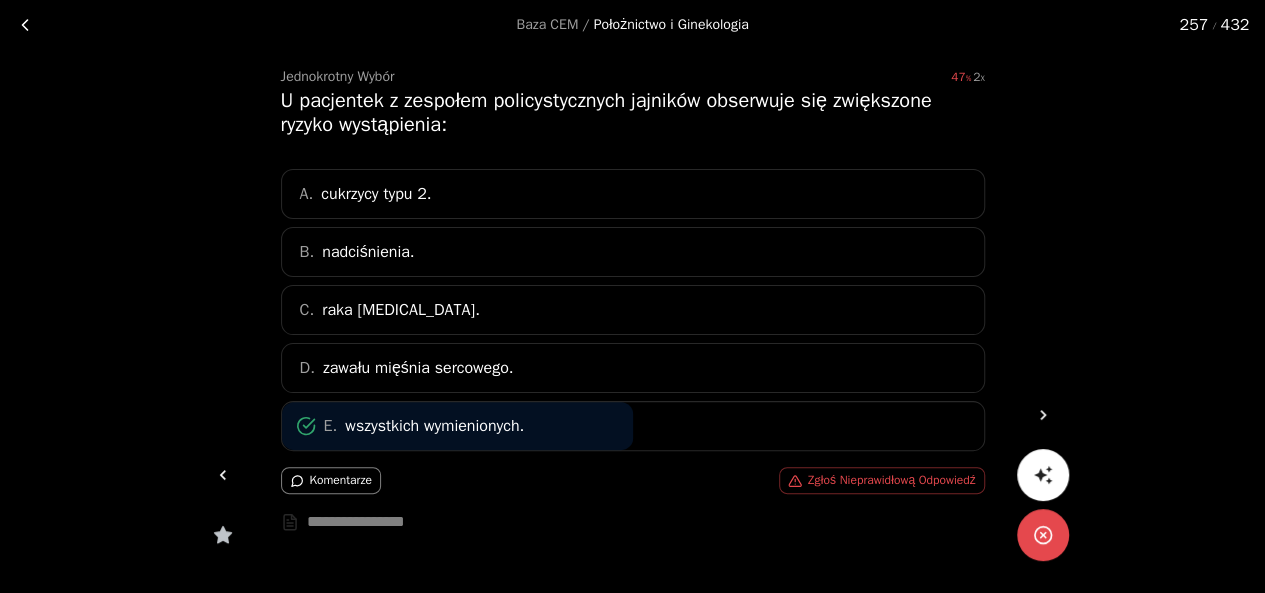 click at bounding box center [223, 475] 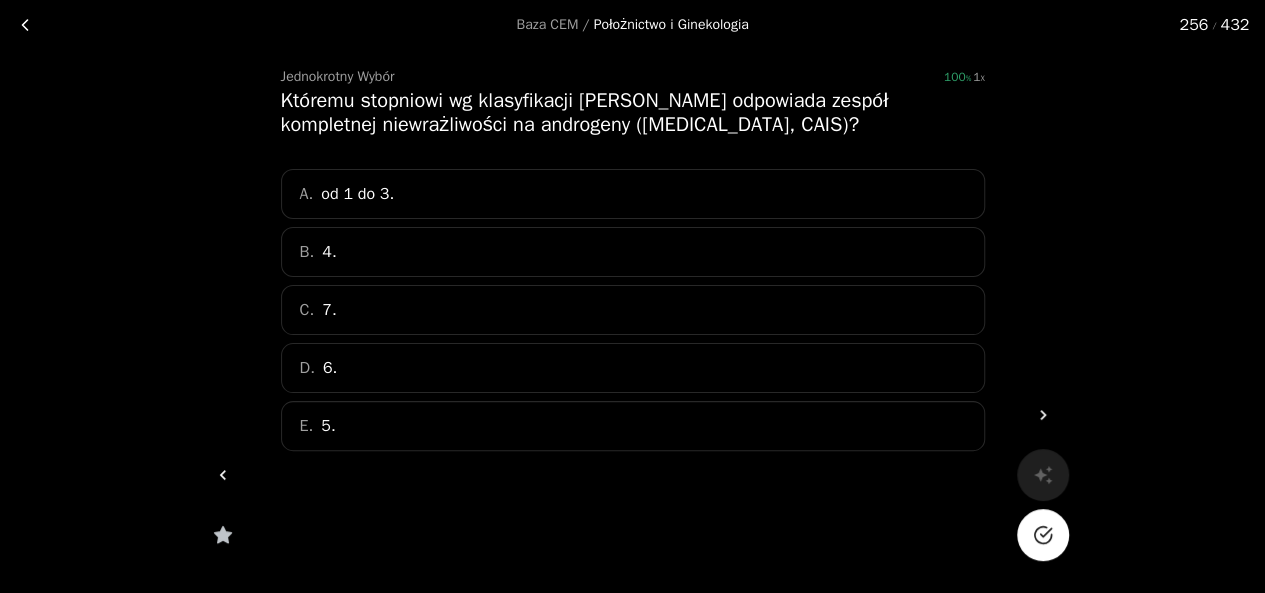 click at bounding box center (1043, 535) 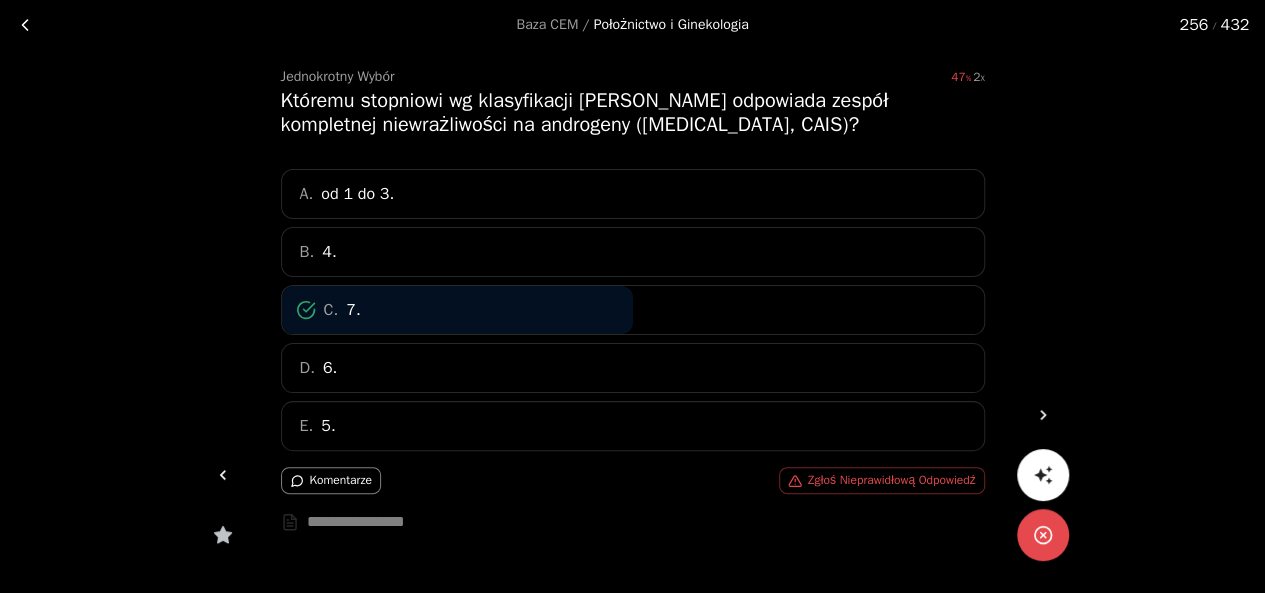 click 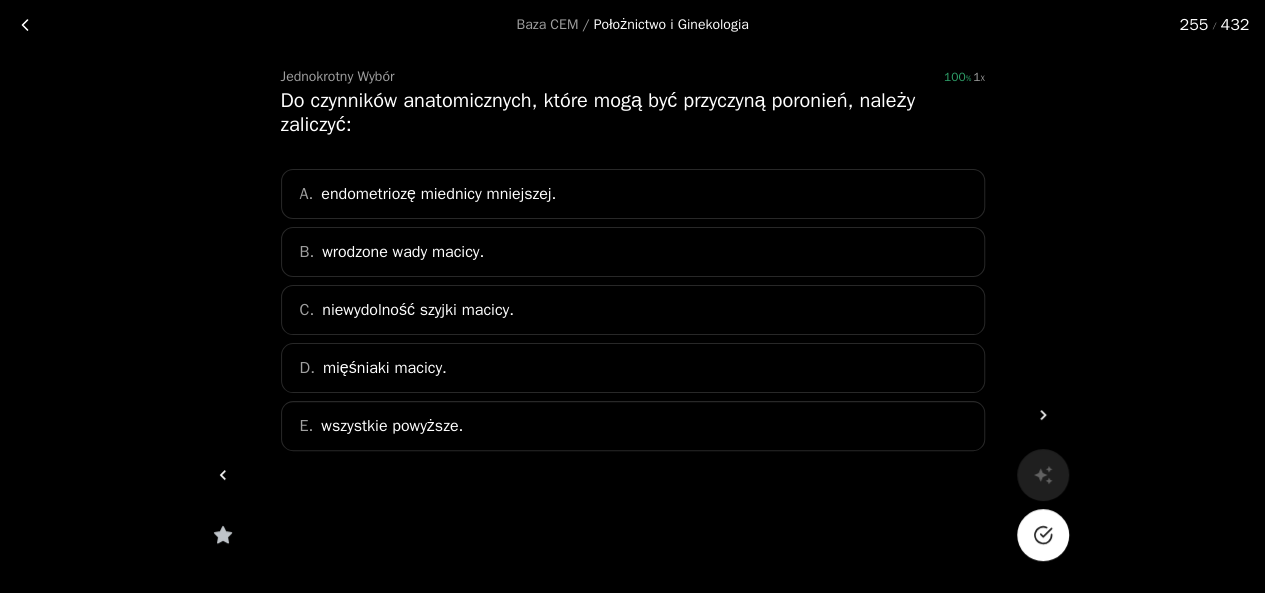 drag, startPoint x: 1065, startPoint y: 556, endPoint x: 1053, endPoint y: 540, distance: 20 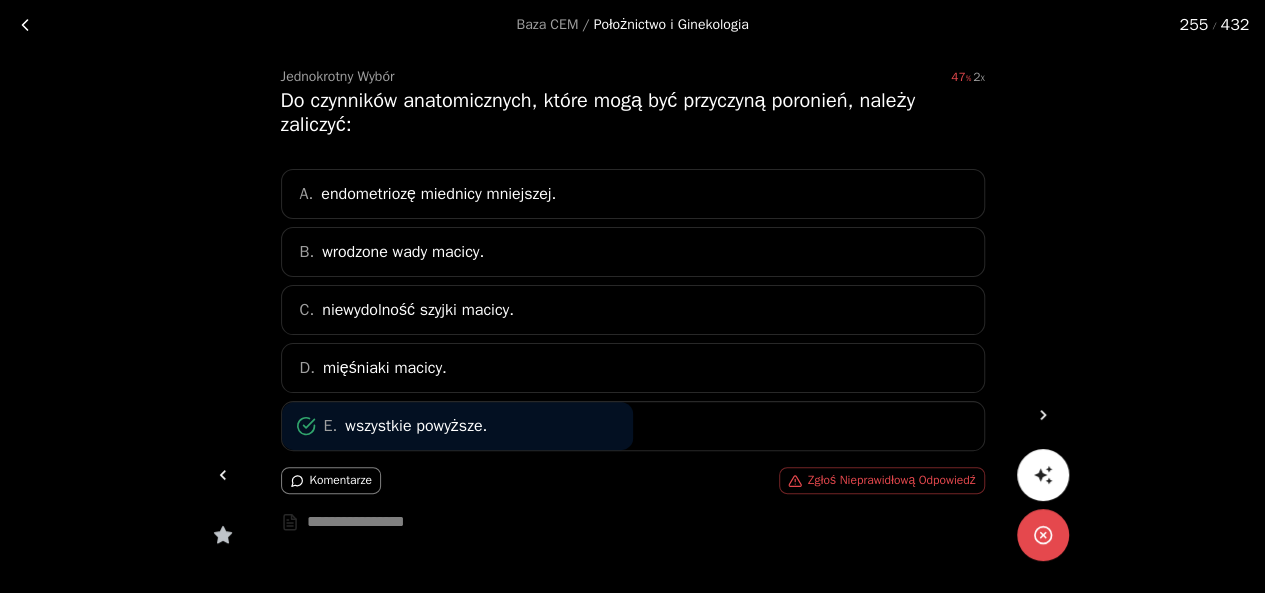 click 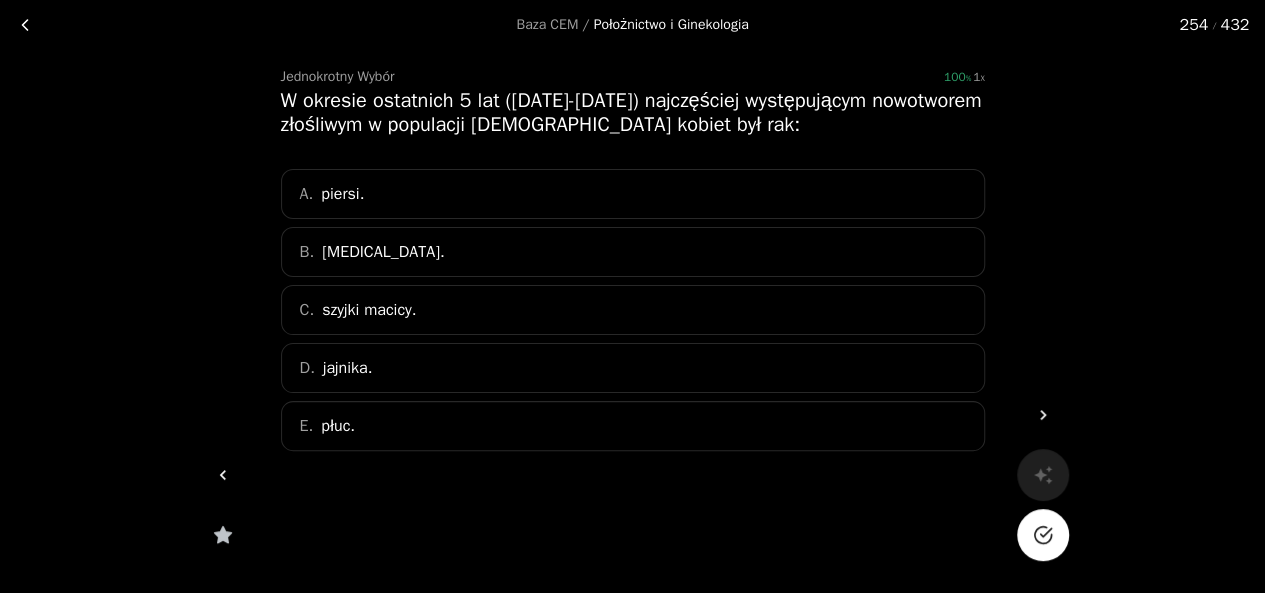 click 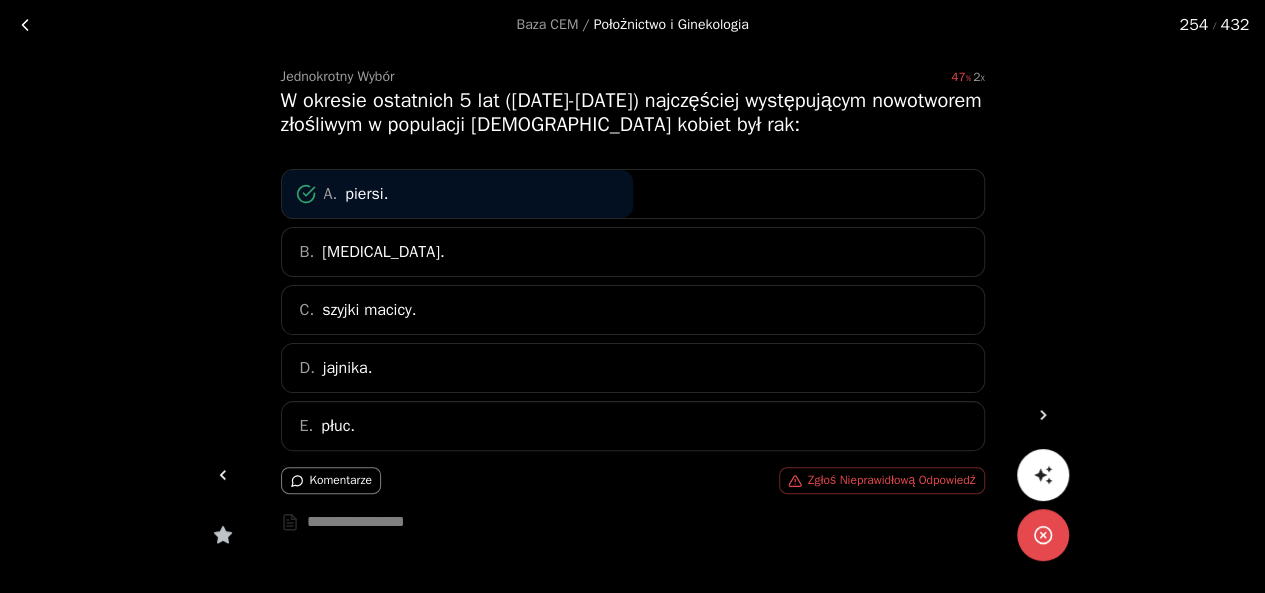 click 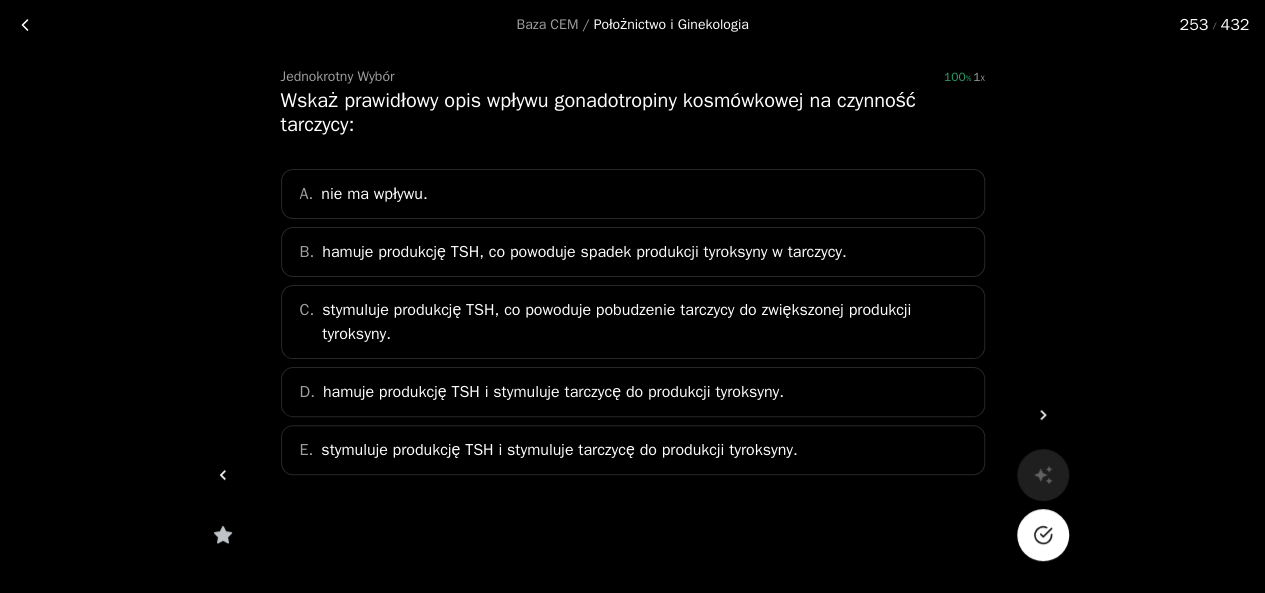 click at bounding box center (1043, 535) 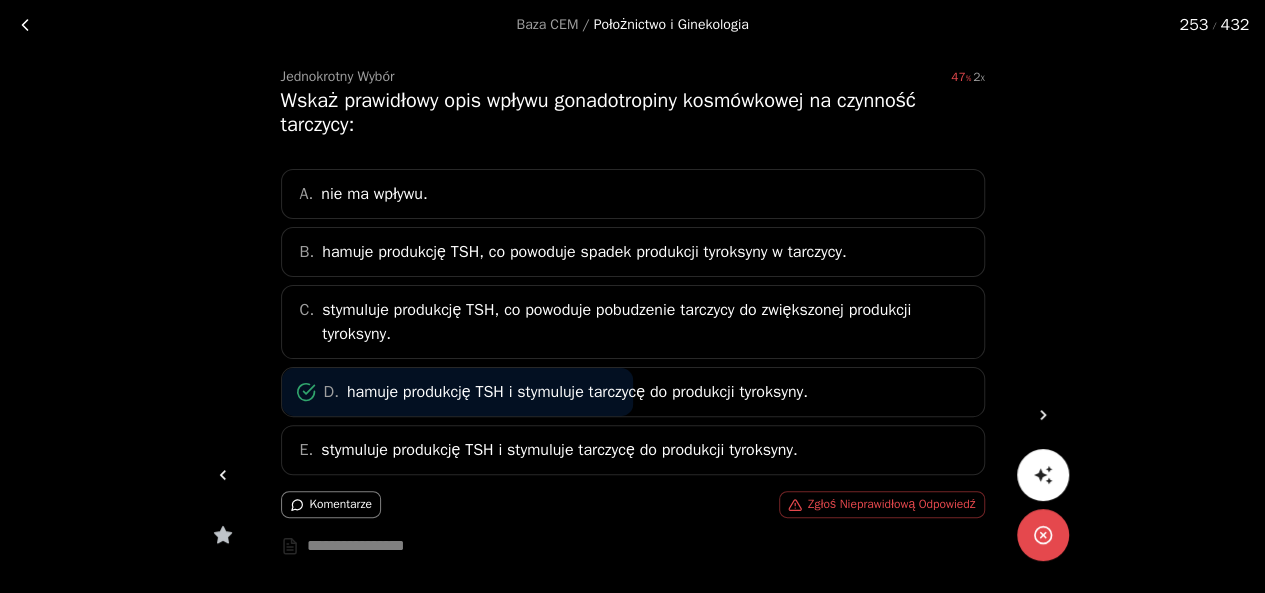 click at bounding box center [223, 475] 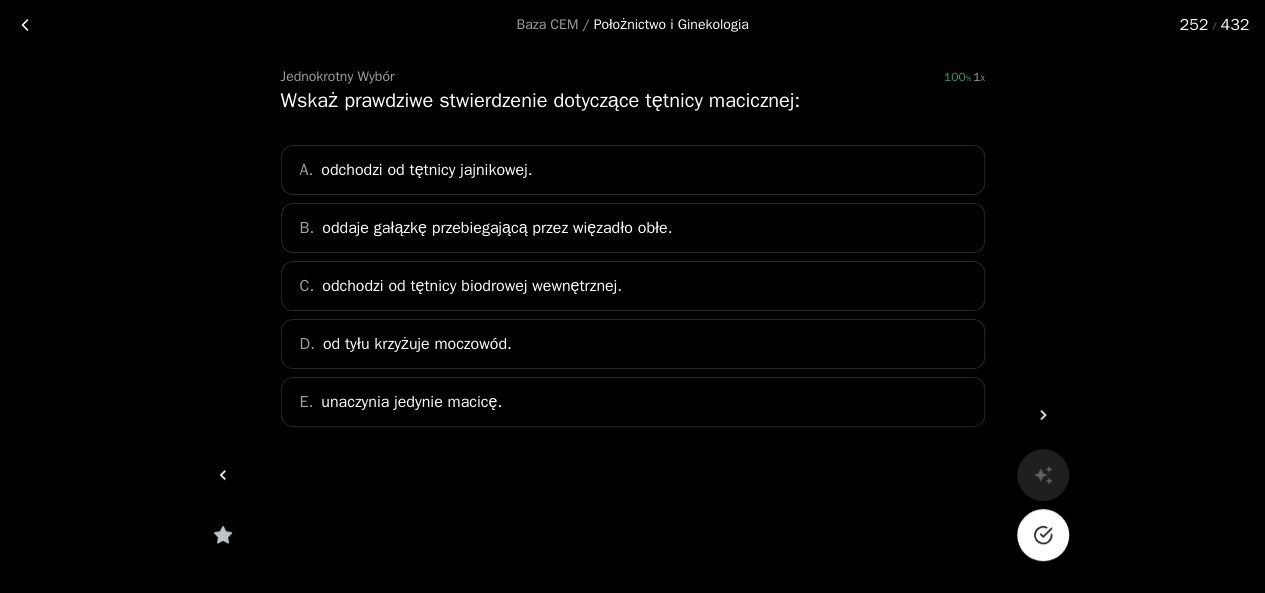click 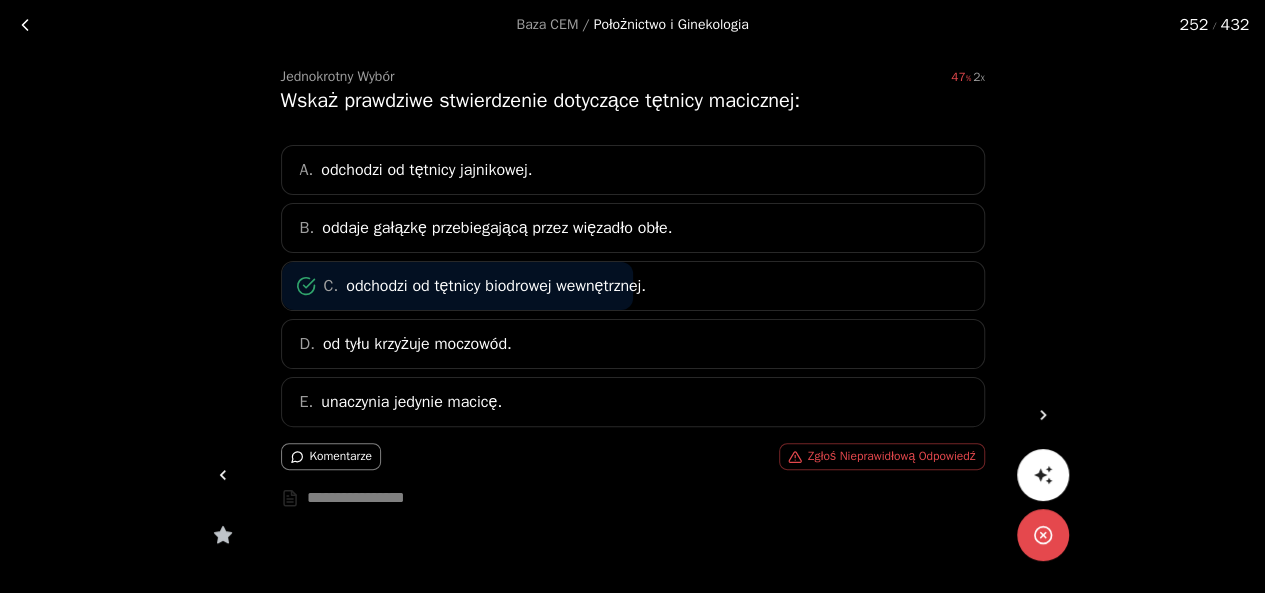 click 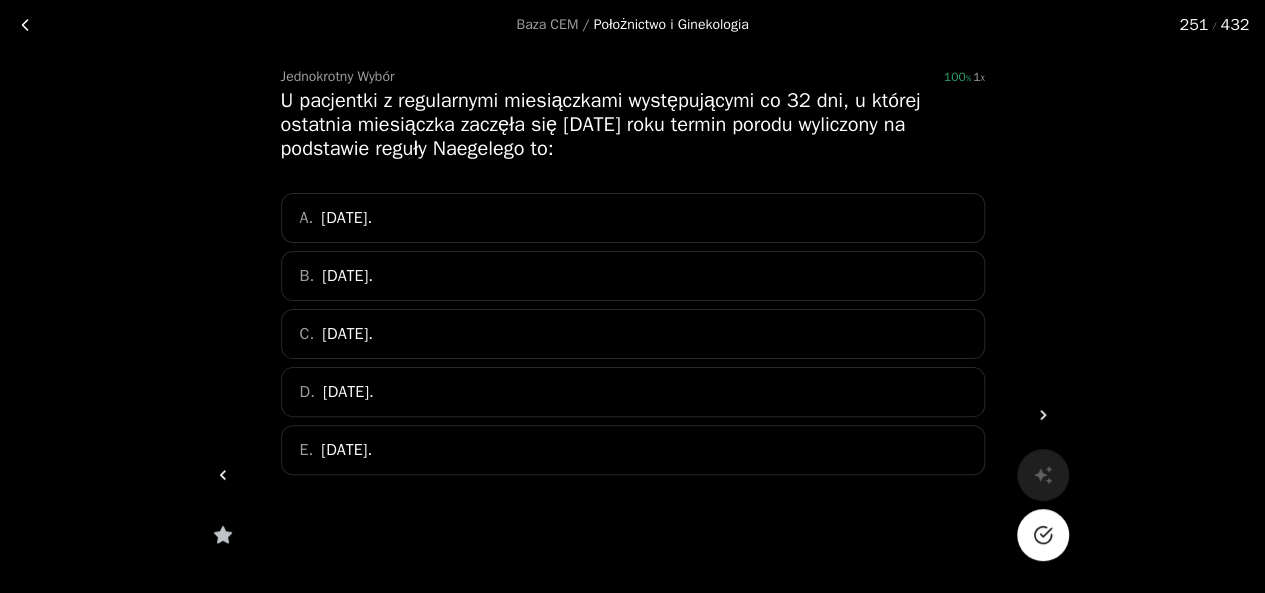 click 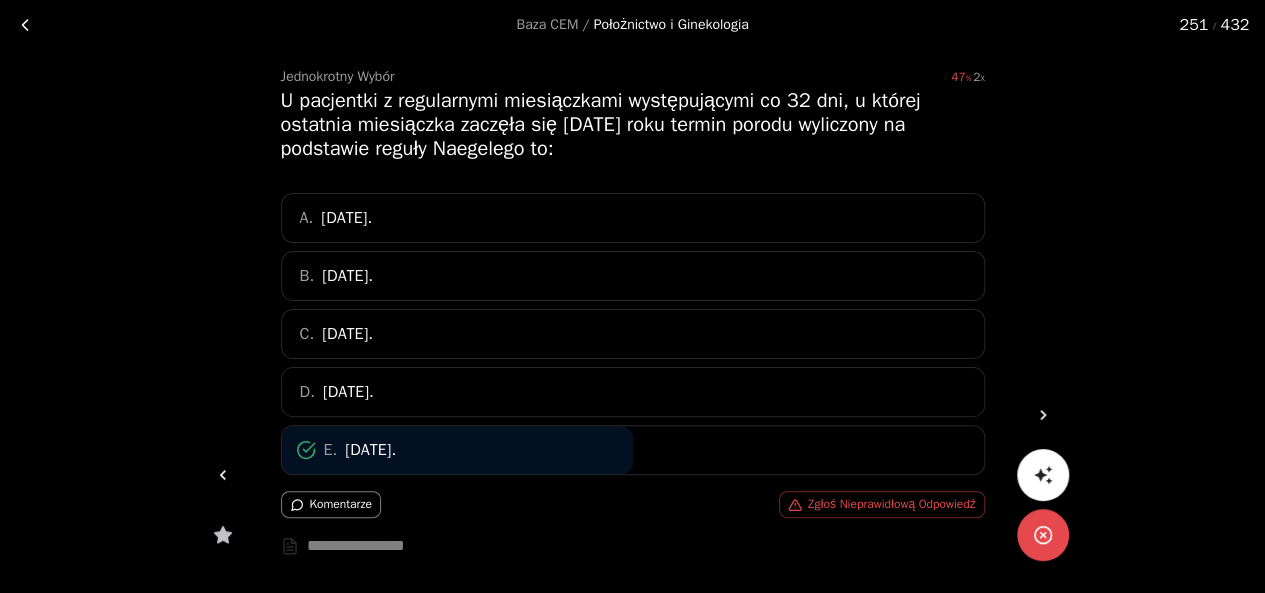 click 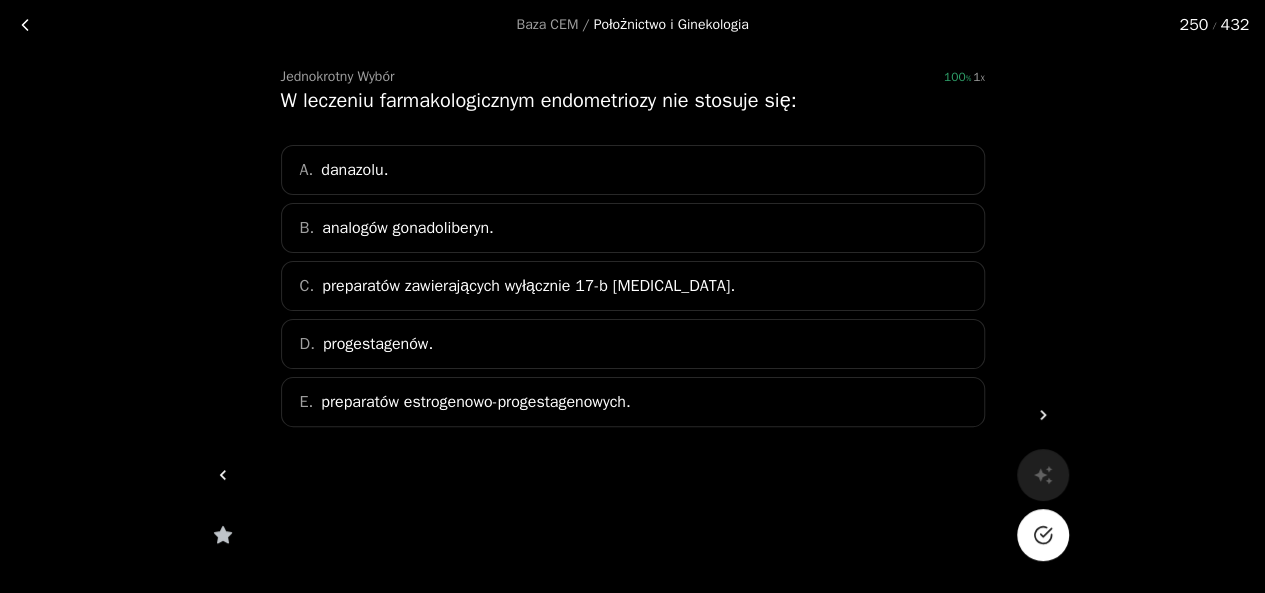 click at bounding box center (1043, 535) 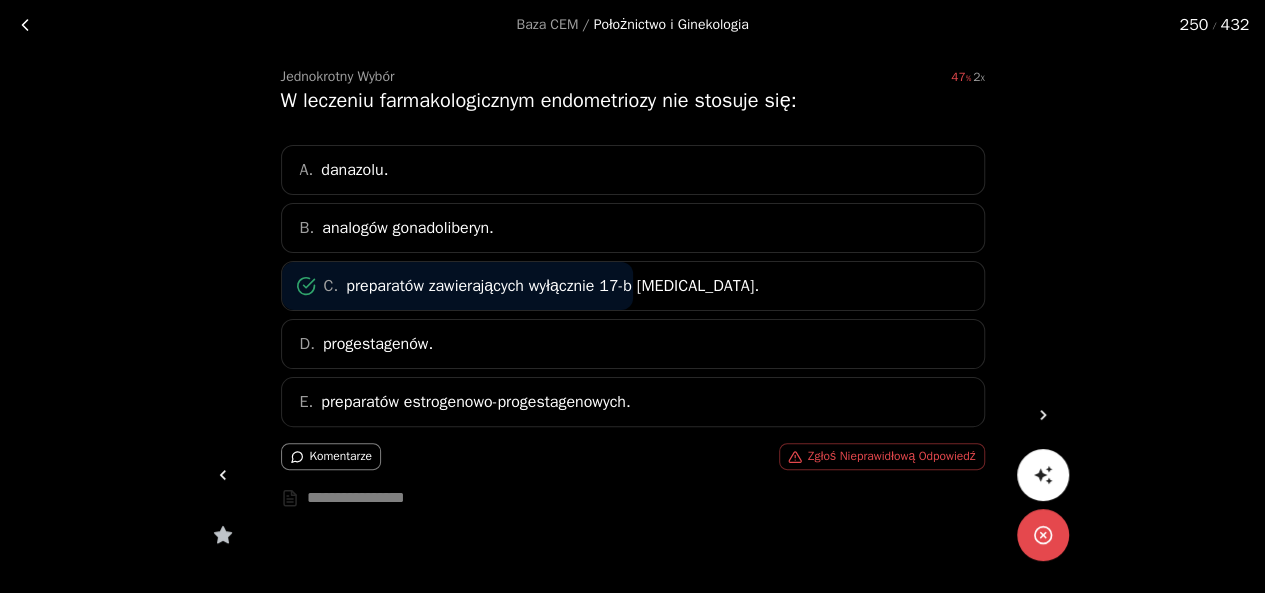 click 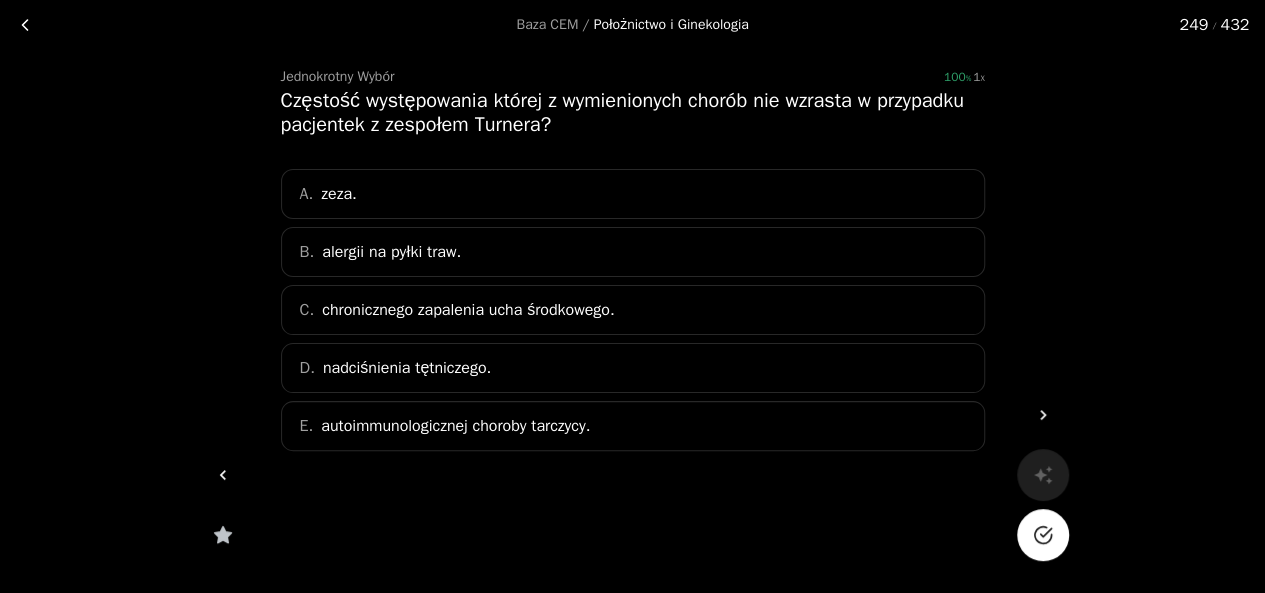 click 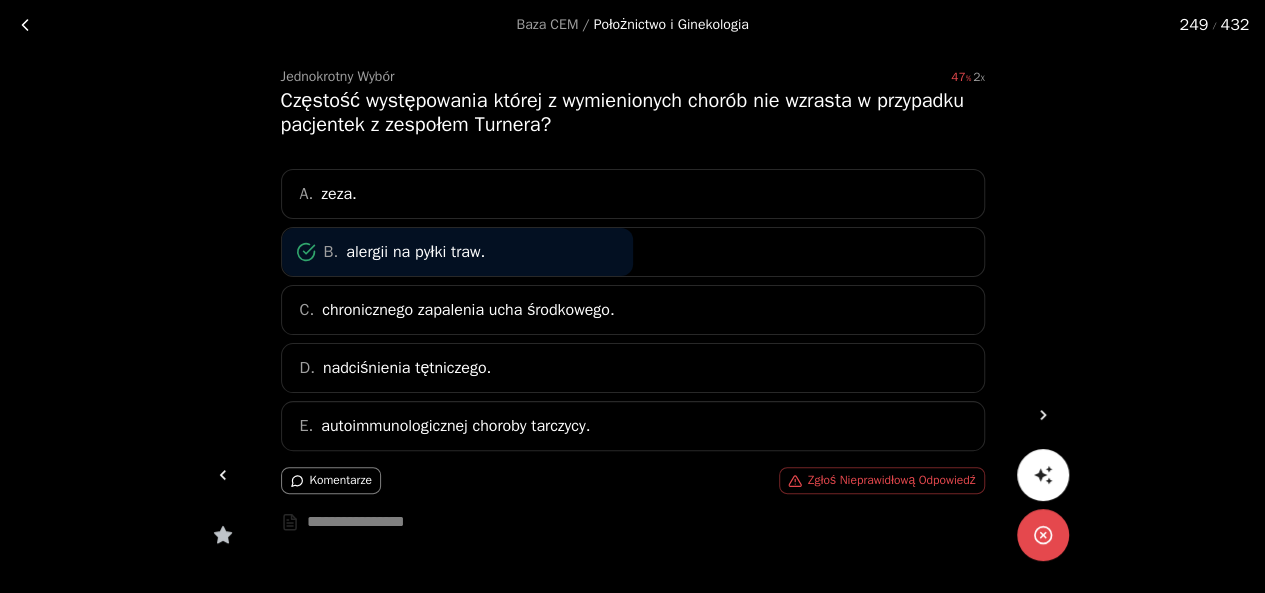 click 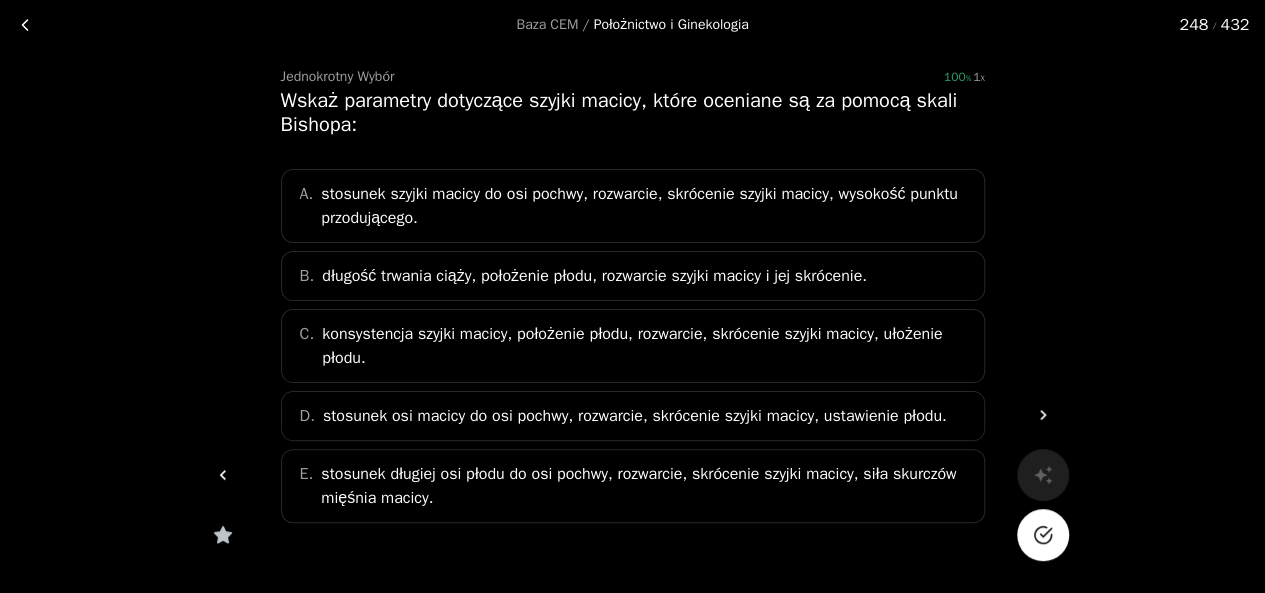 click 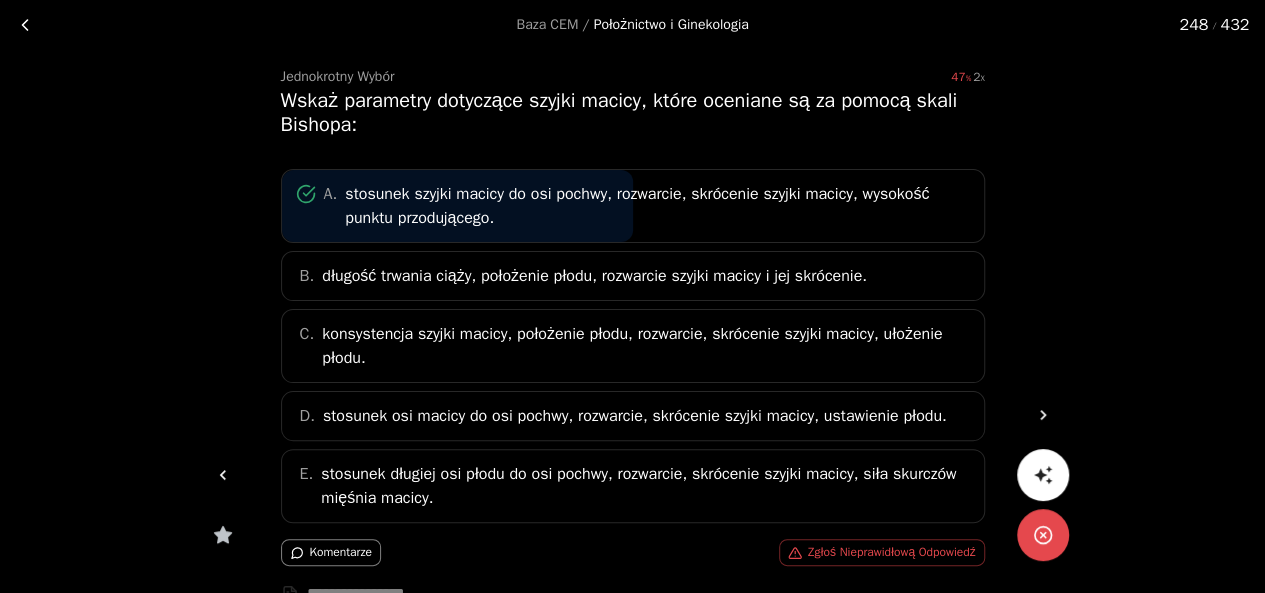 click 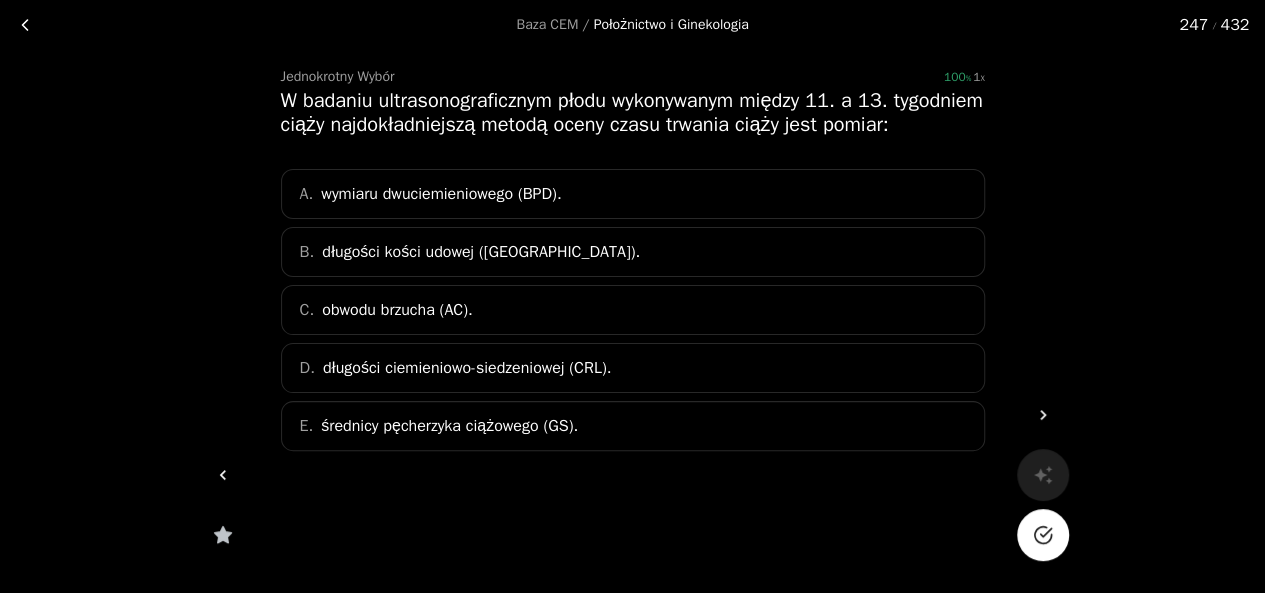 click 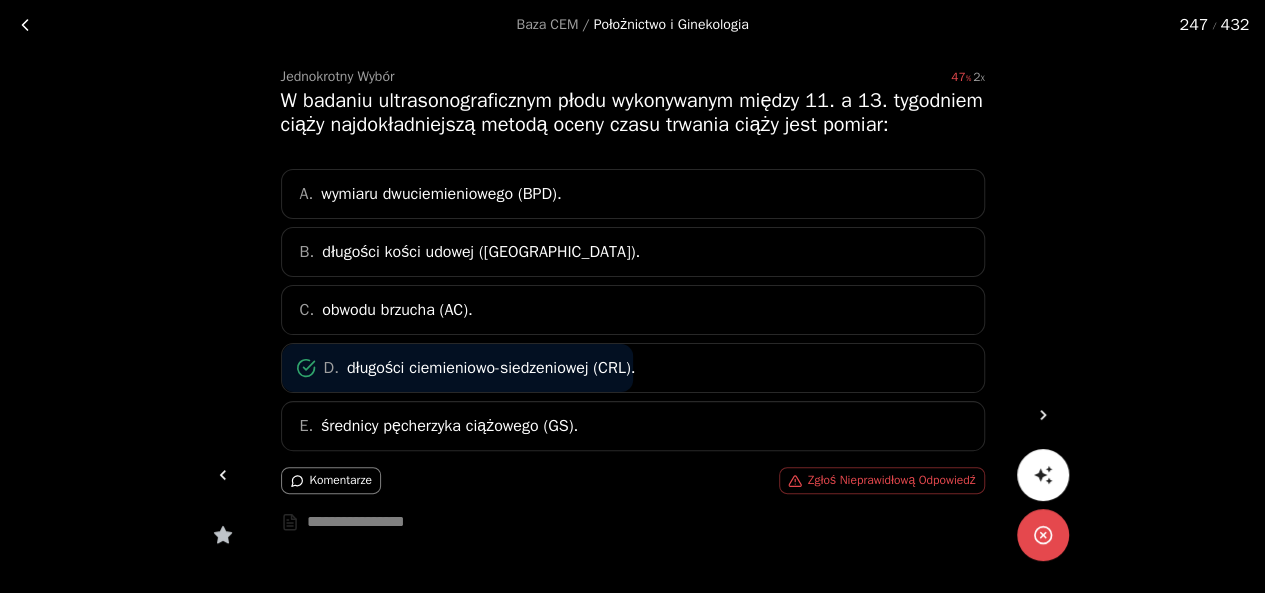 click at bounding box center (223, 475) 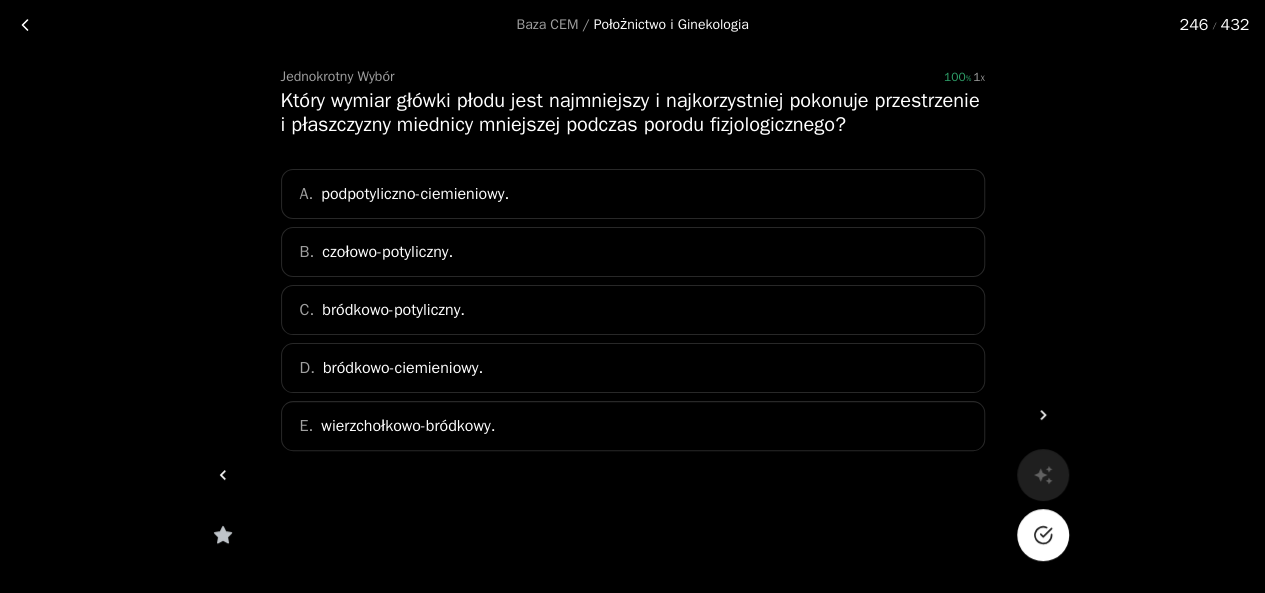 click at bounding box center (1043, 535) 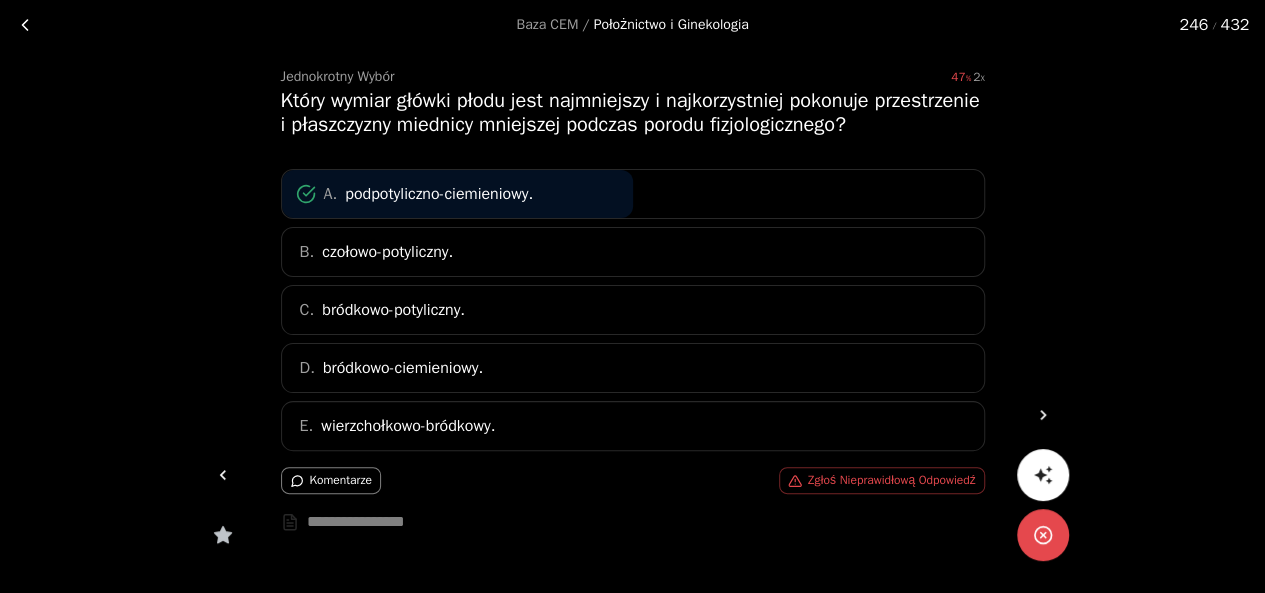 click at bounding box center [223, 475] 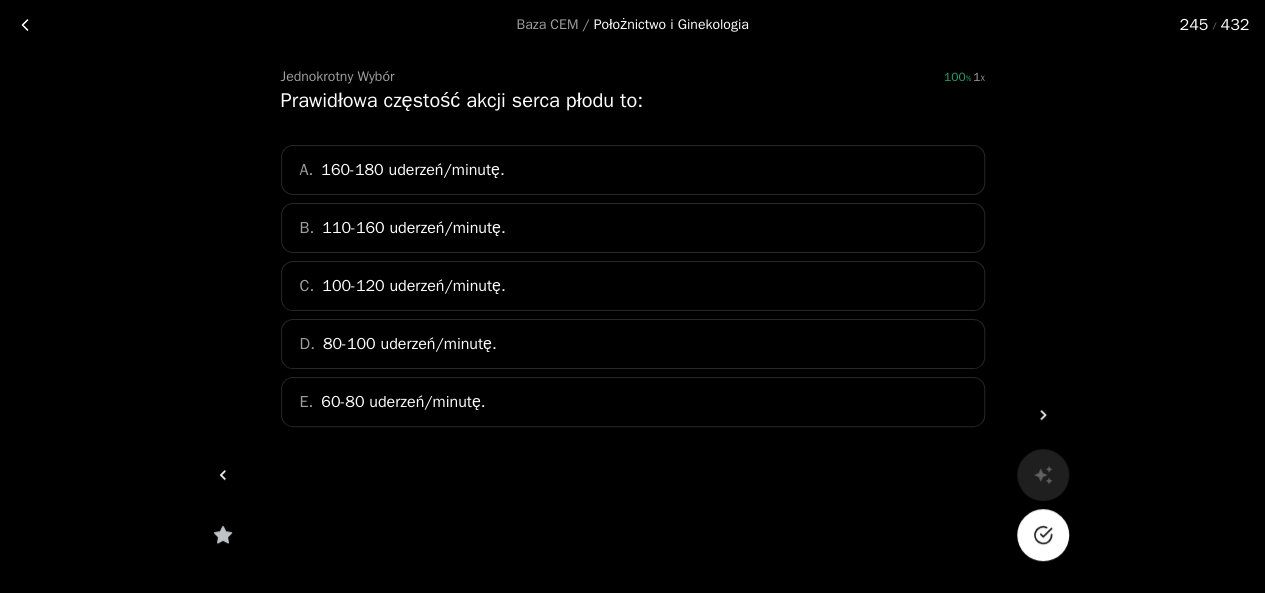 click 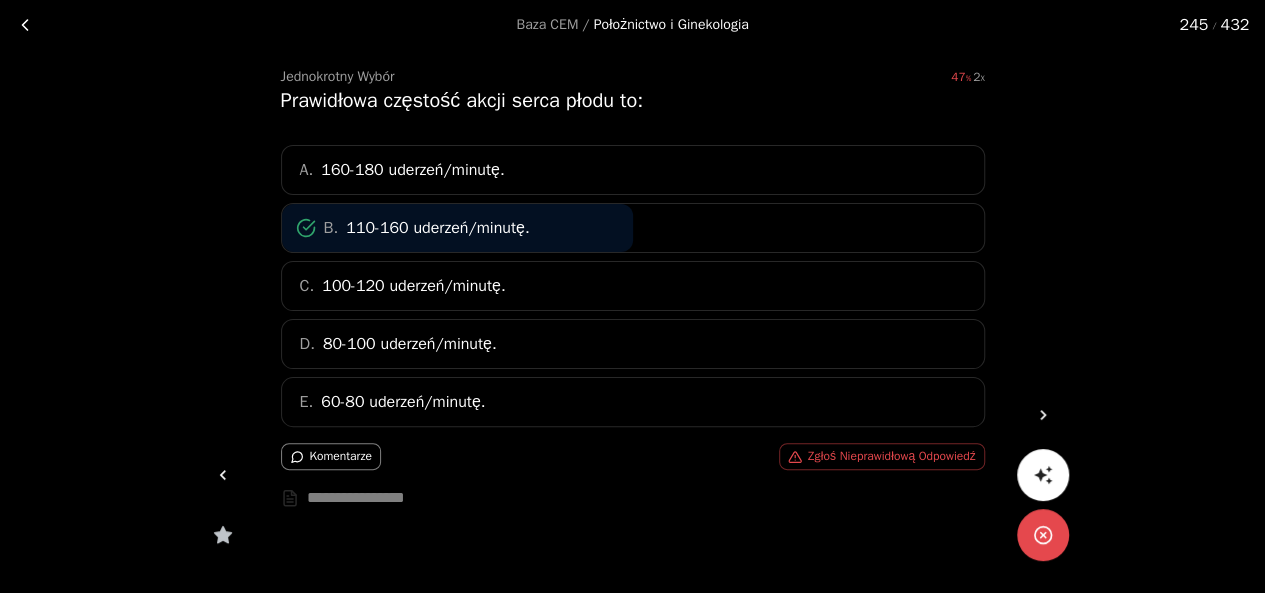 click at bounding box center (223, 475) 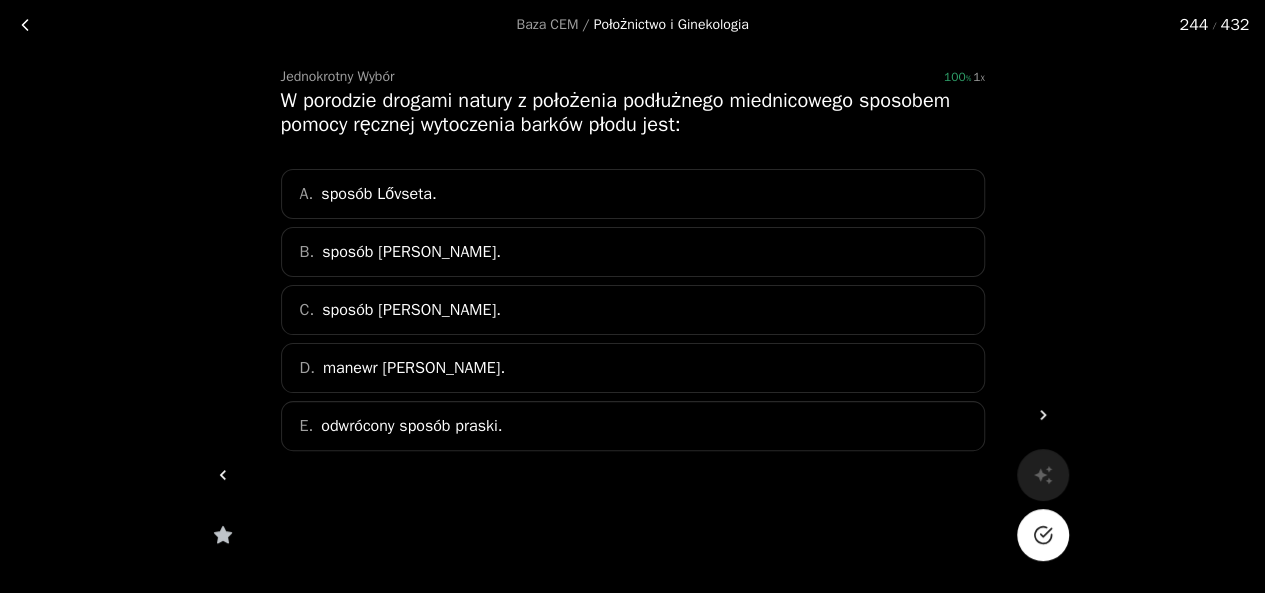 click 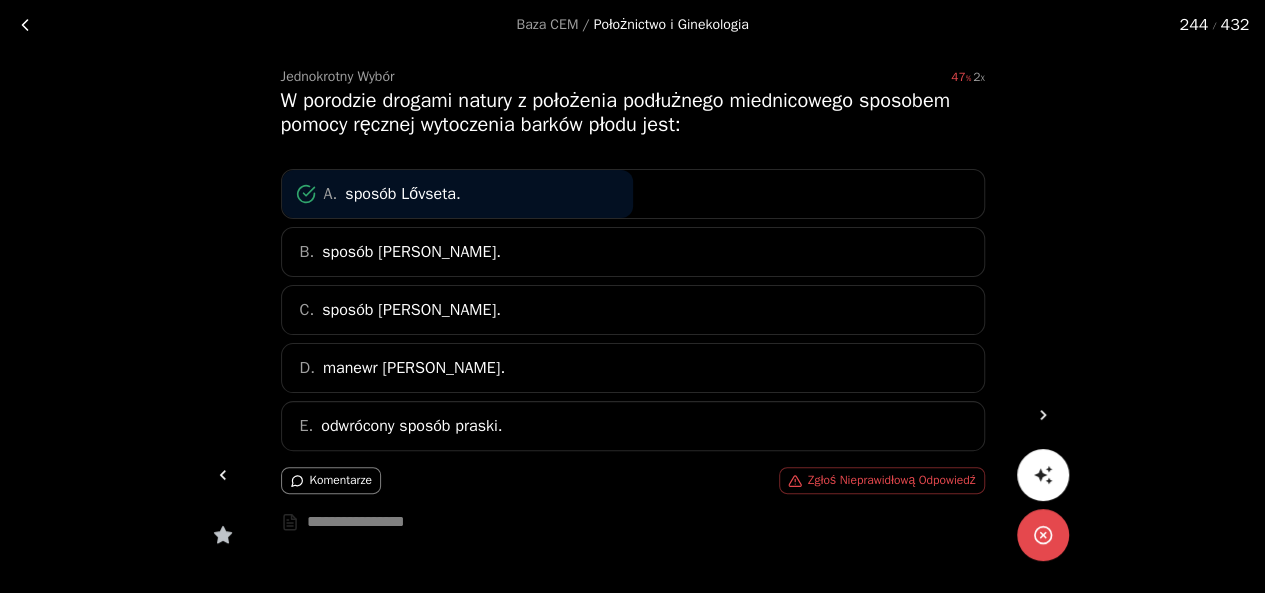 click 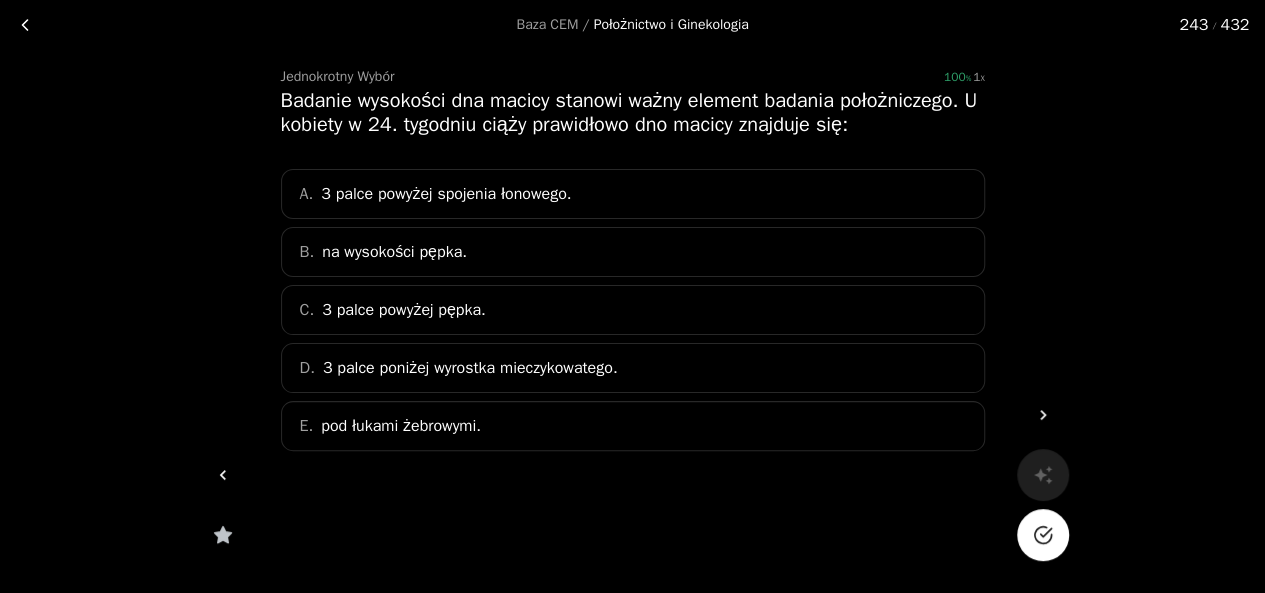 click 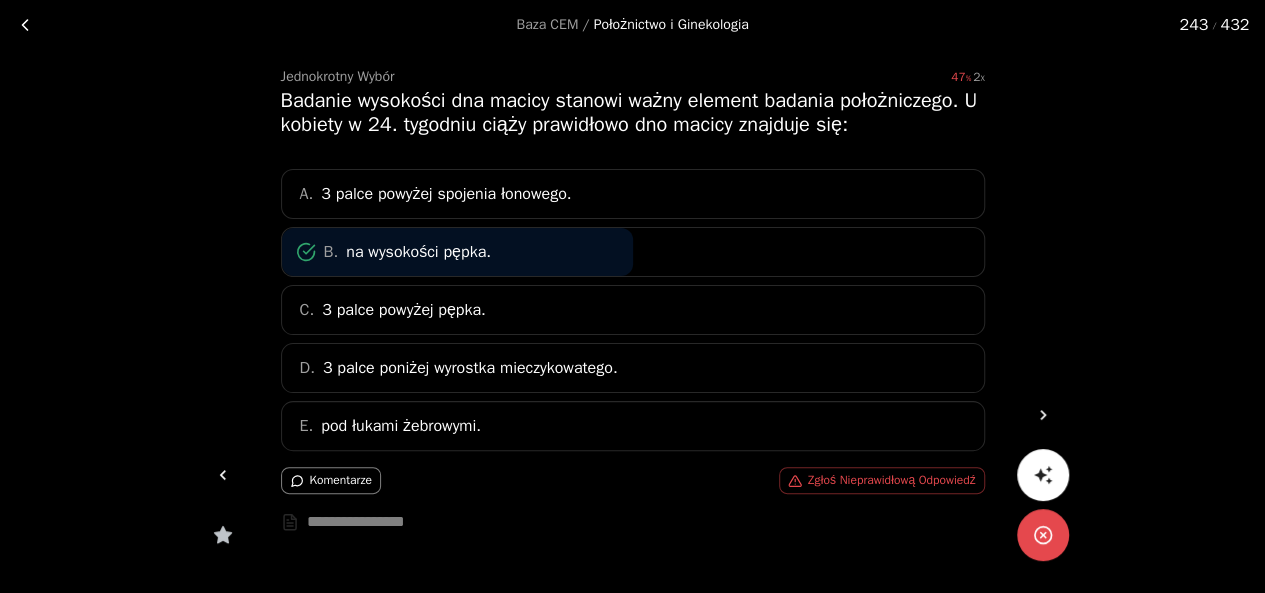 click 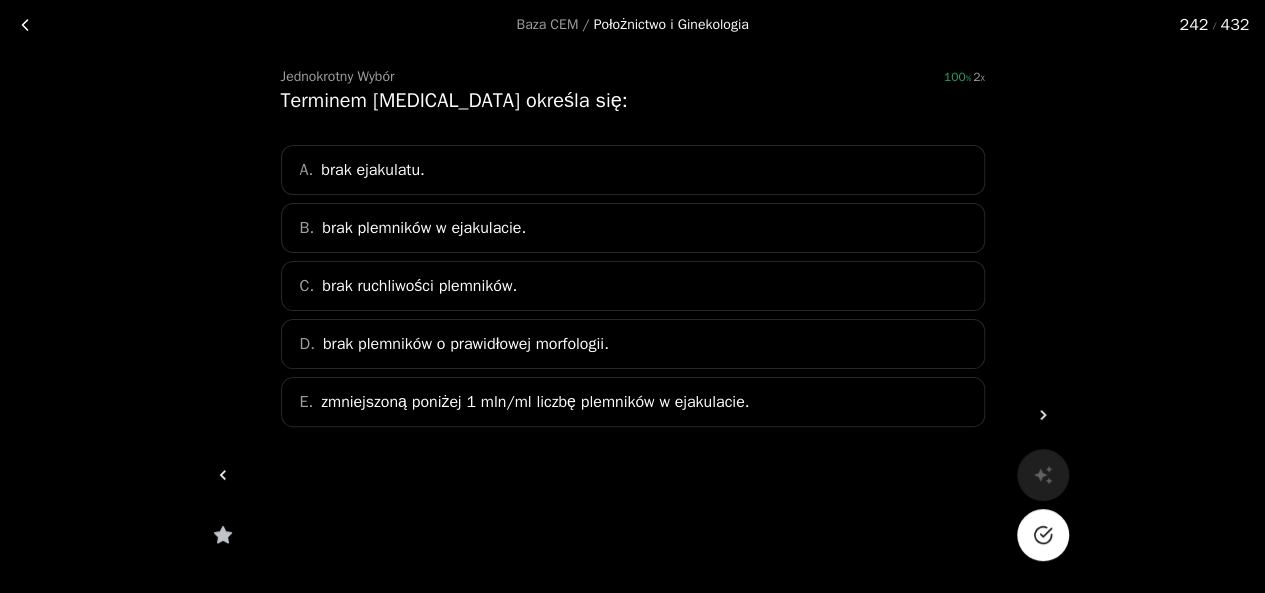 click at bounding box center (1043, 535) 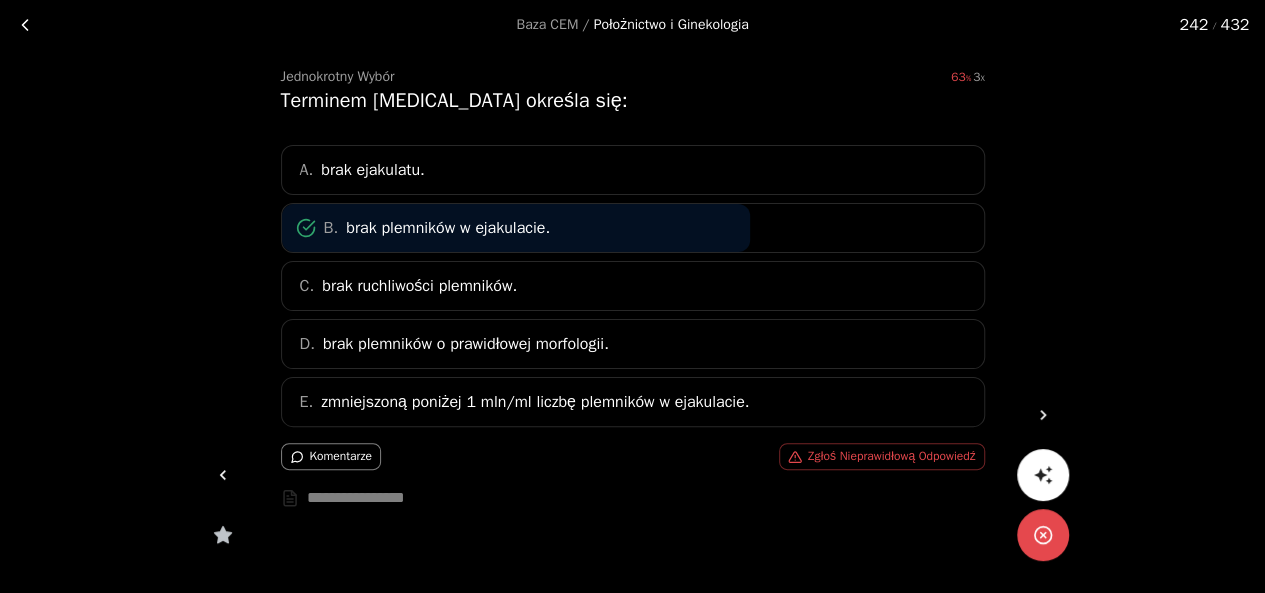 click 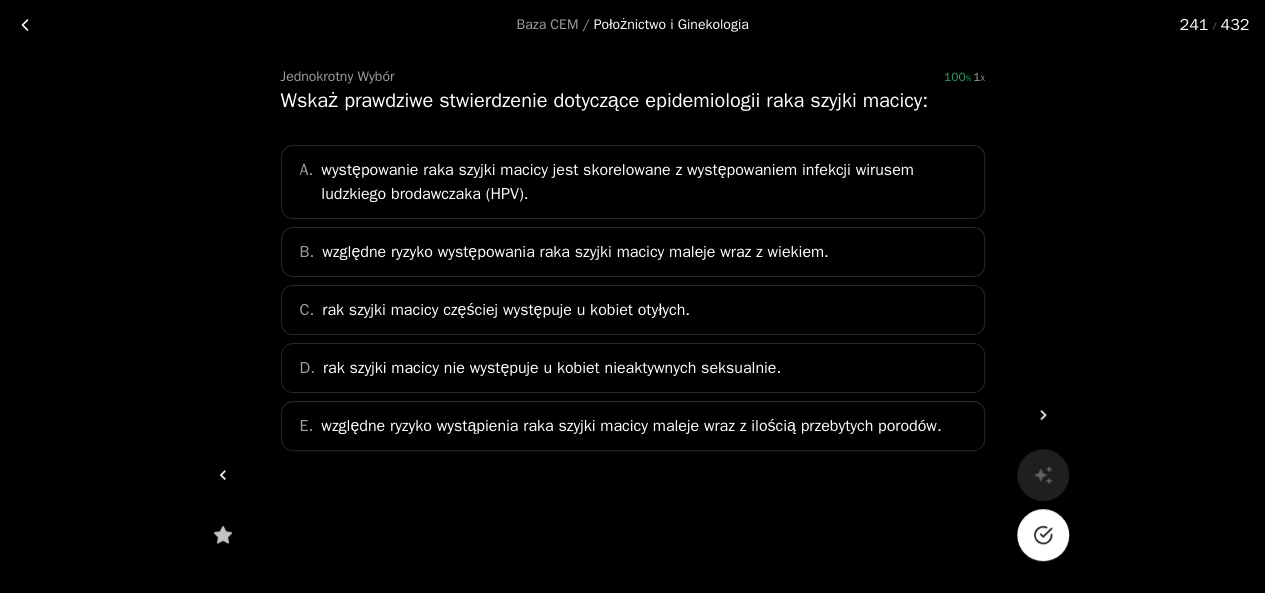 click 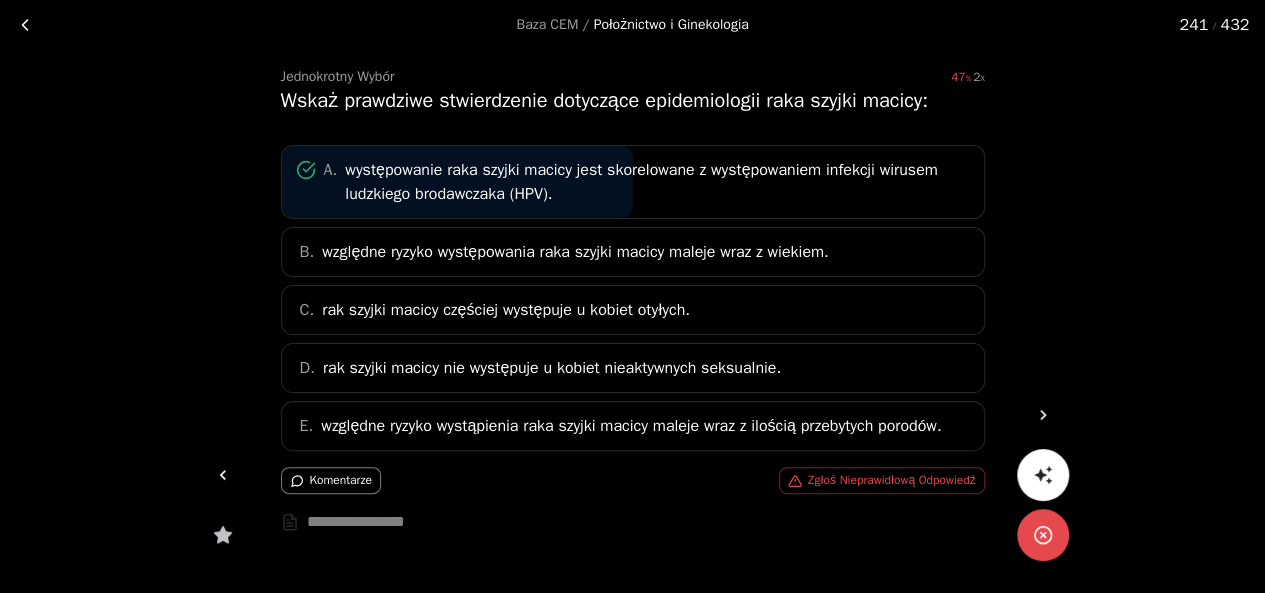 click 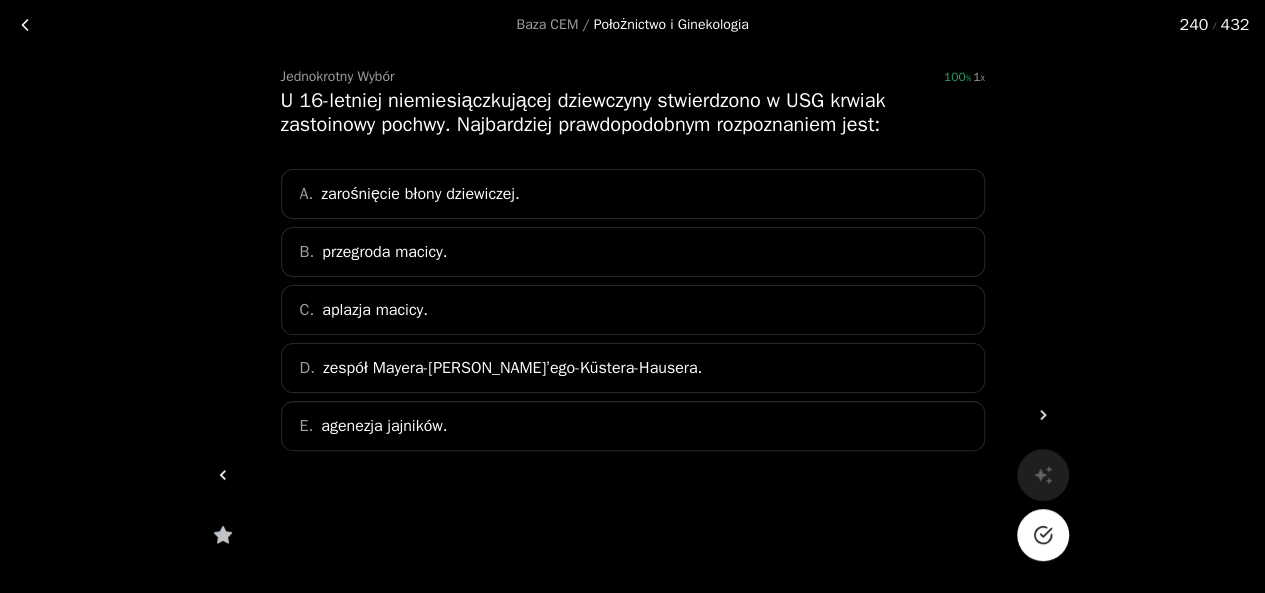 click at bounding box center (1043, 535) 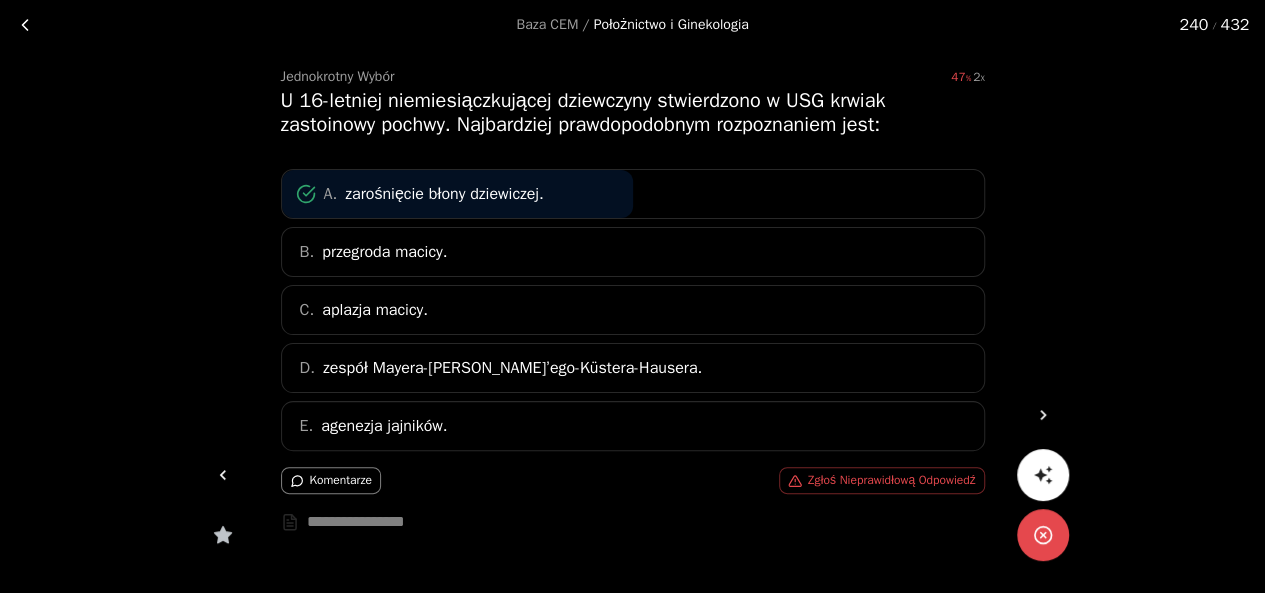 click at bounding box center (223, 475) 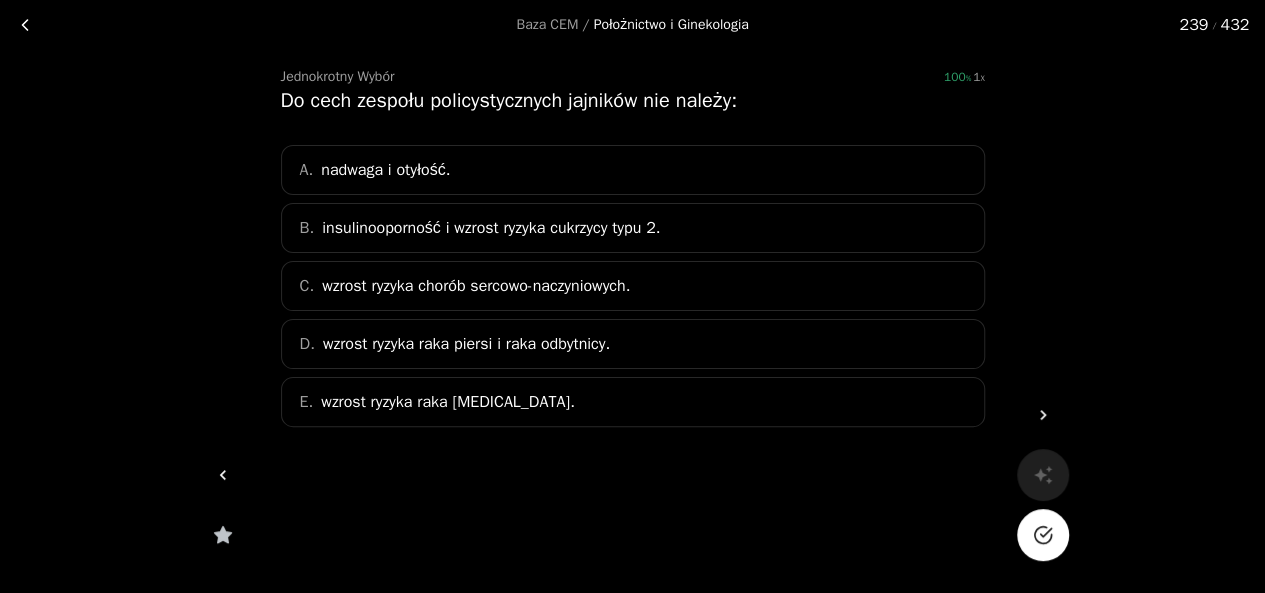 click at bounding box center [1043, 535] 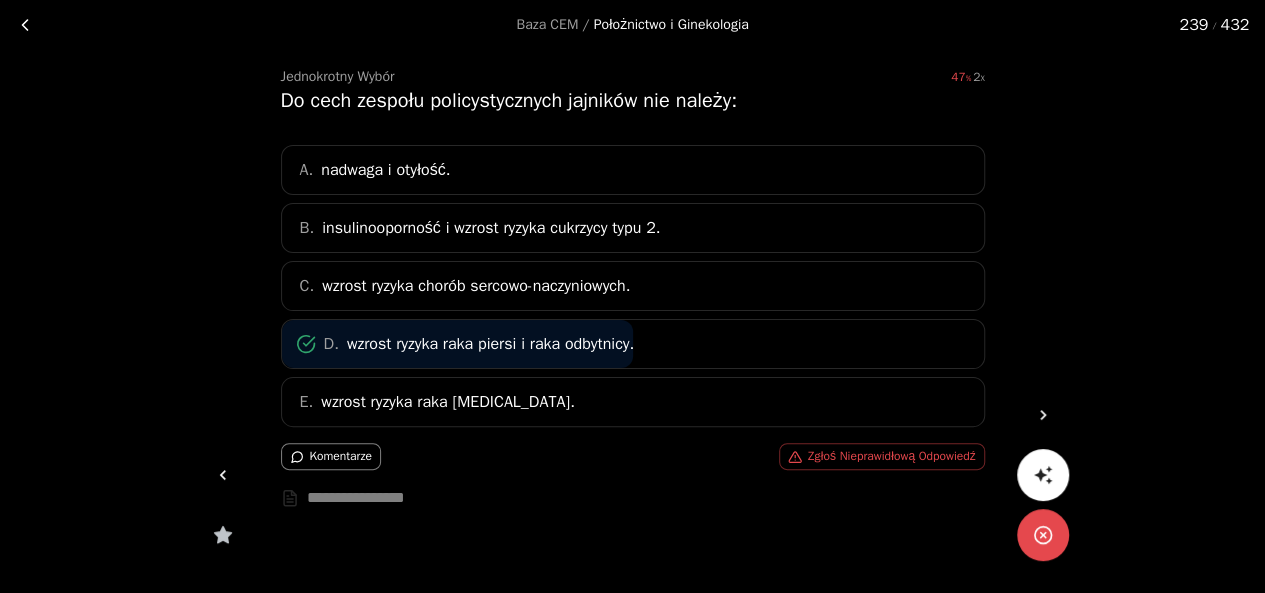 click 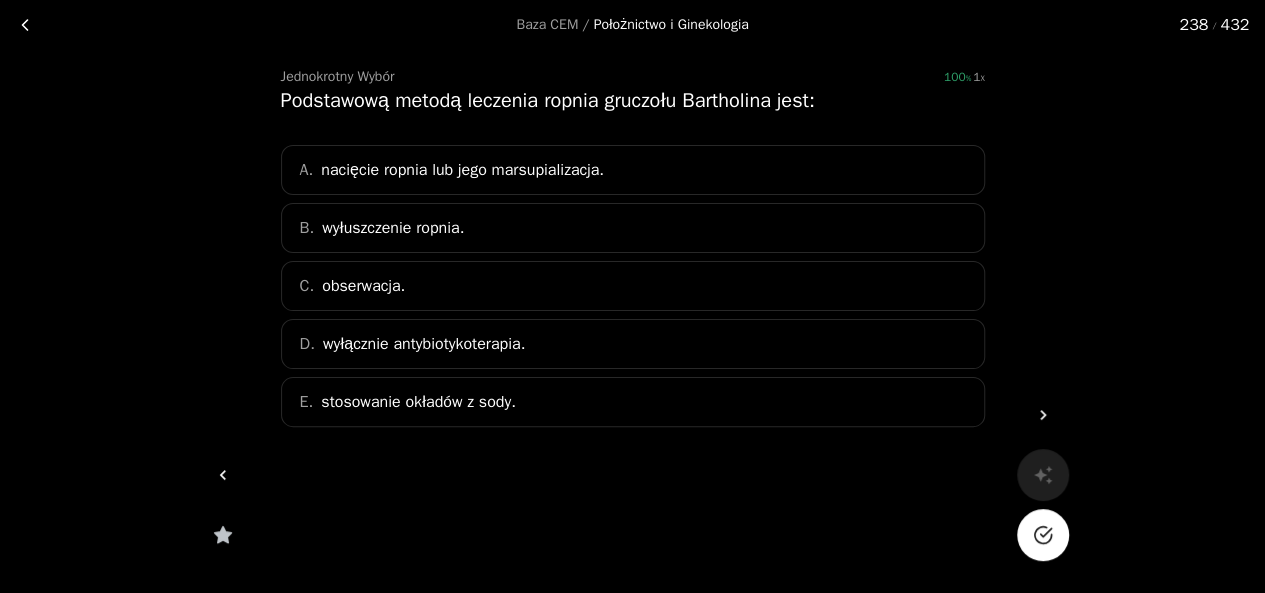 click on "Baza CEM  /  Położnictwo i Ginekologia 238 / 432 Jednokrotny Wybór 100 1 Podstawową metodą leczenia ropnia gruczołu Bartholina jest: A.   nacięcie ropnia lub jego marsupializacja. B.   wyłuszczenie ropnia. C.   obserwacja. D.   wyłącznie antybiotykoterapia. E.   stosowanie okładów z sody." at bounding box center [632, 262] 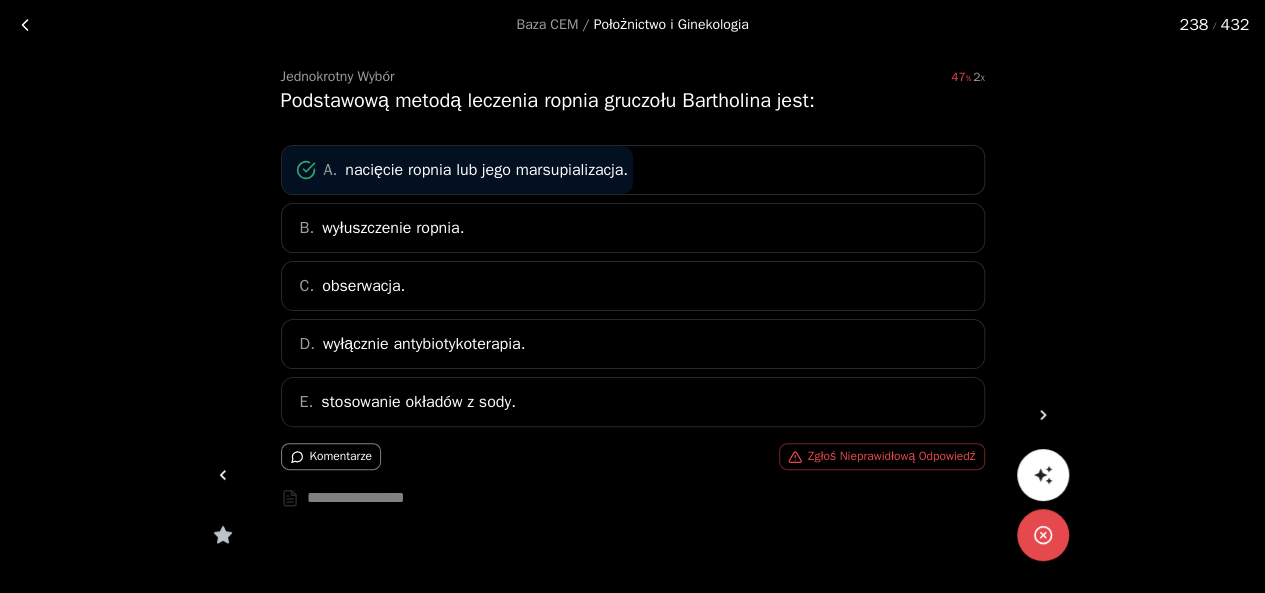 click on "Baza CEM  /  Położnictwo i Ginekologia 238 / 432 Jednokrotny Wybór 47 2 Podstawową metodą leczenia ropnia gruczołu Bartholina jest: A.   nacięcie ropnia lub jego marsupializacja. B.   wyłuszczenie ropnia. C.   obserwacja. D.   wyłącznie antybiotykoterapia. E.   stosowanie okładów z sody. Komentarze Zgłoś Nieprawidłową Odpowiedź *" at bounding box center (632, 303) 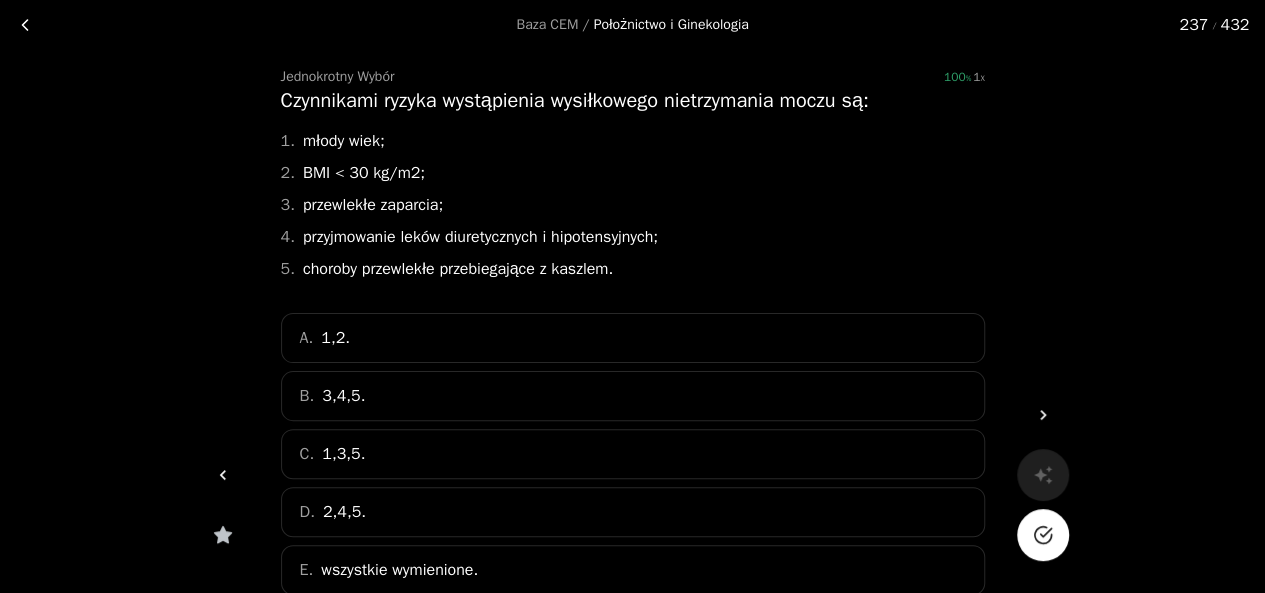 click 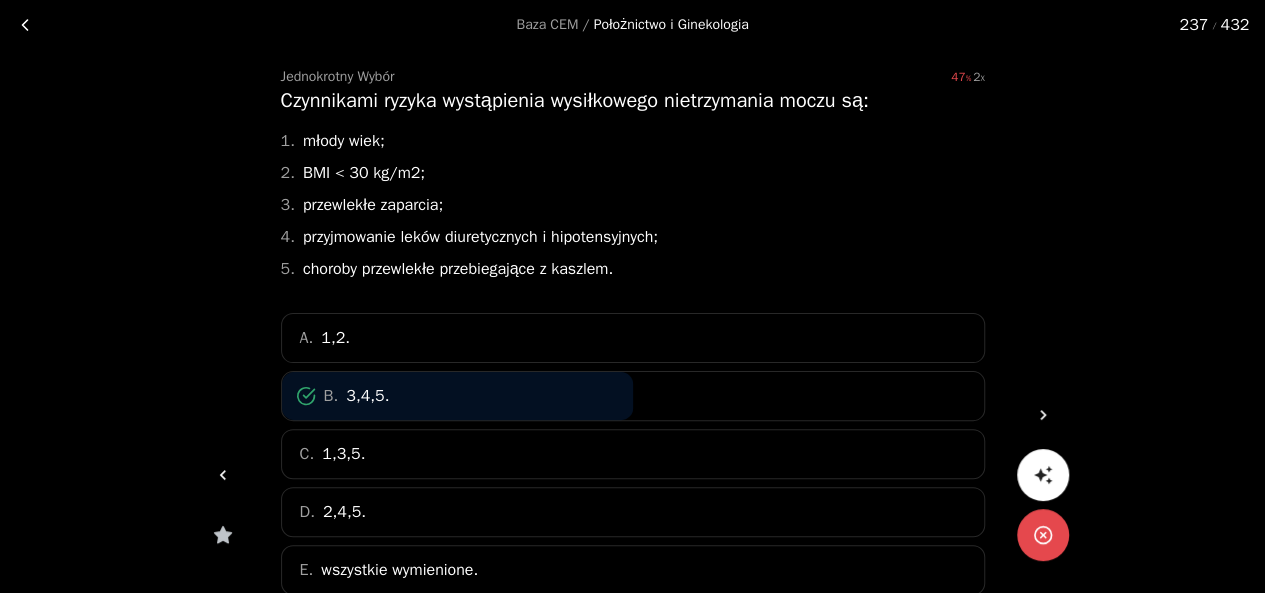 click at bounding box center [223, 475] 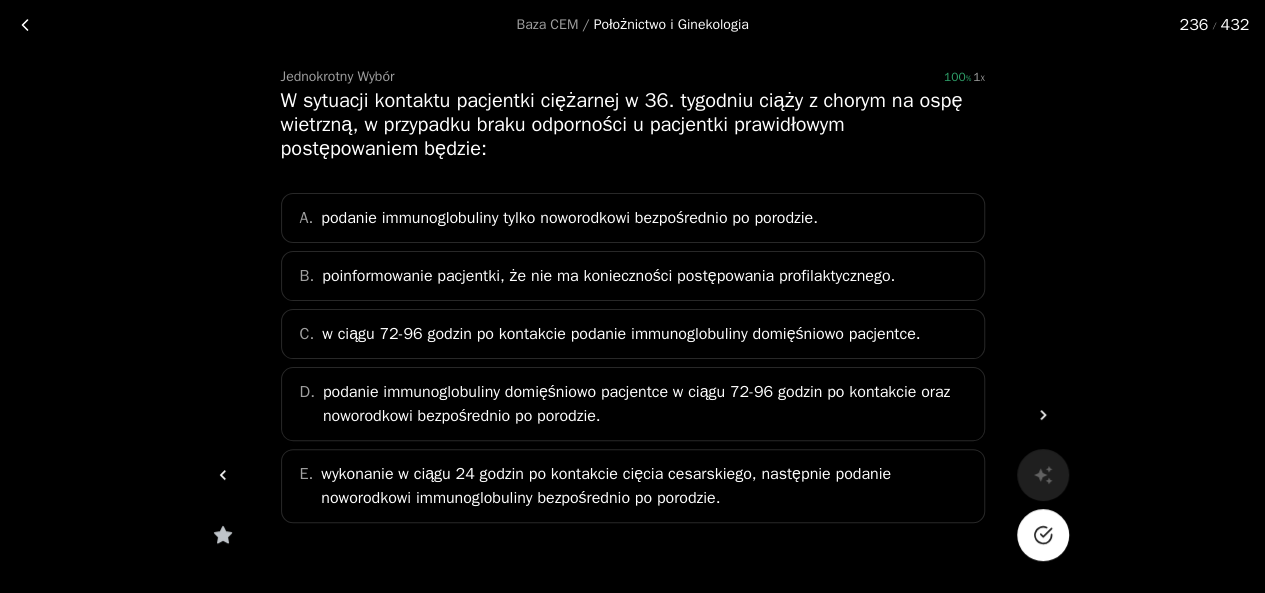 click 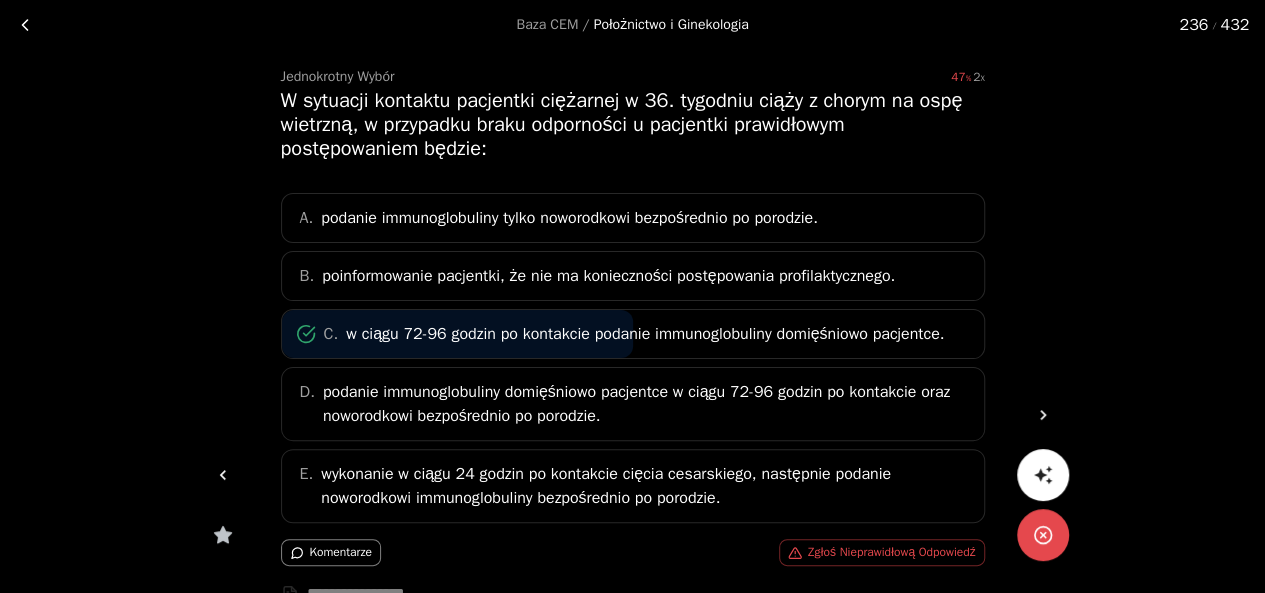 click at bounding box center (223, 475) 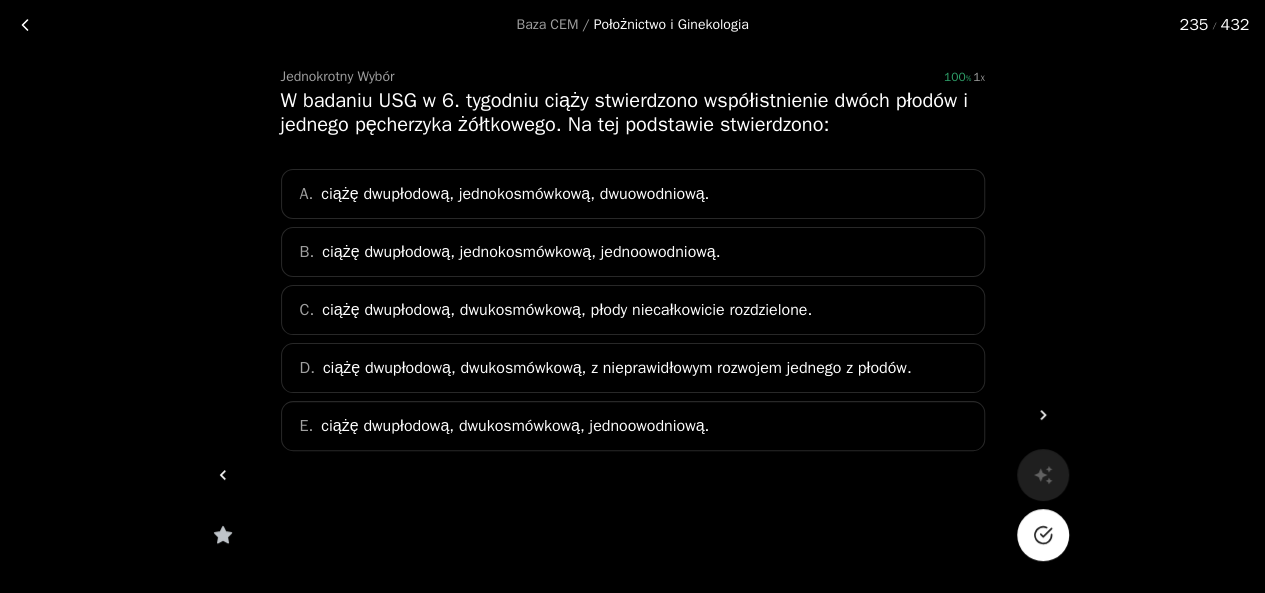 click 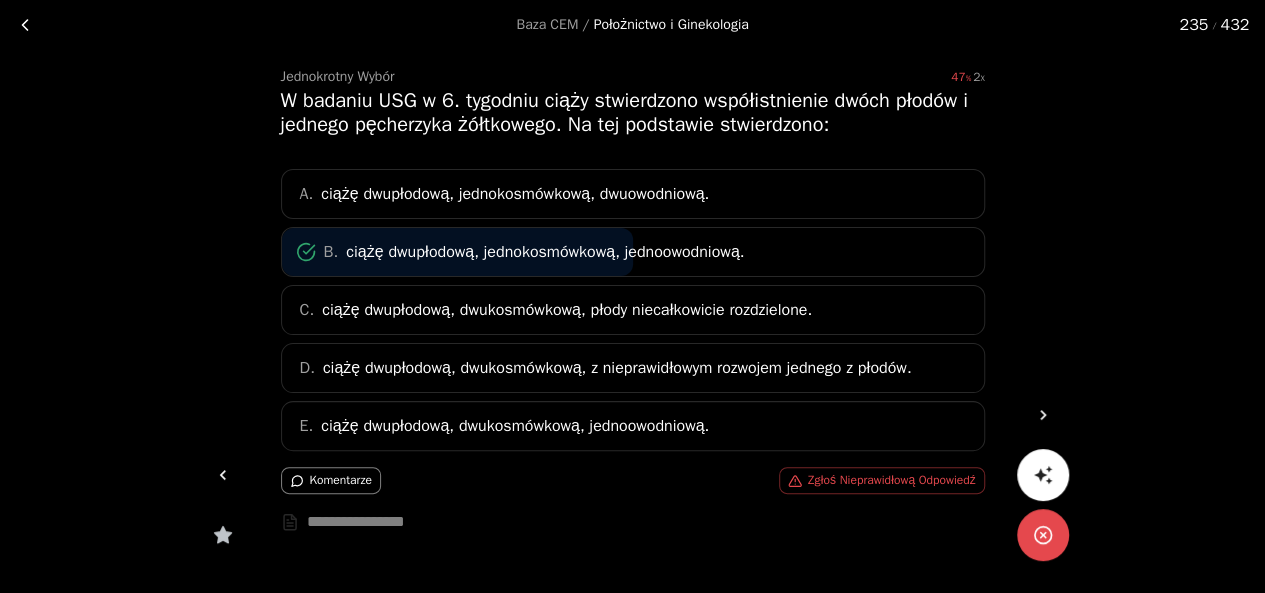 click 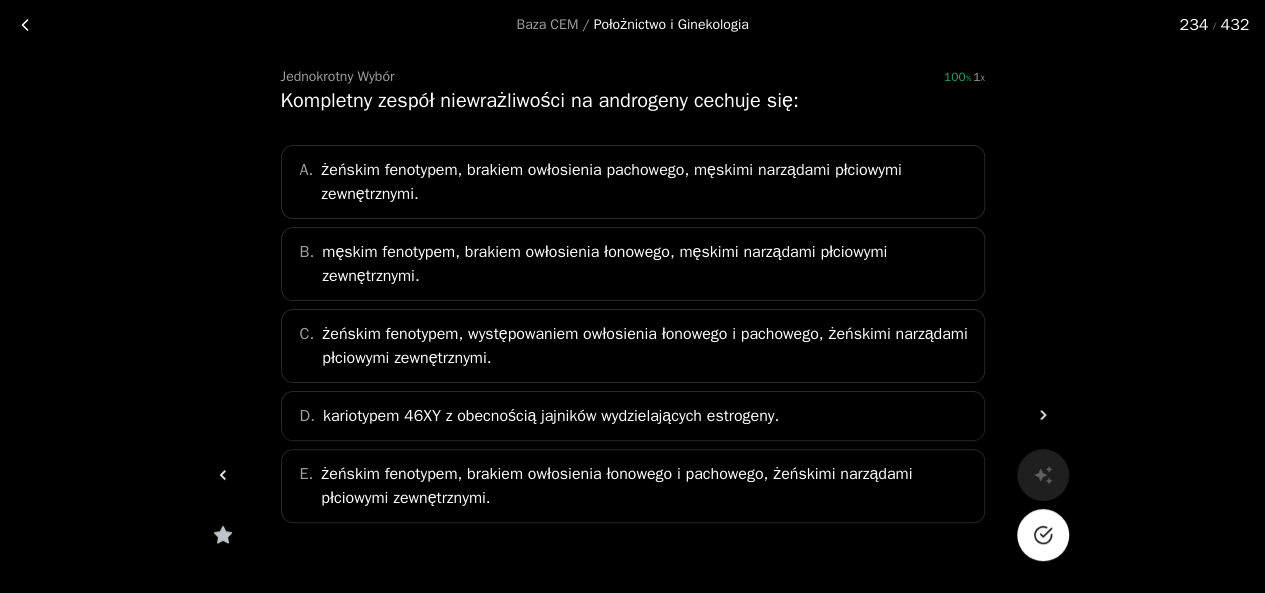 click 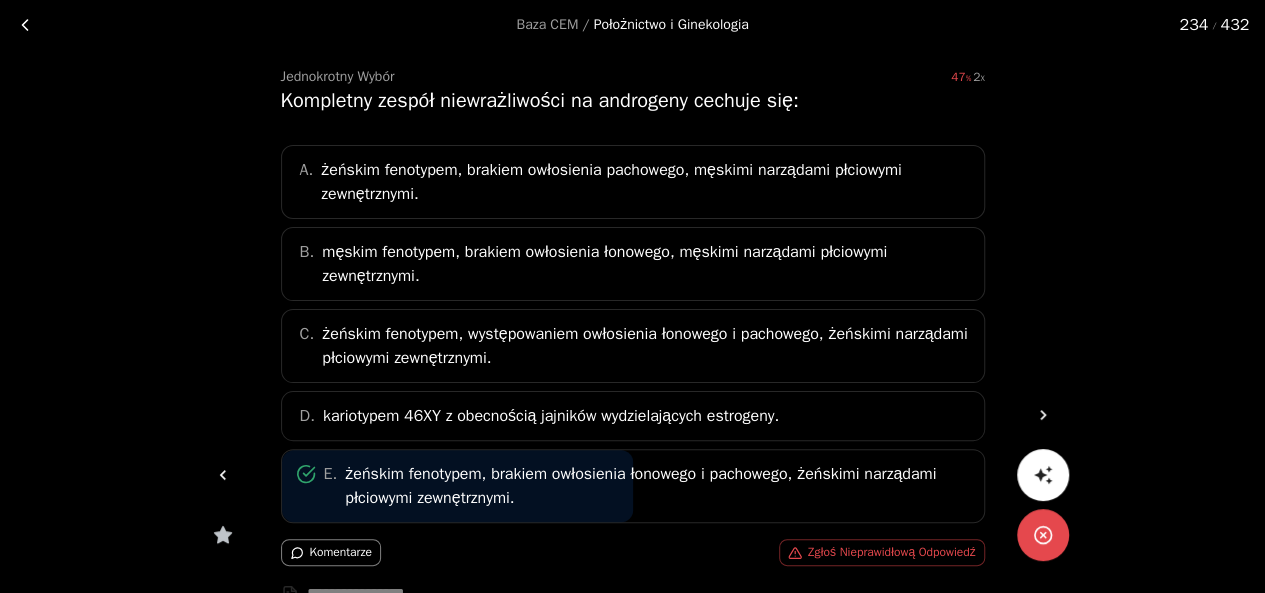 click 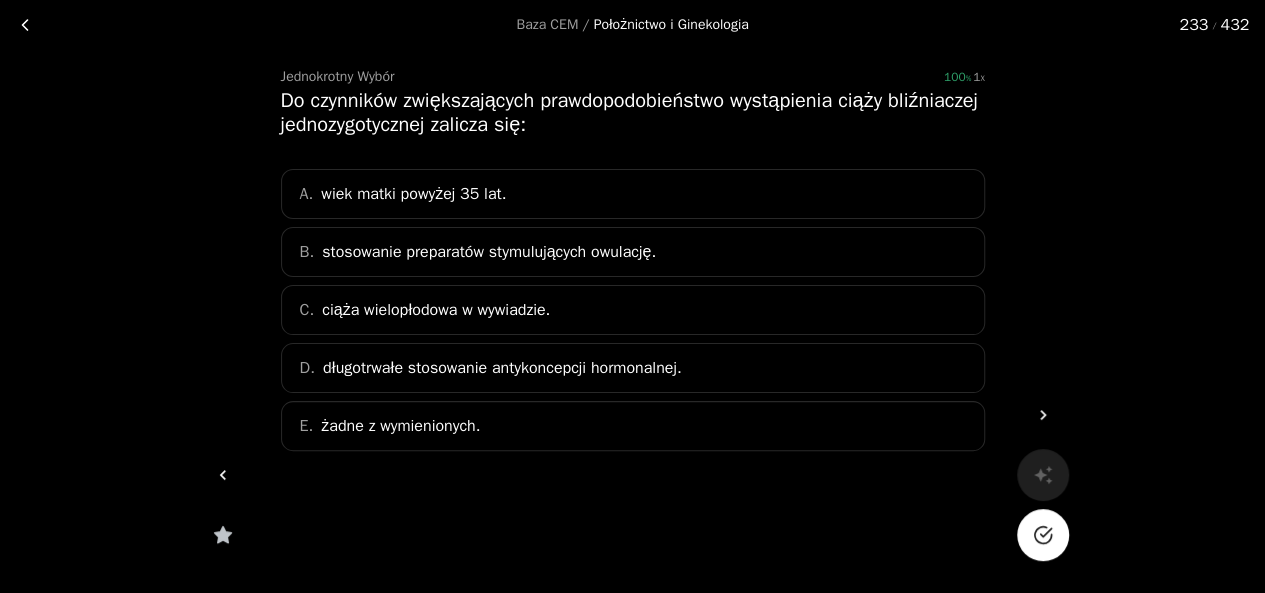 click 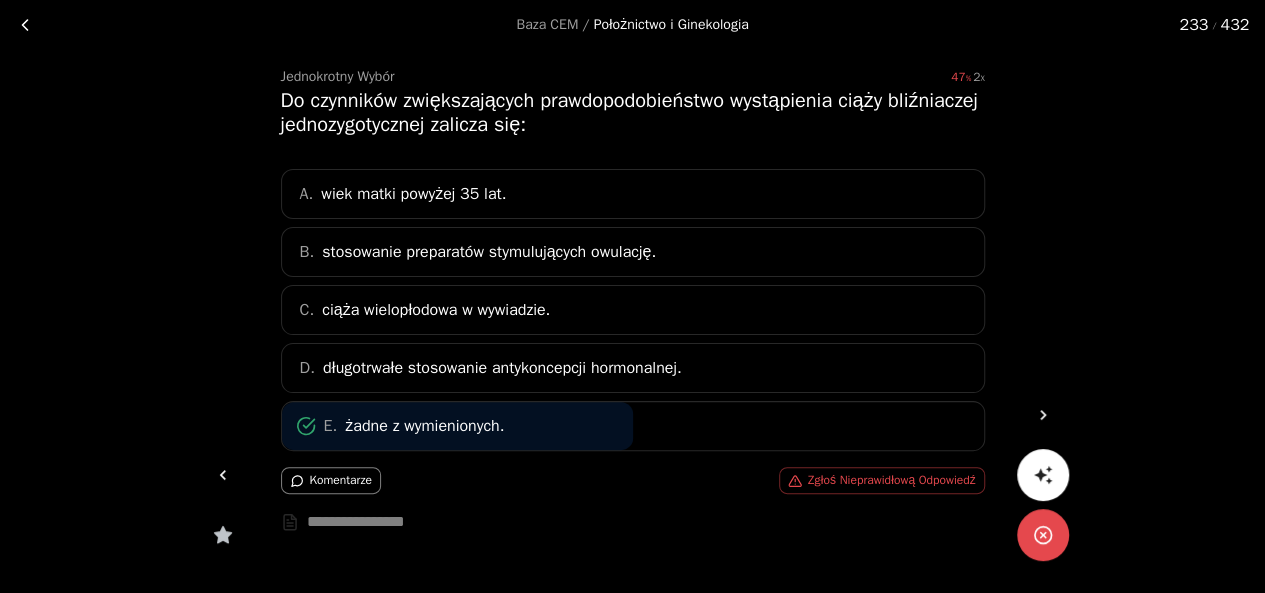 click at bounding box center (223, 475) 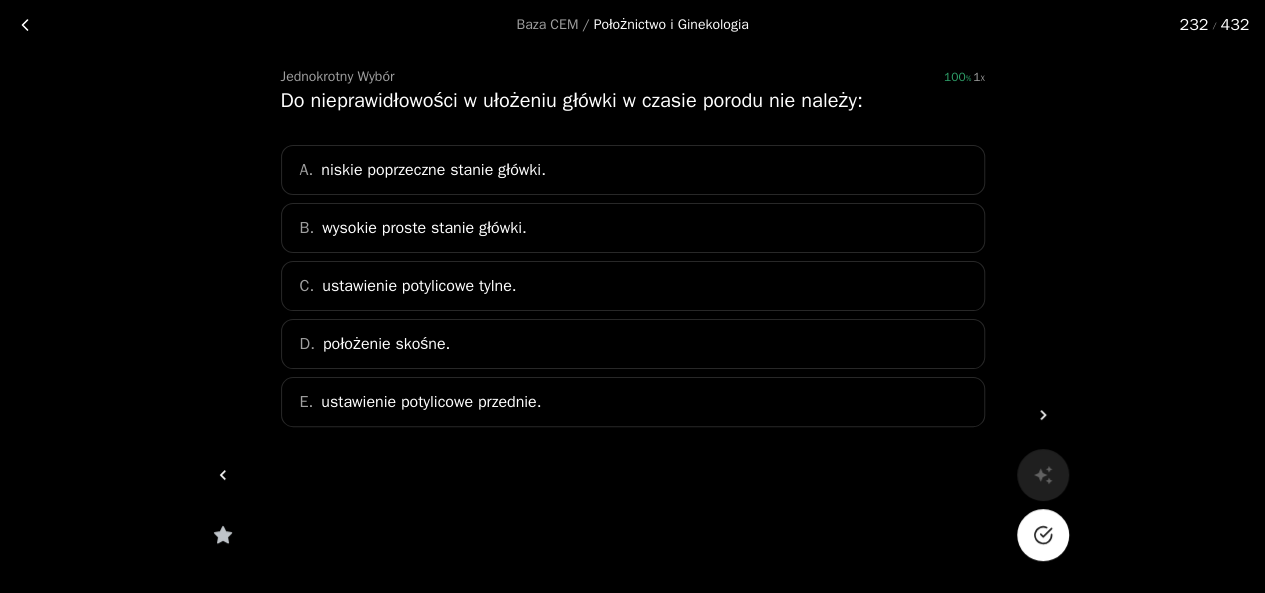 click at bounding box center (1043, 535) 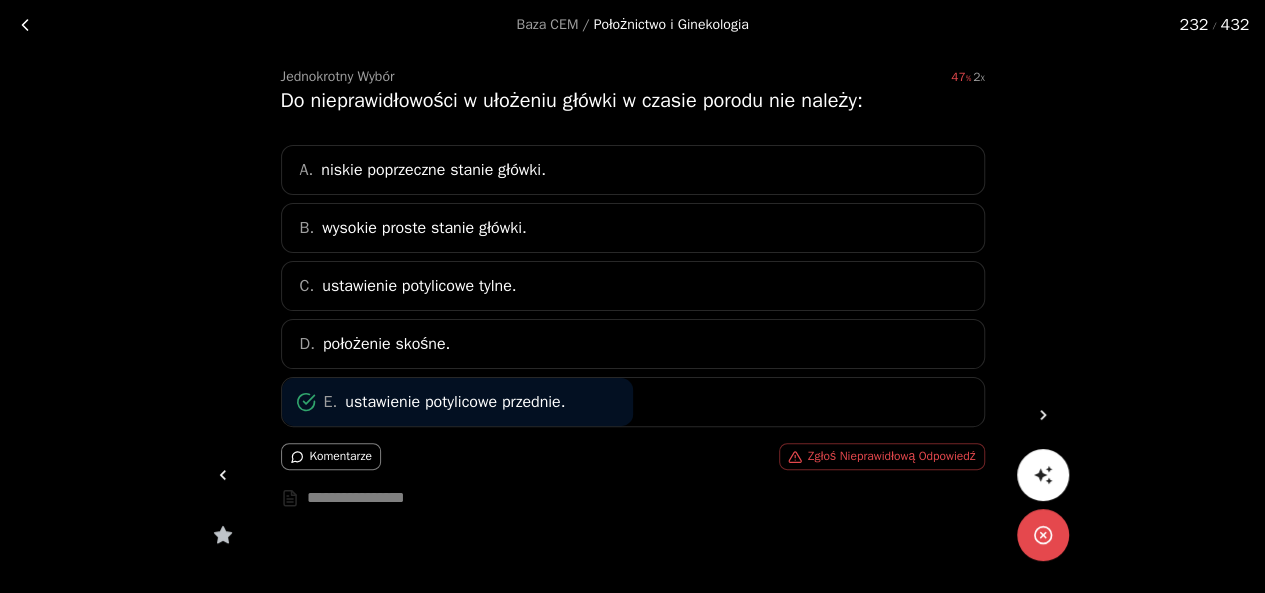 click 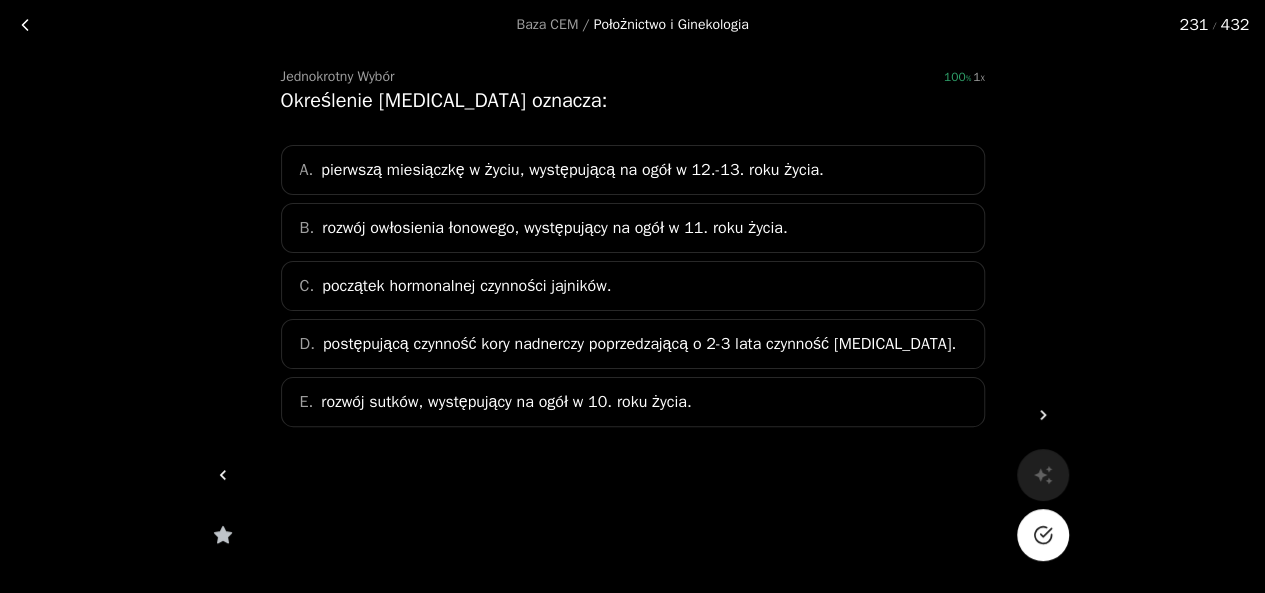 click at bounding box center (1043, 535) 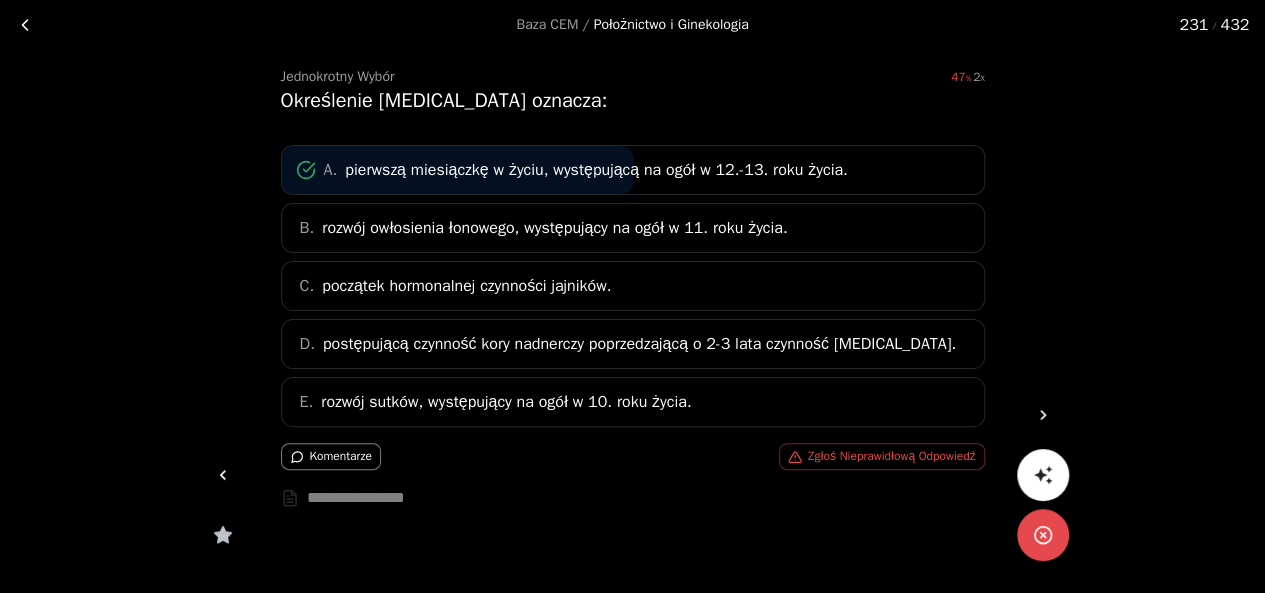 click 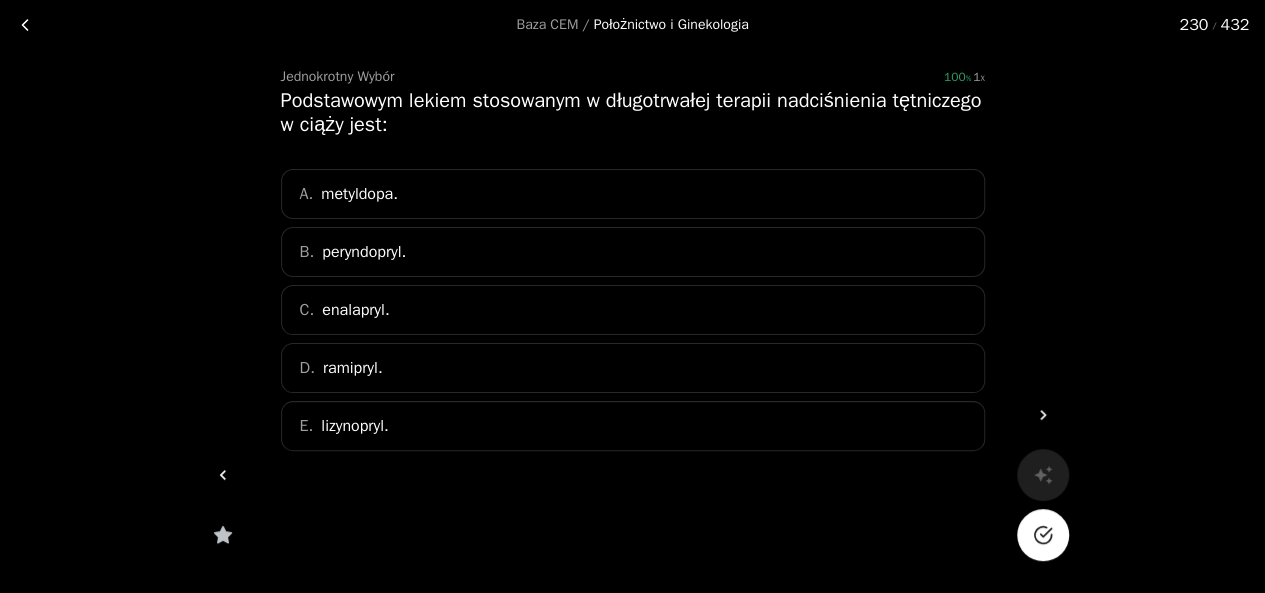 click at bounding box center (1043, 535) 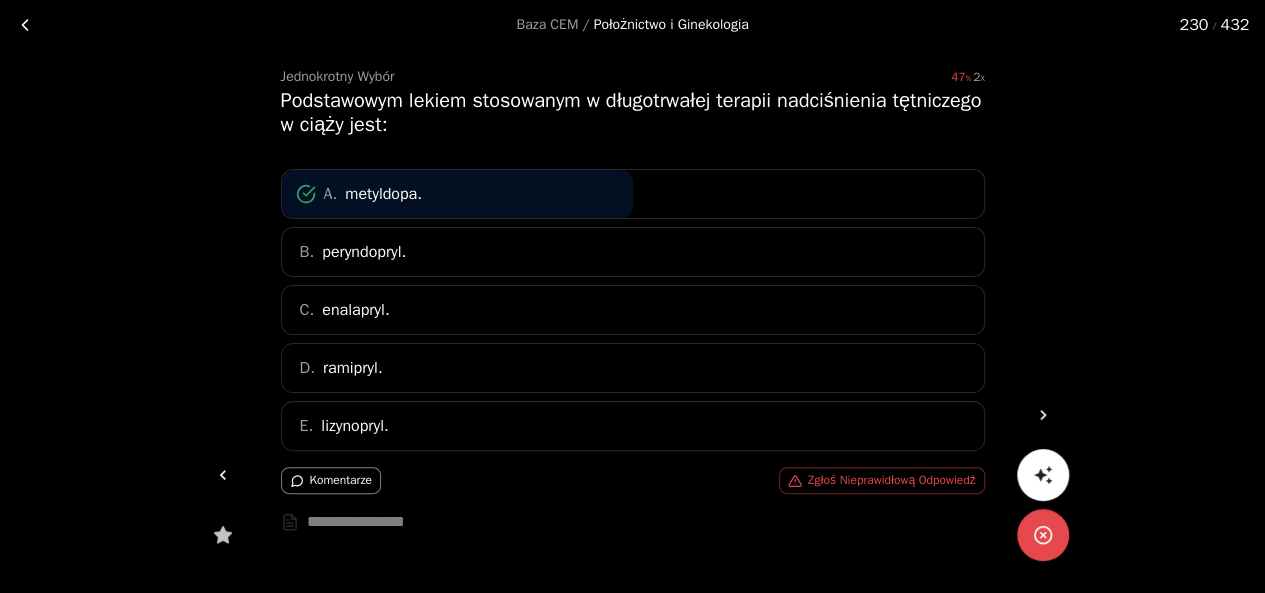 click 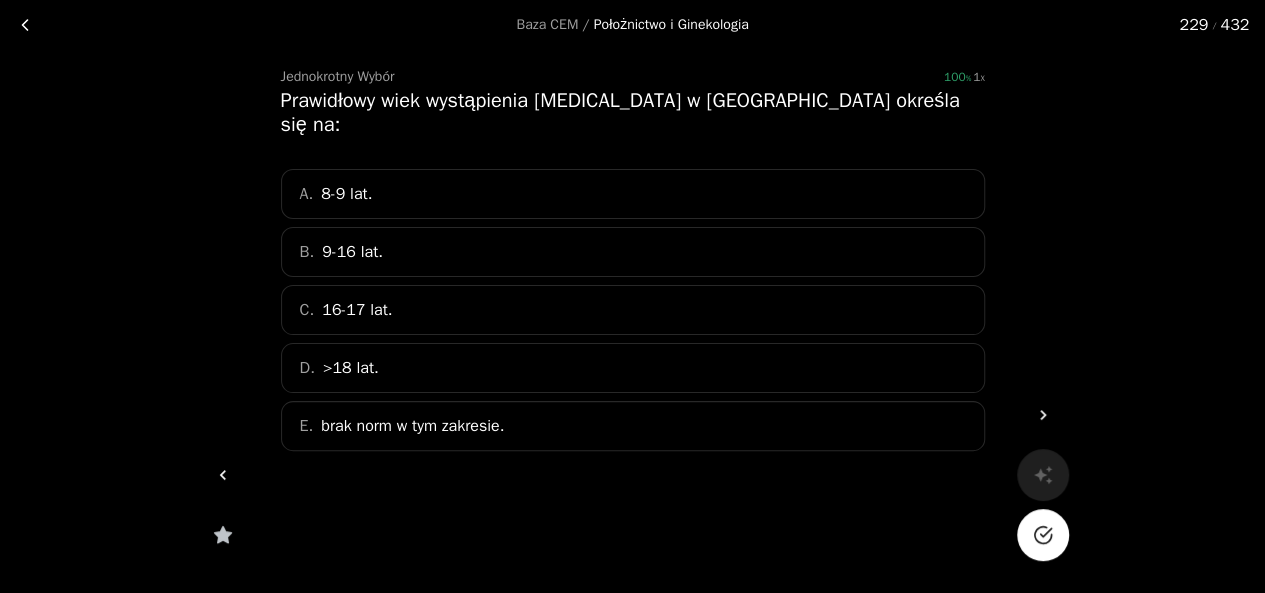 click at bounding box center [1043, 535] 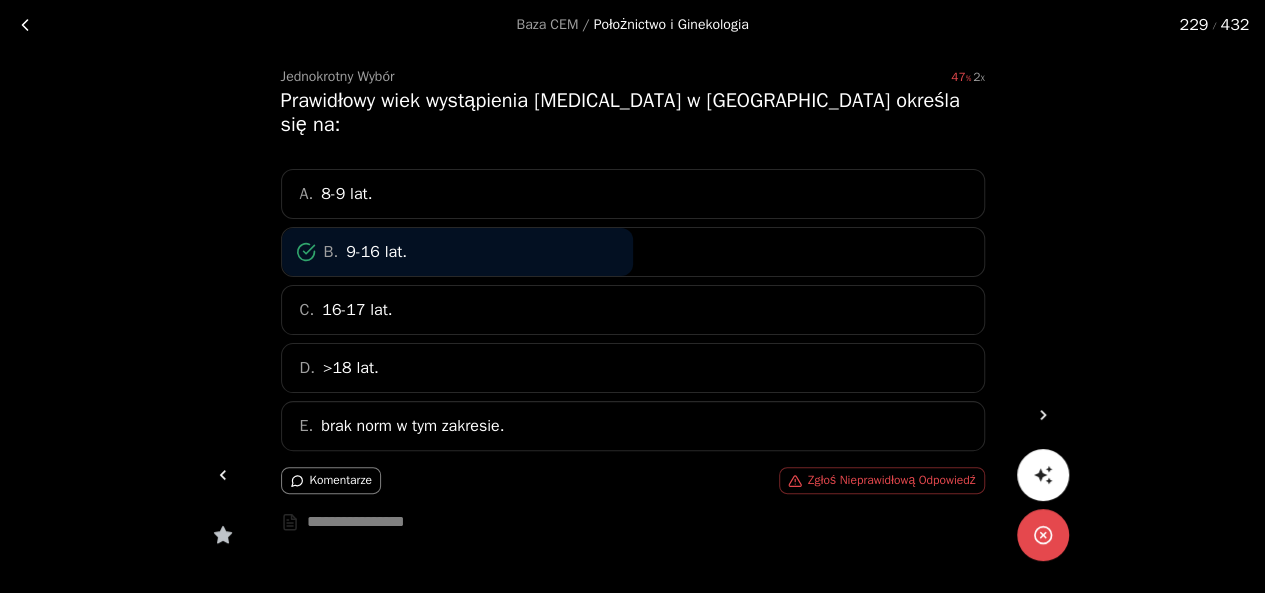 click at bounding box center [223, 475] 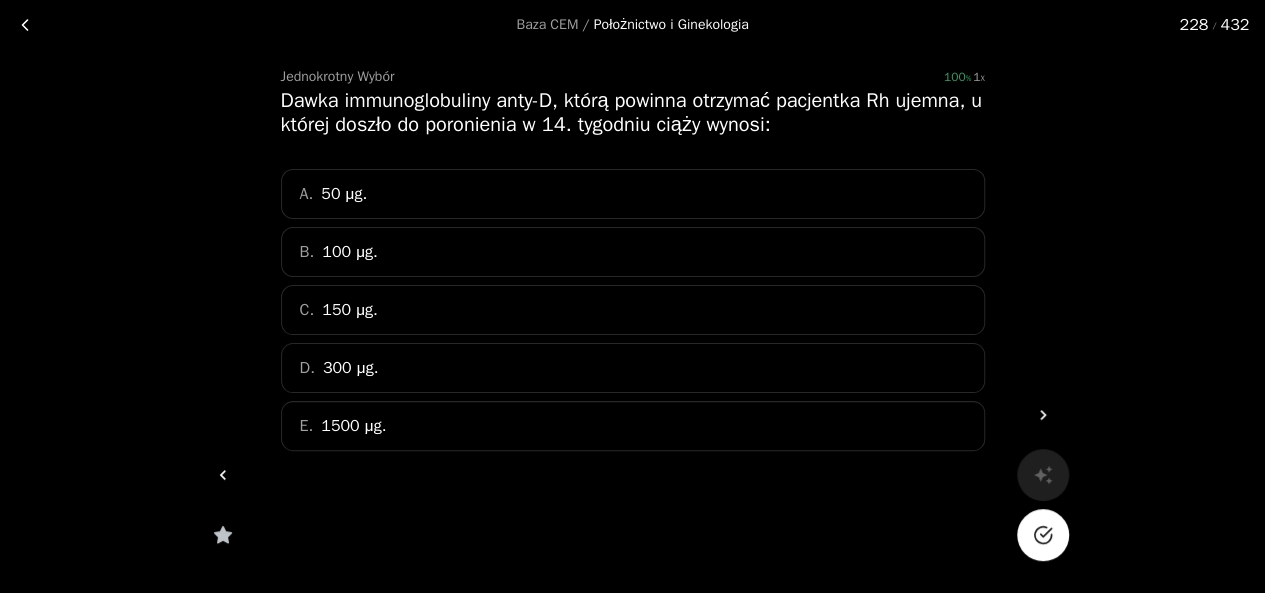 click 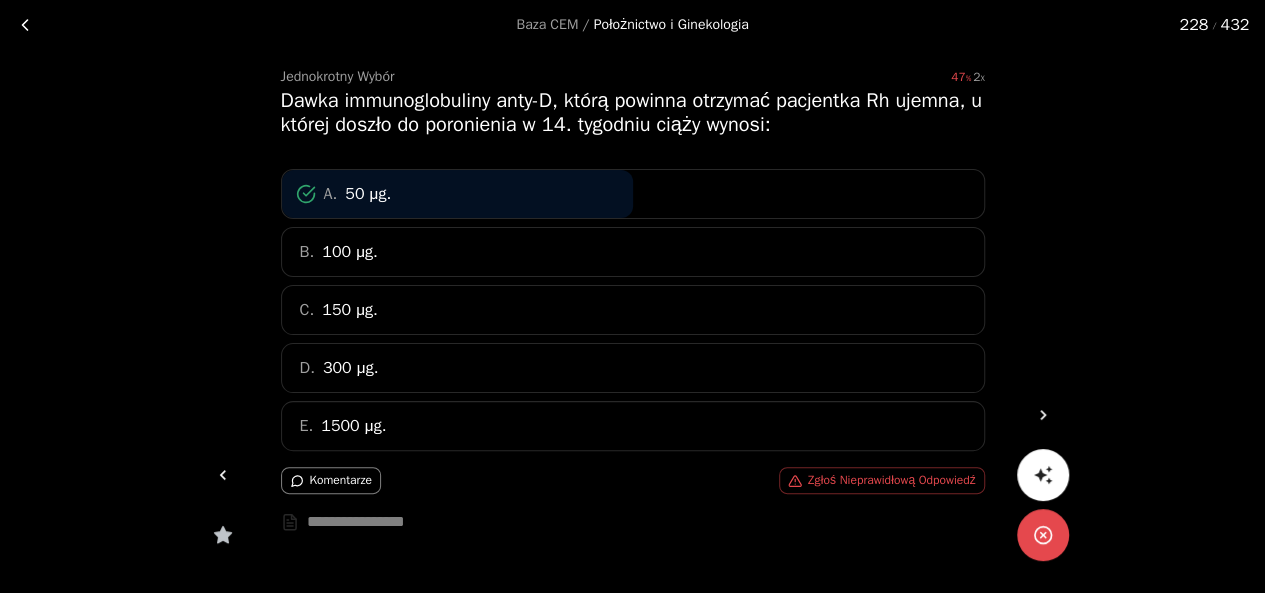 click 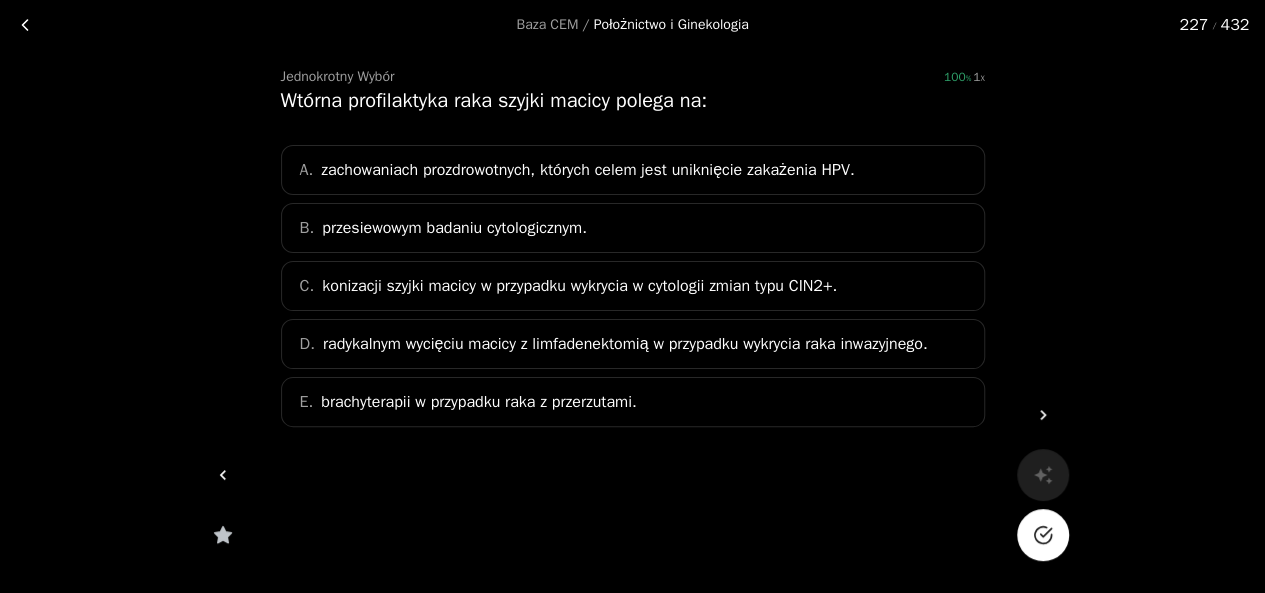 click at bounding box center [1043, 535] 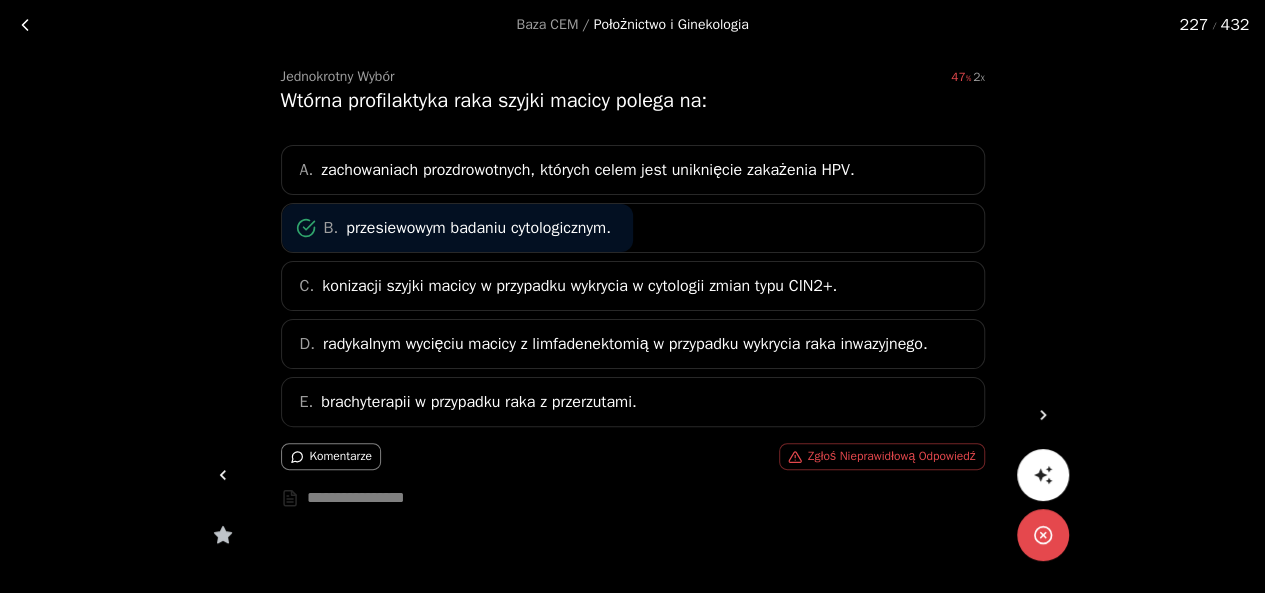 click 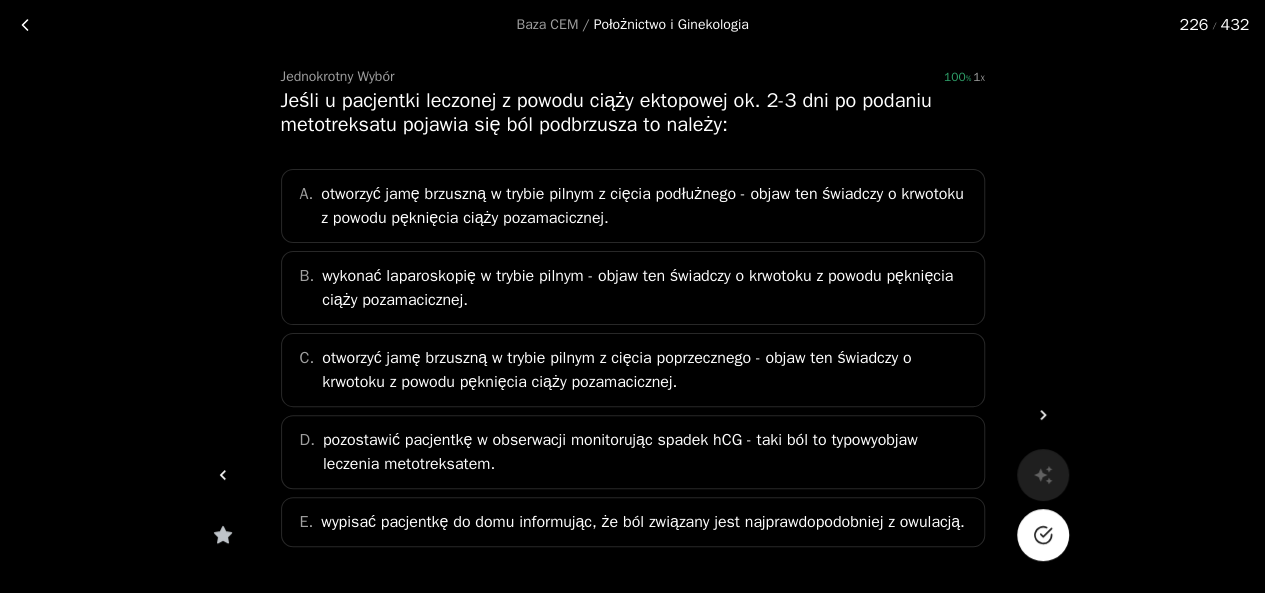 click 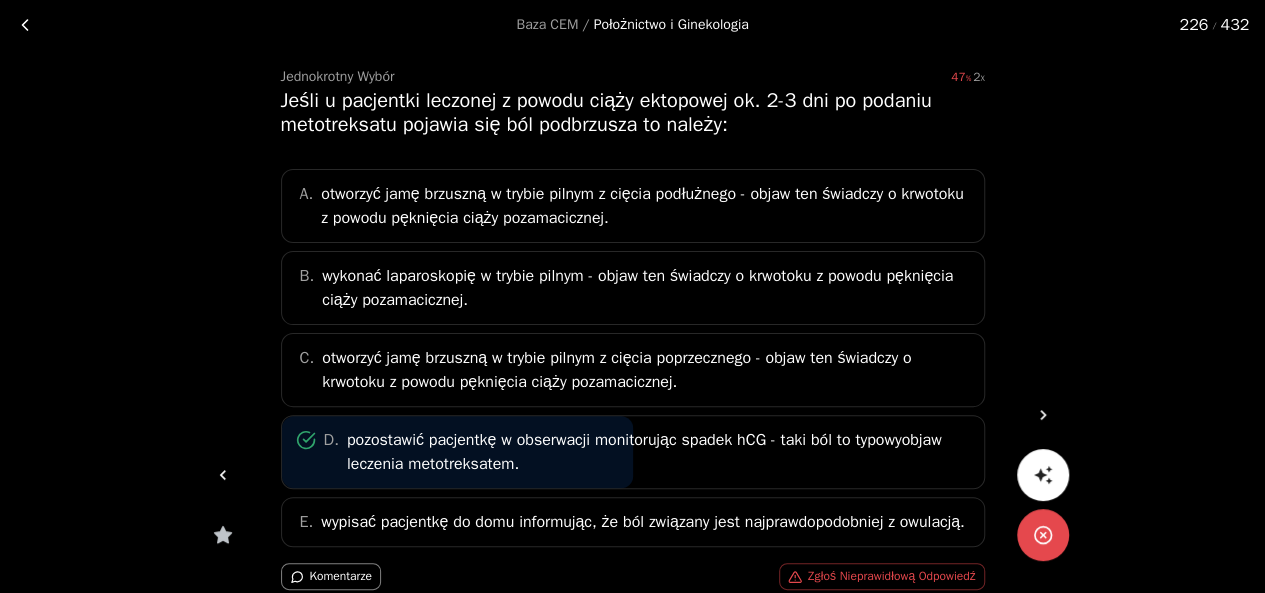 click 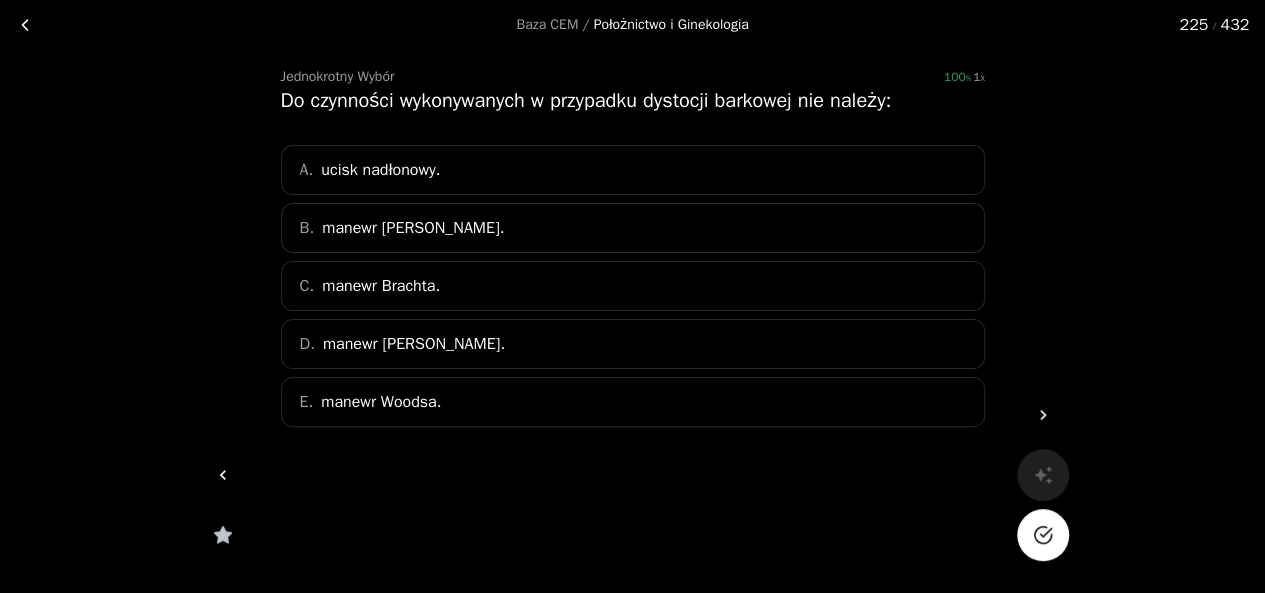 click 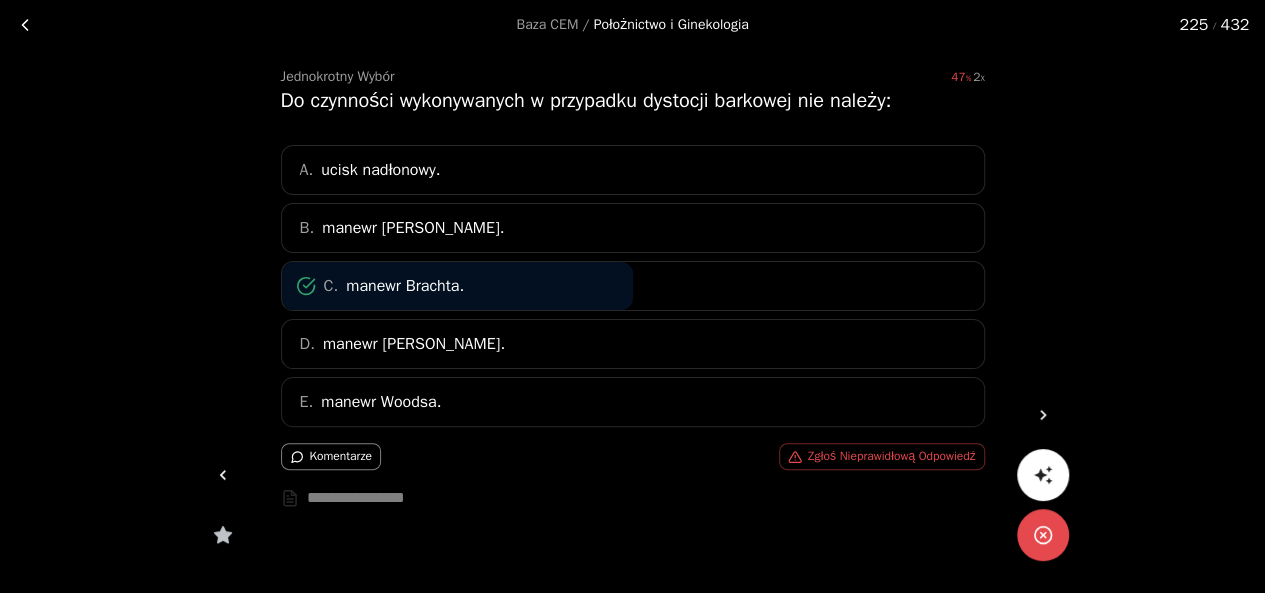 click 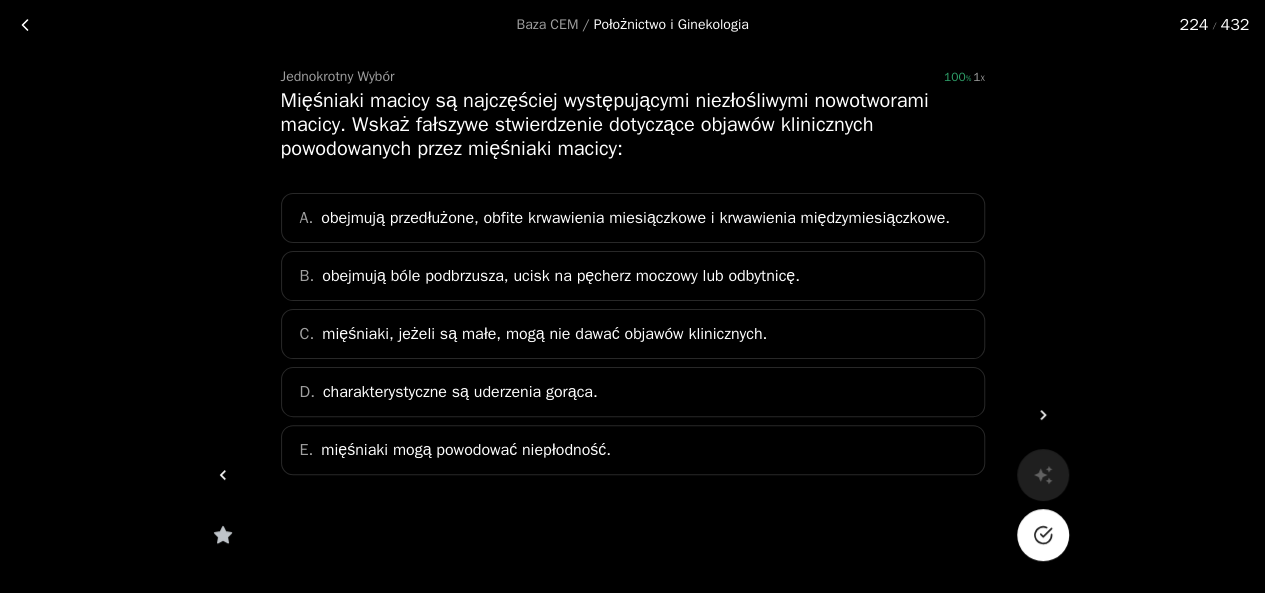 click at bounding box center (1043, 535) 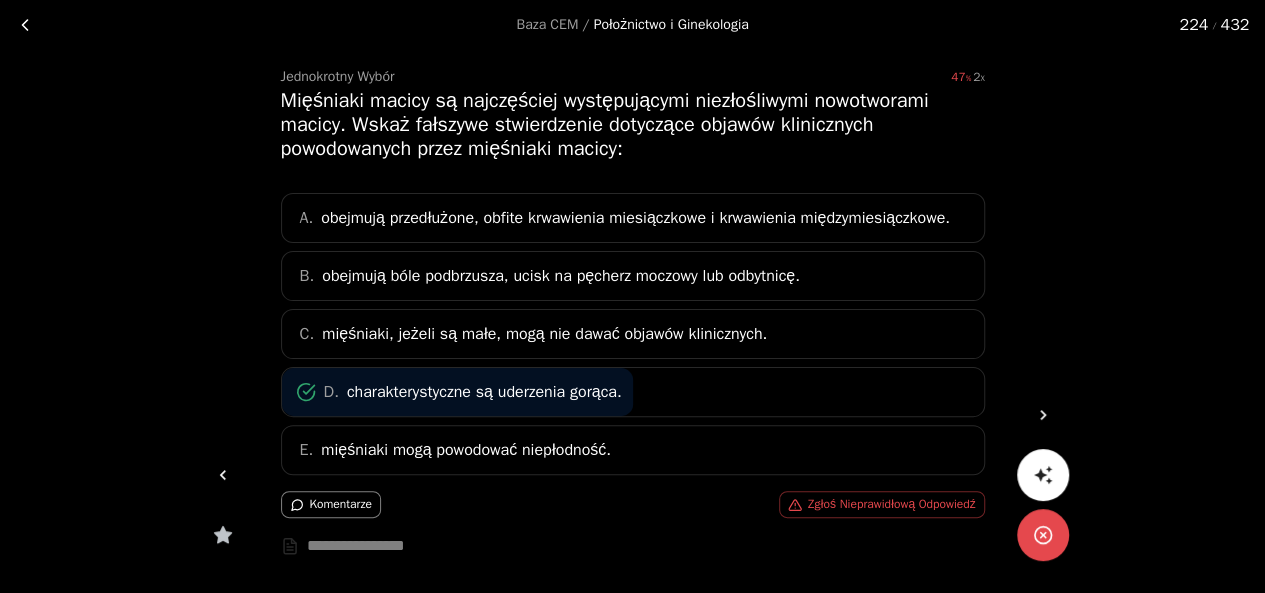 click 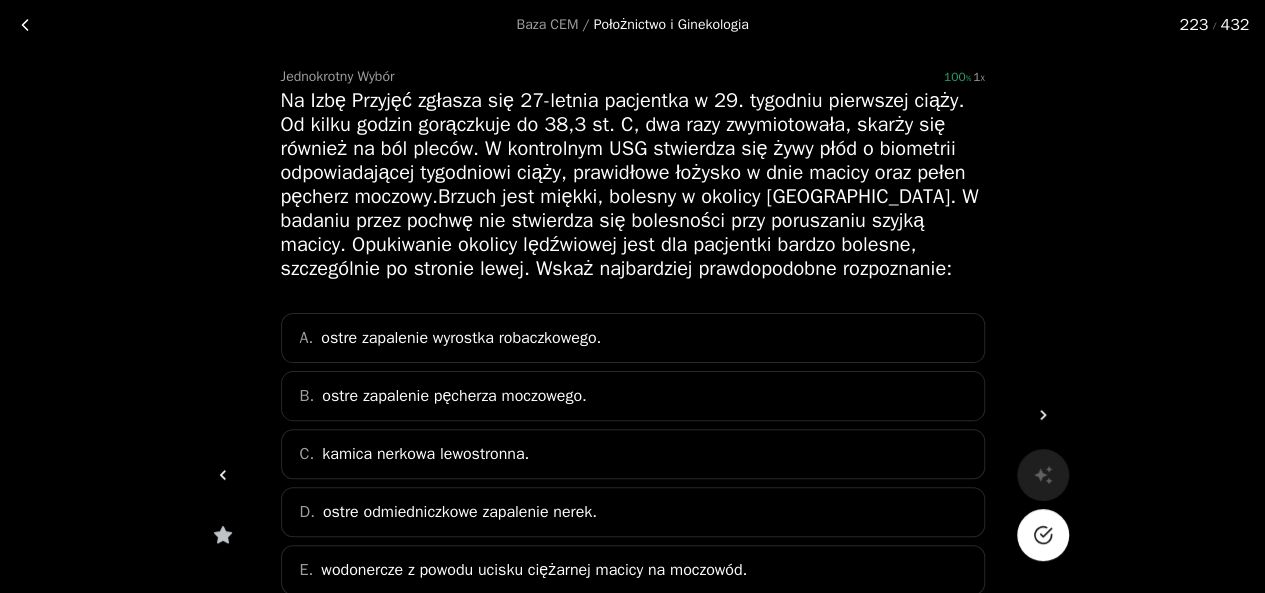 click 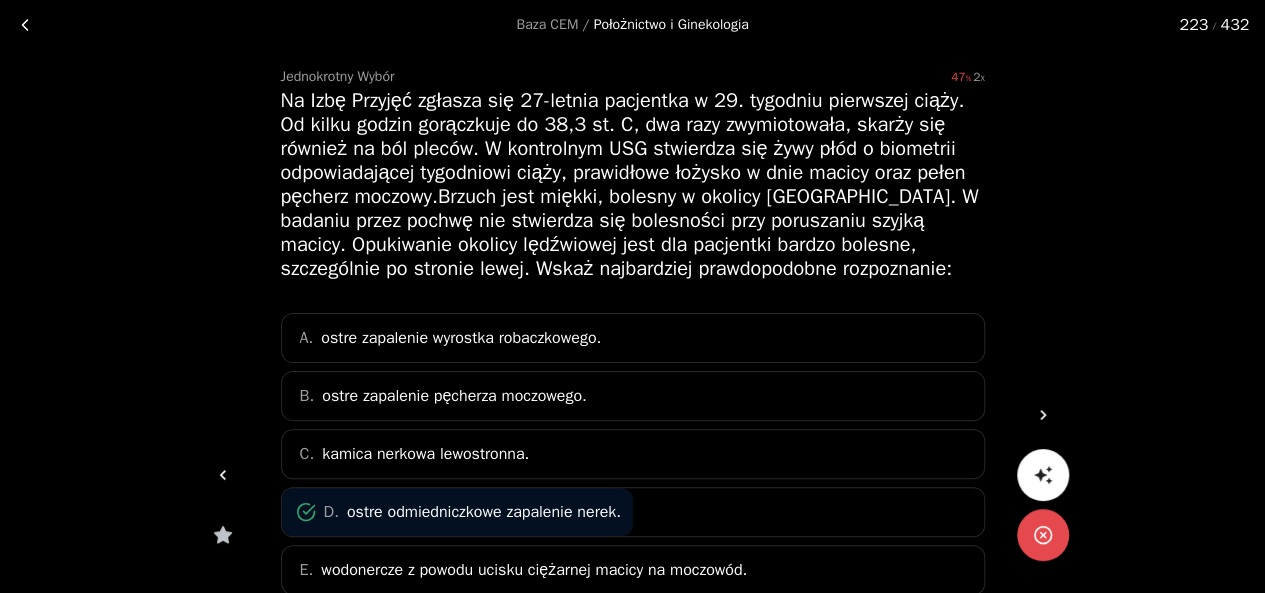 click 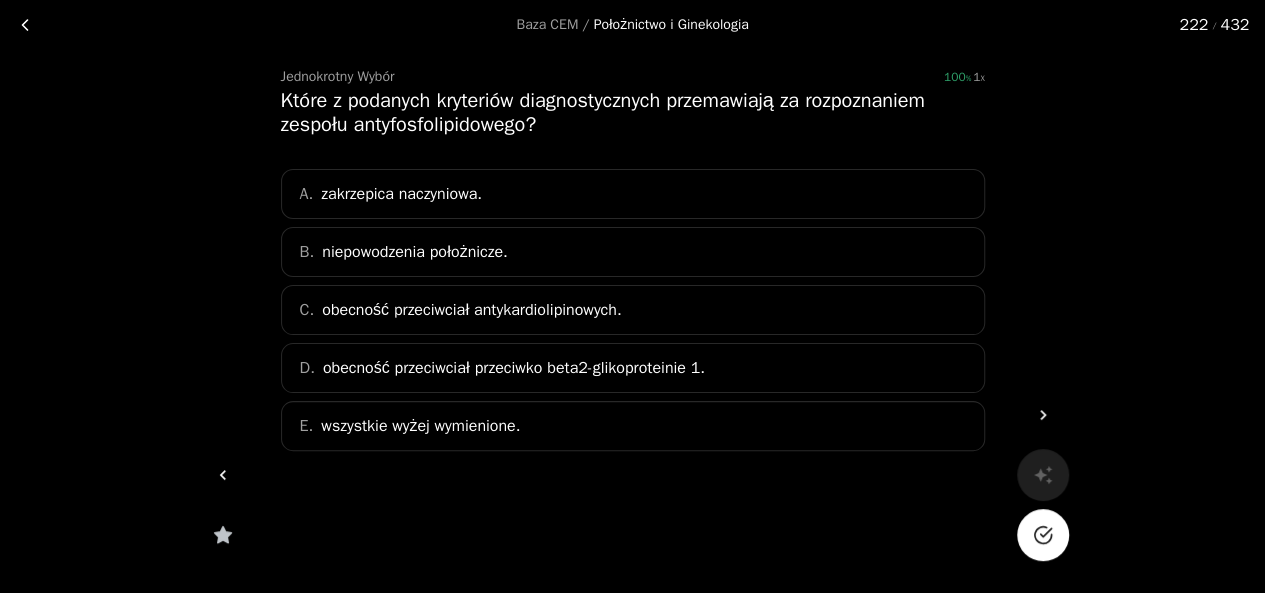 click at bounding box center (1043, 535) 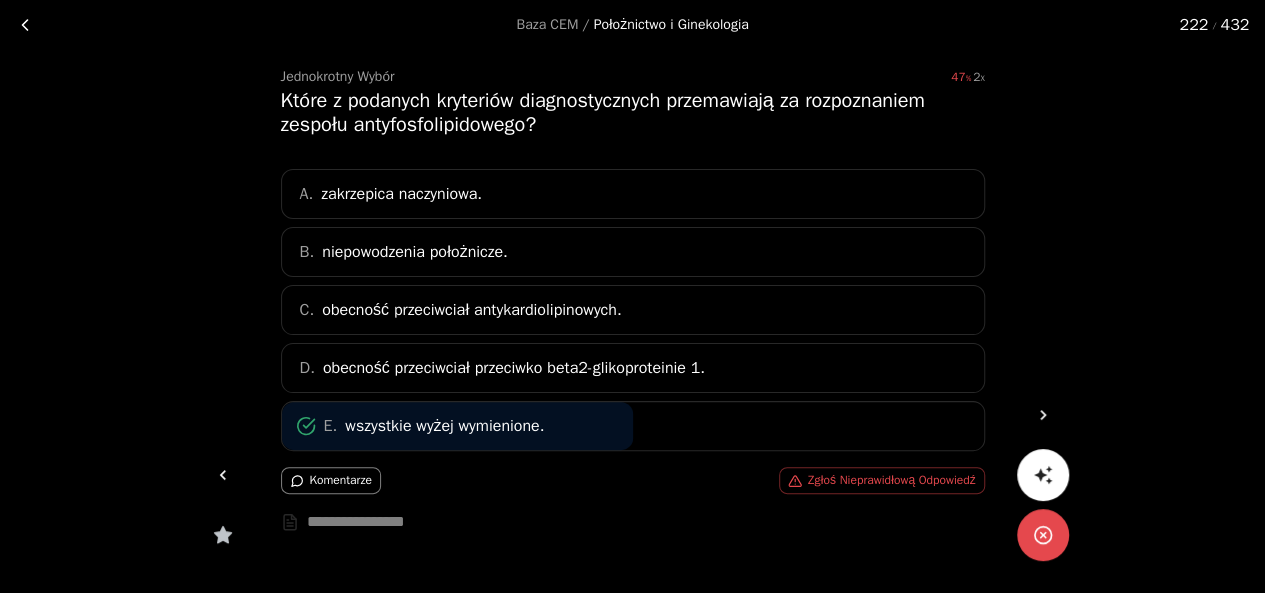 click 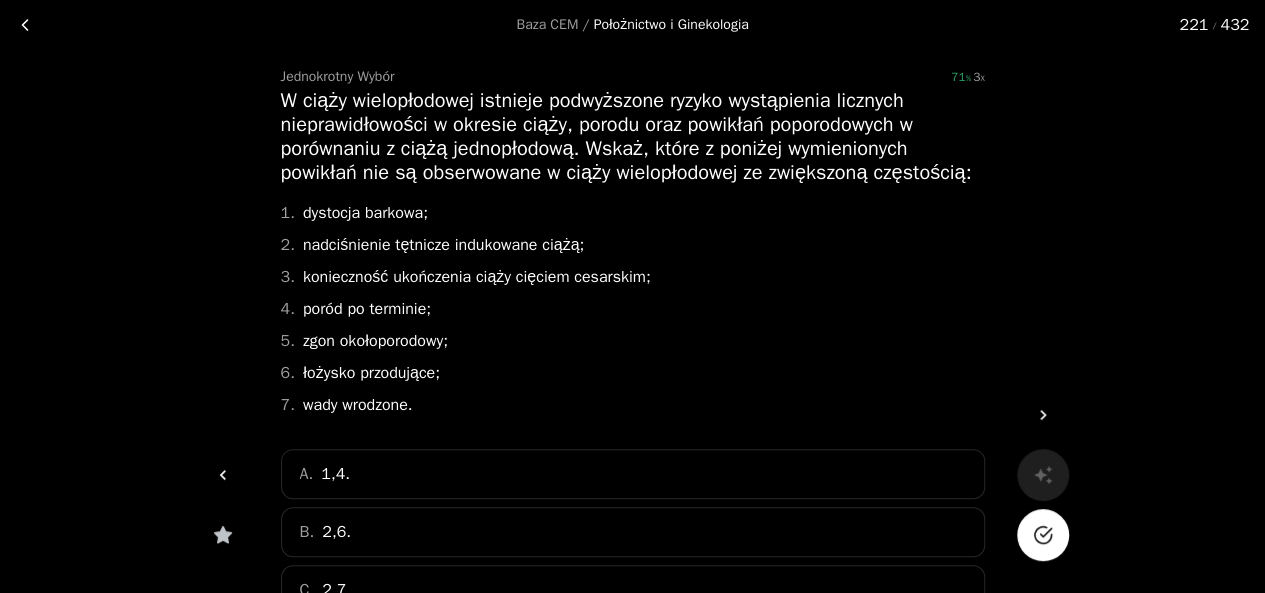 click 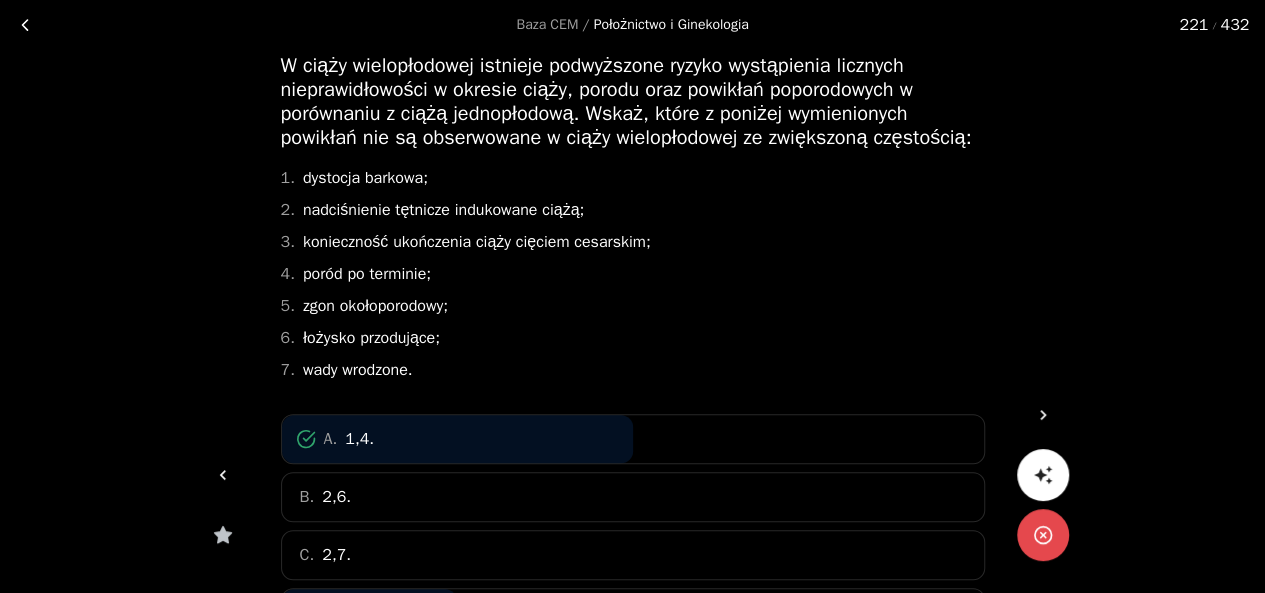 scroll, scrollTop: 106, scrollLeft: 0, axis: vertical 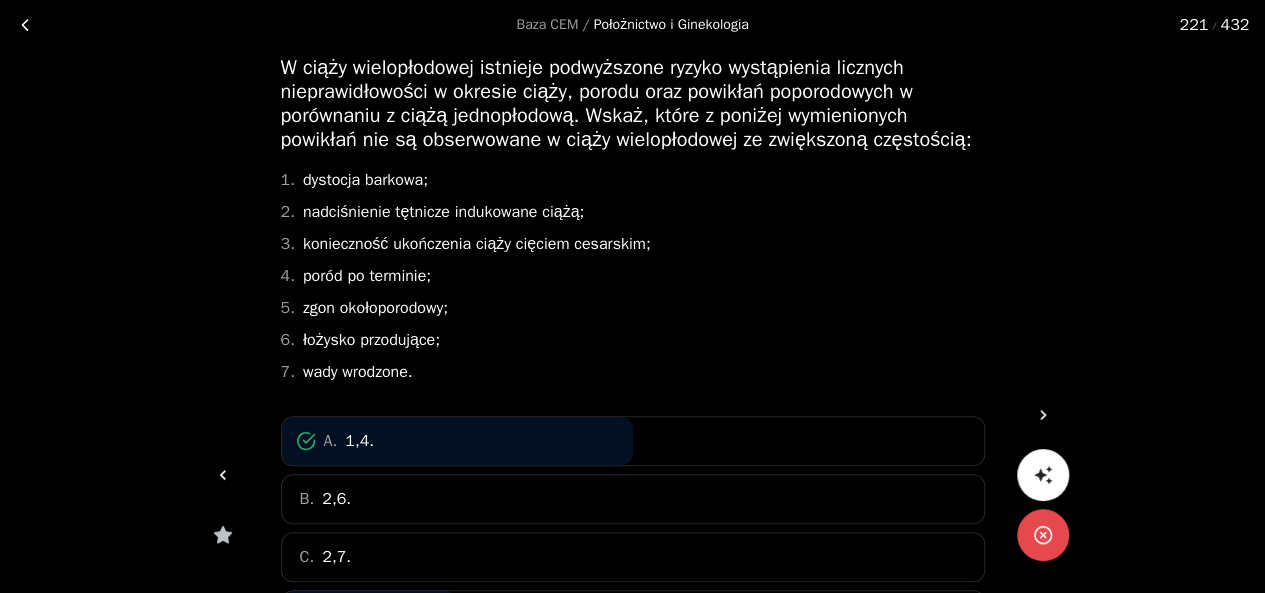 click 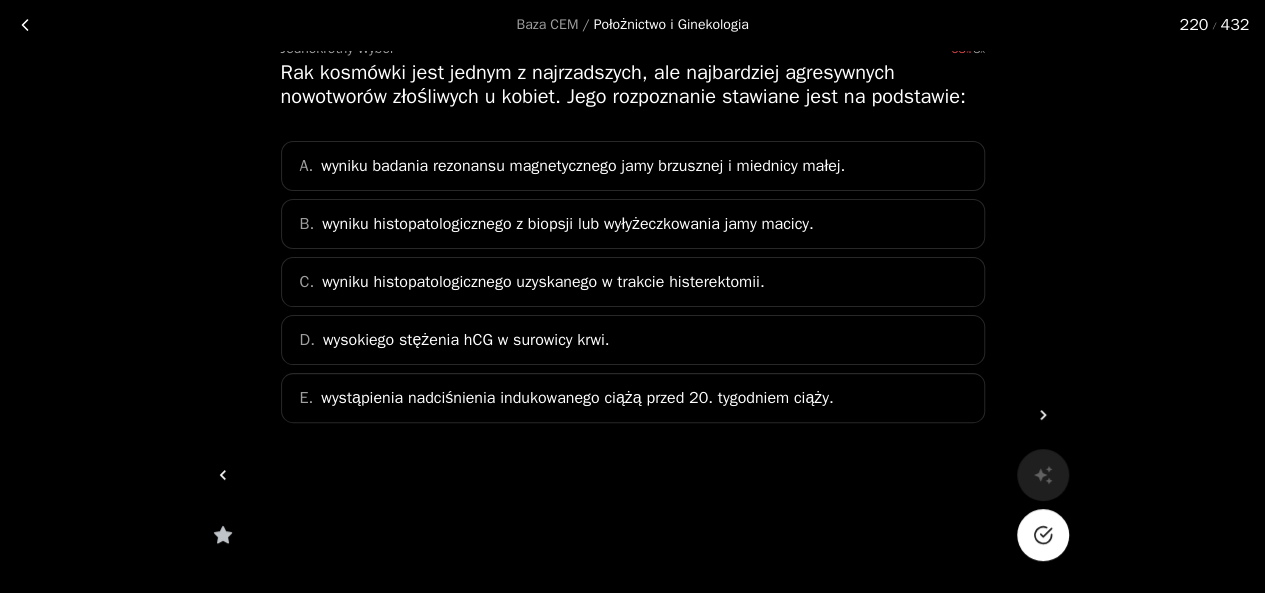 click at bounding box center [1043, 535] 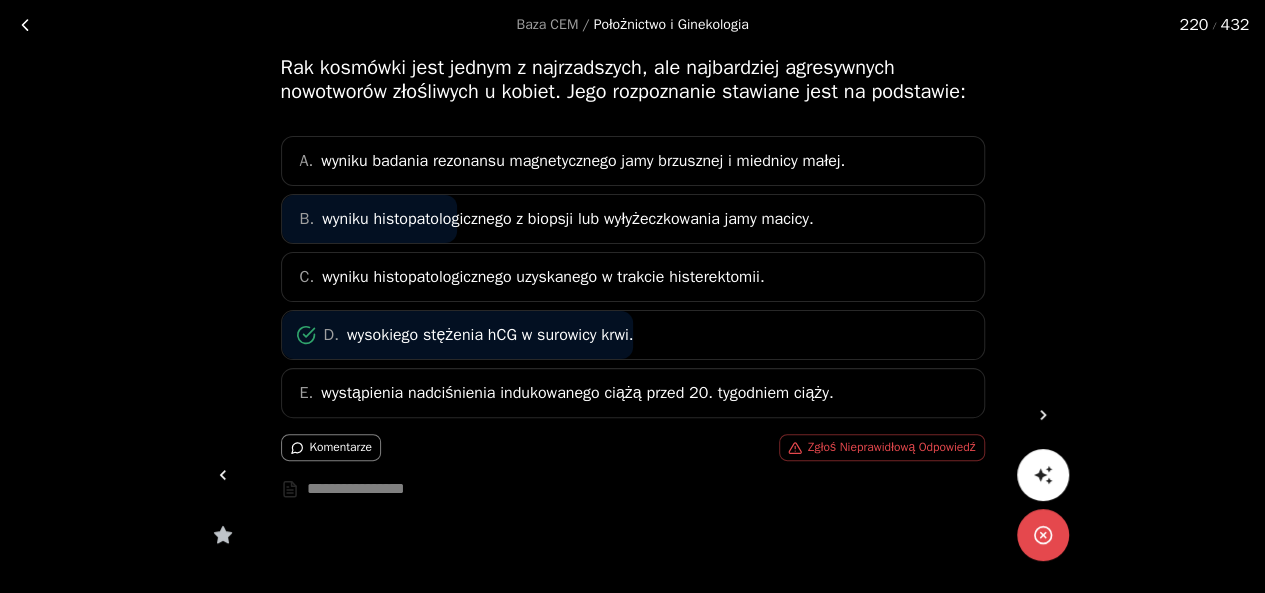 click 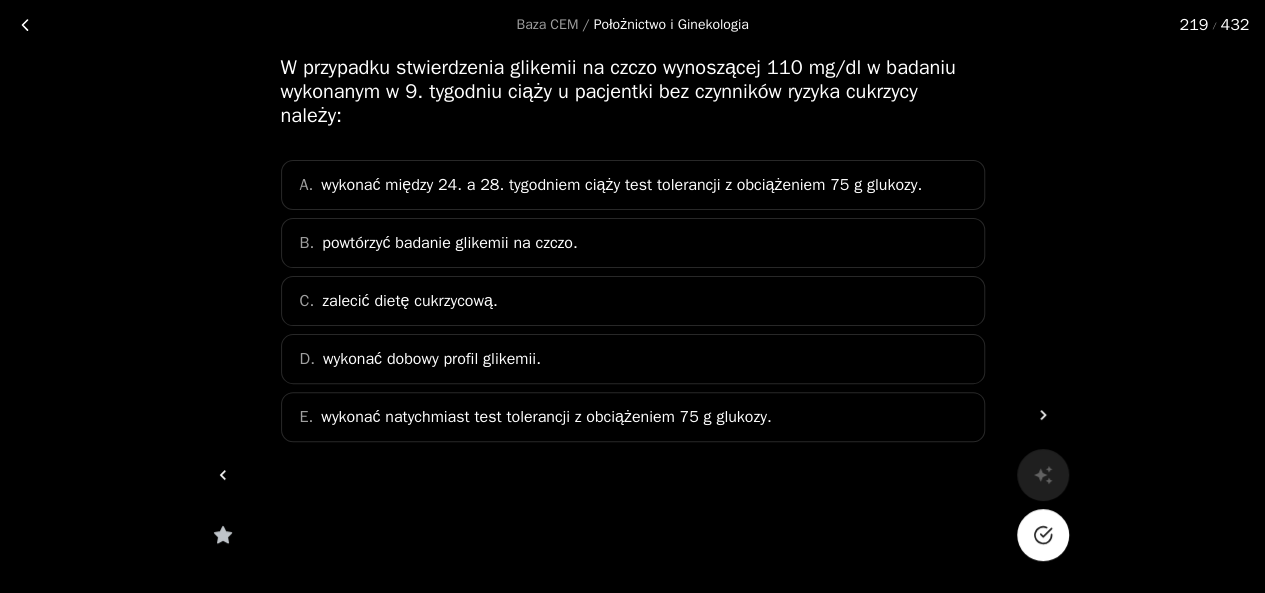 click 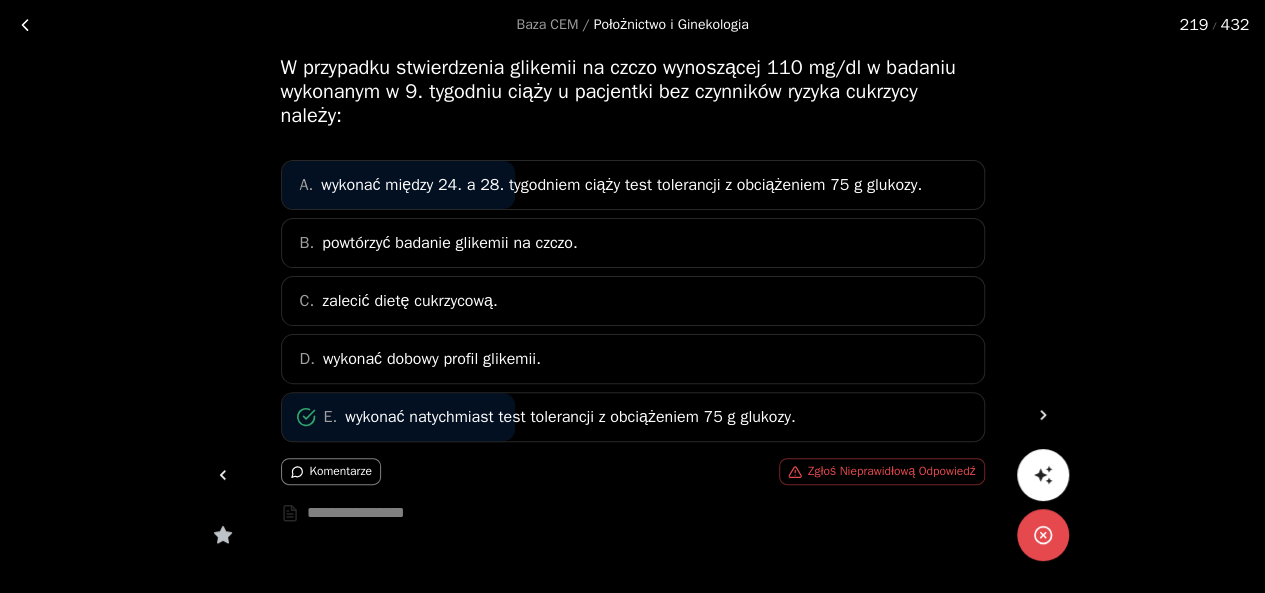 click 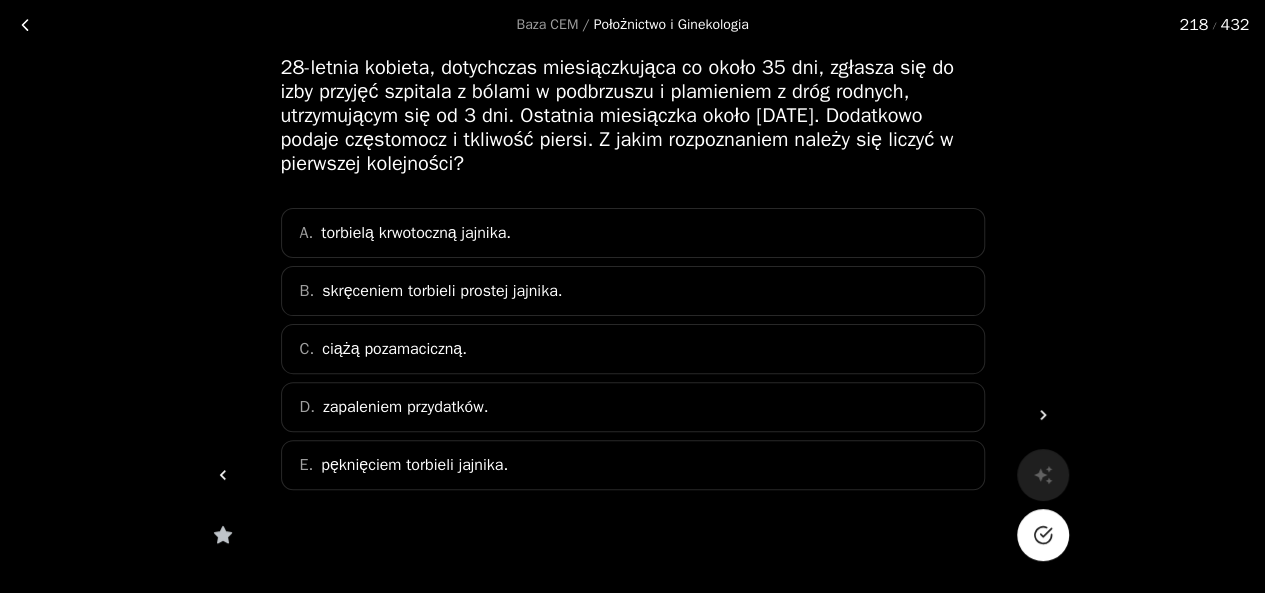 click at bounding box center (1043, 535) 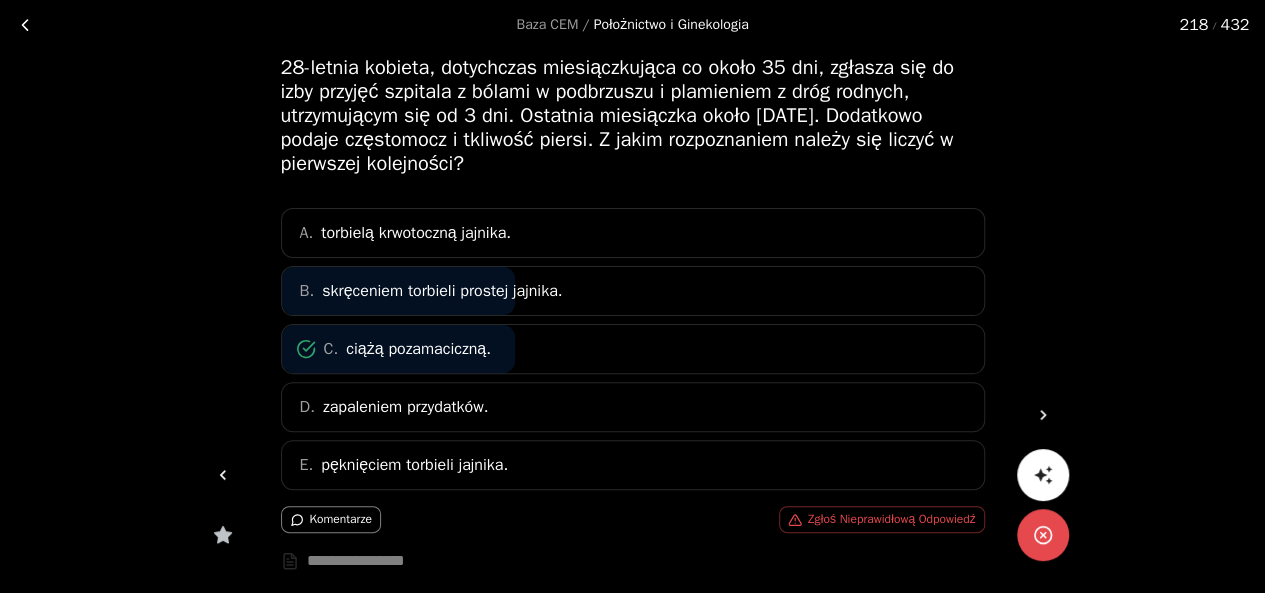click 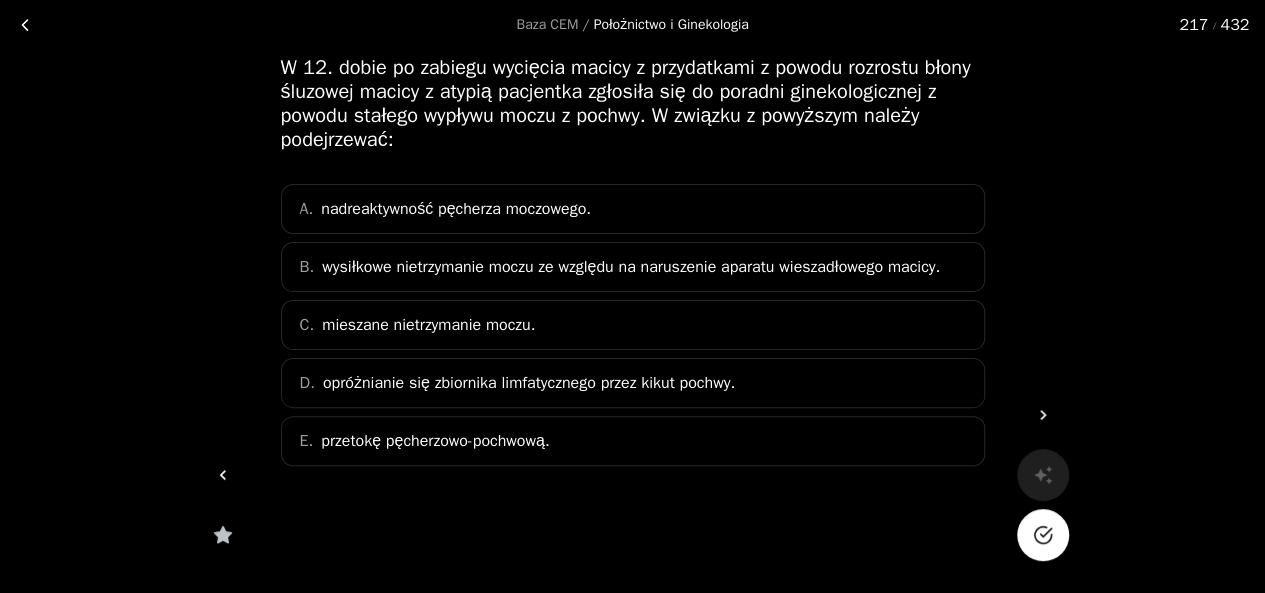 click 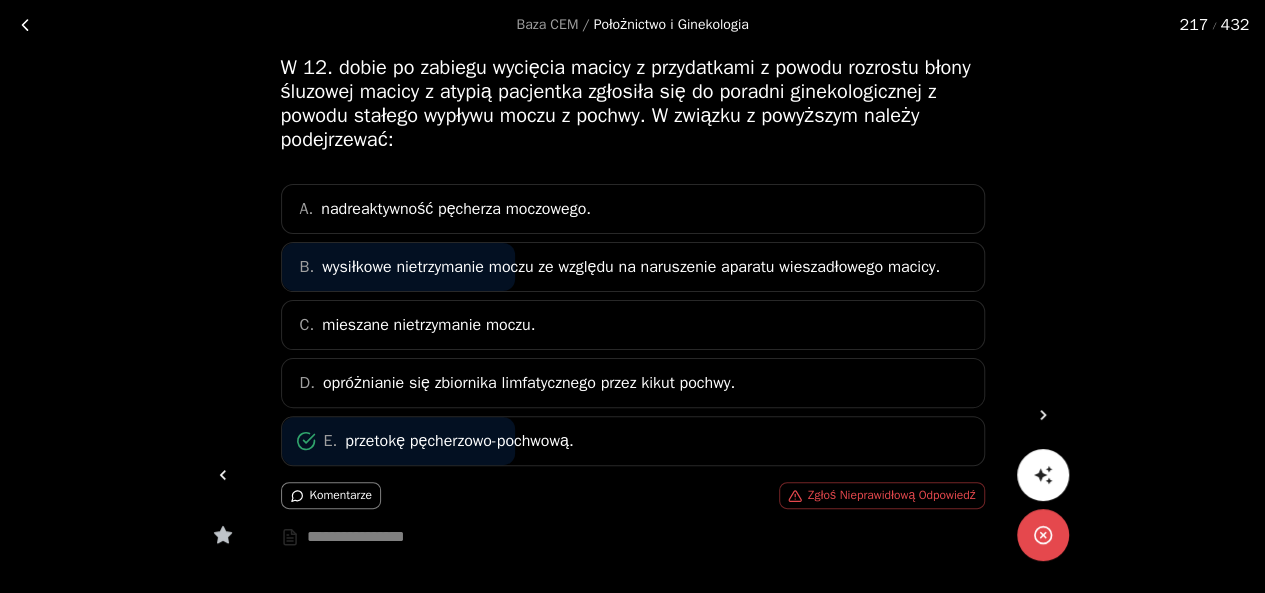 click 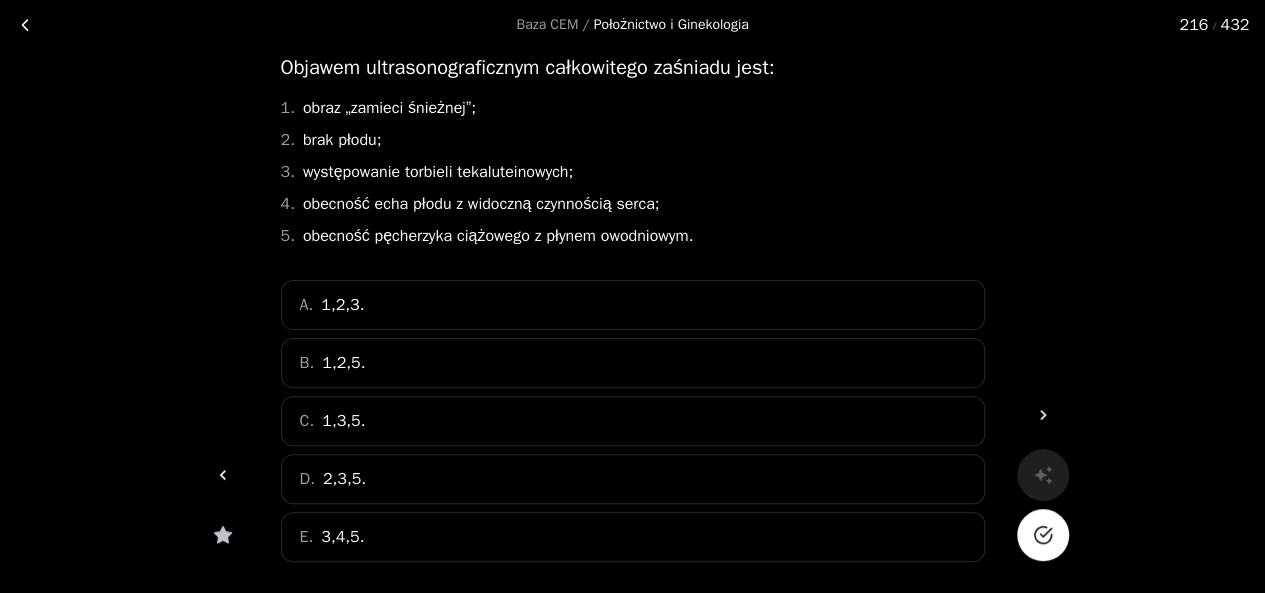 click 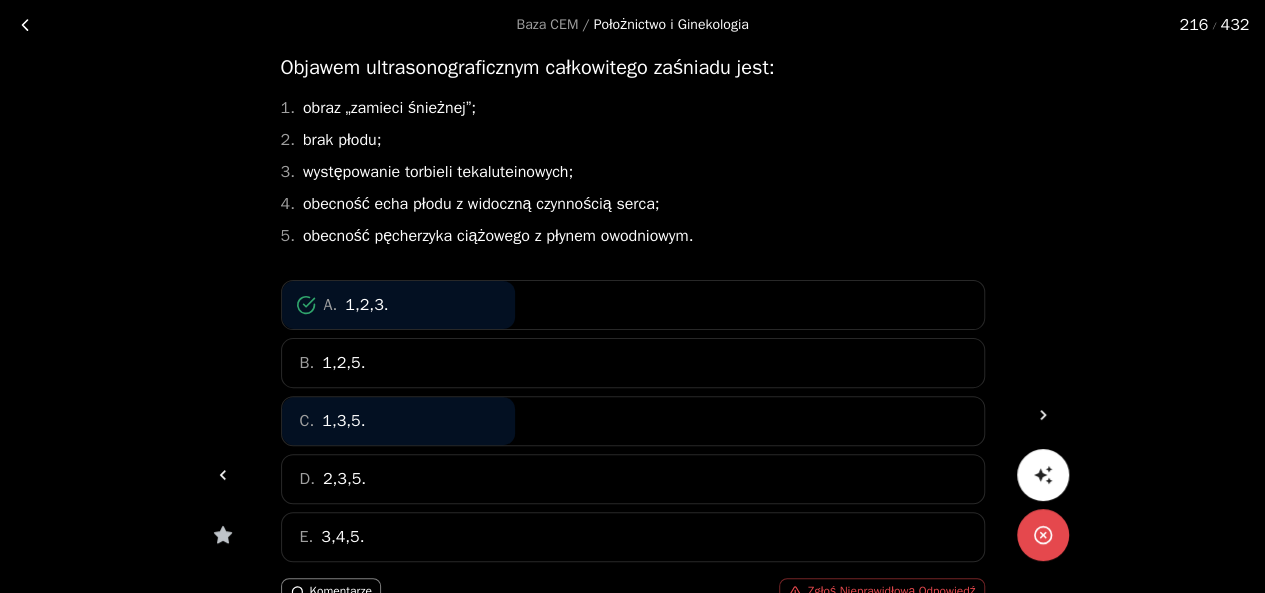 click 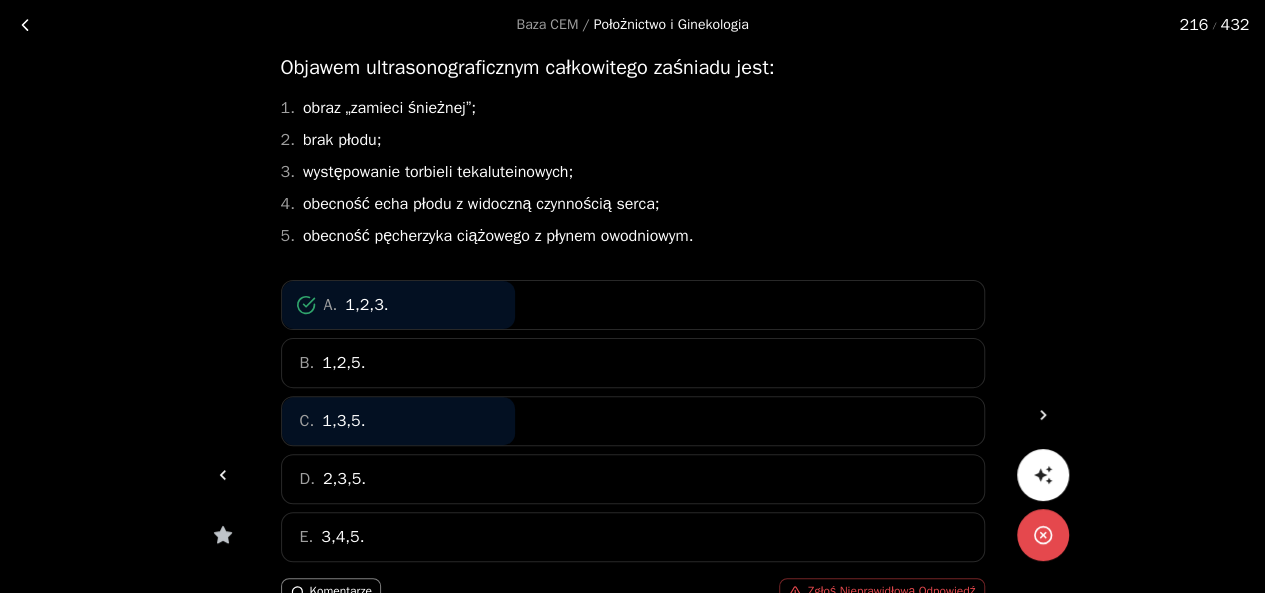 scroll, scrollTop: 97, scrollLeft: 0, axis: vertical 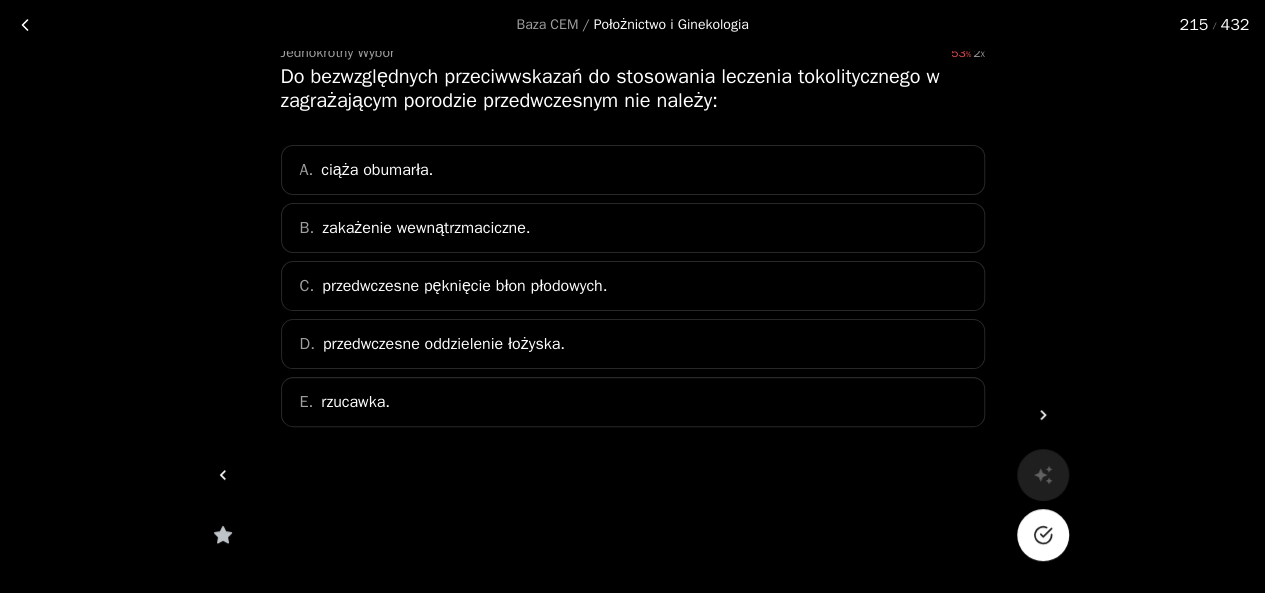 click 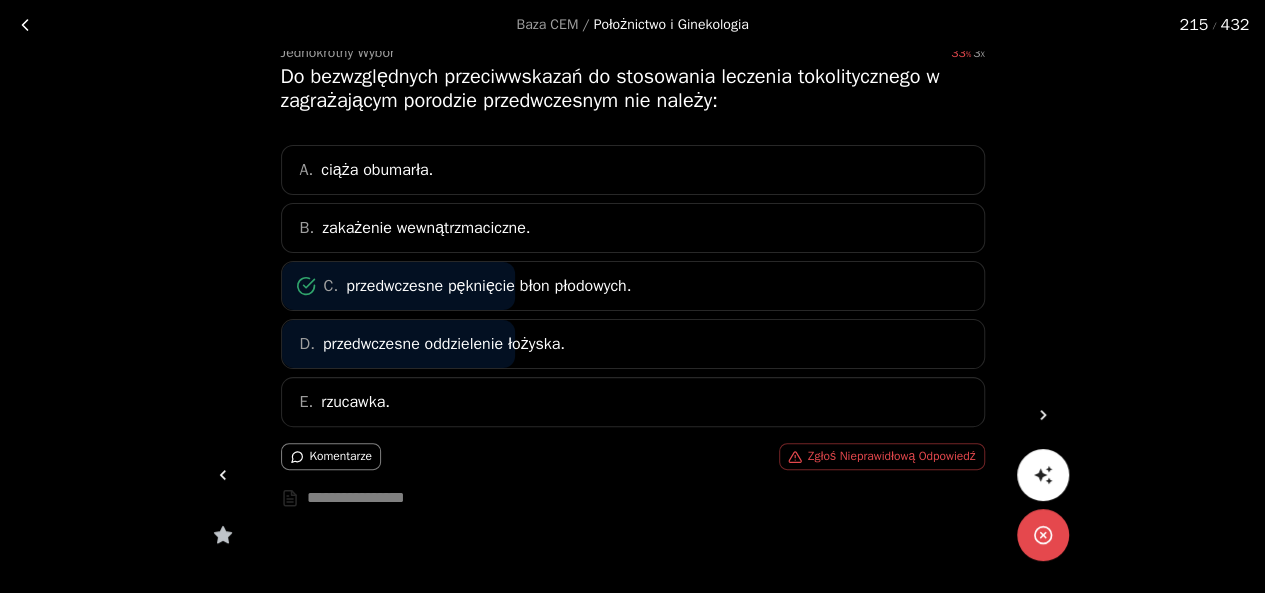 click at bounding box center [223, 475] 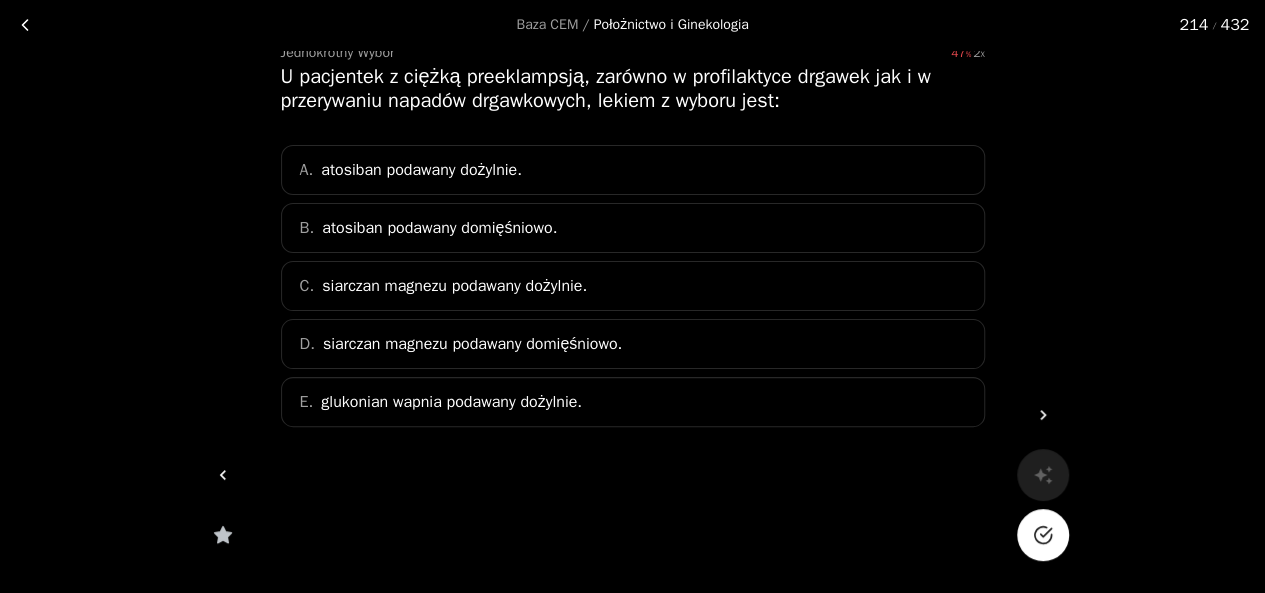 click on "C.   siarczan magnezu podawany dożylnie." at bounding box center [633, 286] 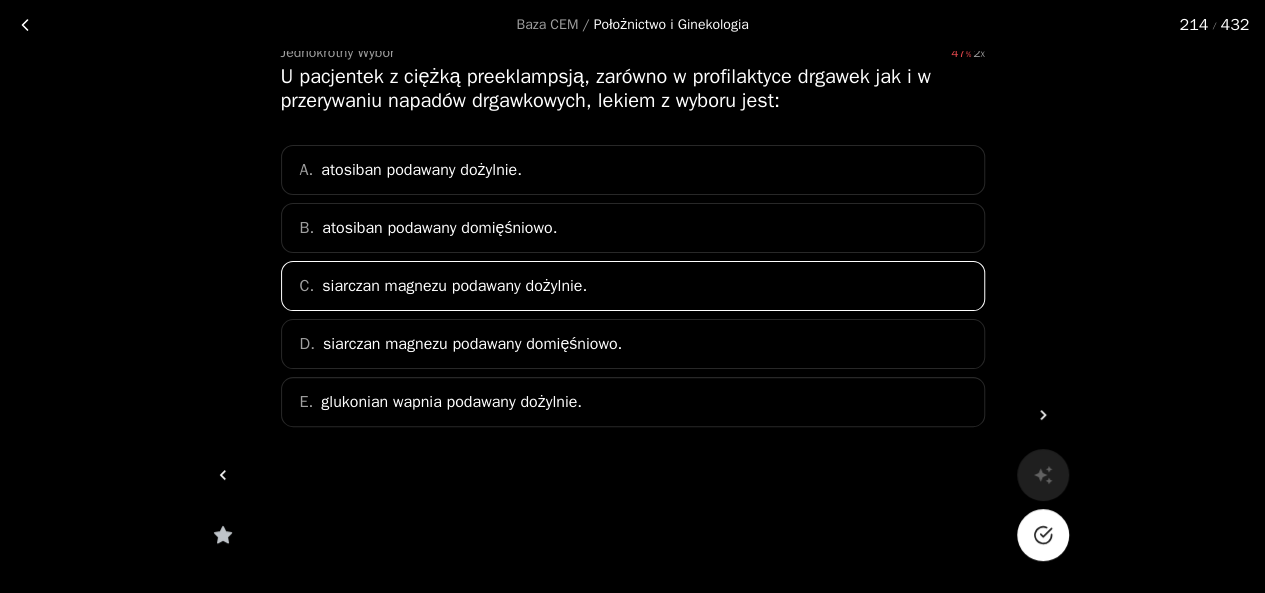 click at bounding box center [1043, 535] 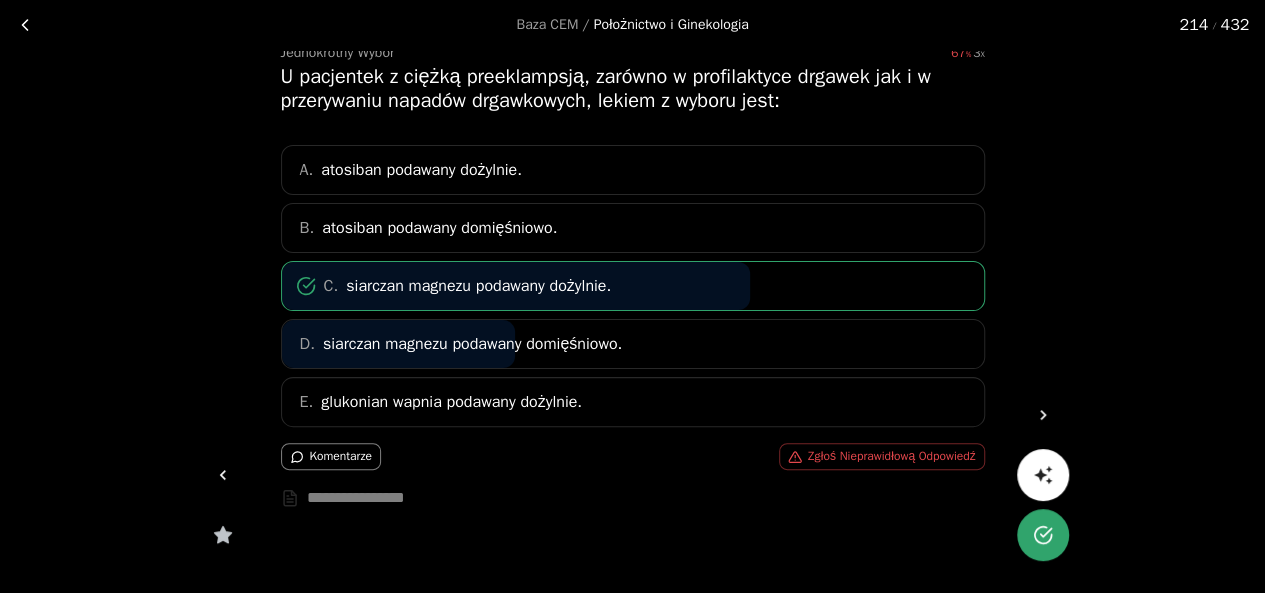 click at bounding box center (223, 475) 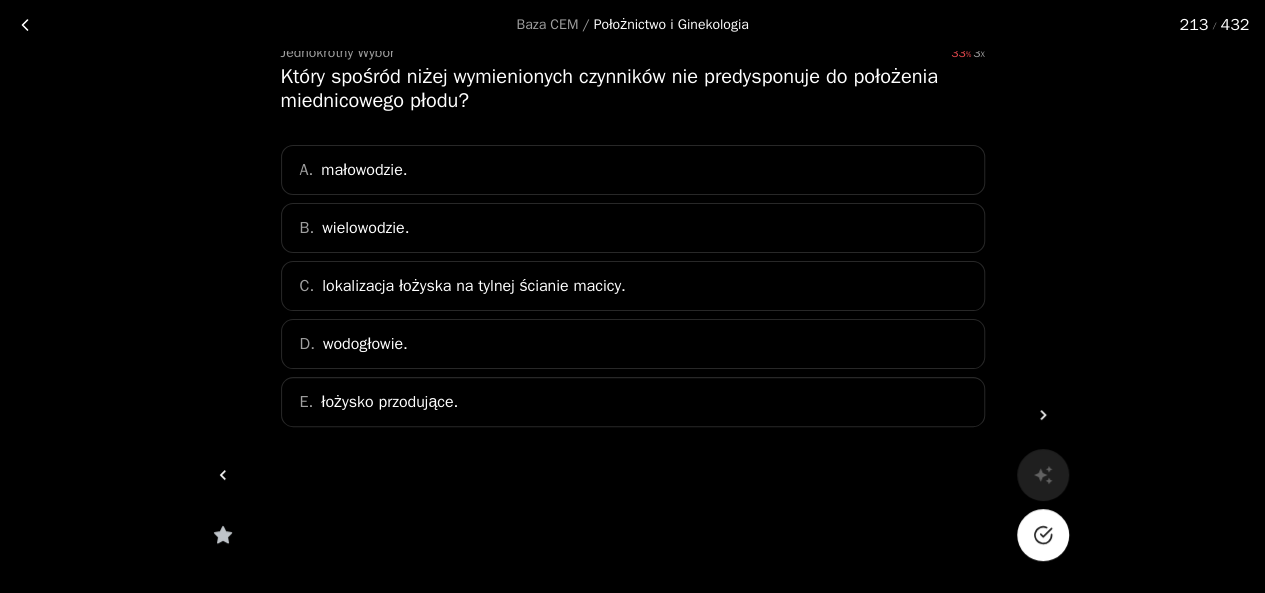 click 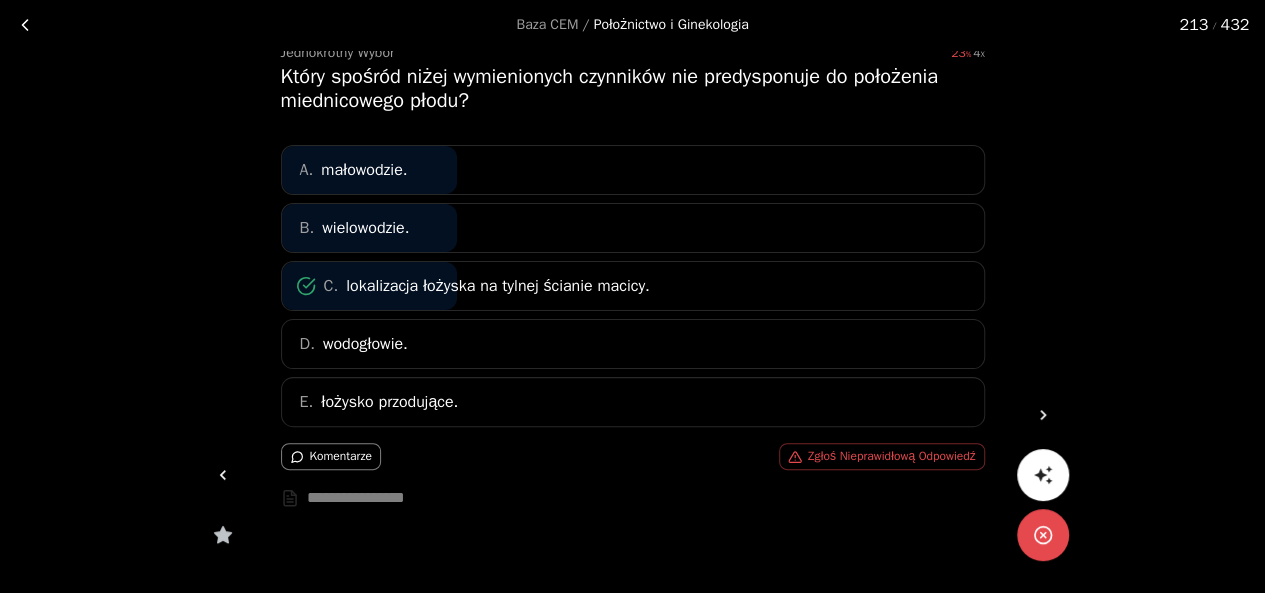 click 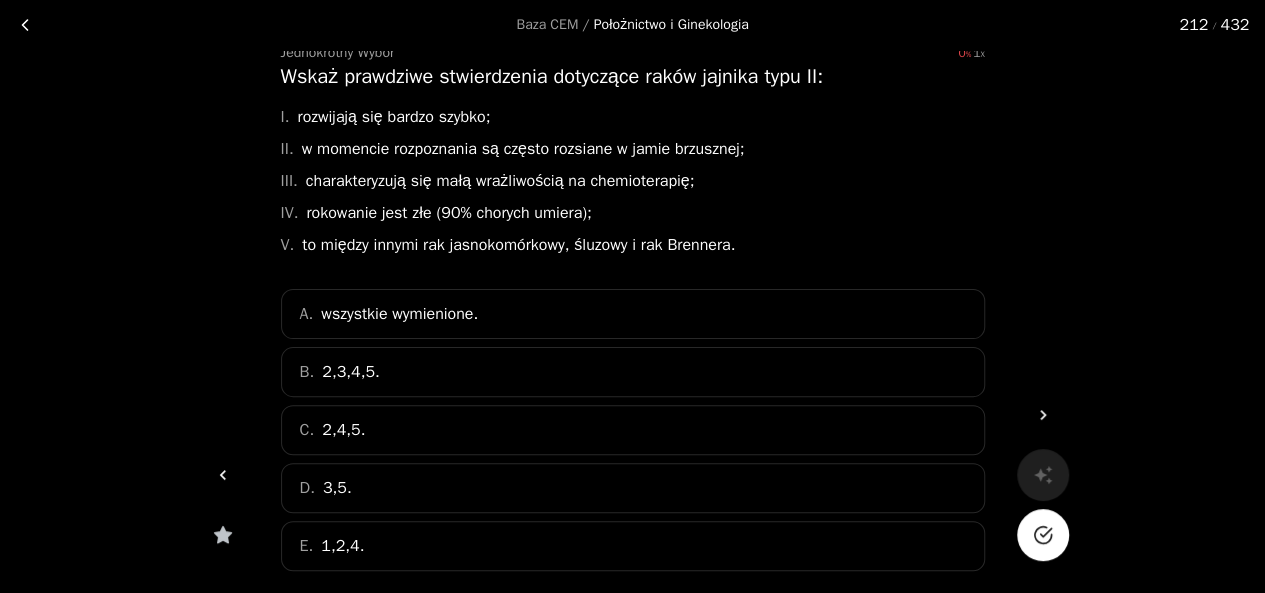 click 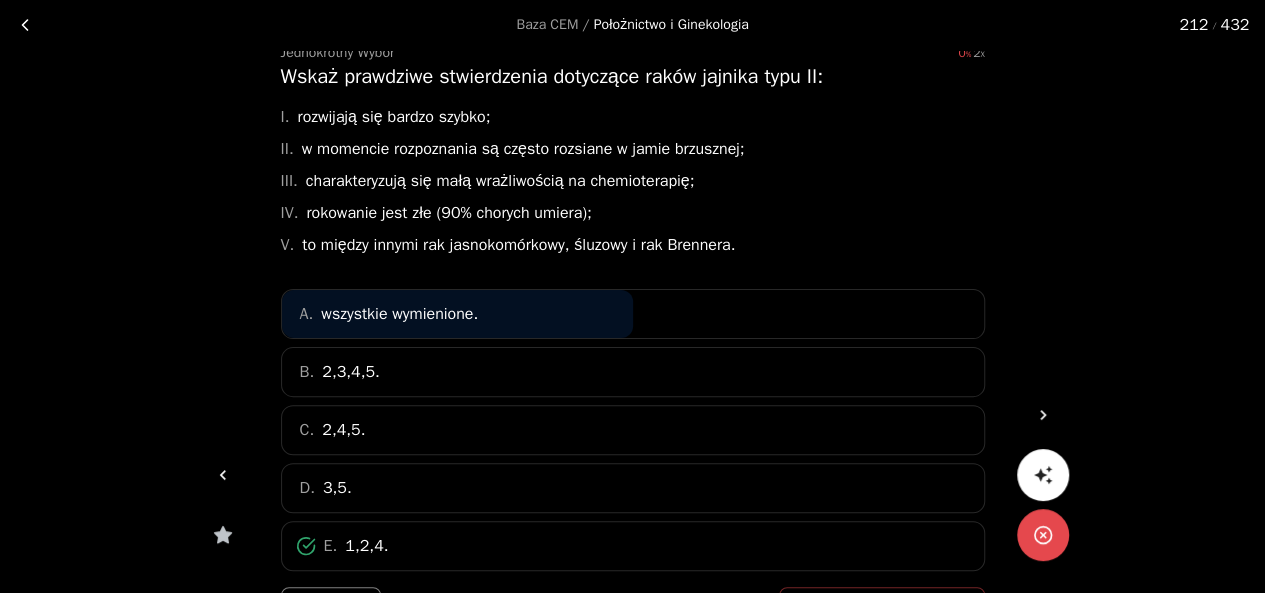 click 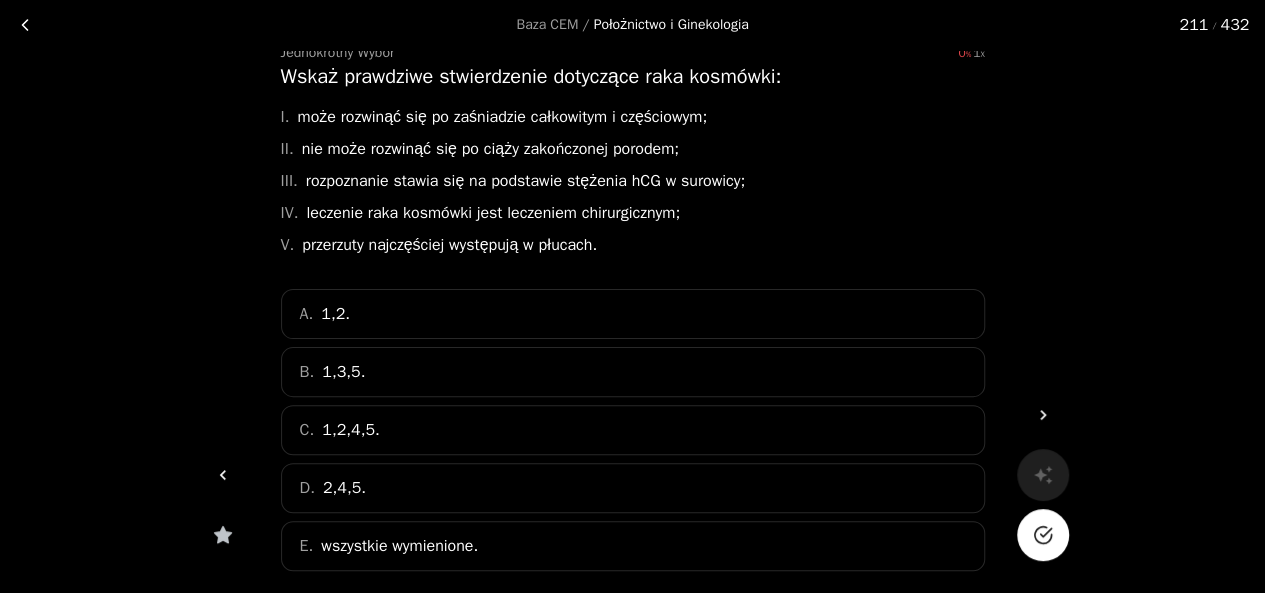 click at bounding box center [1043, 535] 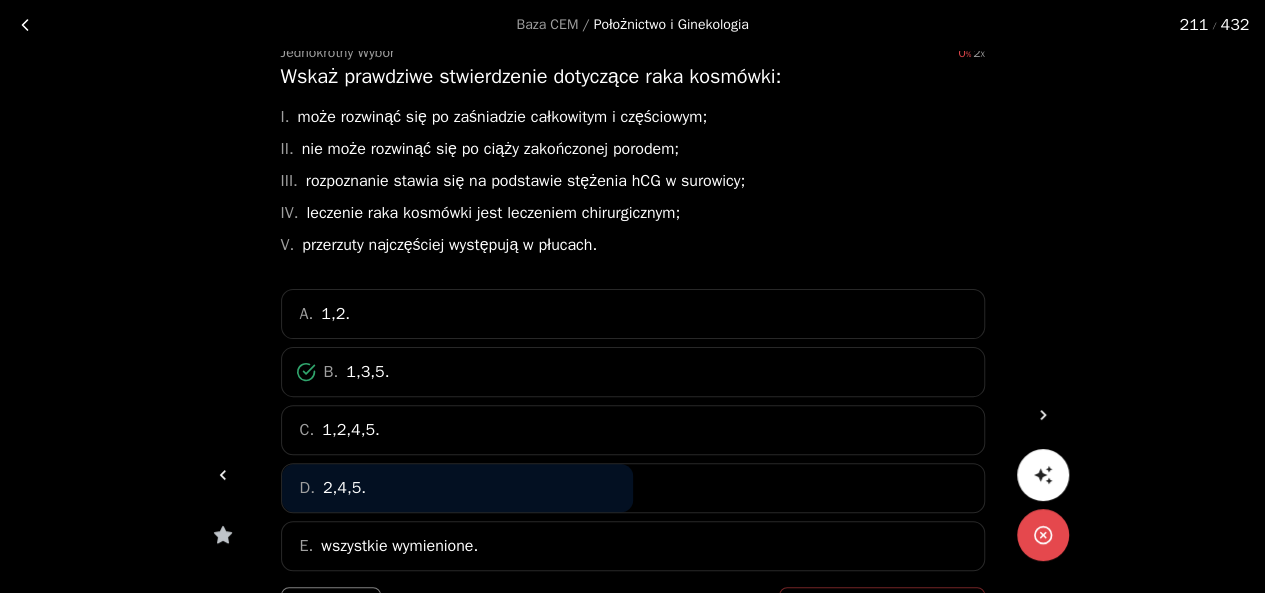 click 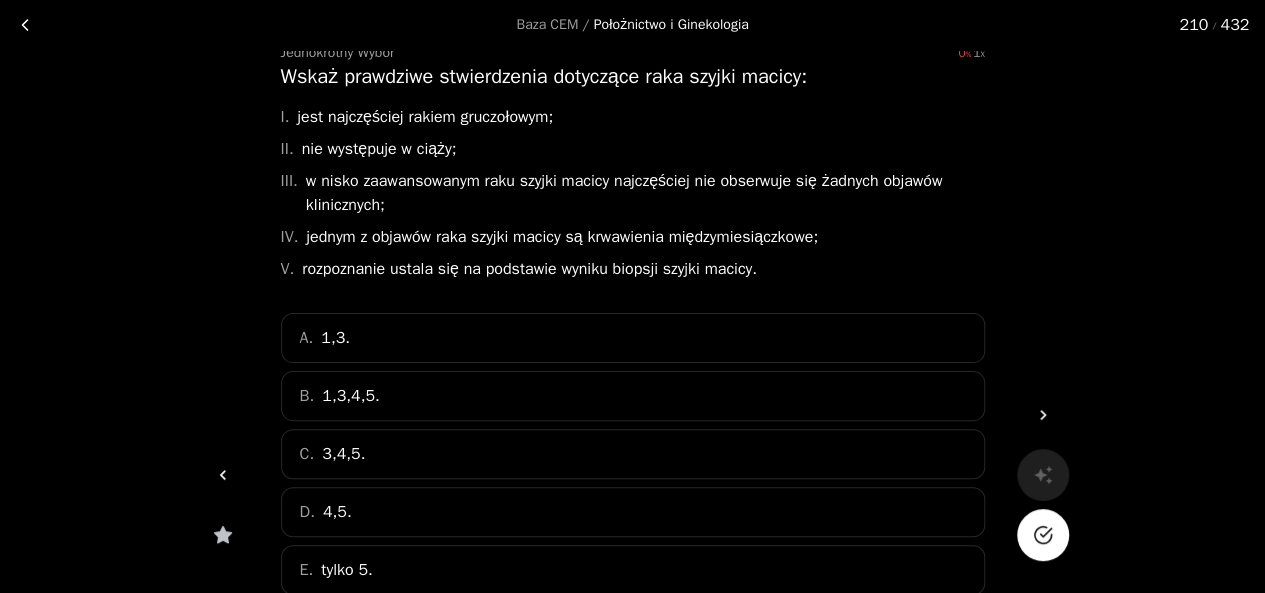 click at bounding box center (1043, 535) 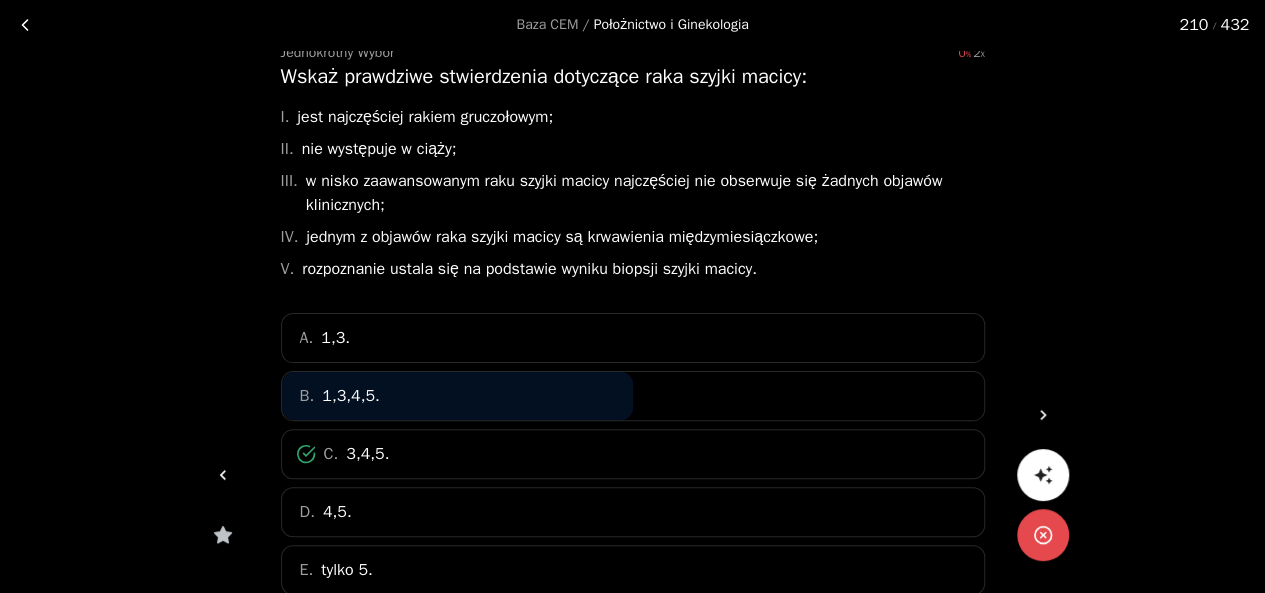 click 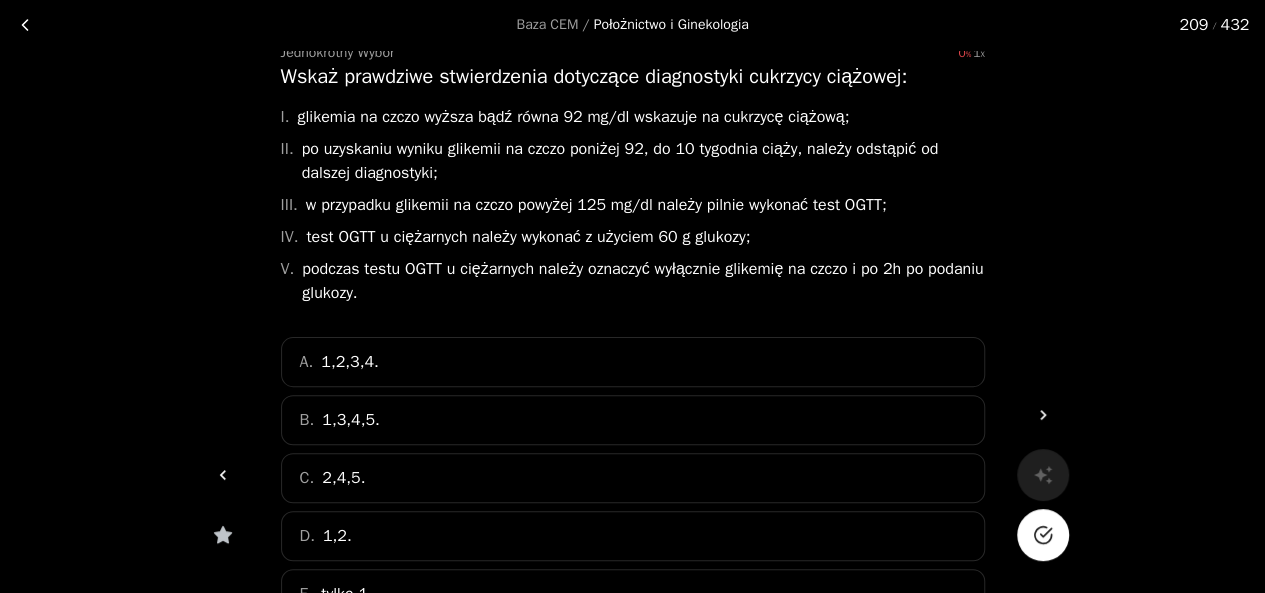 click 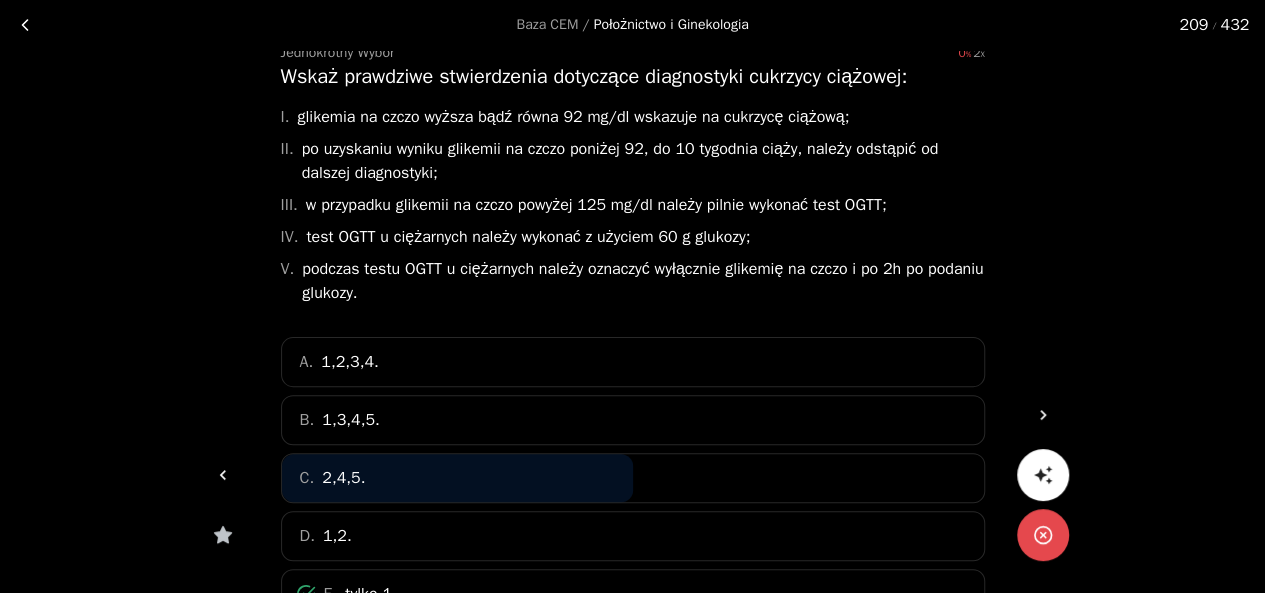 click 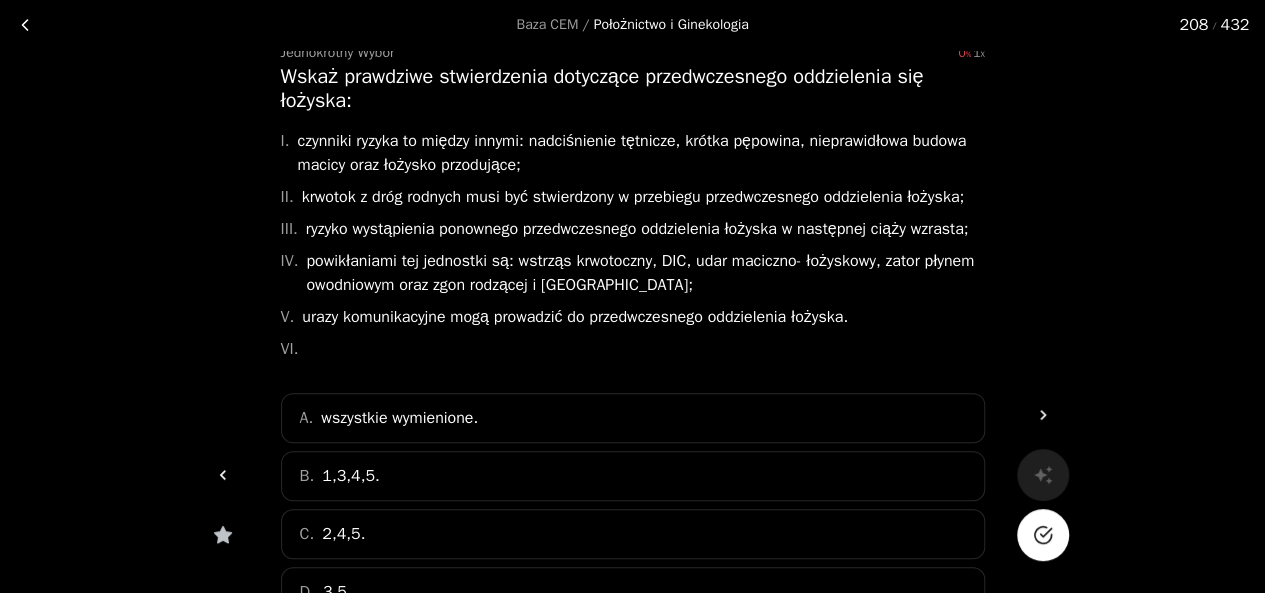 click at bounding box center [1043, 535] 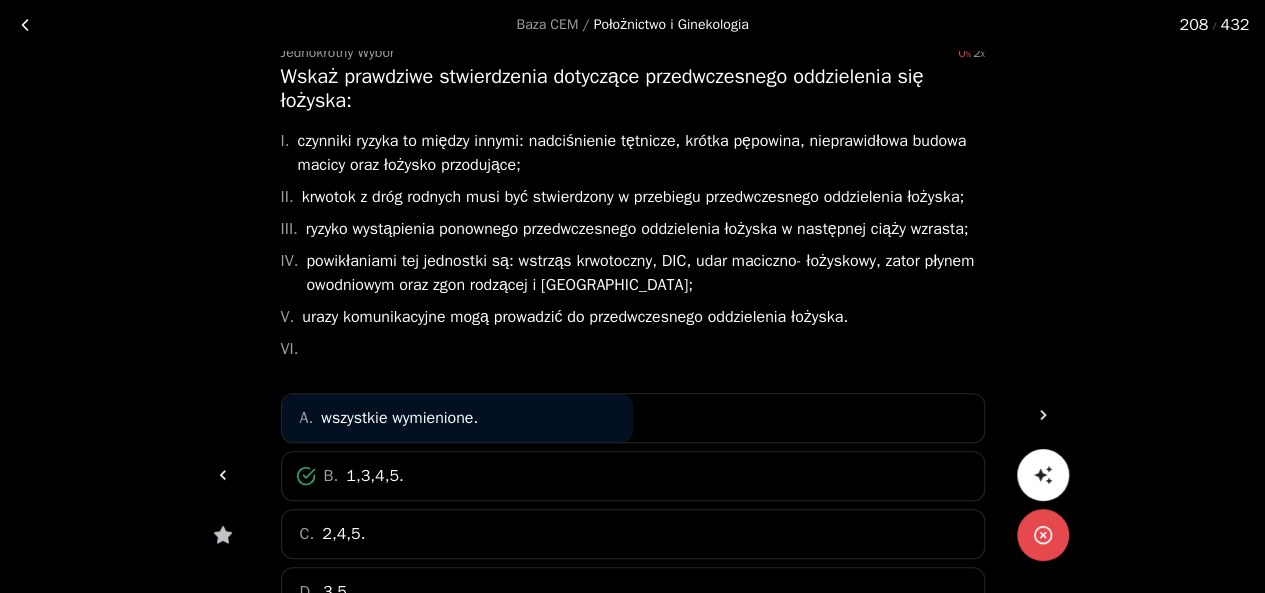 click at bounding box center (223, 475) 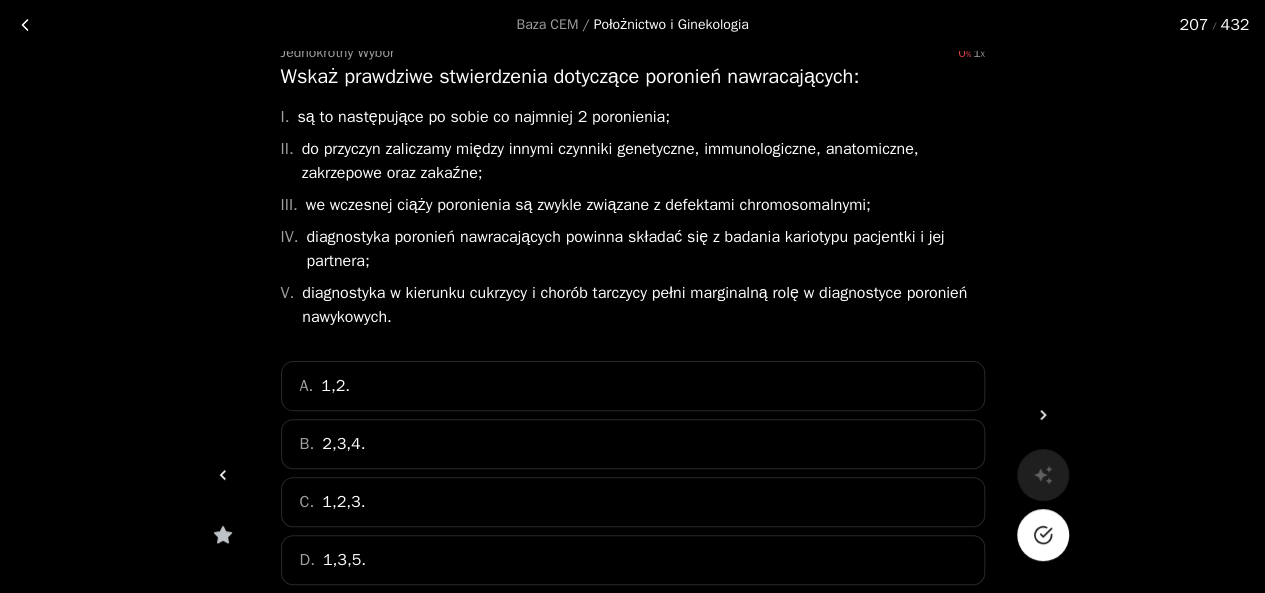 click at bounding box center [1043, 535] 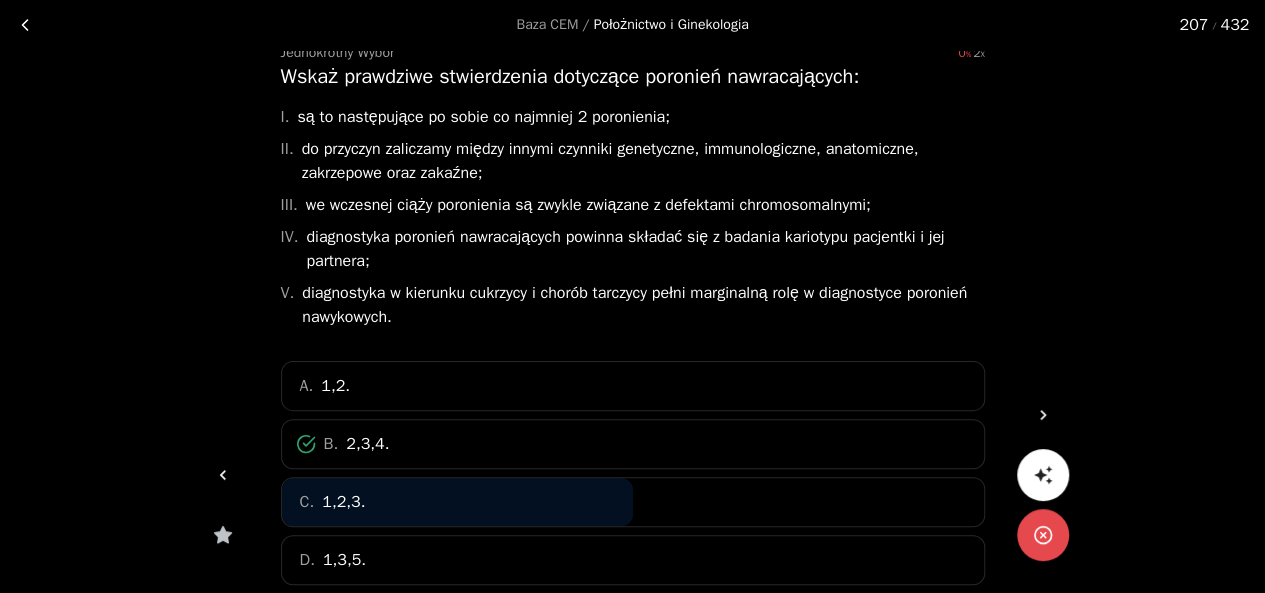click 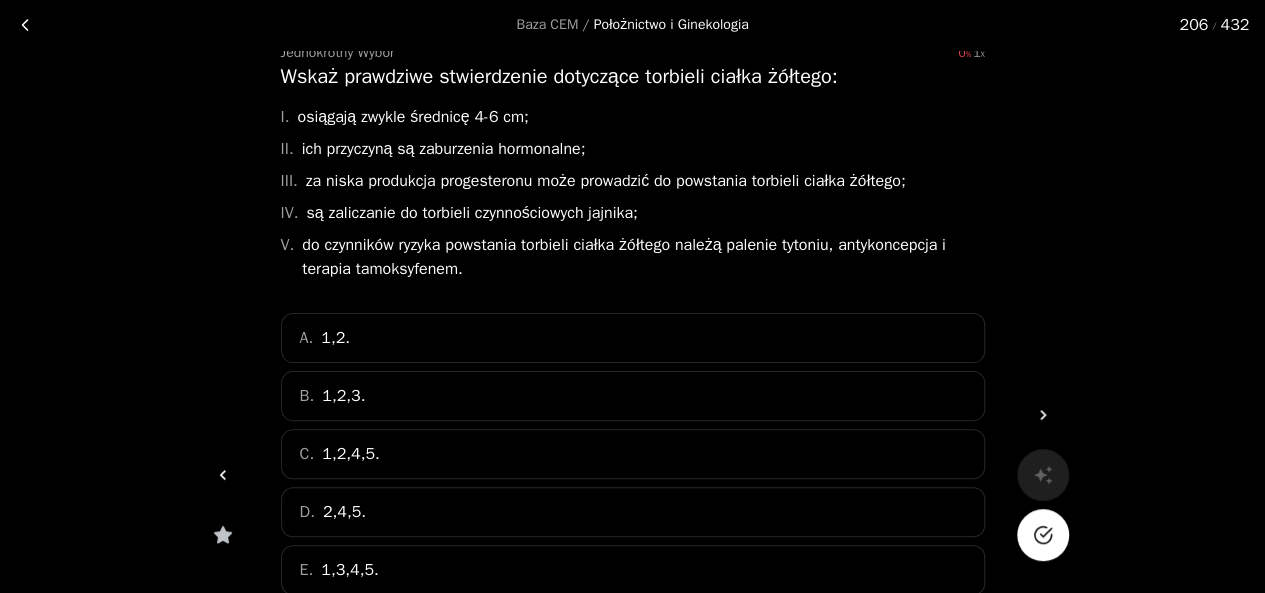 click 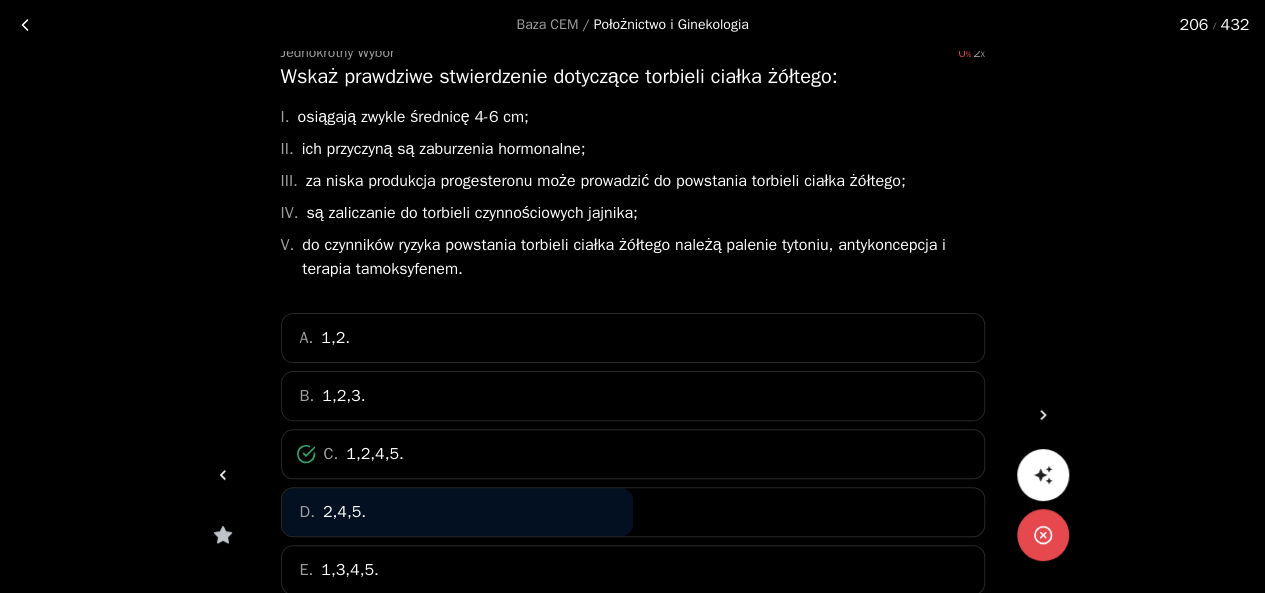 click at bounding box center [223, 475] 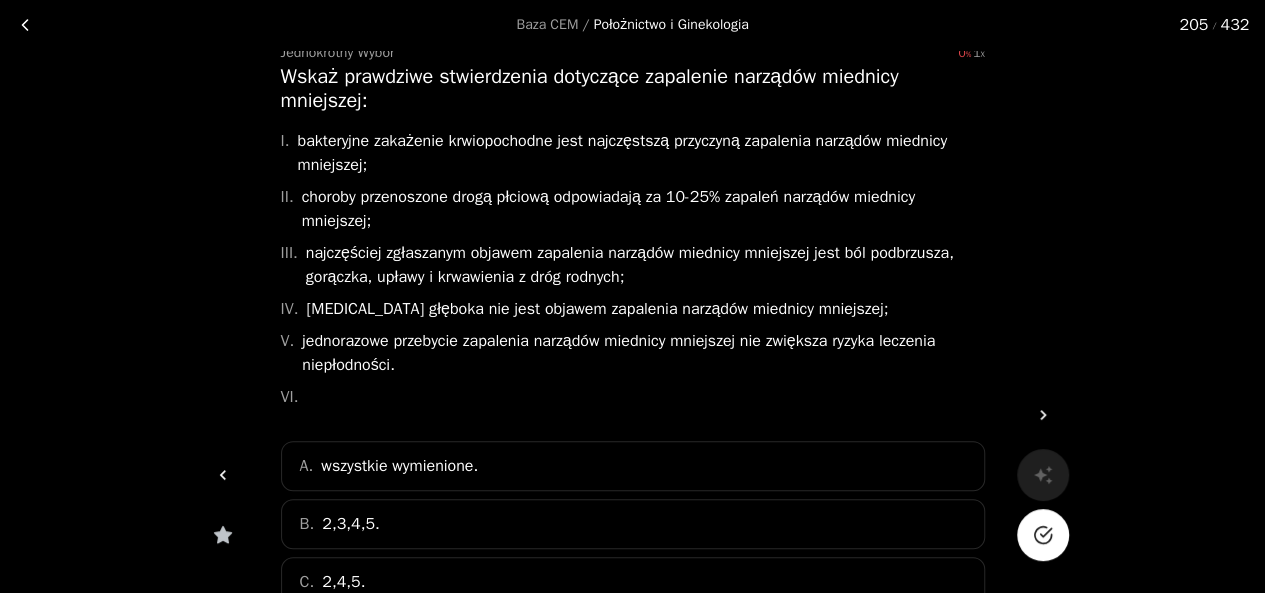 click at bounding box center [1043, 535] 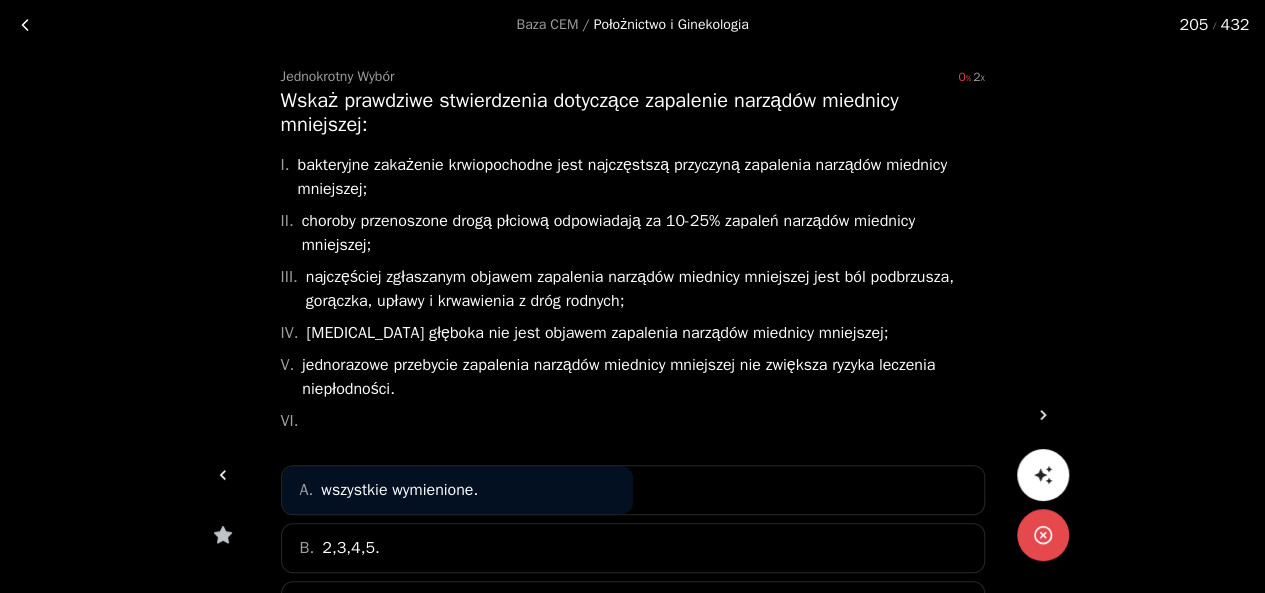 scroll, scrollTop: 74, scrollLeft: 0, axis: vertical 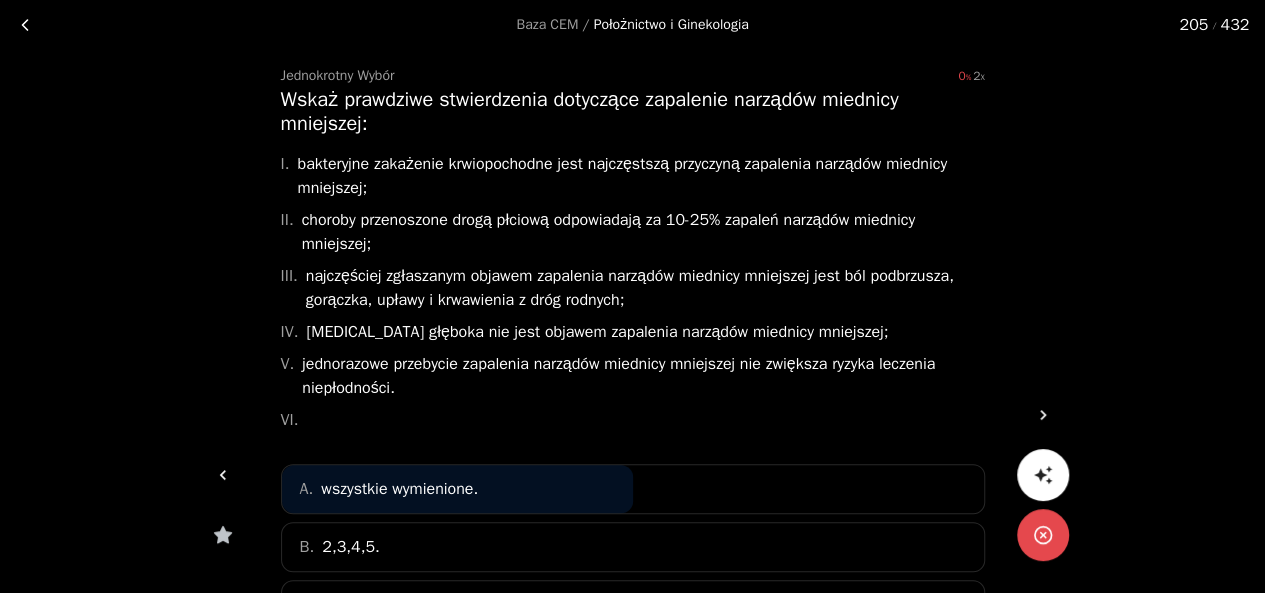 click 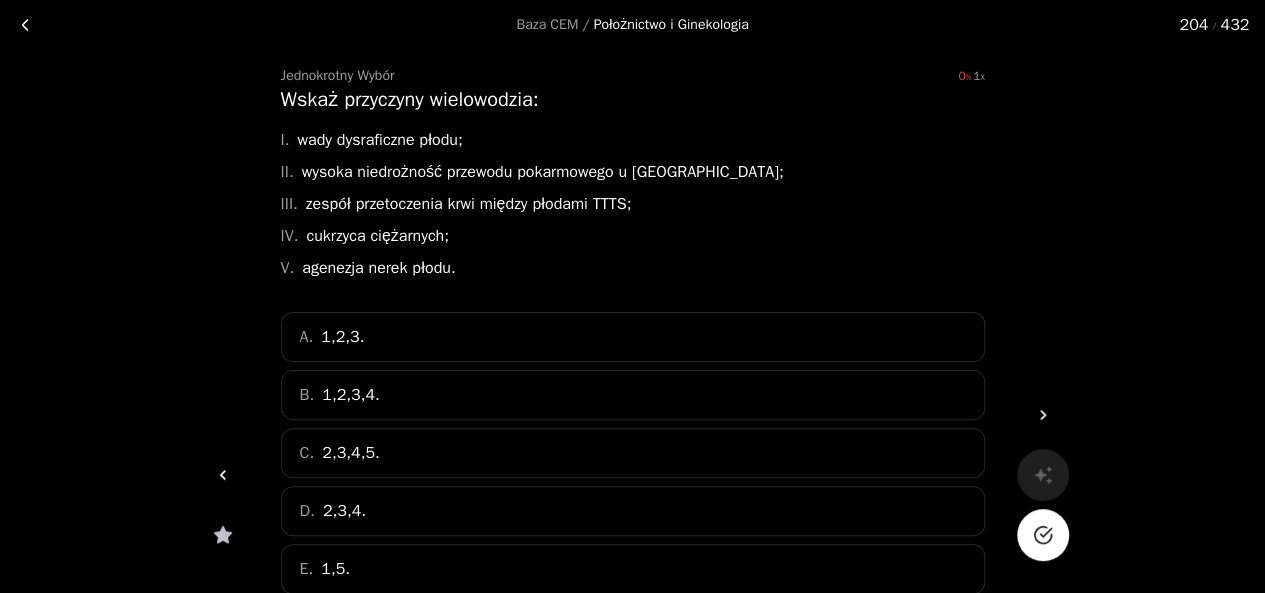 click at bounding box center [1043, 535] 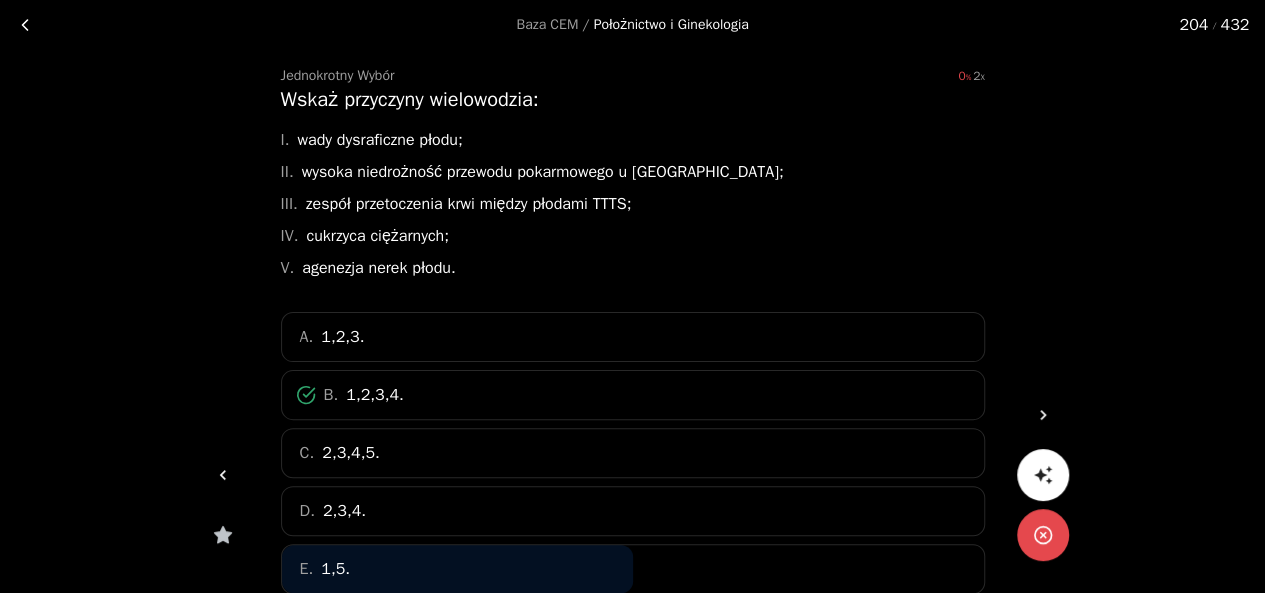 click 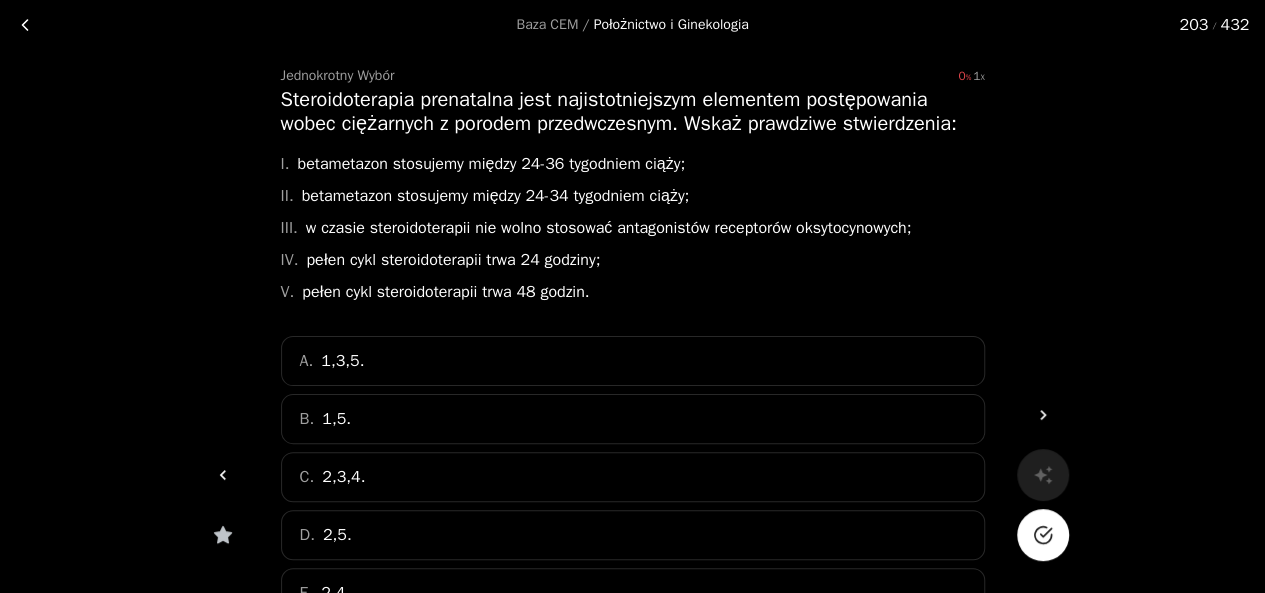 click 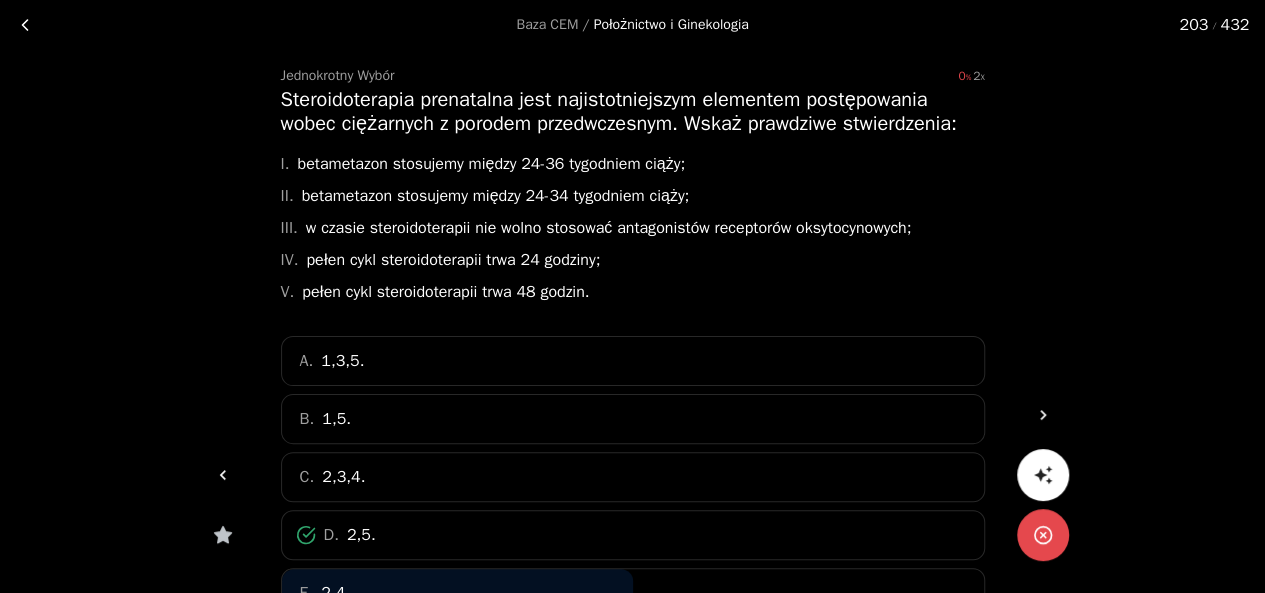 click at bounding box center (223, 475) 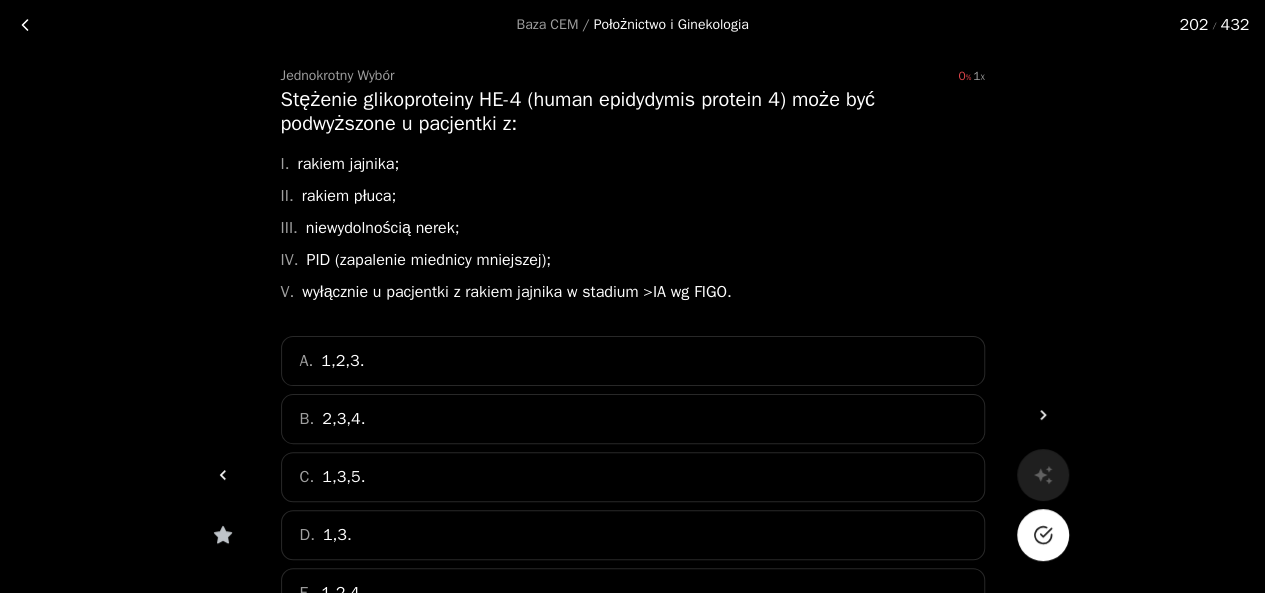 click 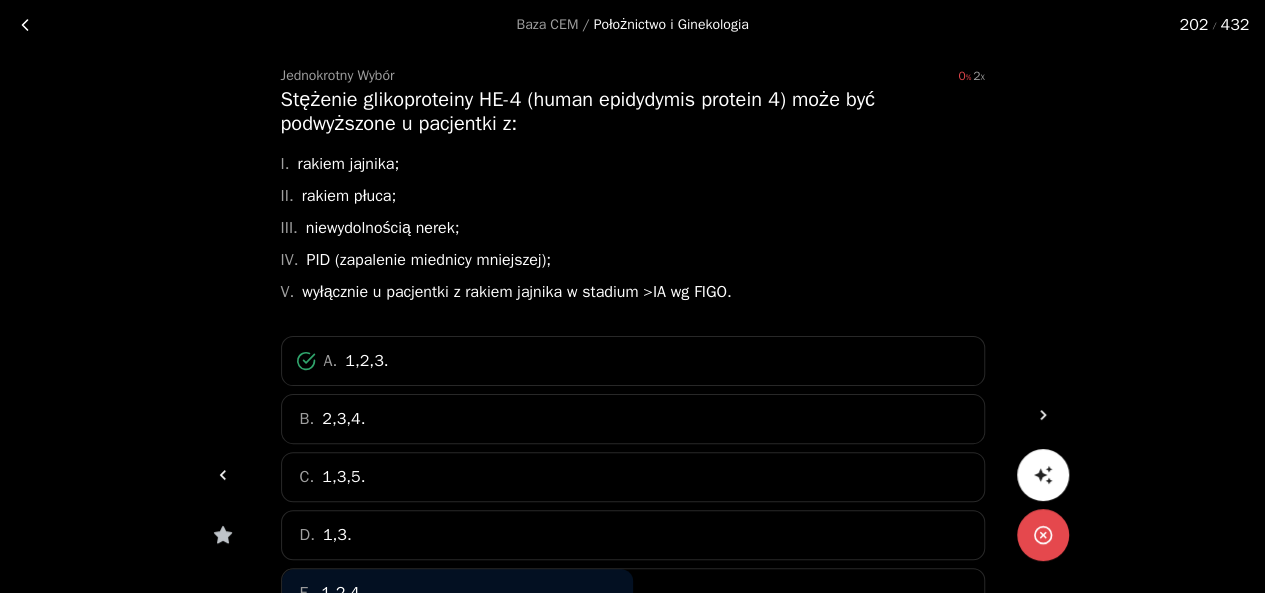click 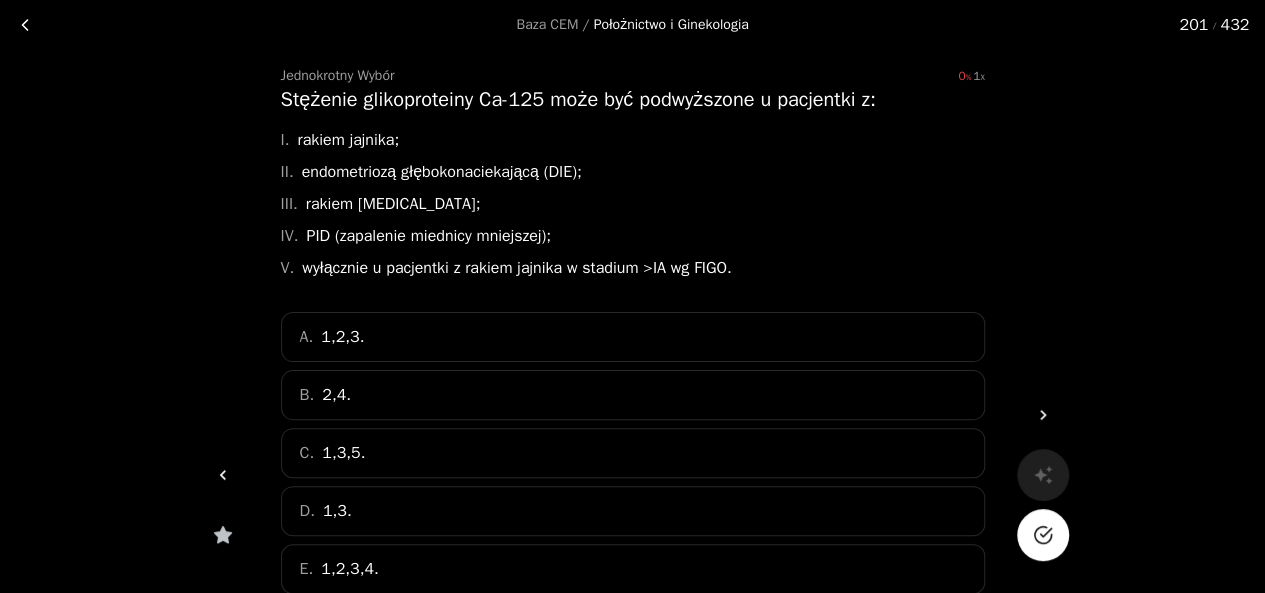 click at bounding box center (1043, 535) 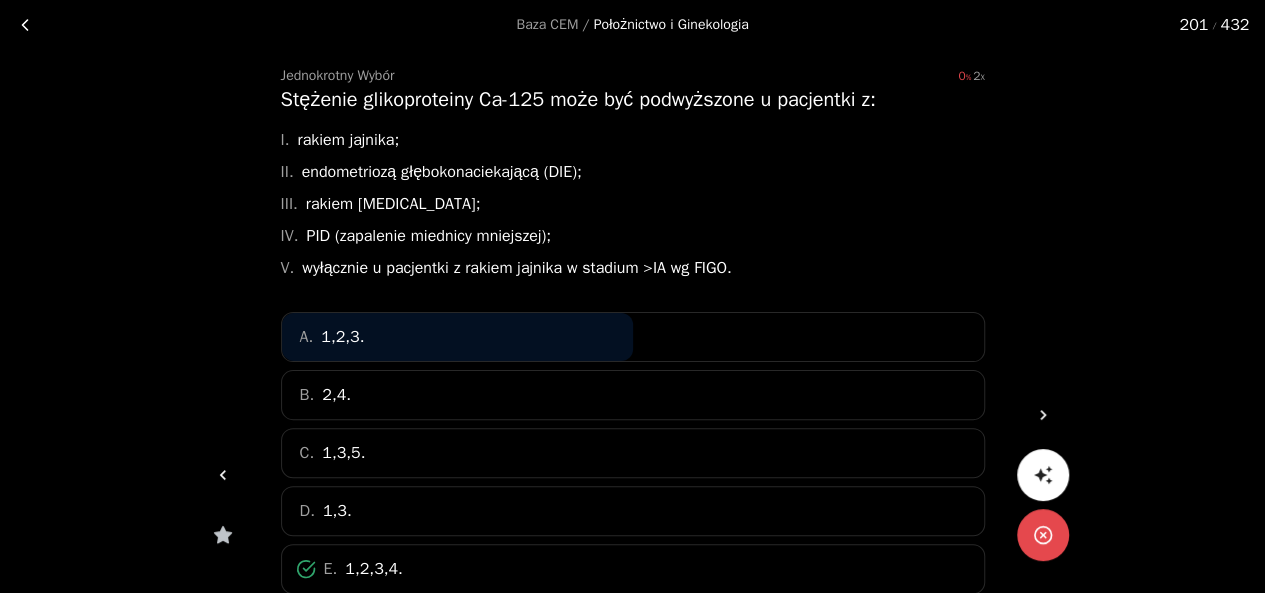 click 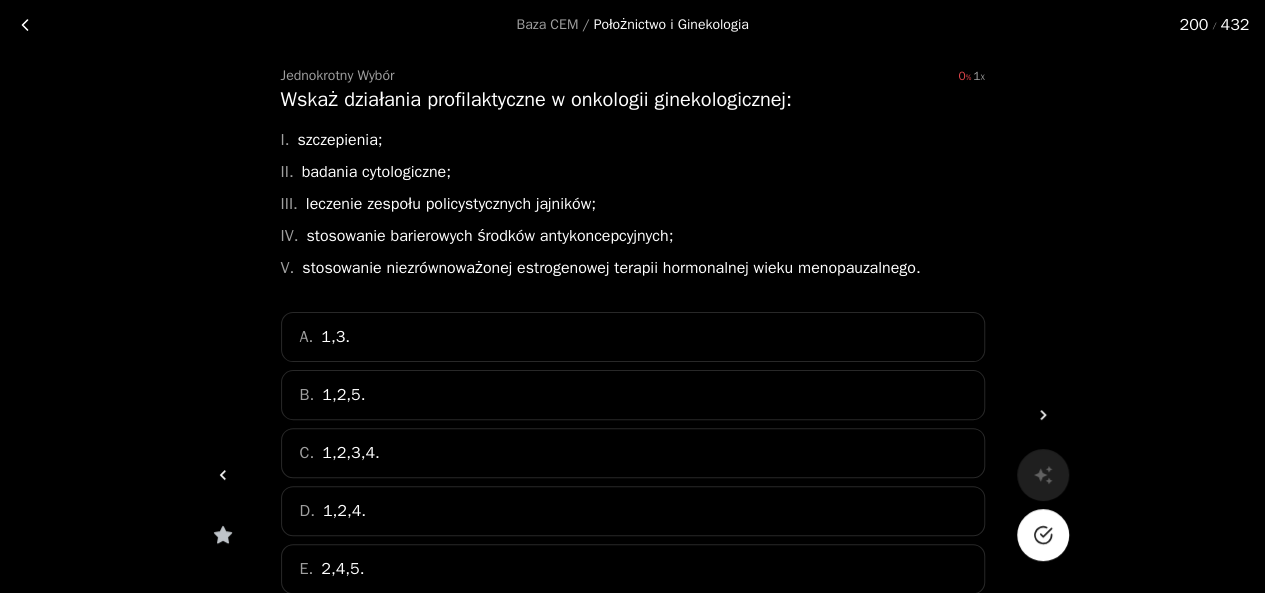 click 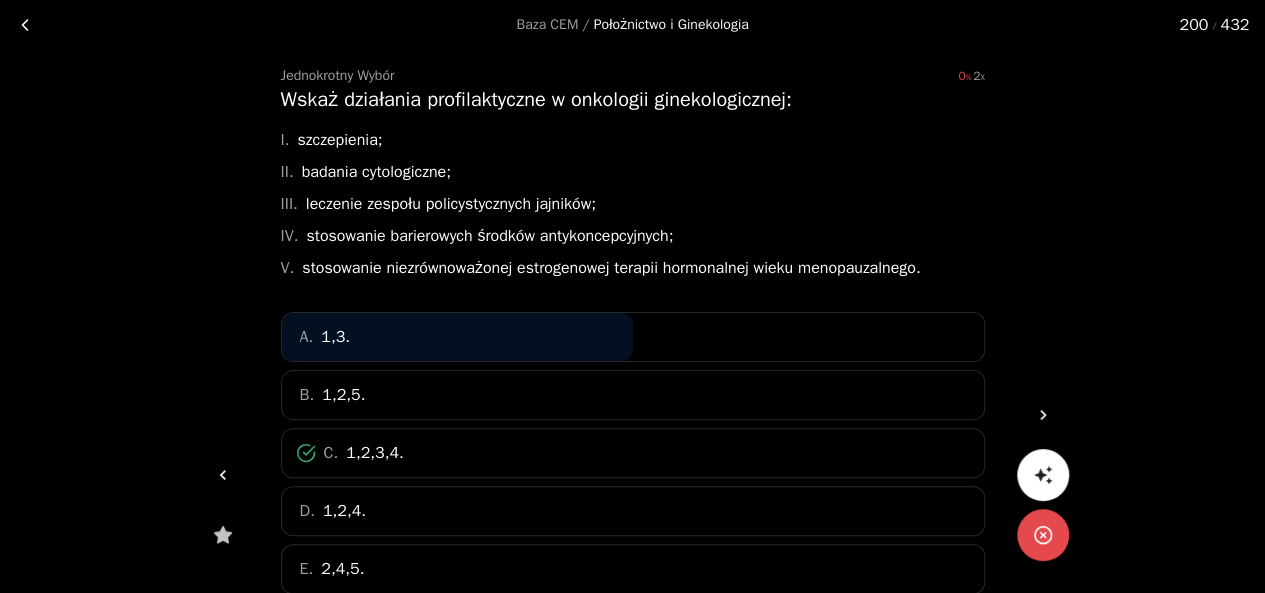 click at bounding box center (223, 475) 